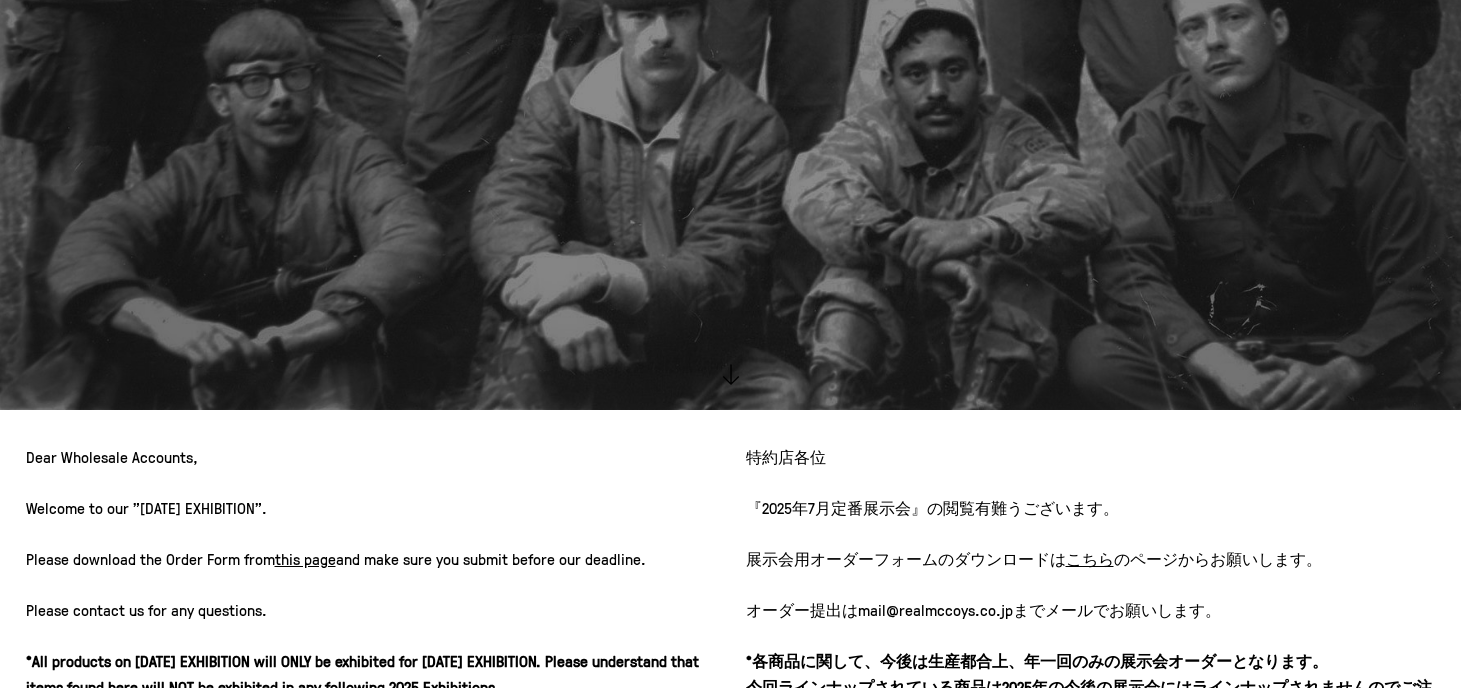 scroll, scrollTop: 0, scrollLeft: 0, axis: both 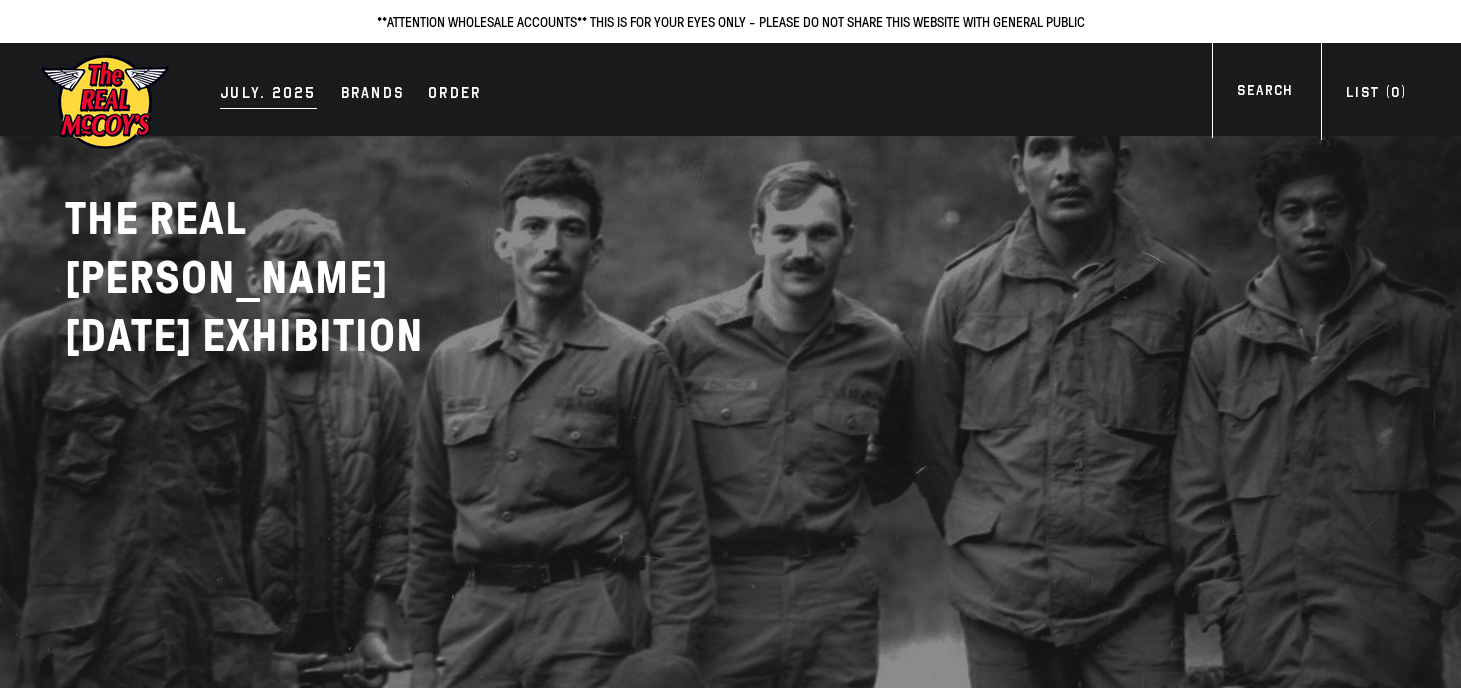 click on "JULY. 2025" at bounding box center (268, 95) 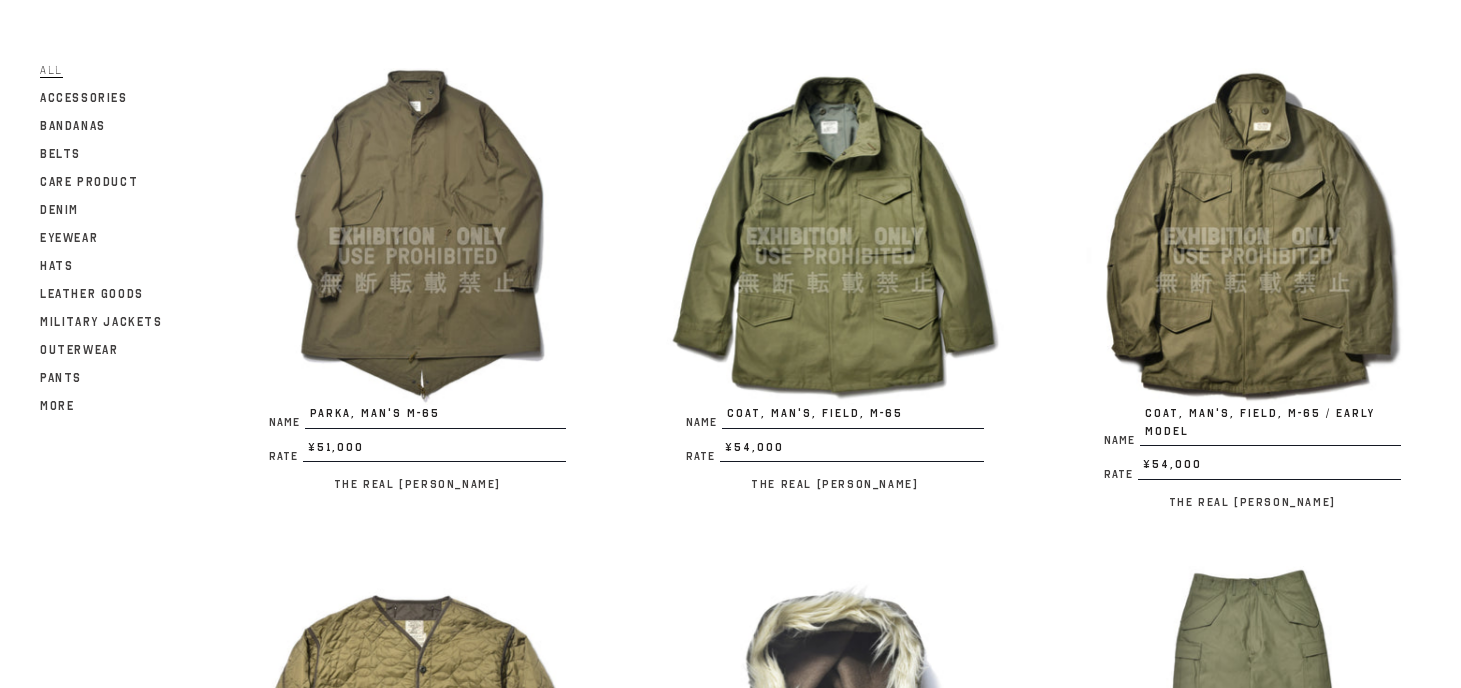 scroll, scrollTop: 220, scrollLeft: 0, axis: vertical 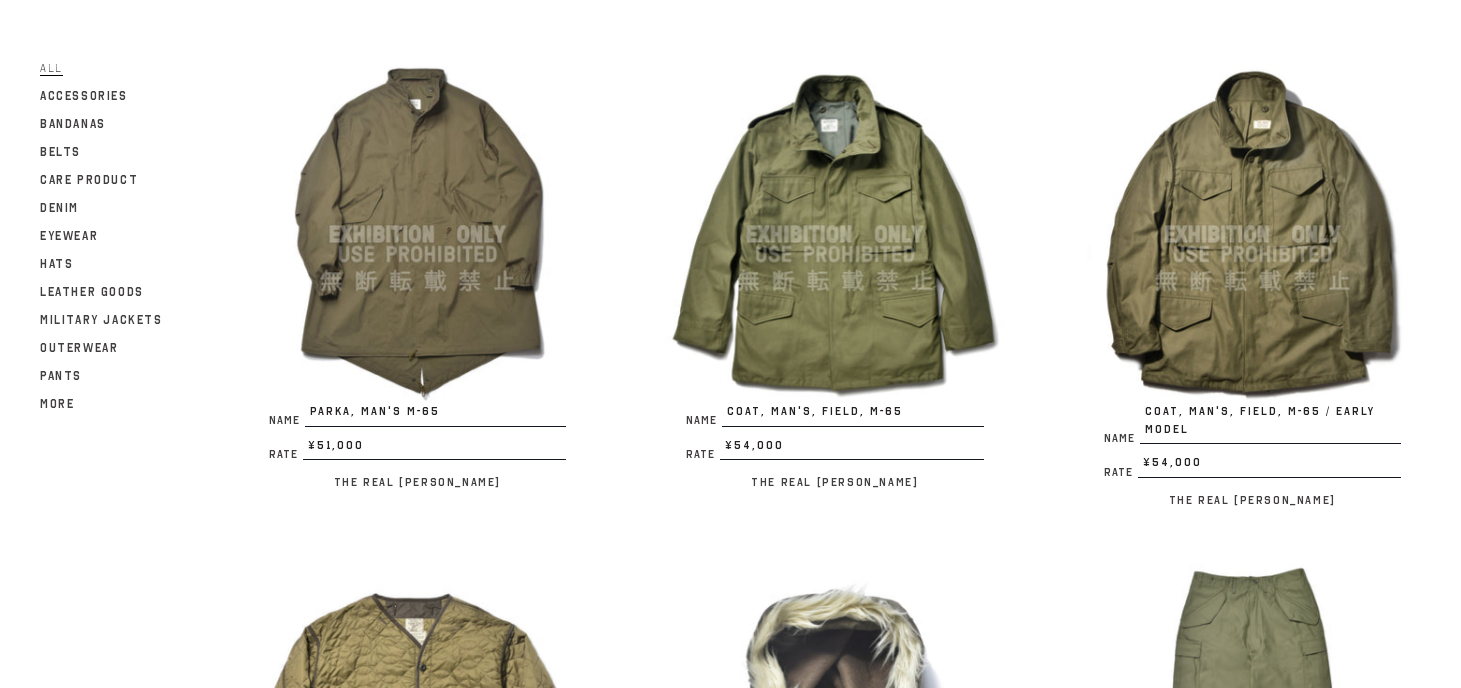 click at bounding box center (834, 234) 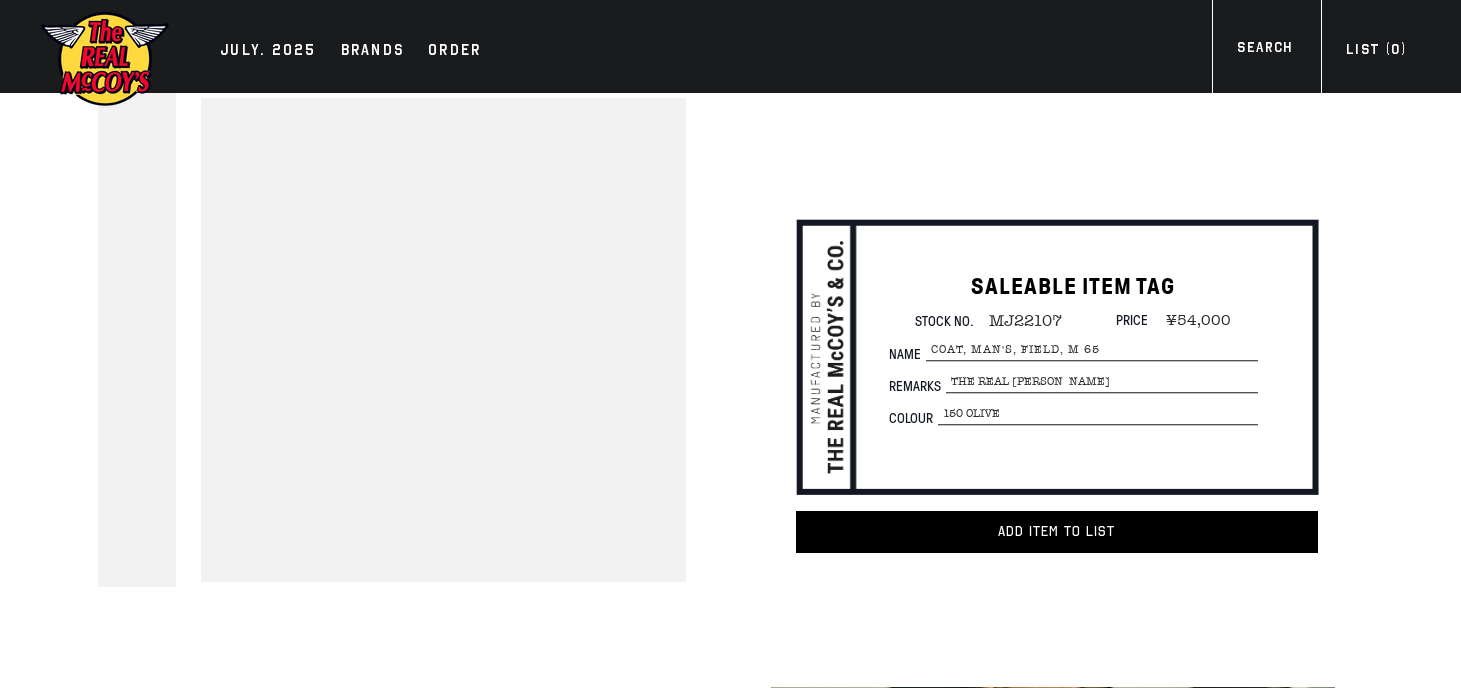 scroll, scrollTop: 0, scrollLeft: 0, axis: both 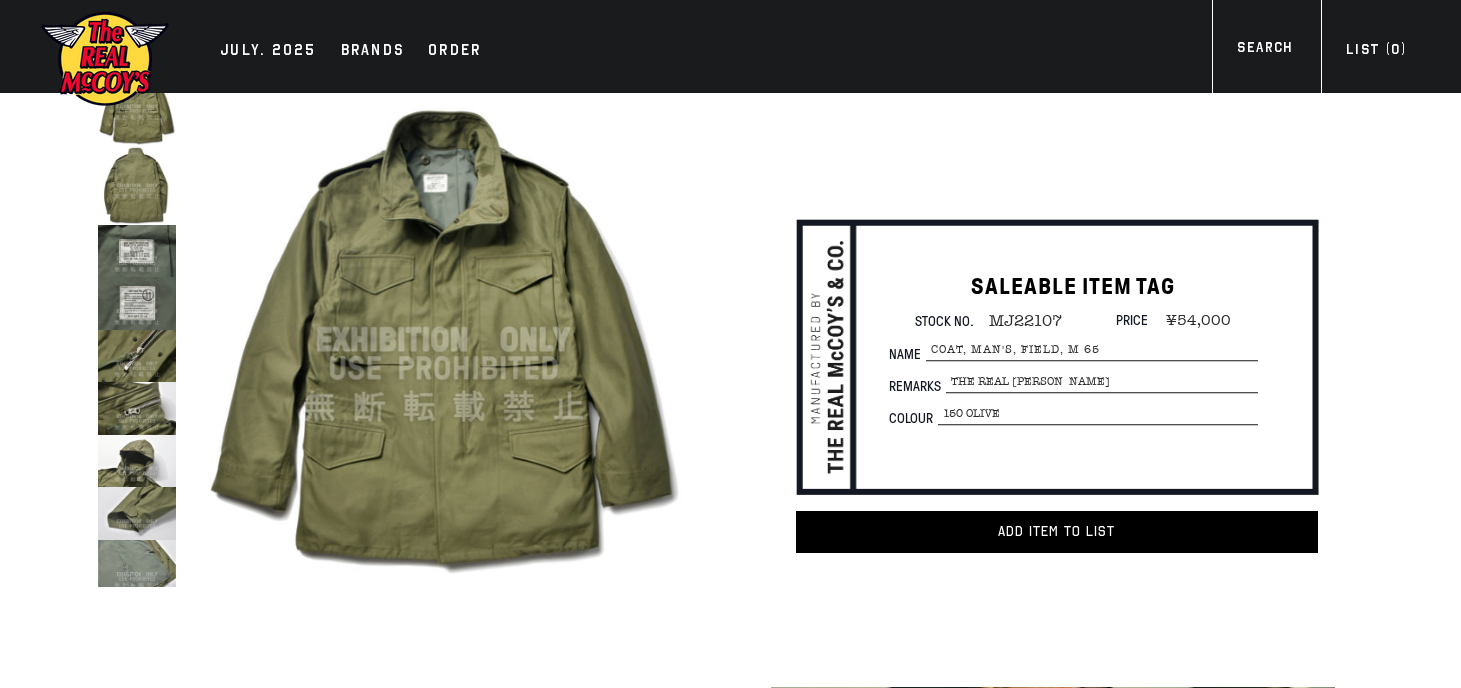 click at bounding box center [137, 461] 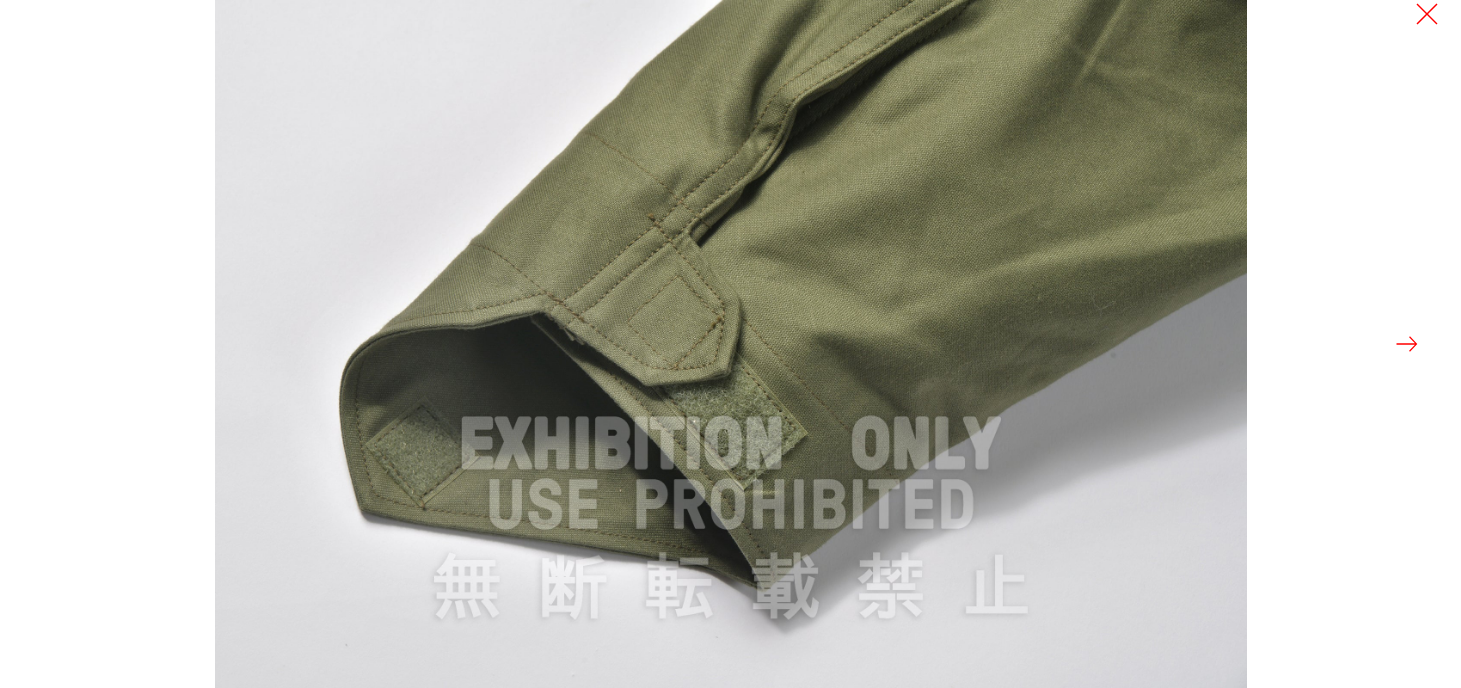 click at bounding box center [1407, 344] 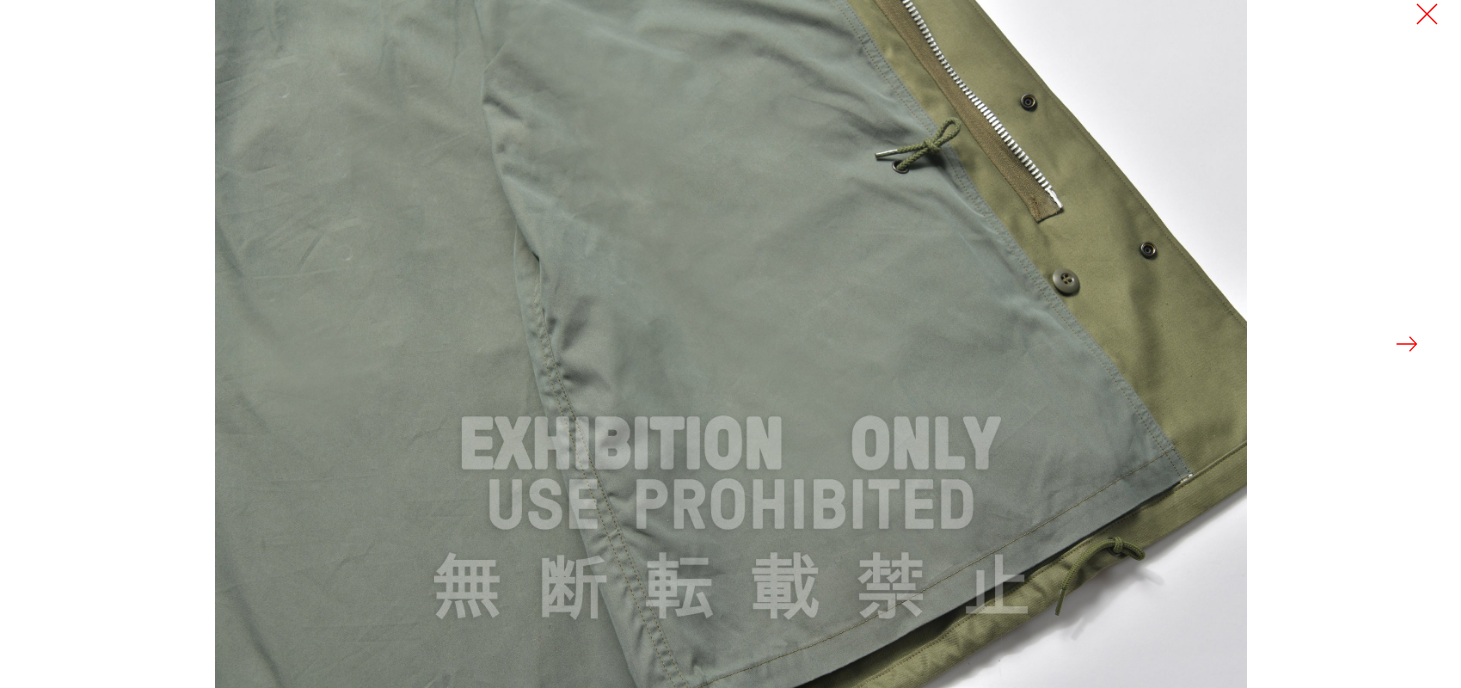 click at bounding box center (1407, 344) 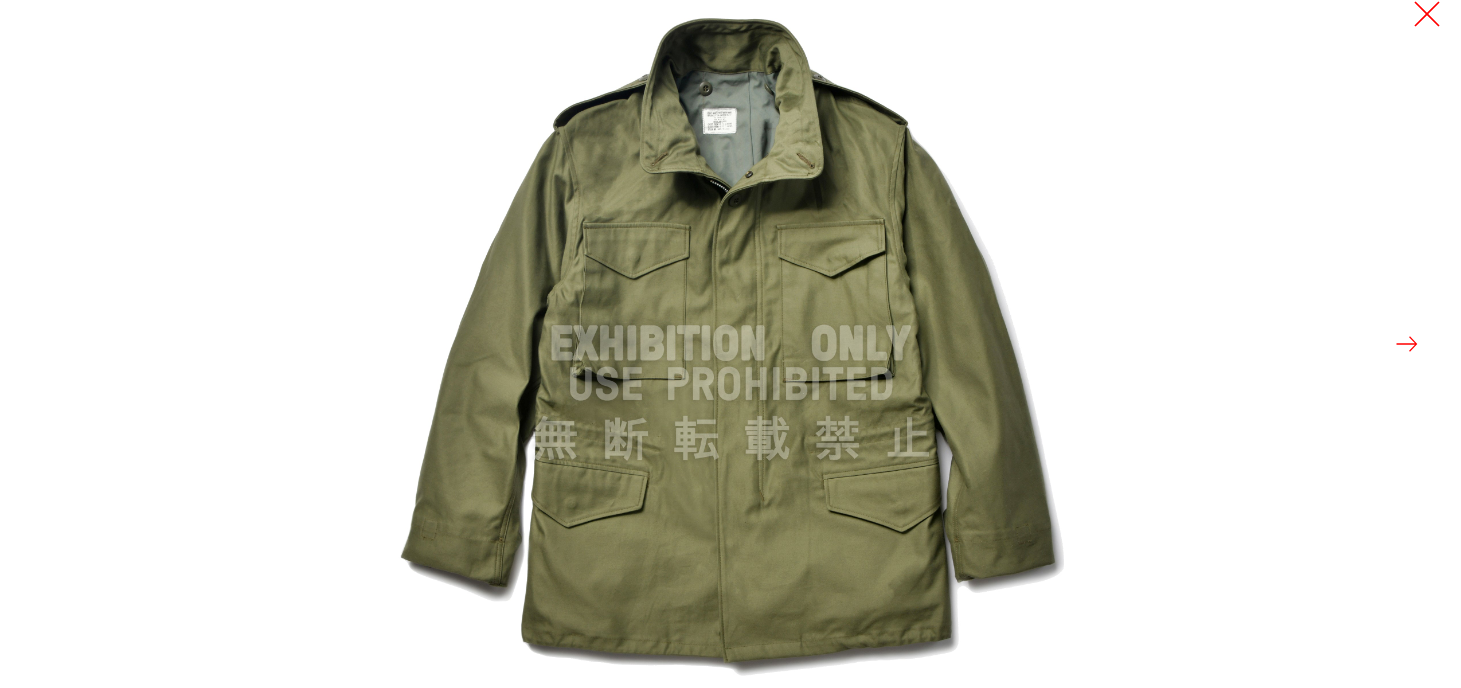 click at bounding box center (1427, 14) 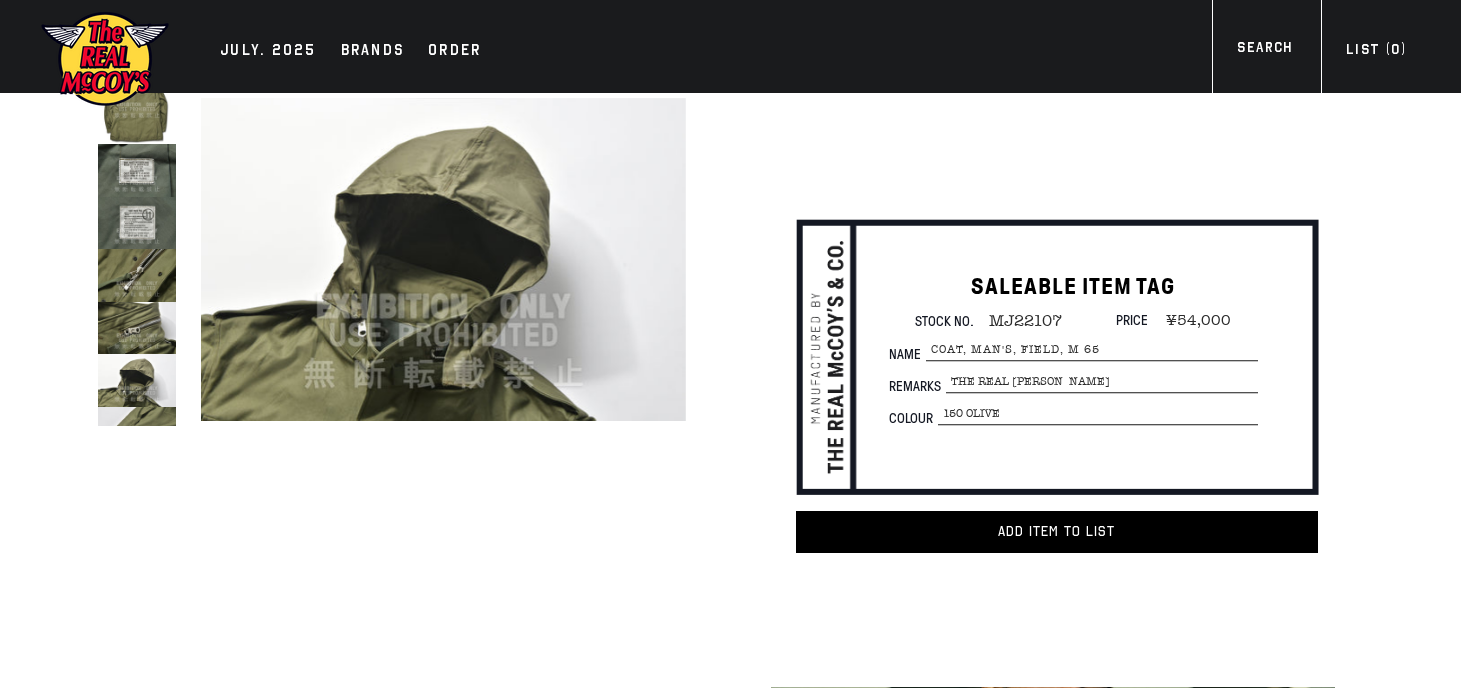click at bounding box center [137, 104] 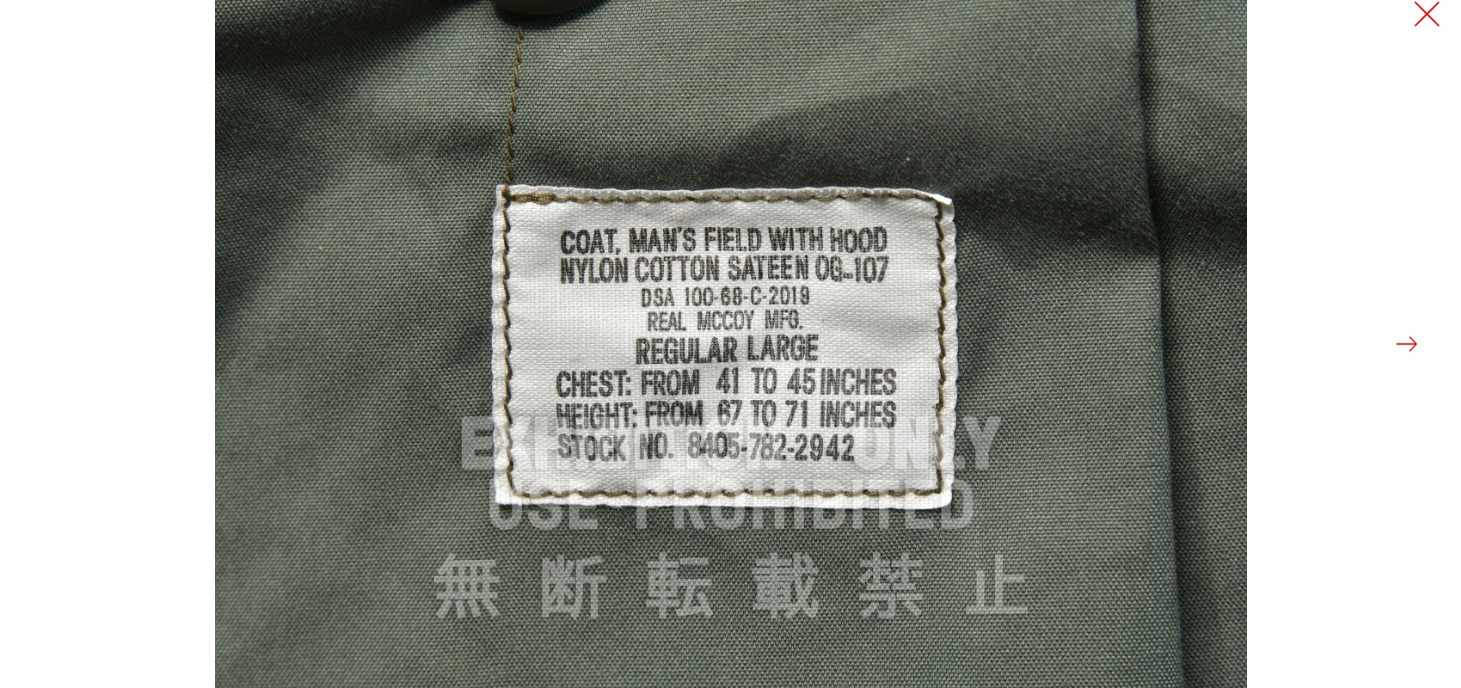 click at bounding box center [1427, 14] 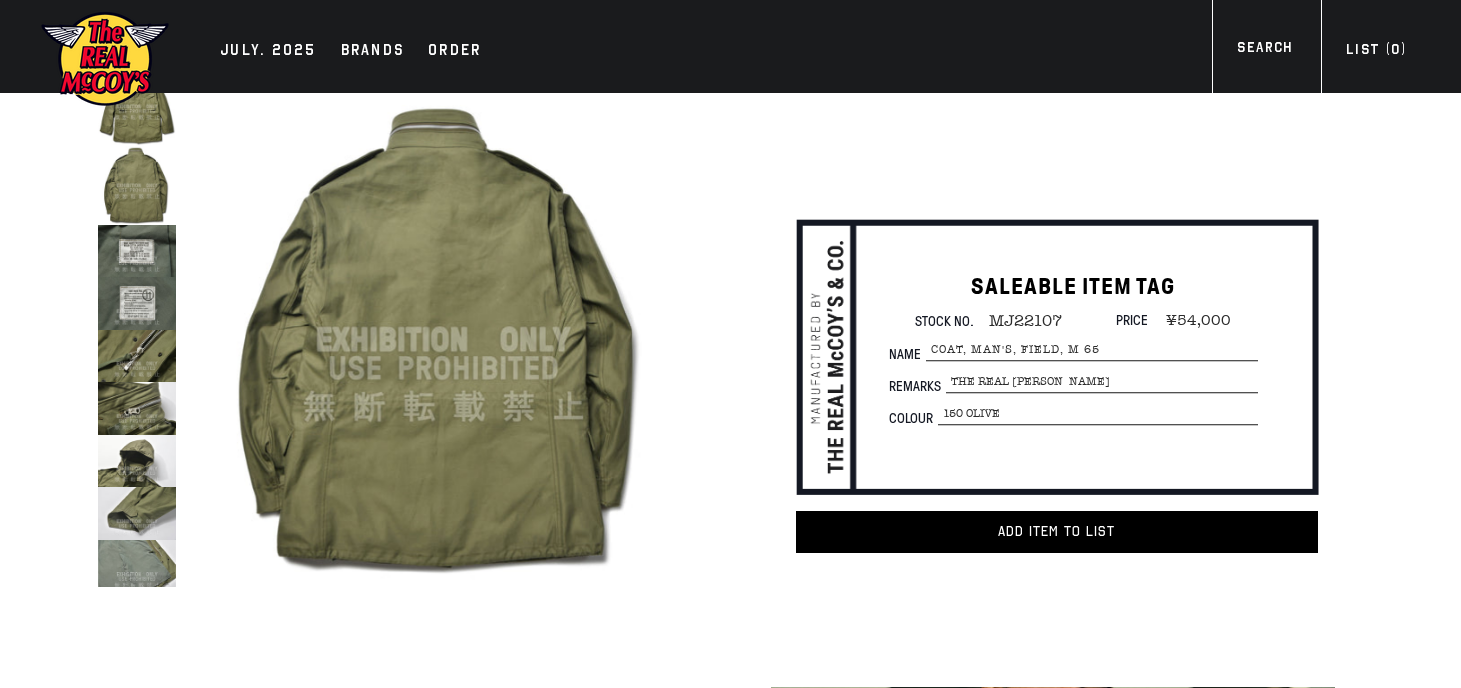 click at bounding box center [137, 106] 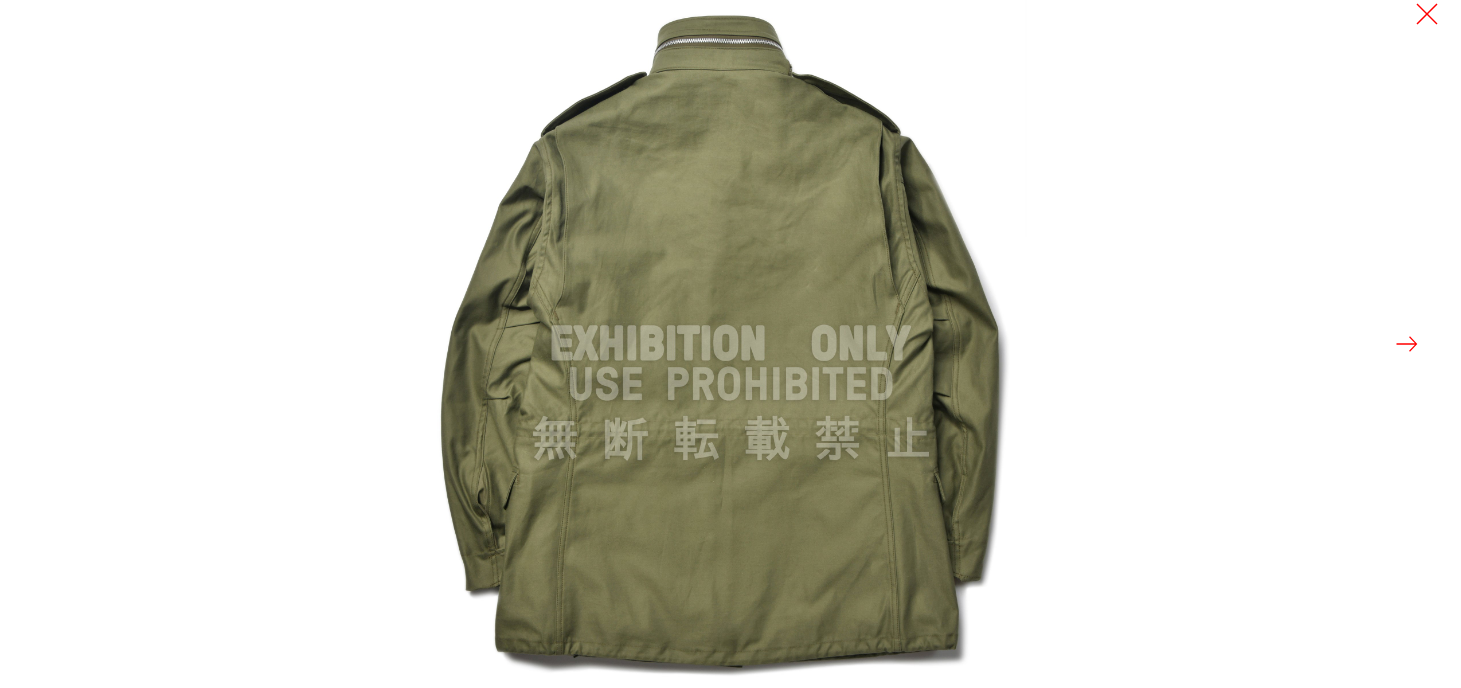 click at bounding box center (1117, 344) 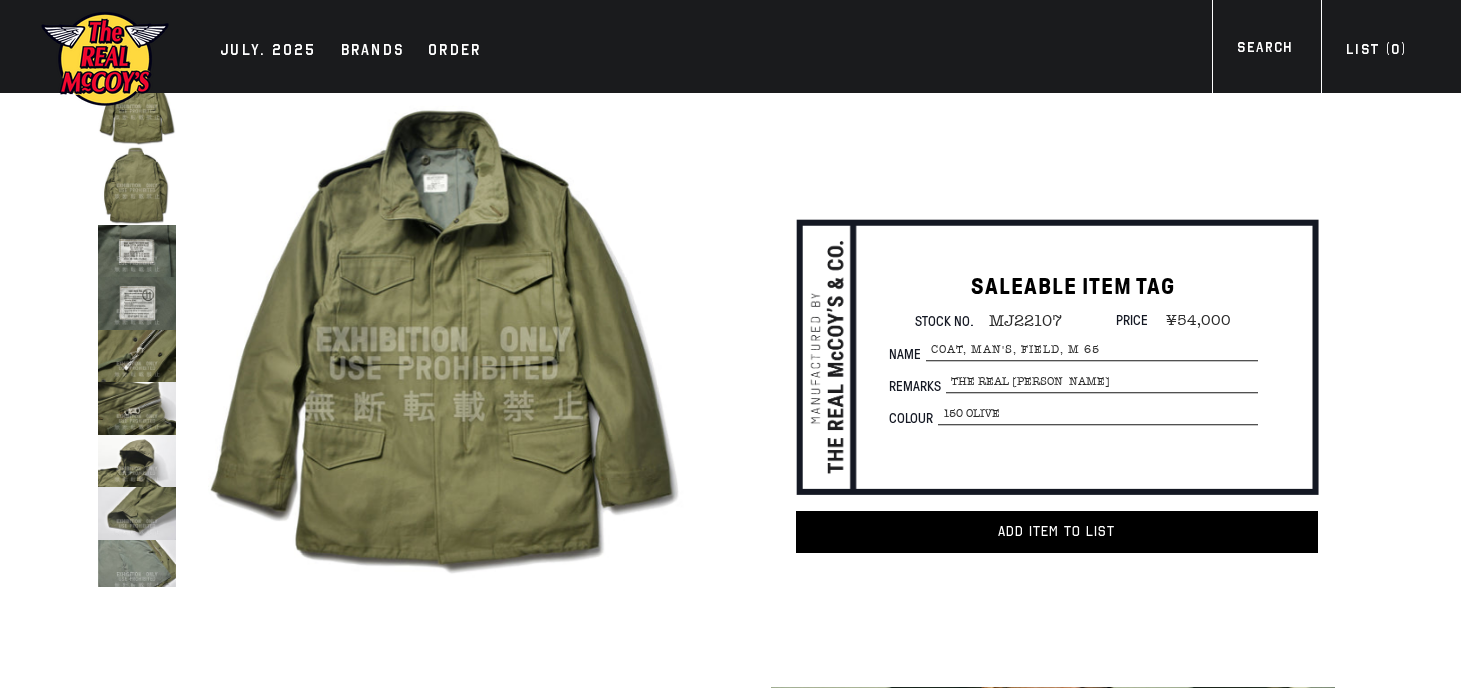 scroll, scrollTop: 0, scrollLeft: 0, axis: both 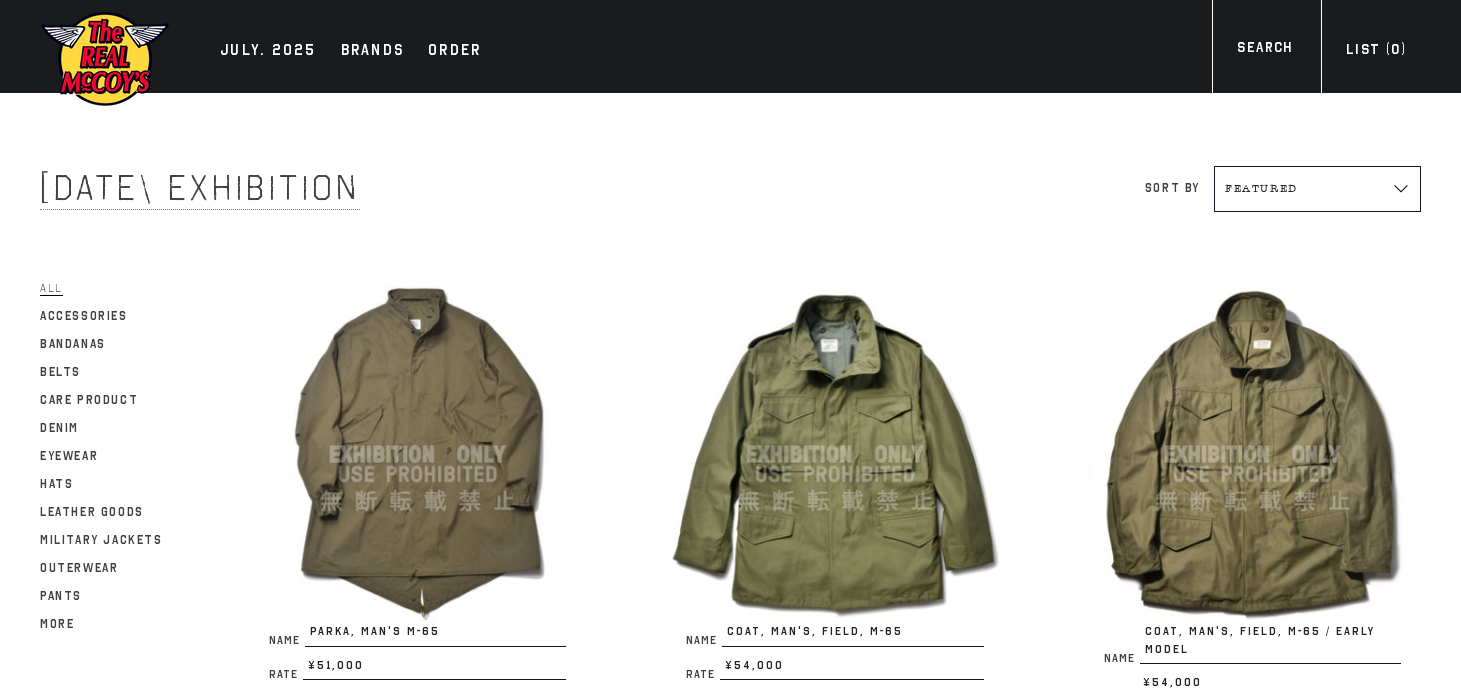 click at bounding box center [834, 454] 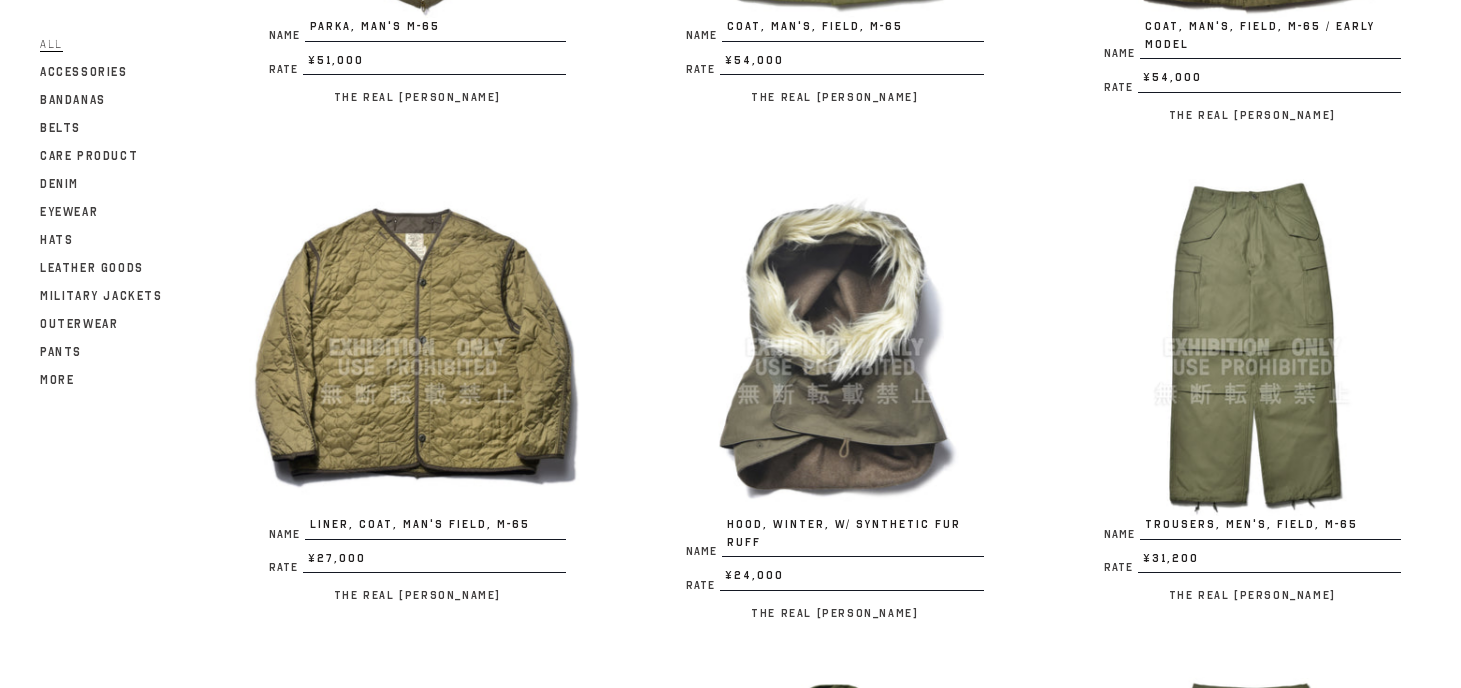 scroll, scrollTop: 614, scrollLeft: 0, axis: vertical 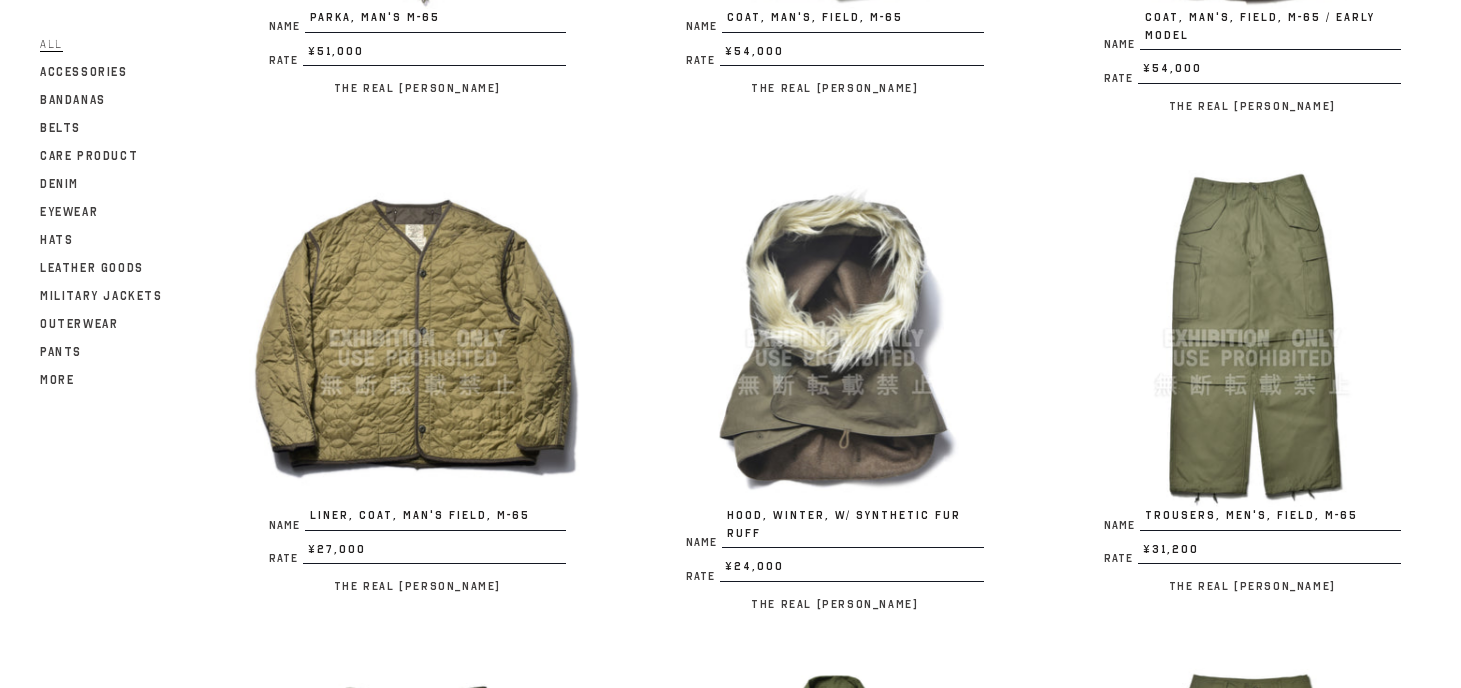 click at bounding box center [834, 338] 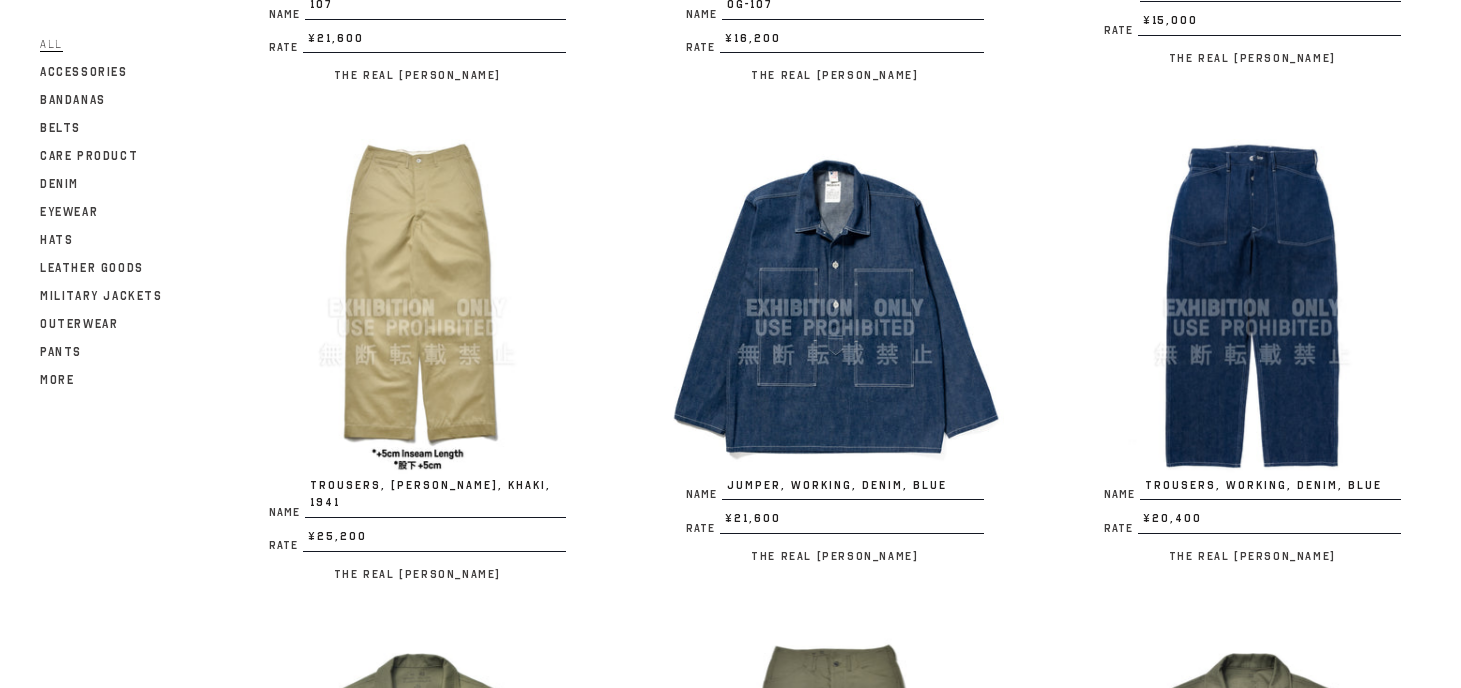 scroll, scrollTop: 2185, scrollLeft: 0, axis: vertical 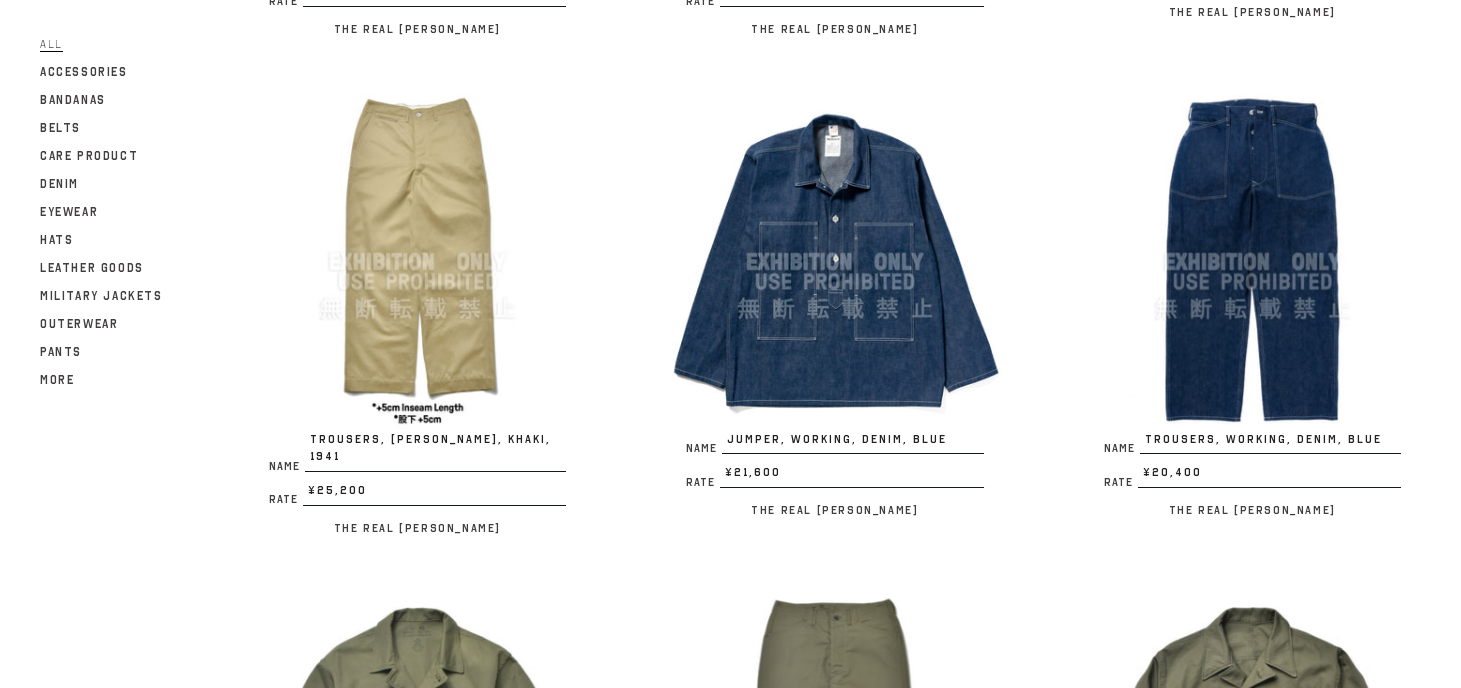 click at bounding box center (1252, 261) 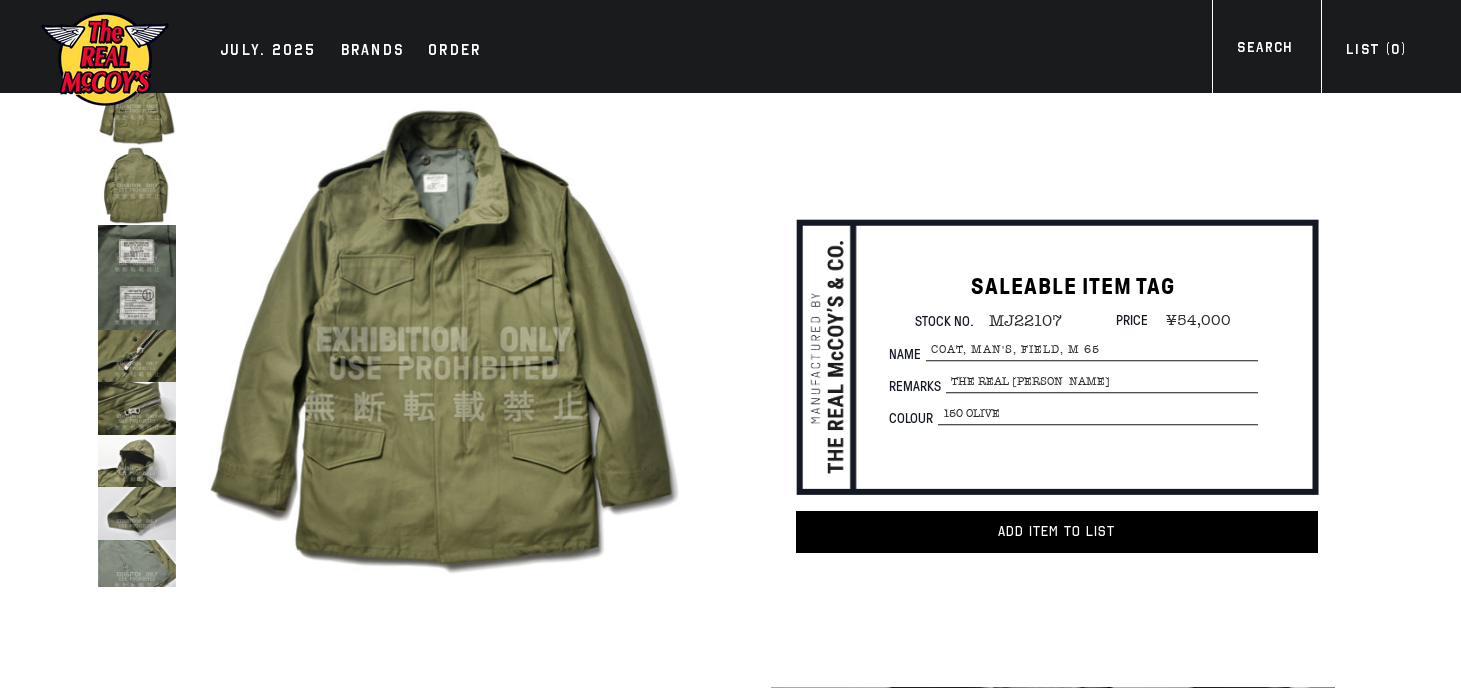 scroll, scrollTop: 0, scrollLeft: 0, axis: both 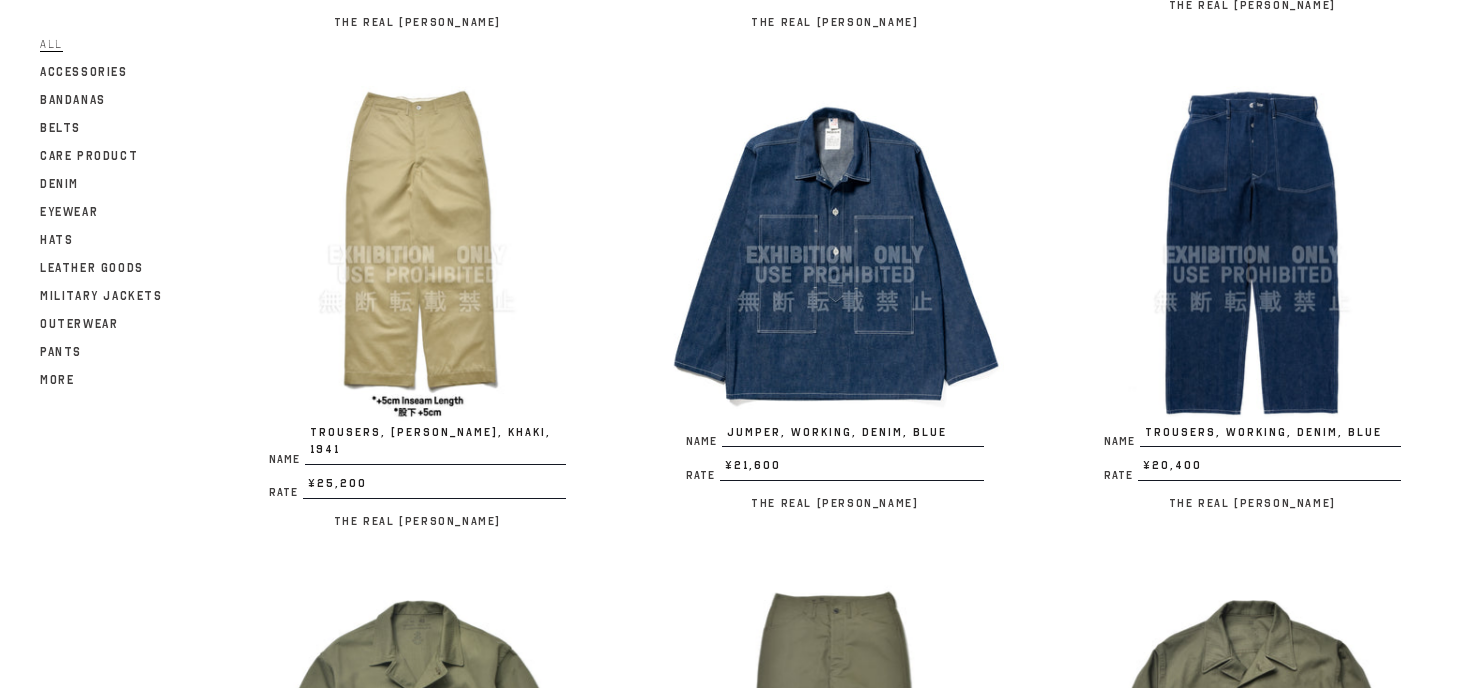 click at bounding box center (834, 254) 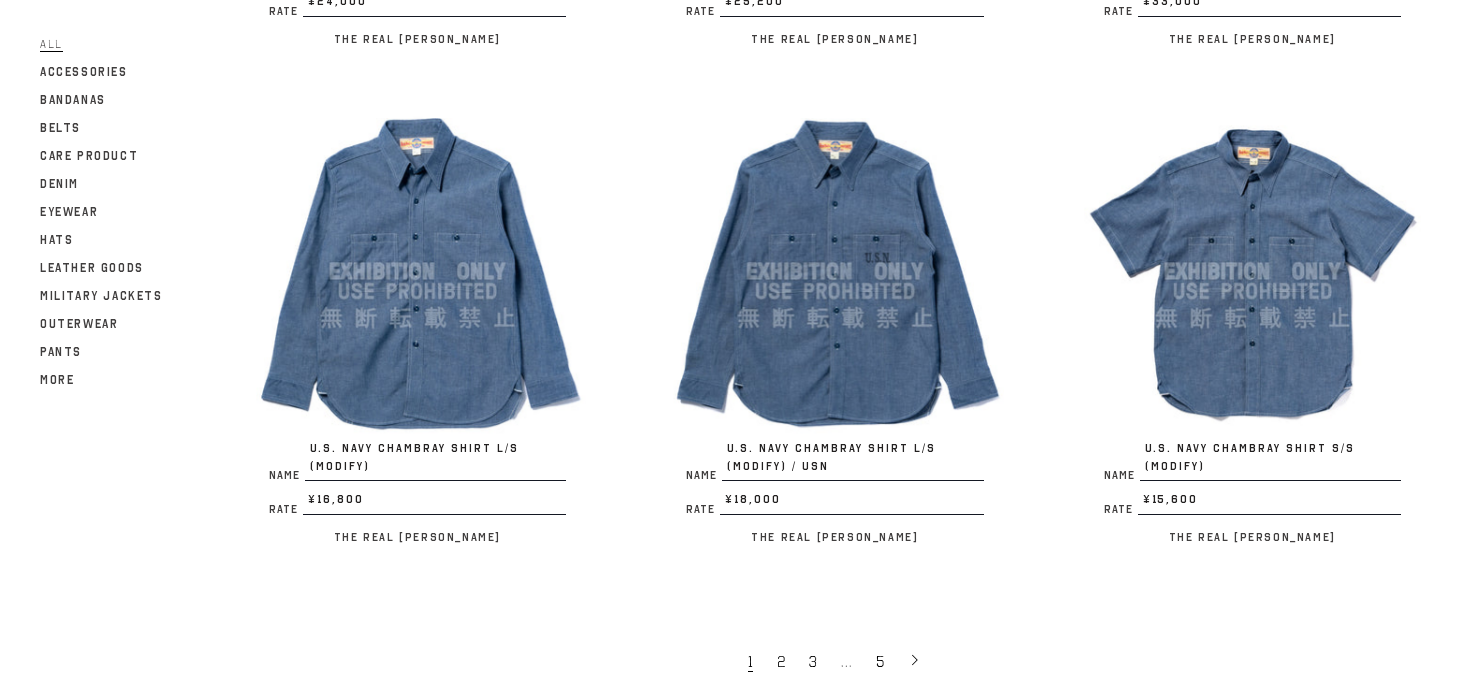 scroll, scrollTop: 3638, scrollLeft: 0, axis: vertical 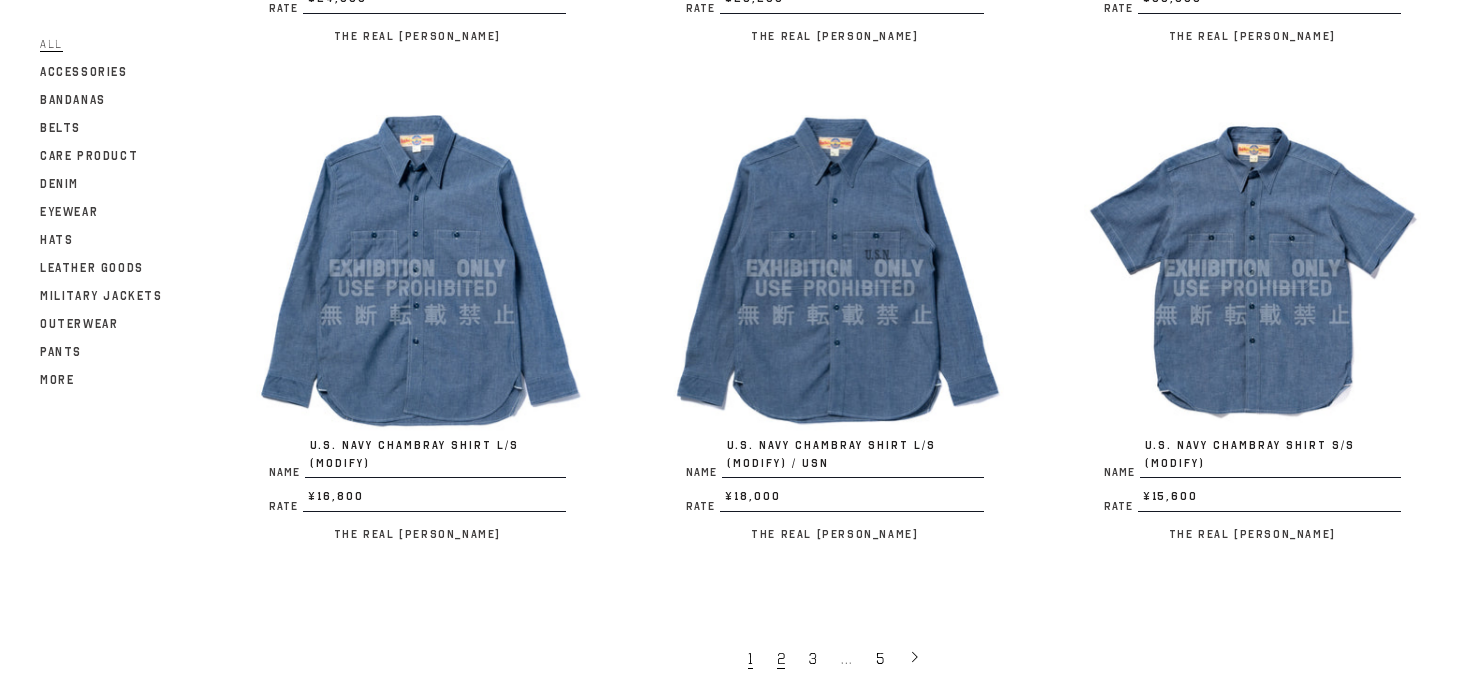 click on "2" at bounding box center [781, 659] 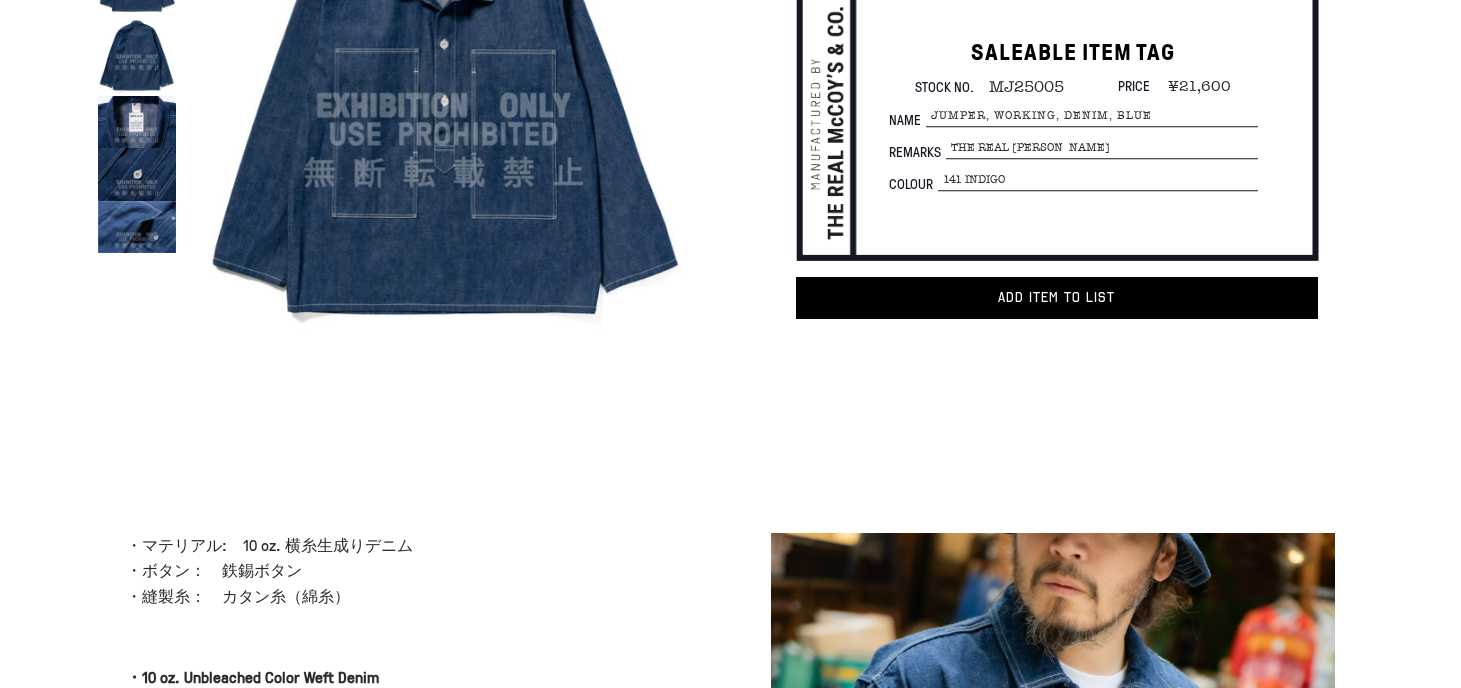 scroll, scrollTop: 0, scrollLeft: 0, axis: both 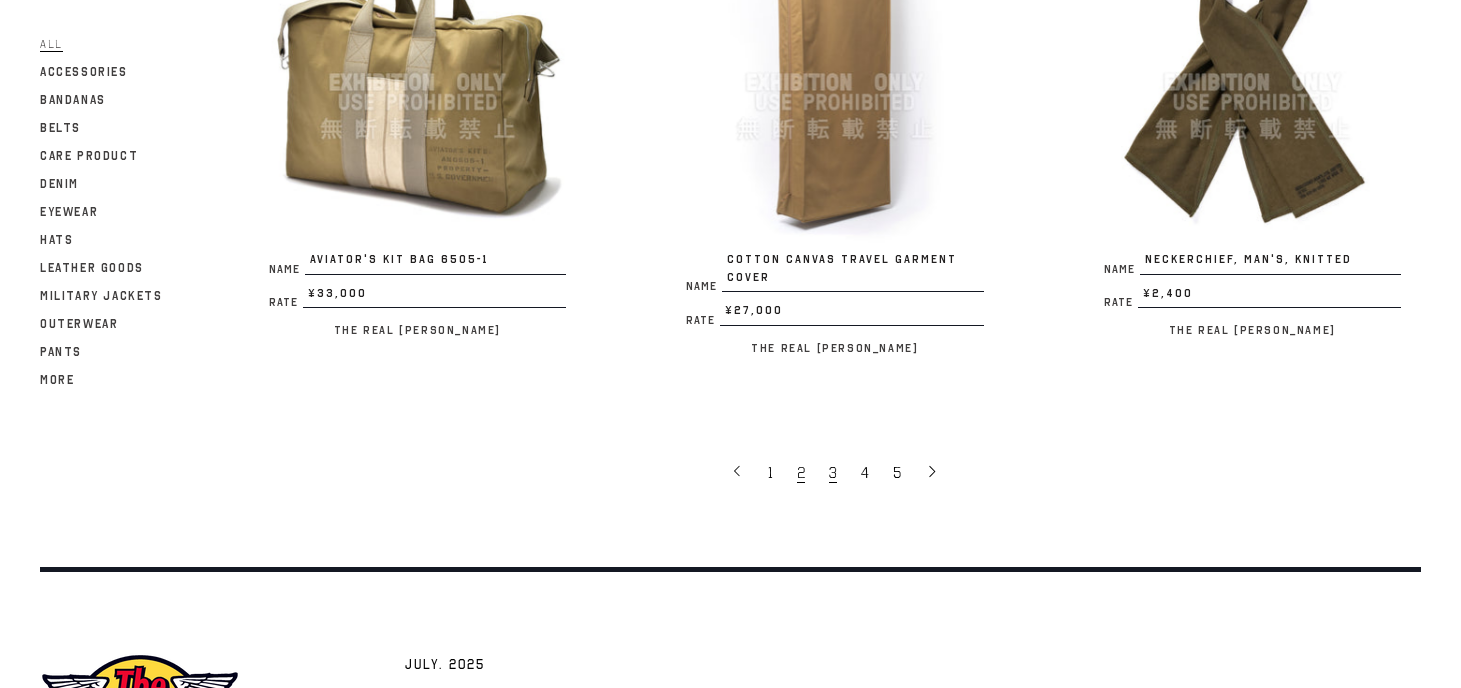 click on "3" at bounding box center (833, 473) 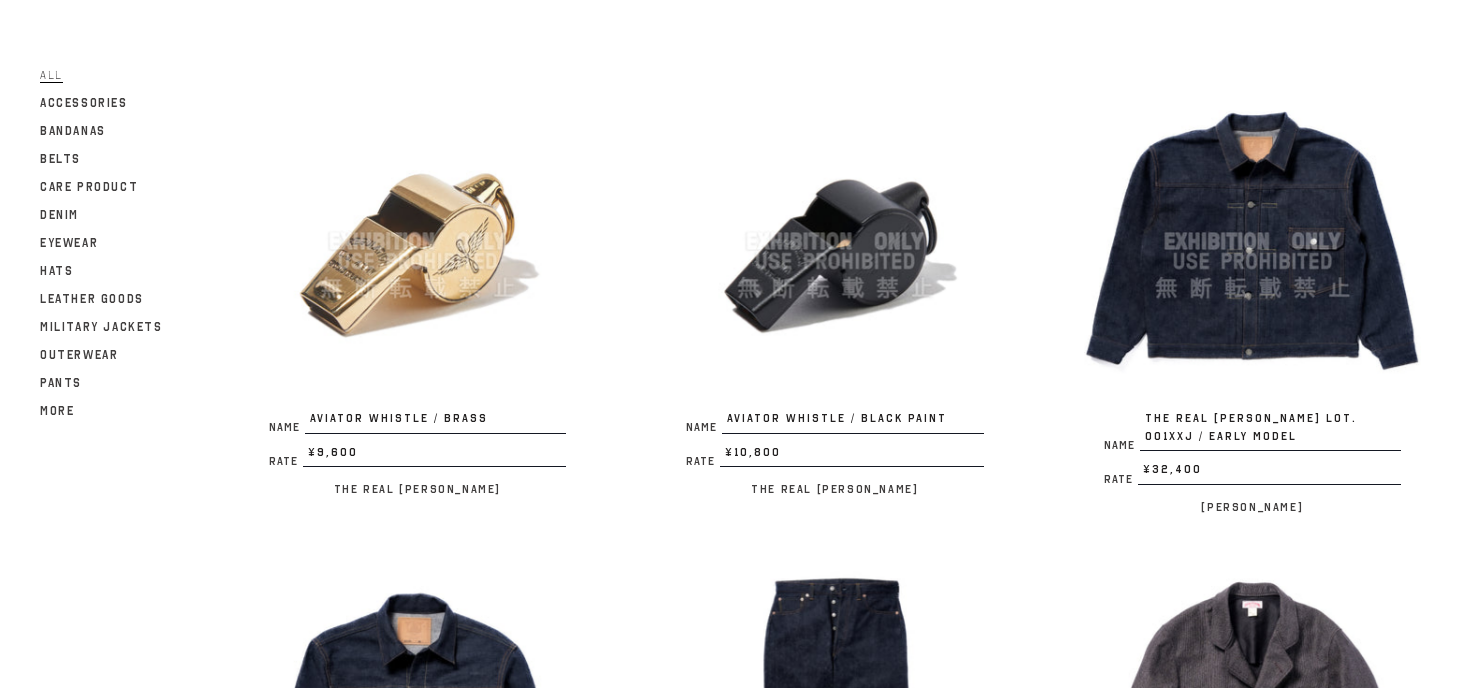 scroll, scrollTop: 214, scrollLeft: 0, axis: vertical 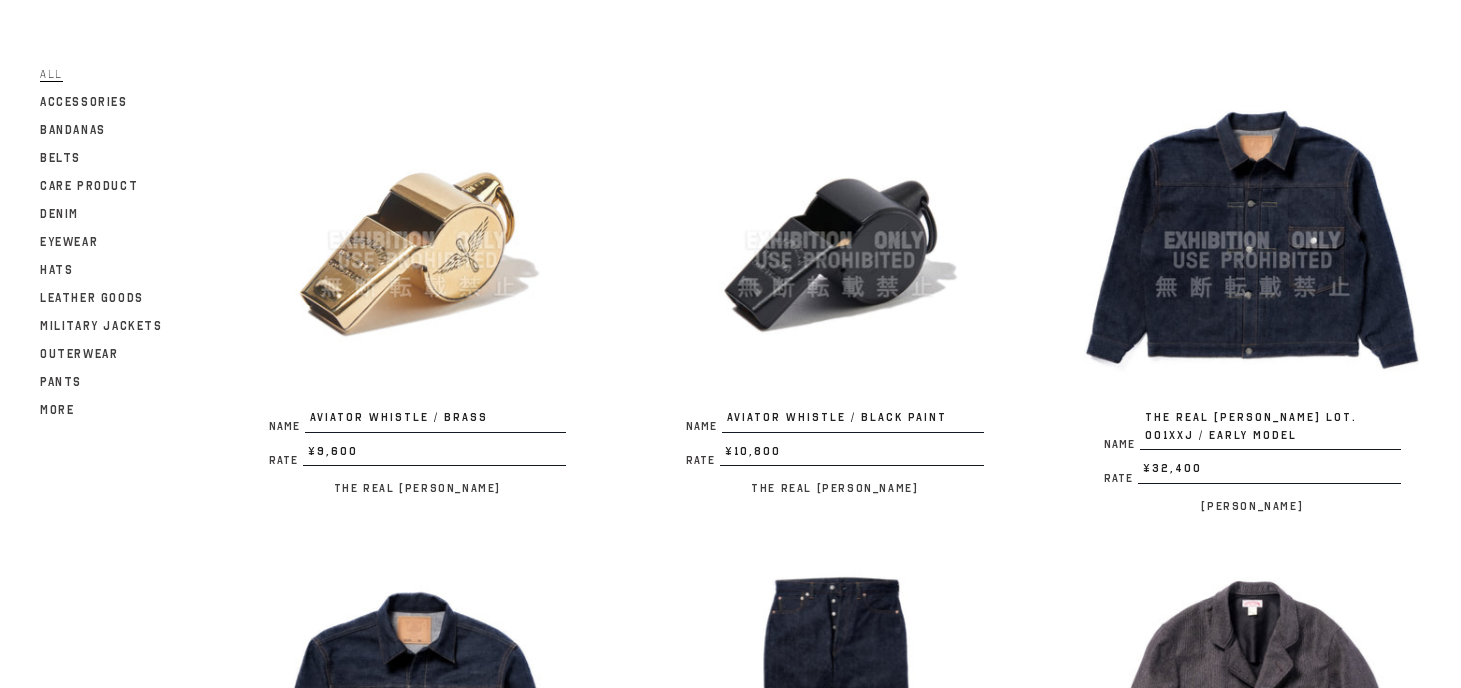 click at bounding box center (1252, 240) 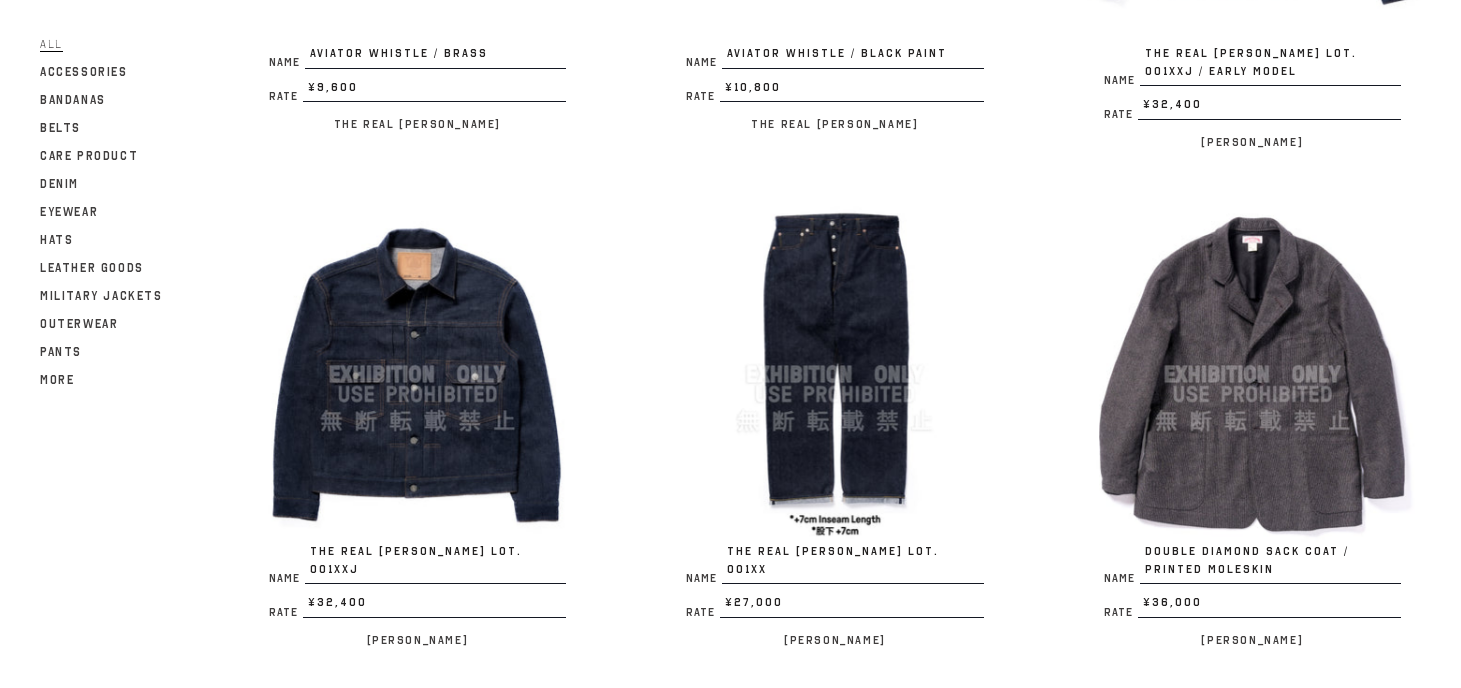 scroll, scrollTop: 595, scrollLeft: 0, axis: vertical 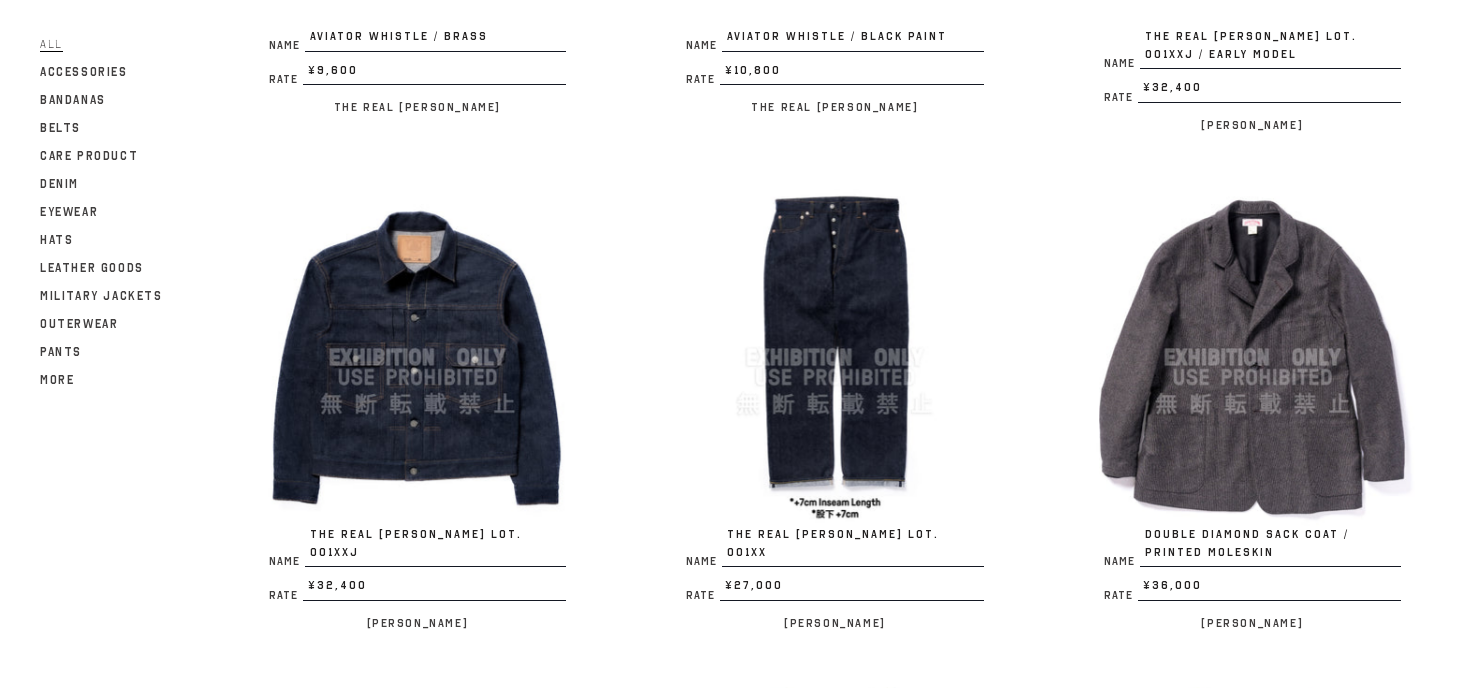 click at bounding box center [417, 357] 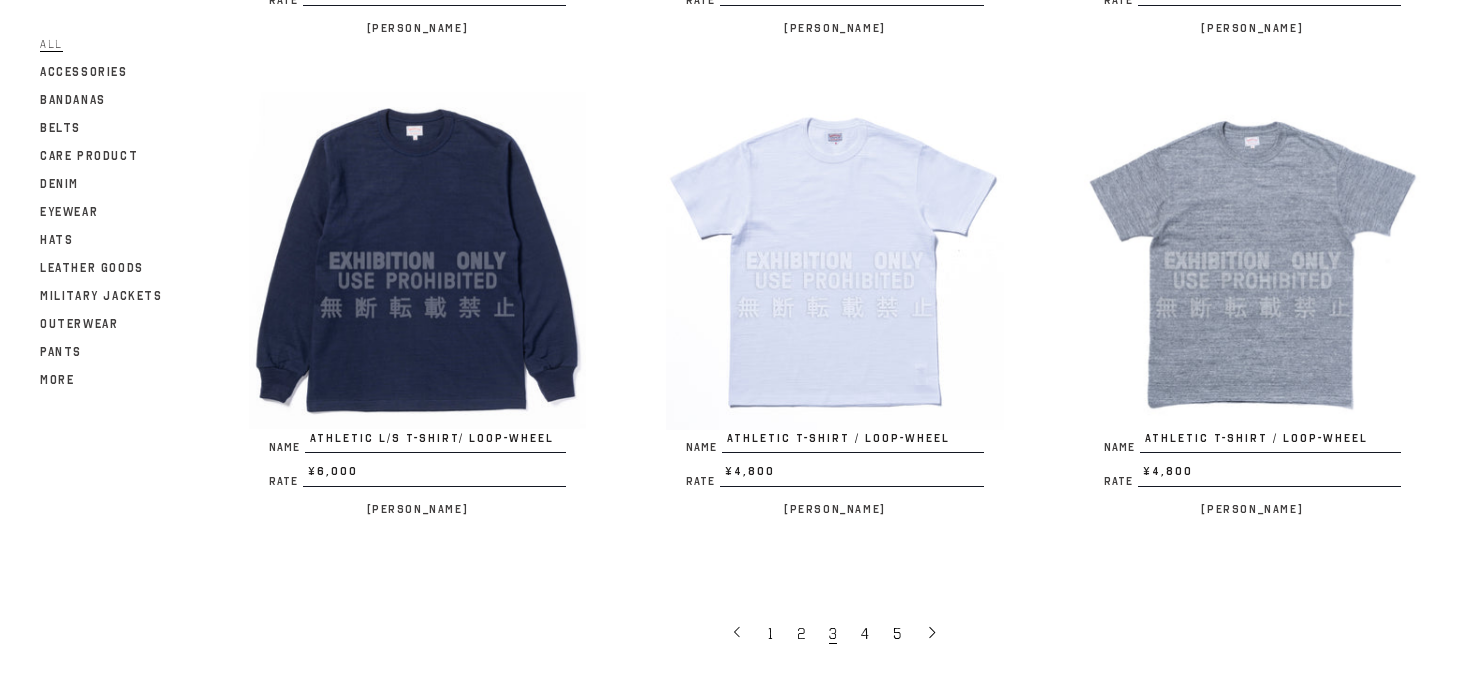 scroll, scrollTop: 3782, scrollLeft: 0, axis: vertical 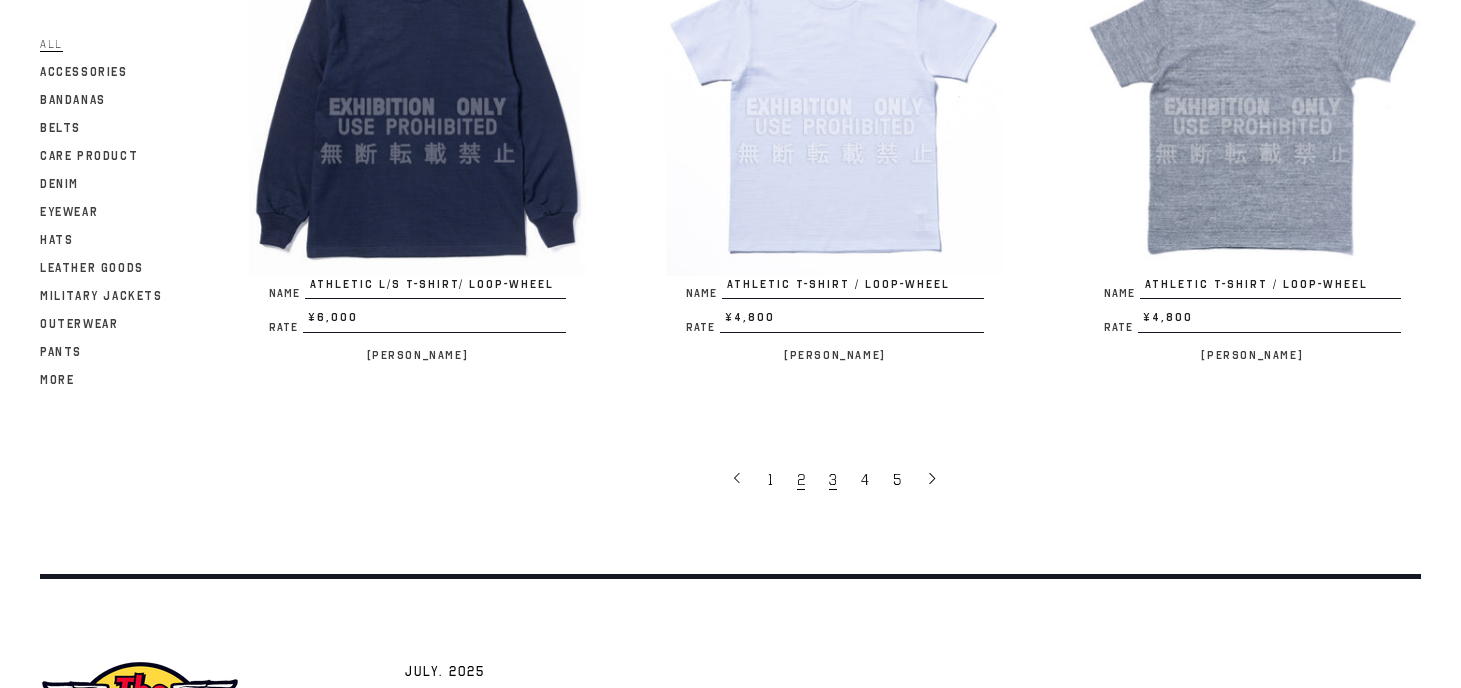 click on "2" at bounding box center (801, 480) 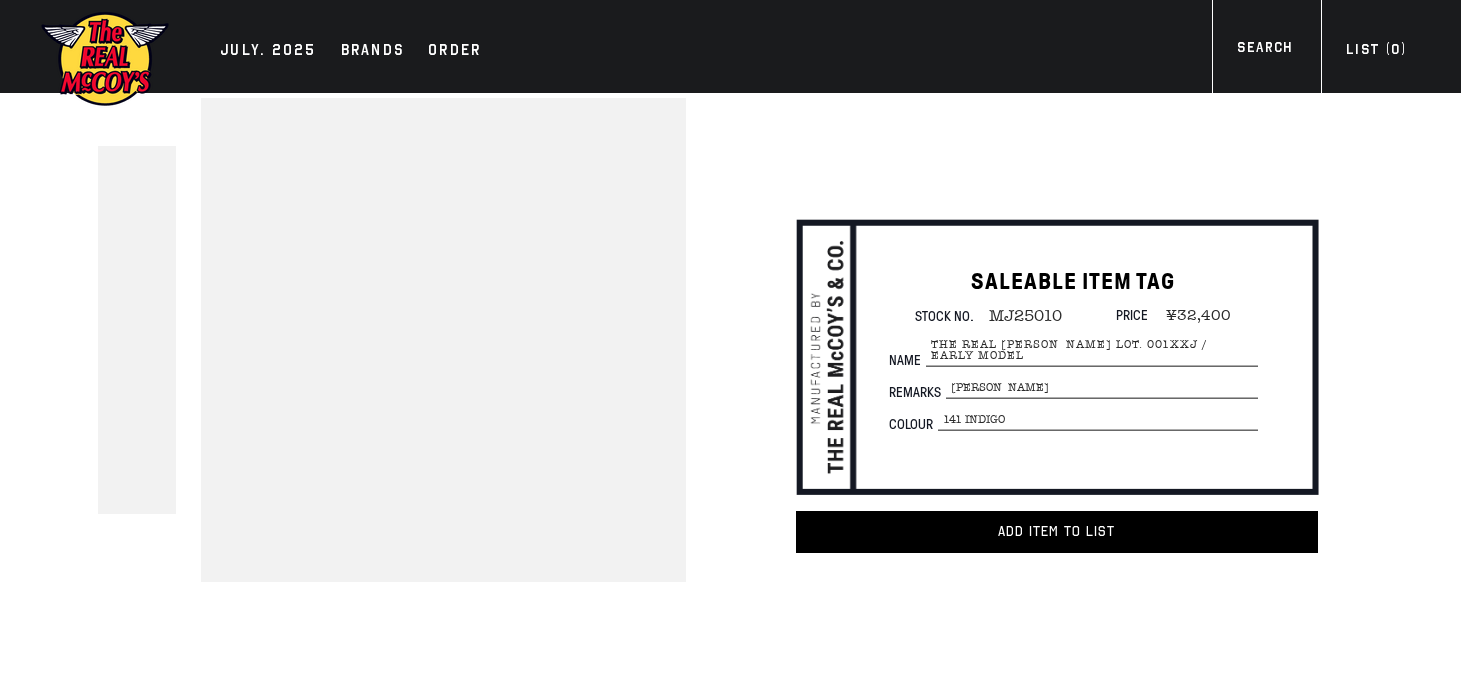 scroll, scrollTop: 0, scrollLeft: 0, axis: both 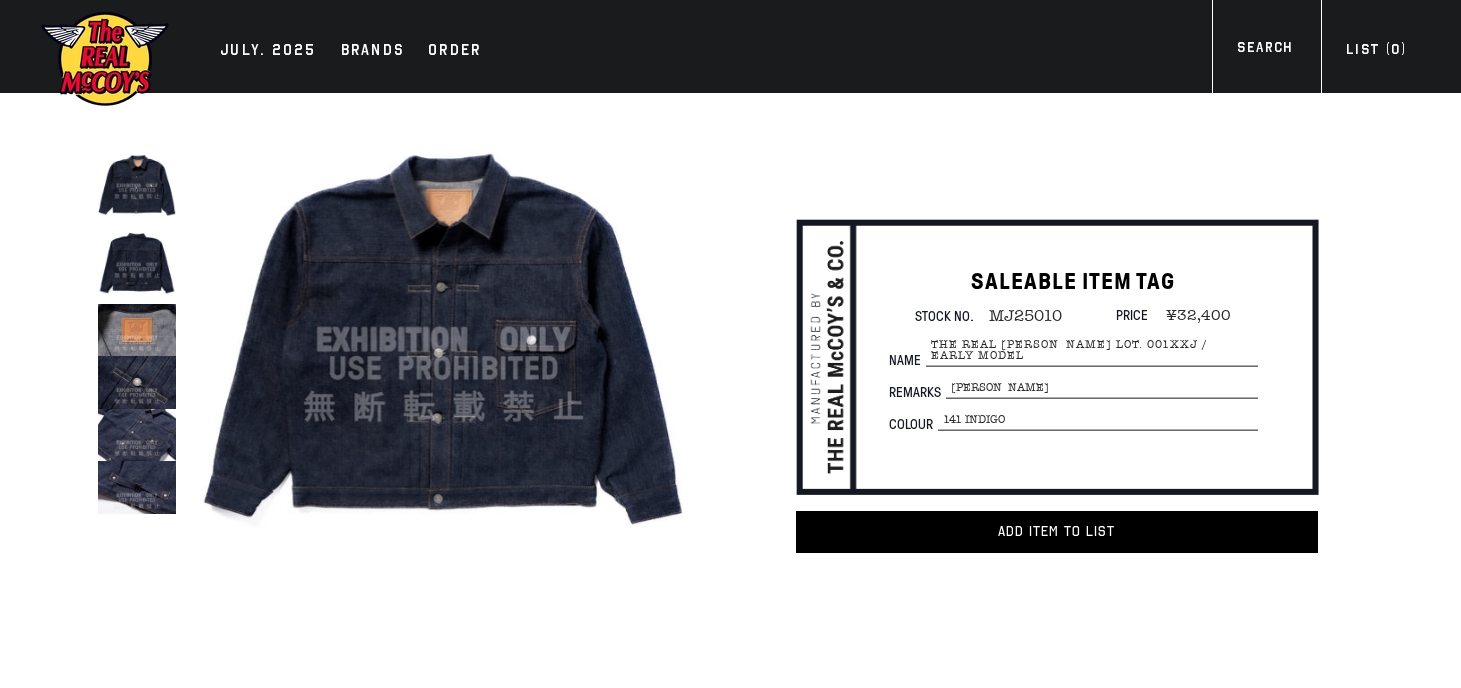 click at bounding box center (137, 185) 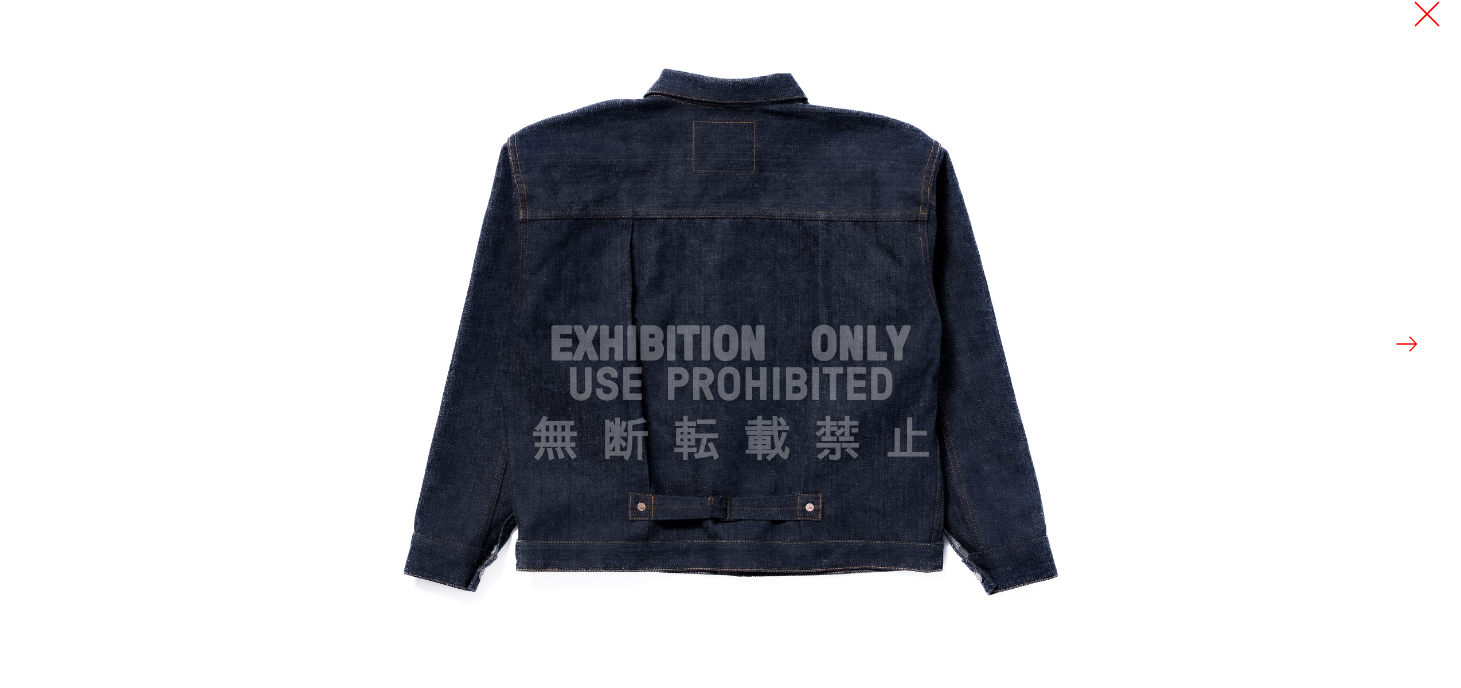 click at bounding box center (1427, 14) 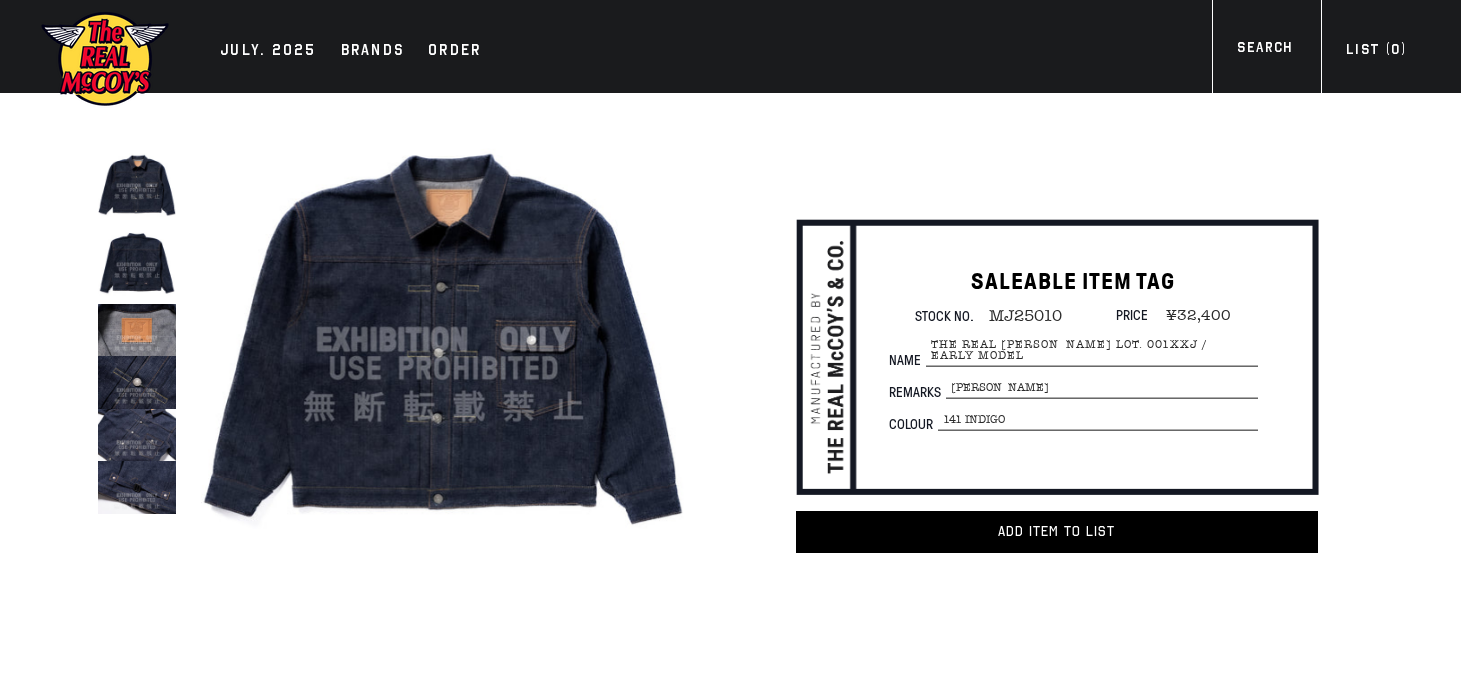 click at bounding box center [137, 185] 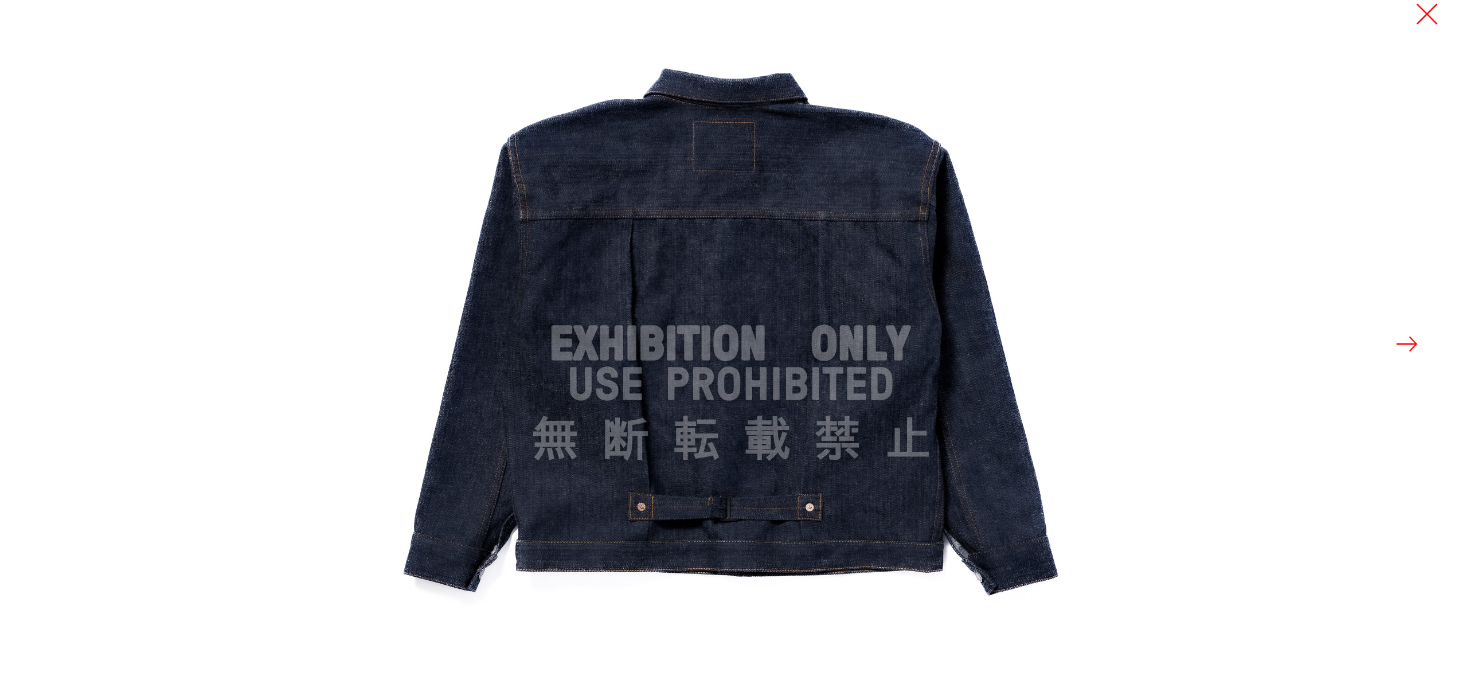 click at bounding box center [1407, 344] 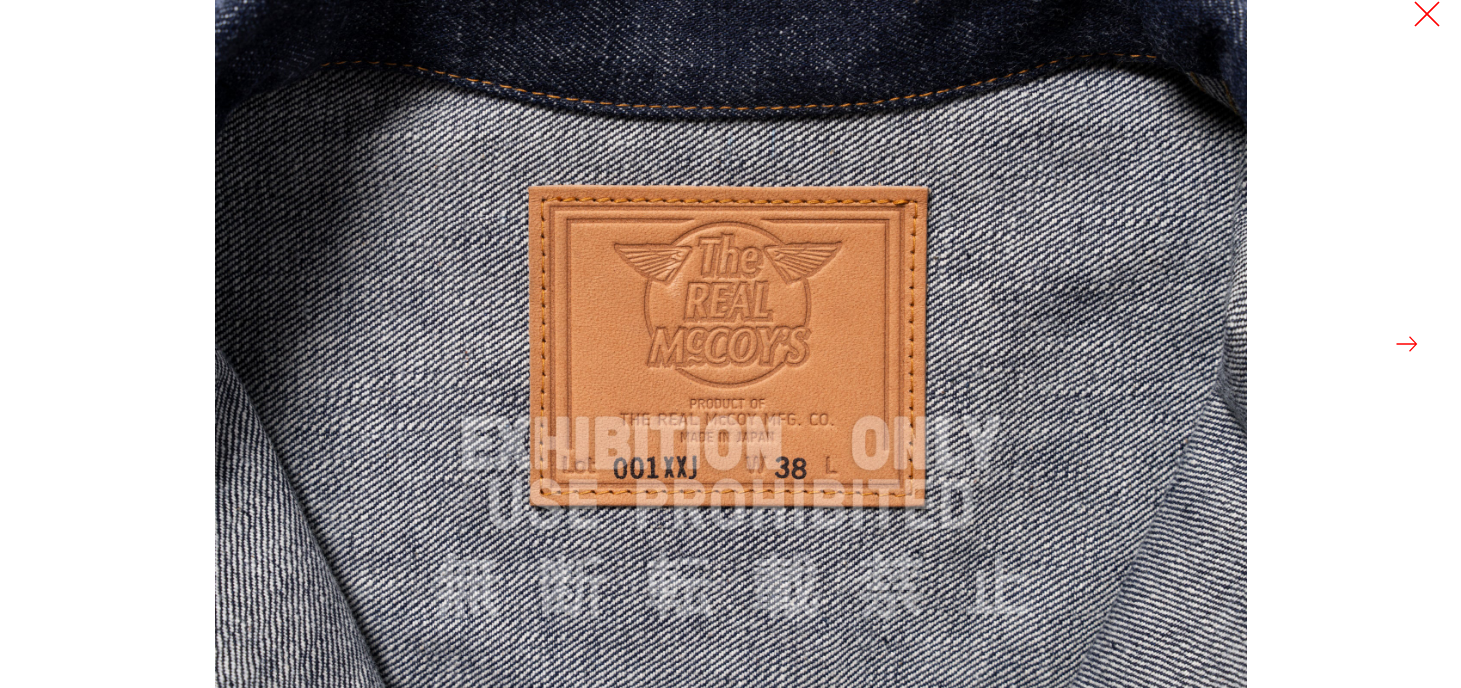click at bounding box center (1427, 14) 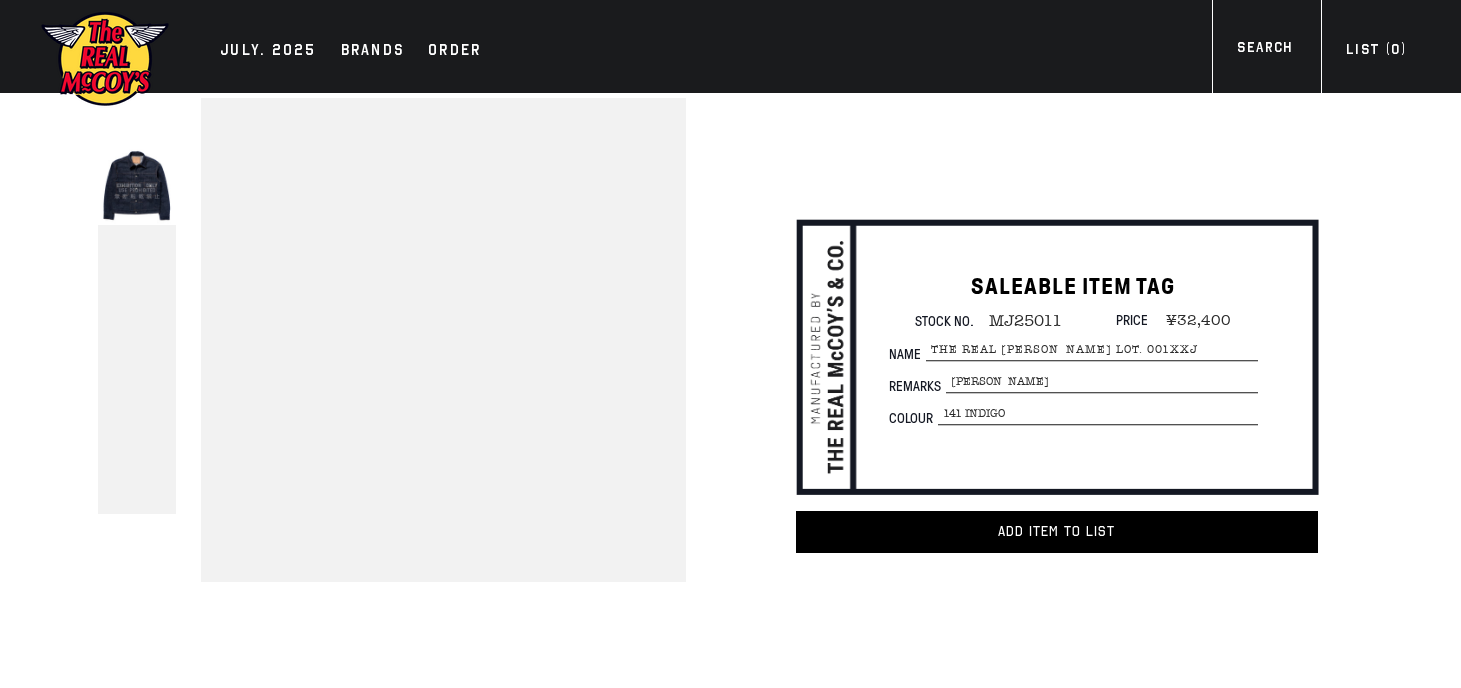 scroll, scrollTop: 0, scrollLeft: 0, axis: both 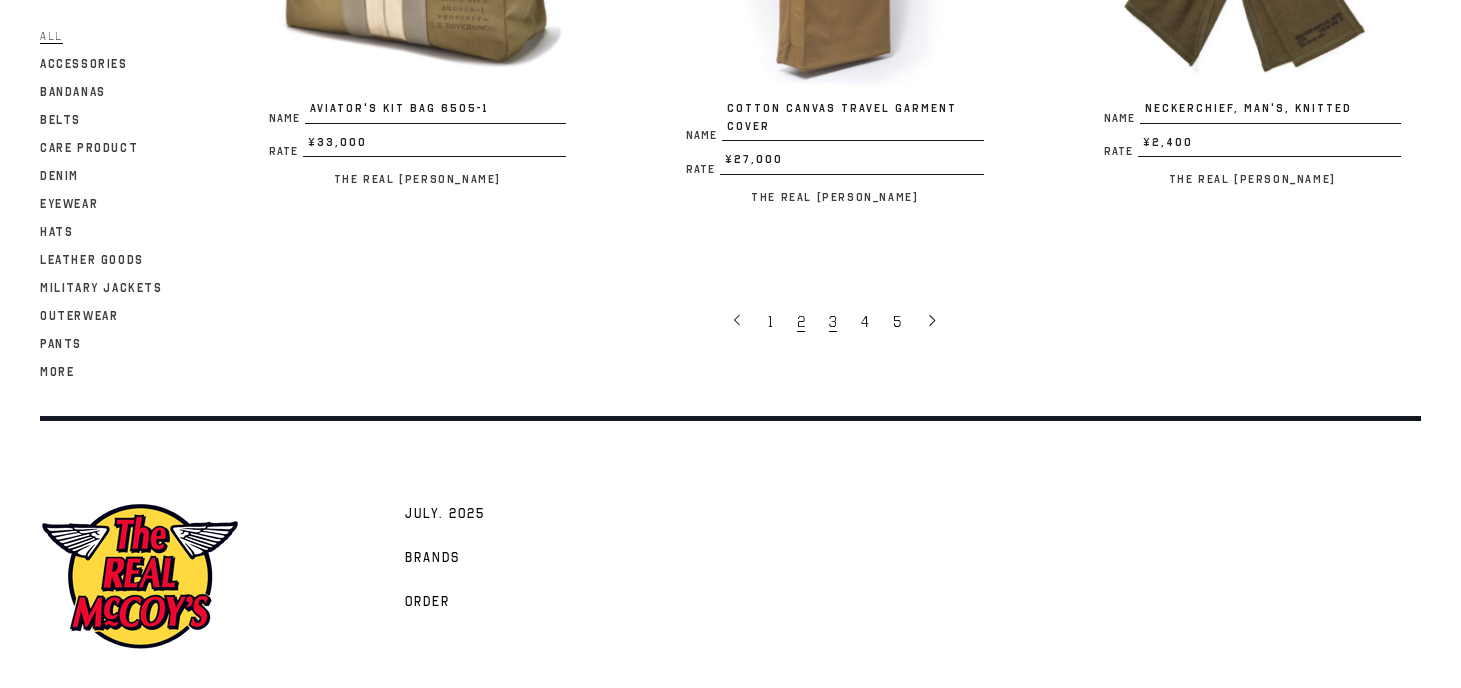 click on "3" at bounding box center (833, 322) 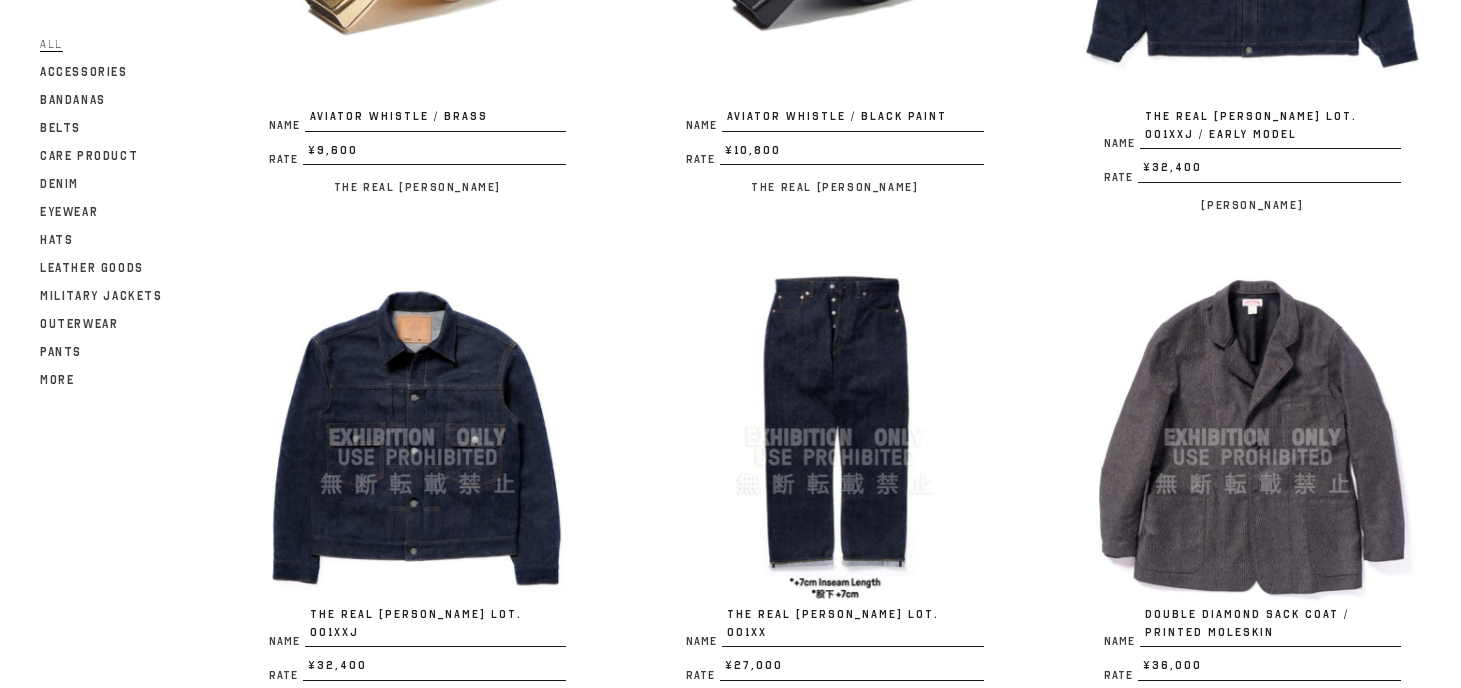 scroll, scrollTop: 485, scrollLeft: 0, axis: vertical 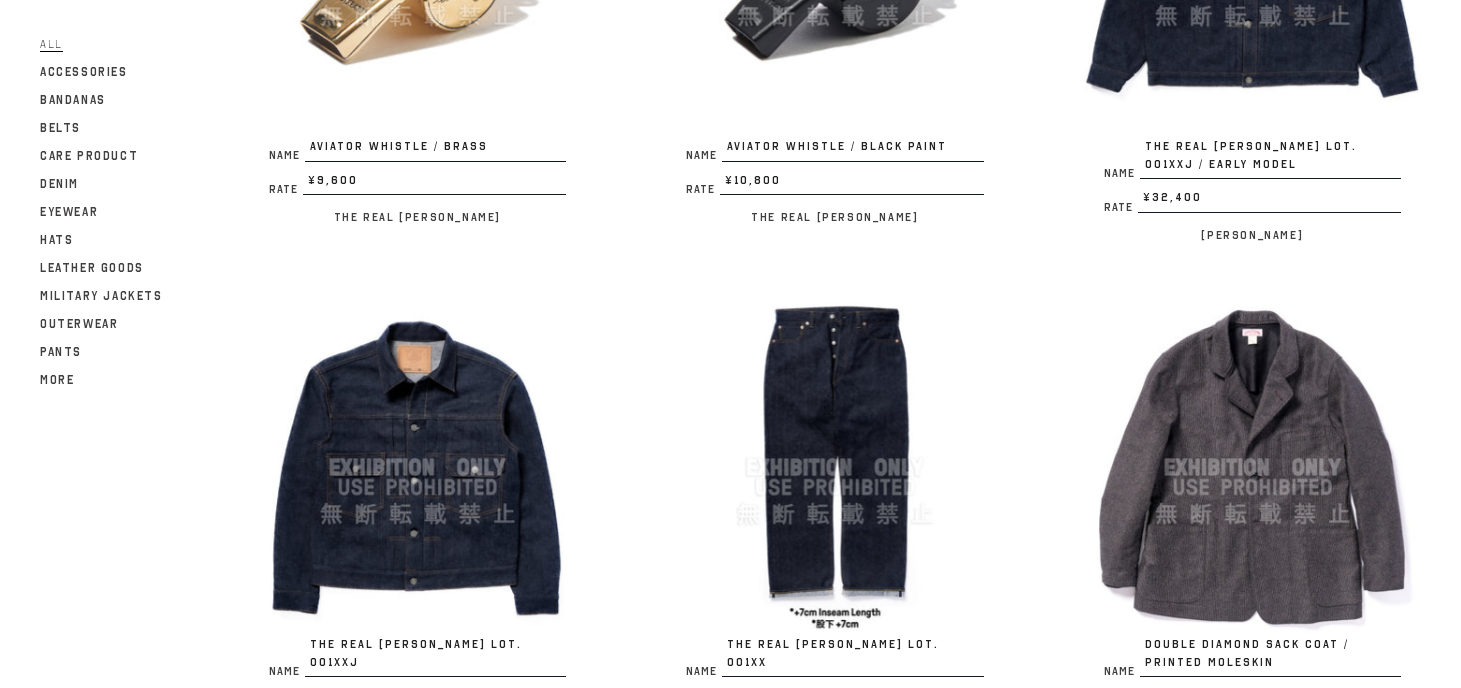 click at bounding box center [1252, -31] 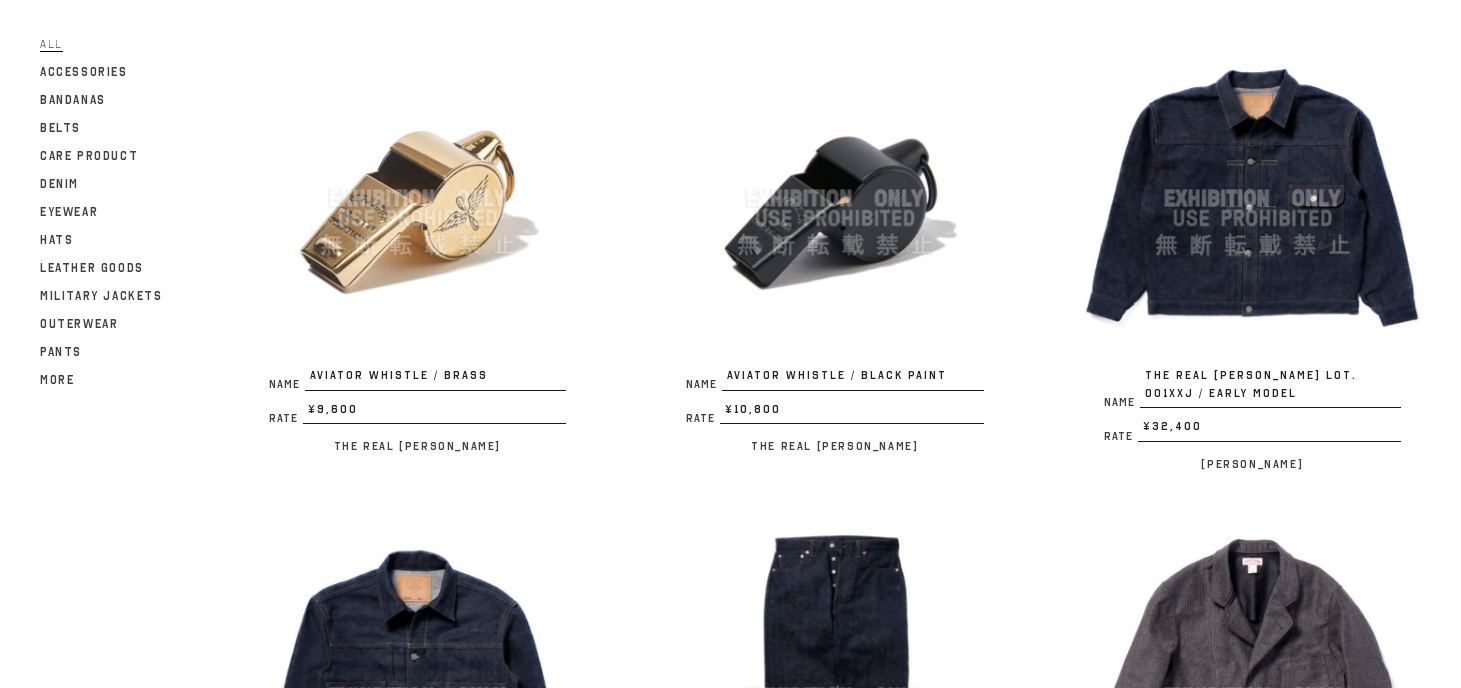 scroll, scrollTop: 236, scrollLeft: 0, axis: vertical 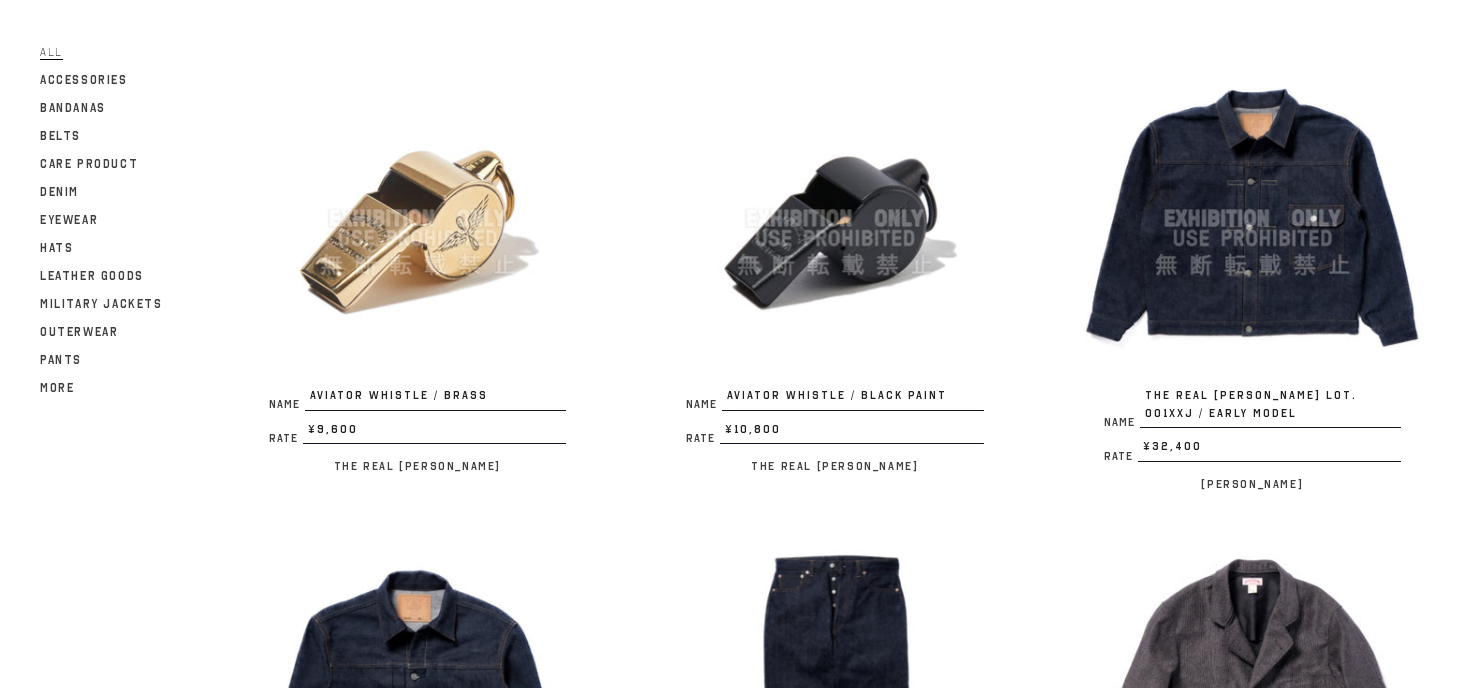 click at bounding box center [1252, 218] 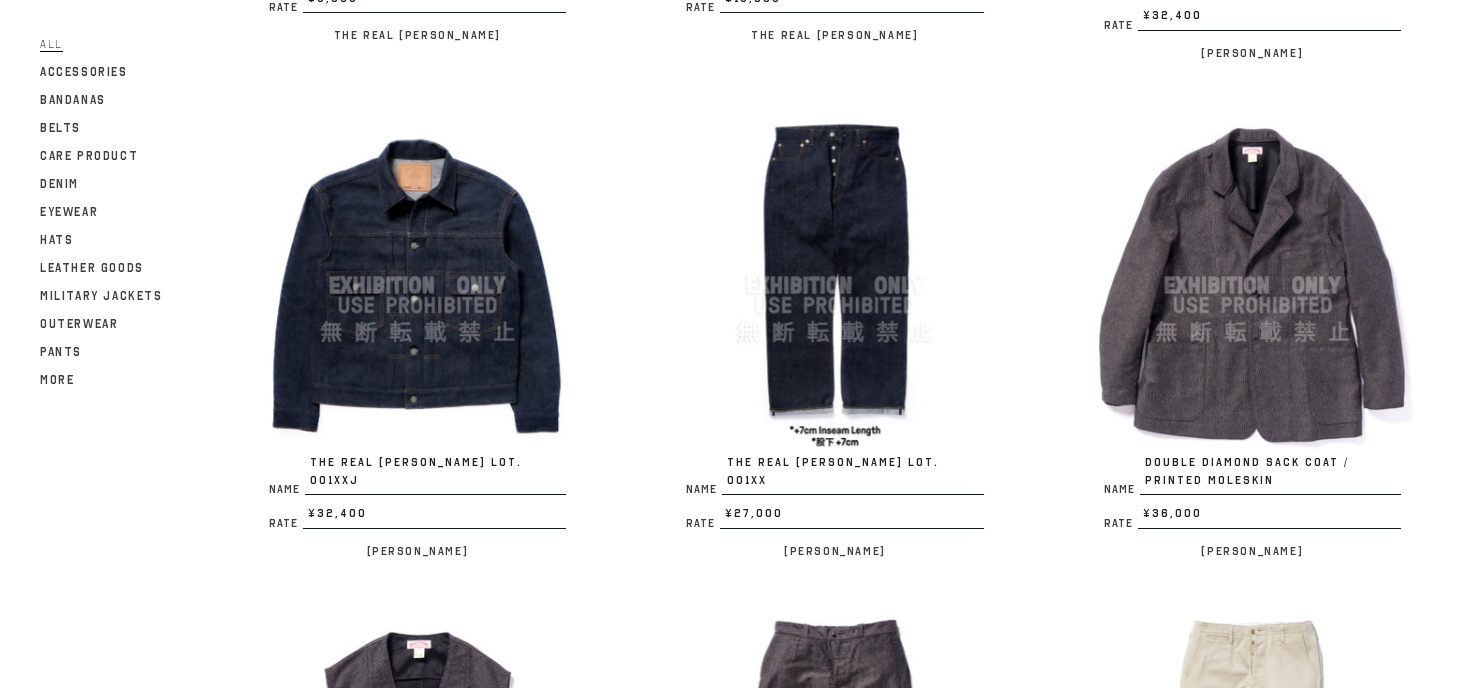 scroll, scrollTop: 669, scrollLeft: 0, axis: vertical 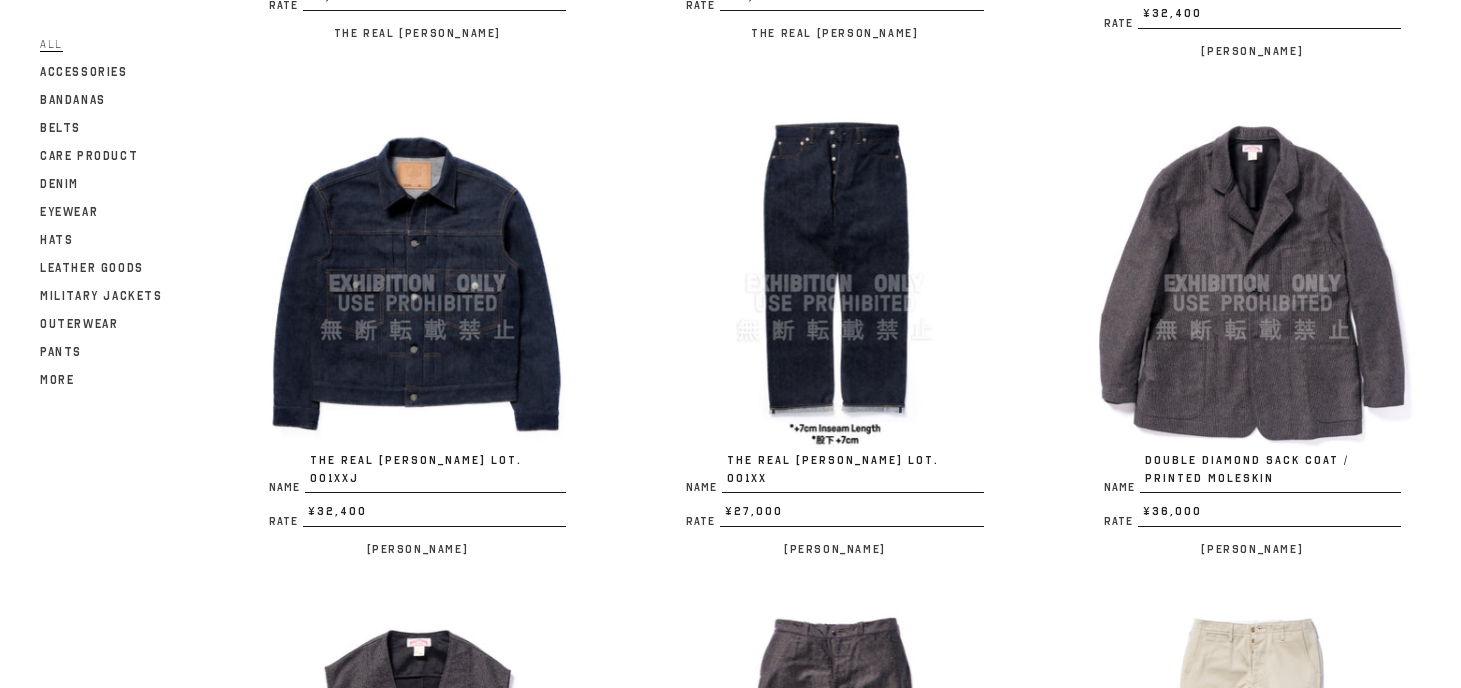 click at bounding box center (834, 283) 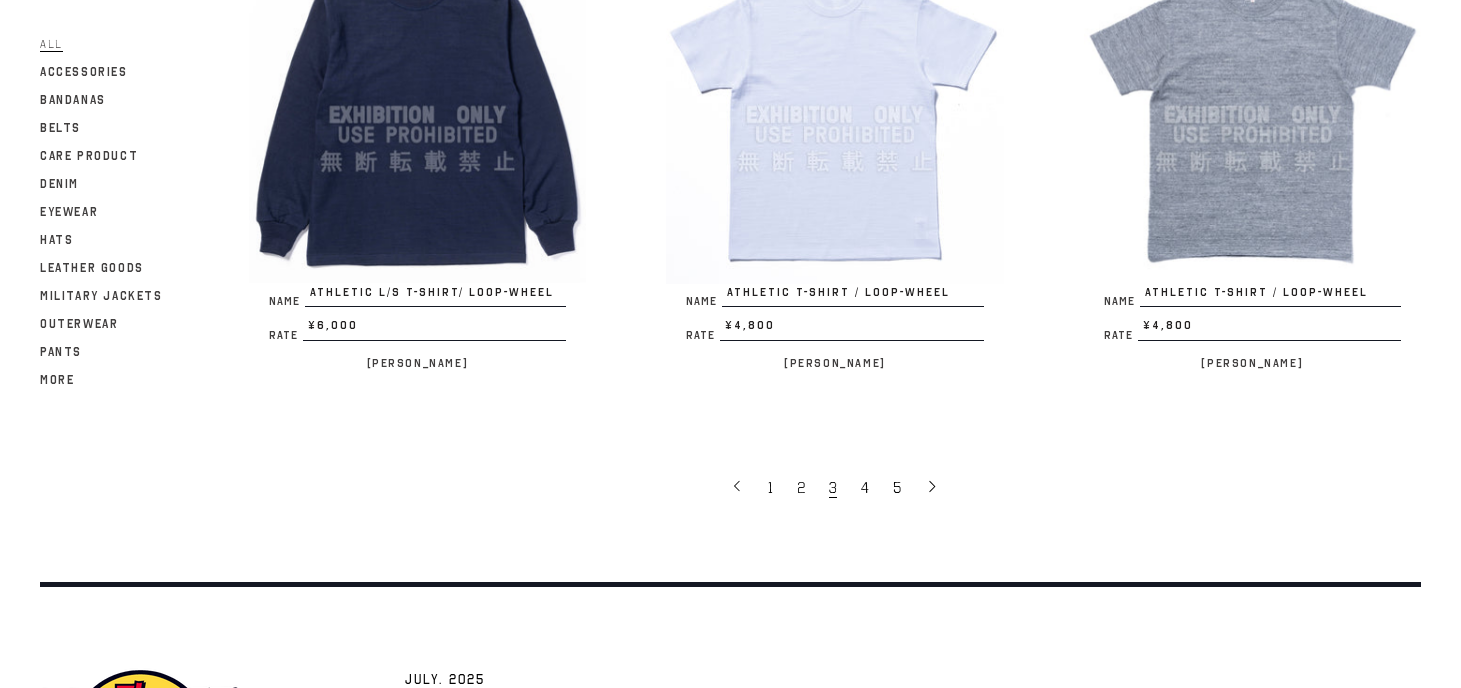 scroll, scrollTop: 3770, scrollLeft: 0, axis: vertical 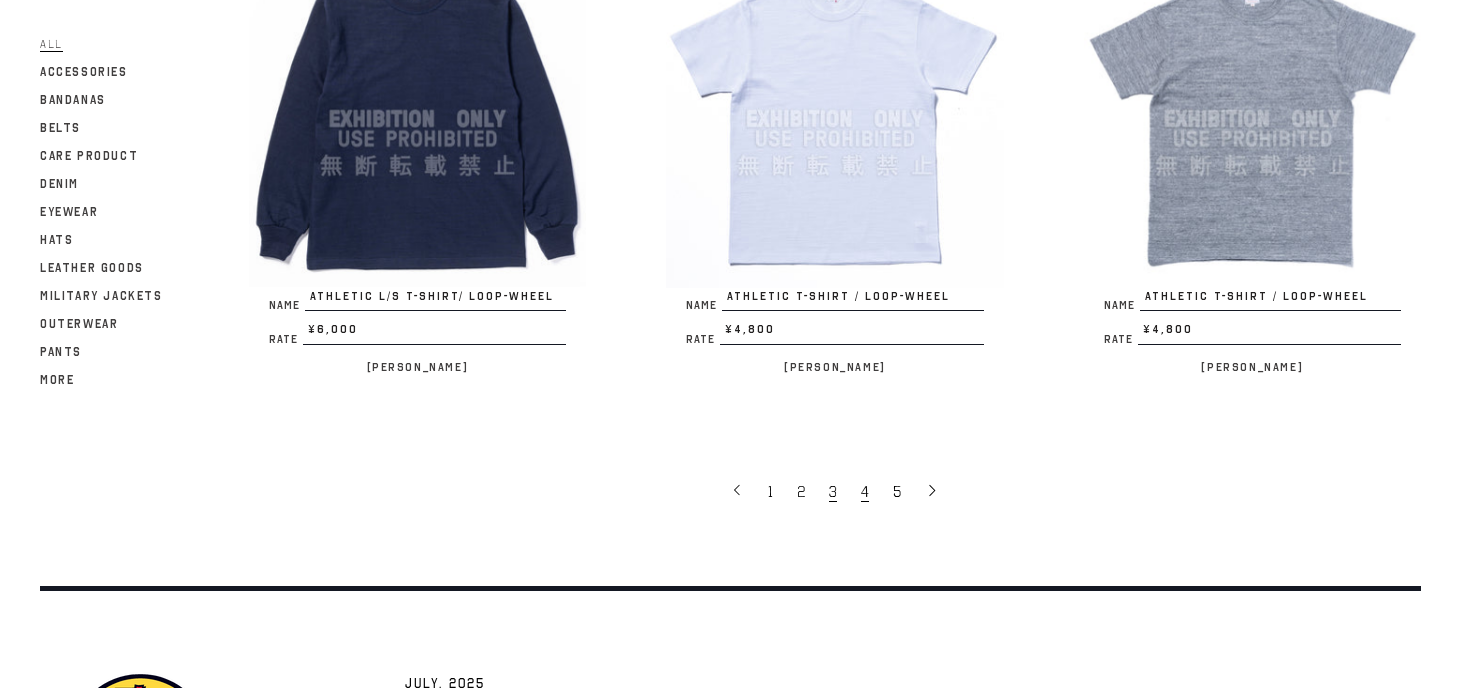click on "4" at bounding box center (865, 492) 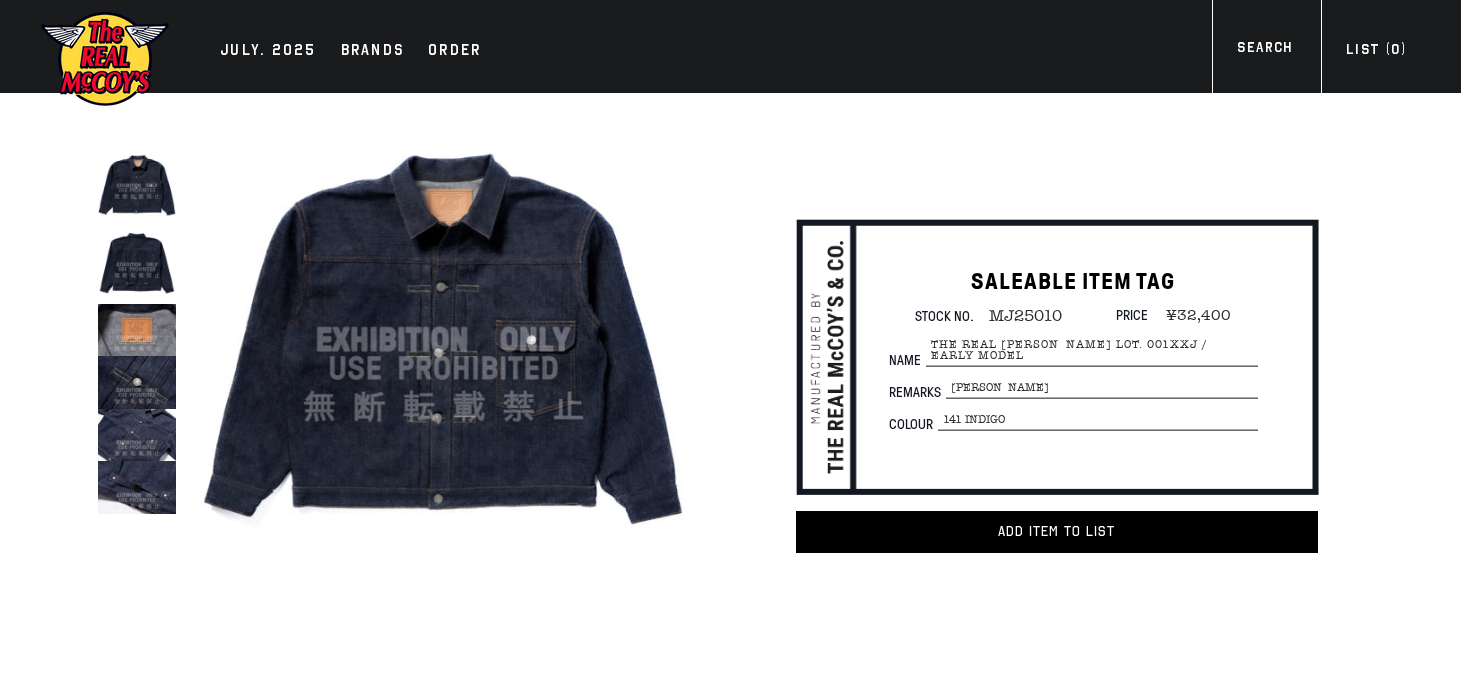 scroll, scrollTop: 0, scrollLeft: 0, axis: both 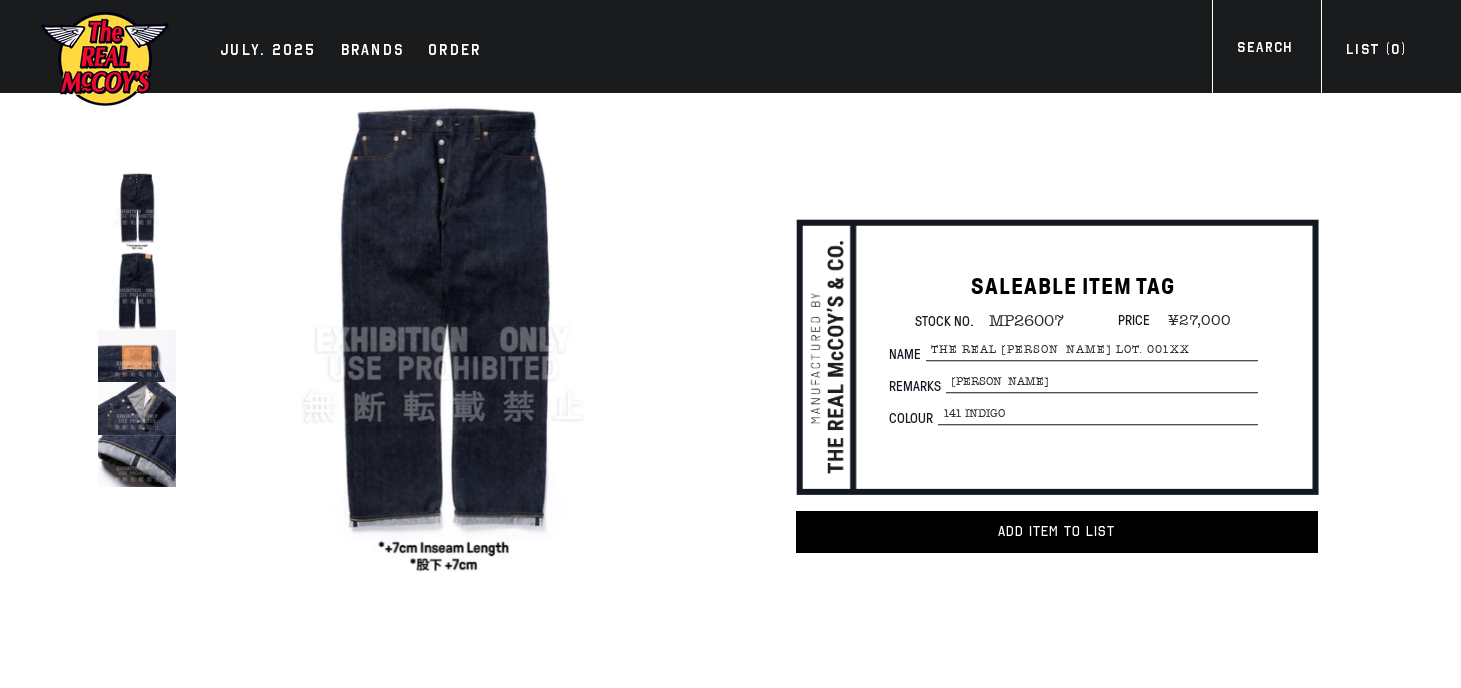 click at bounding box center [137, 290] 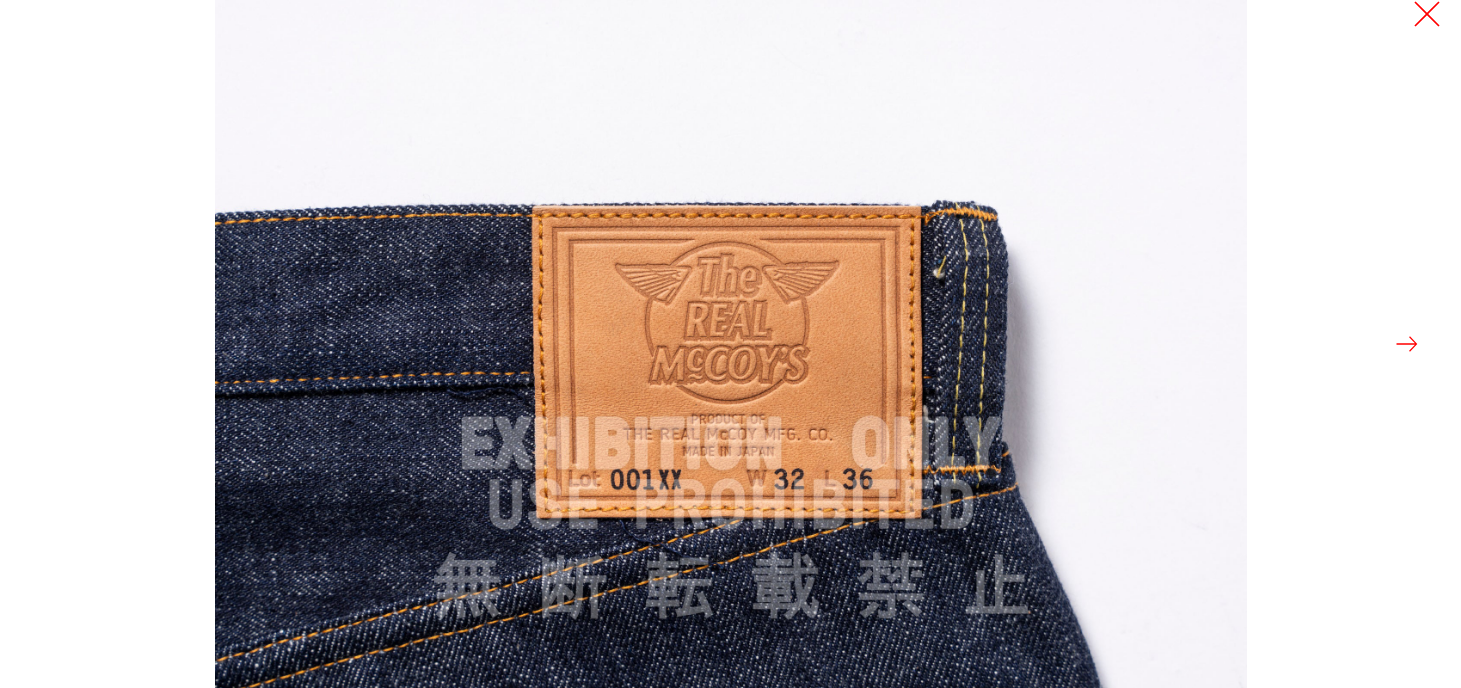 click at bounding box center [1427, 14] 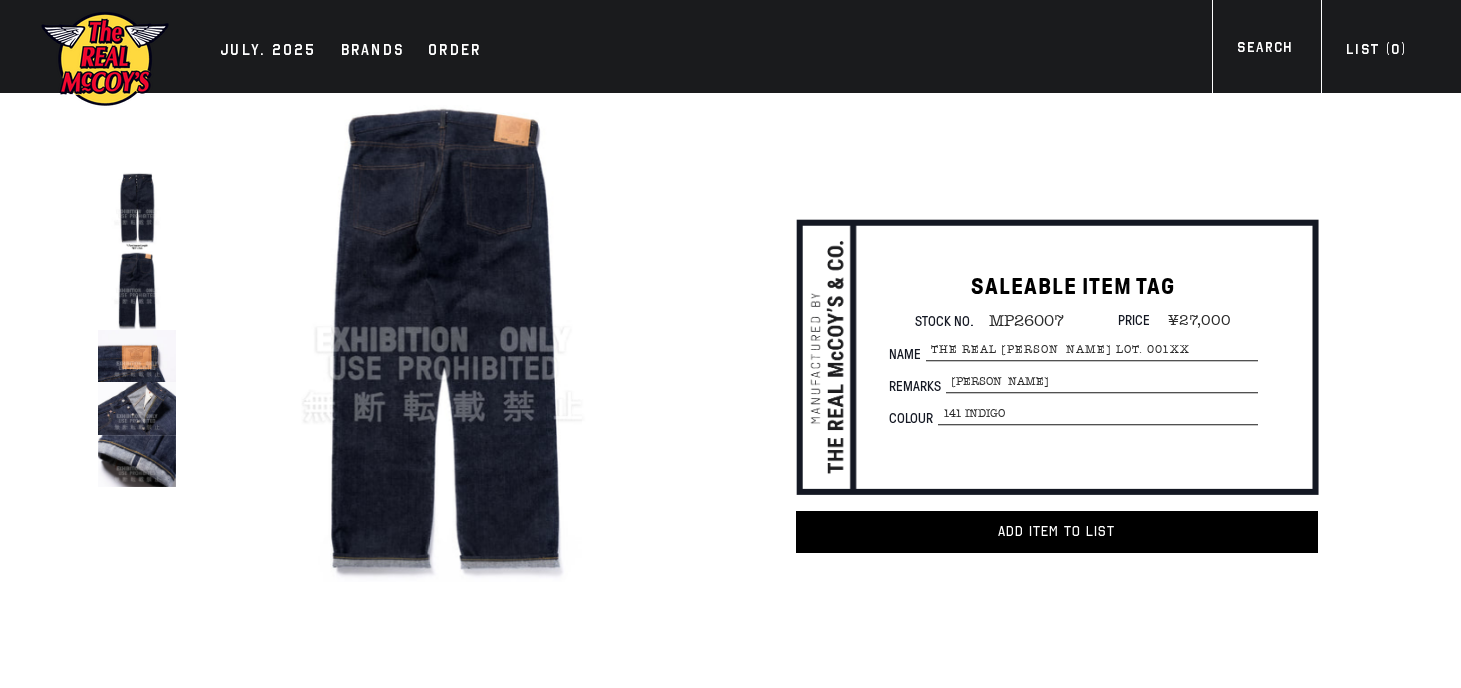 click at bounding box center (137, 211) 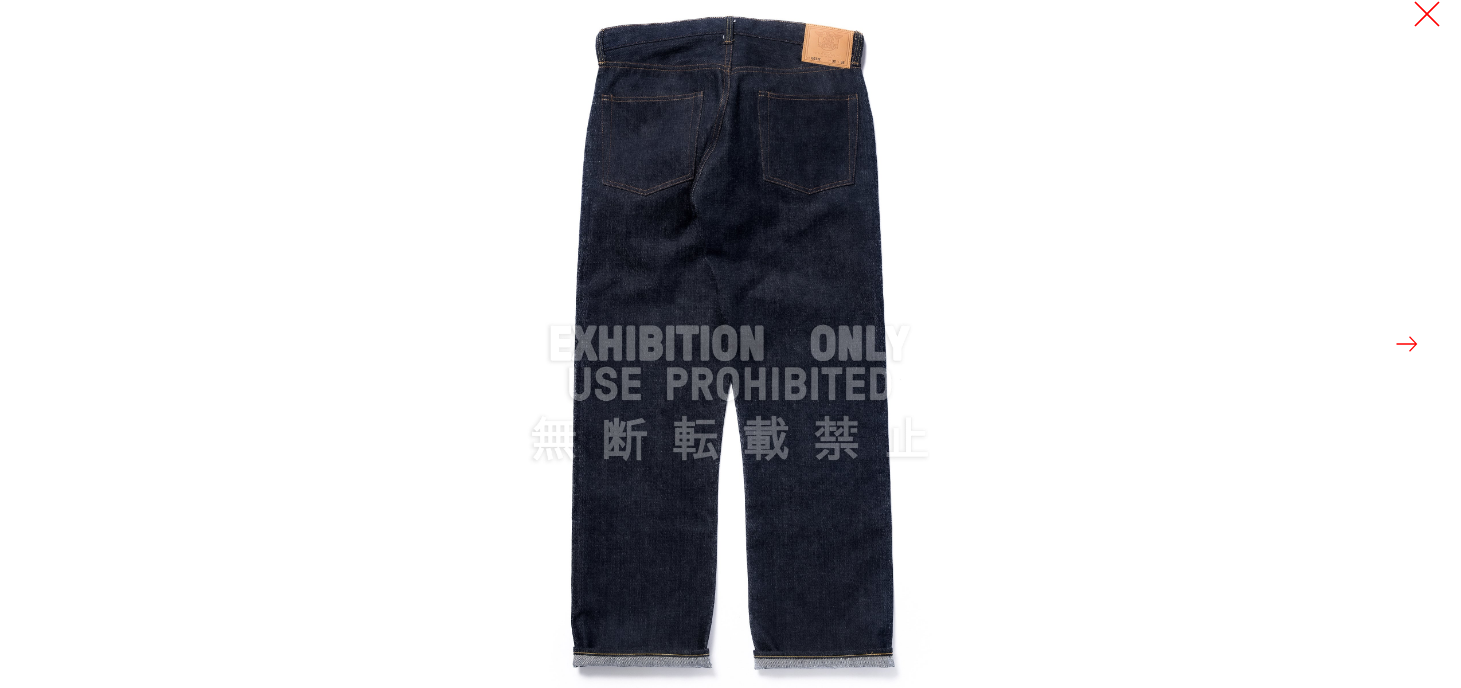 click at bounding box center (1427, 14) 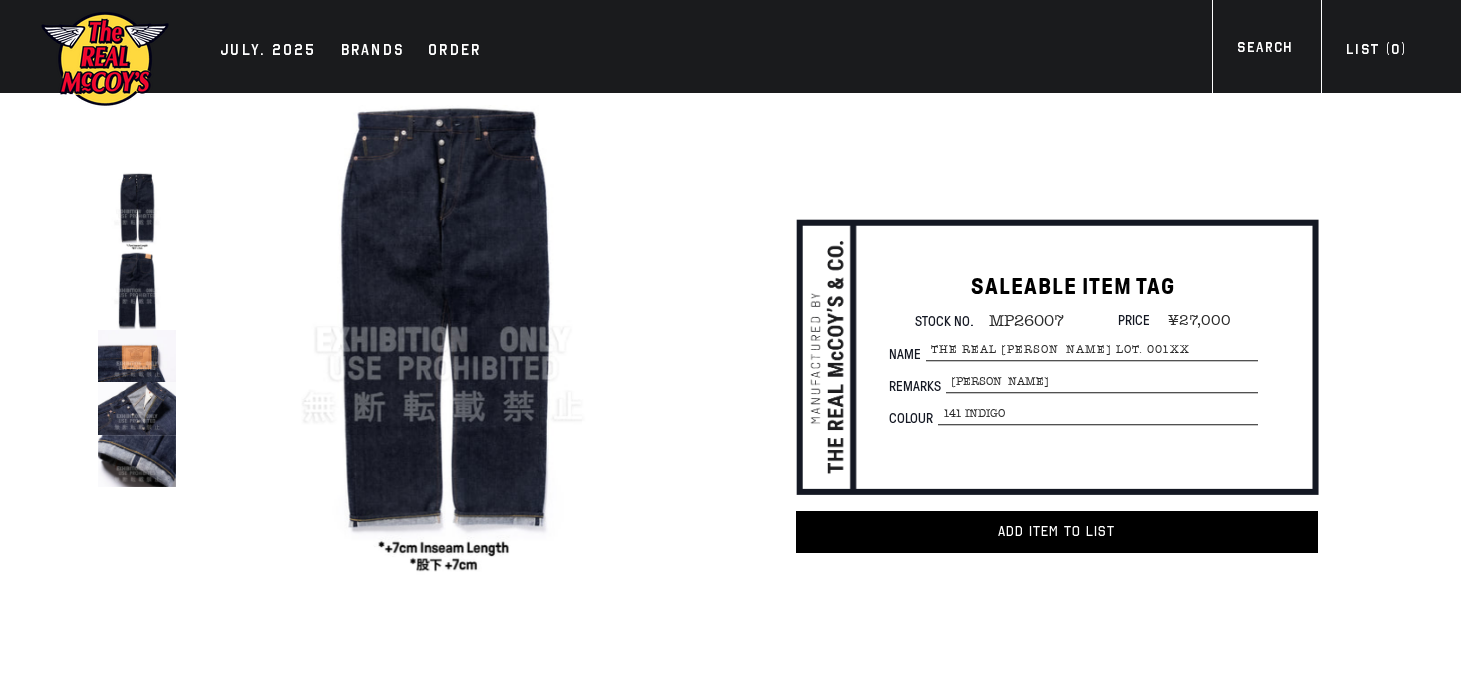 click at bounding box center [137, 211] 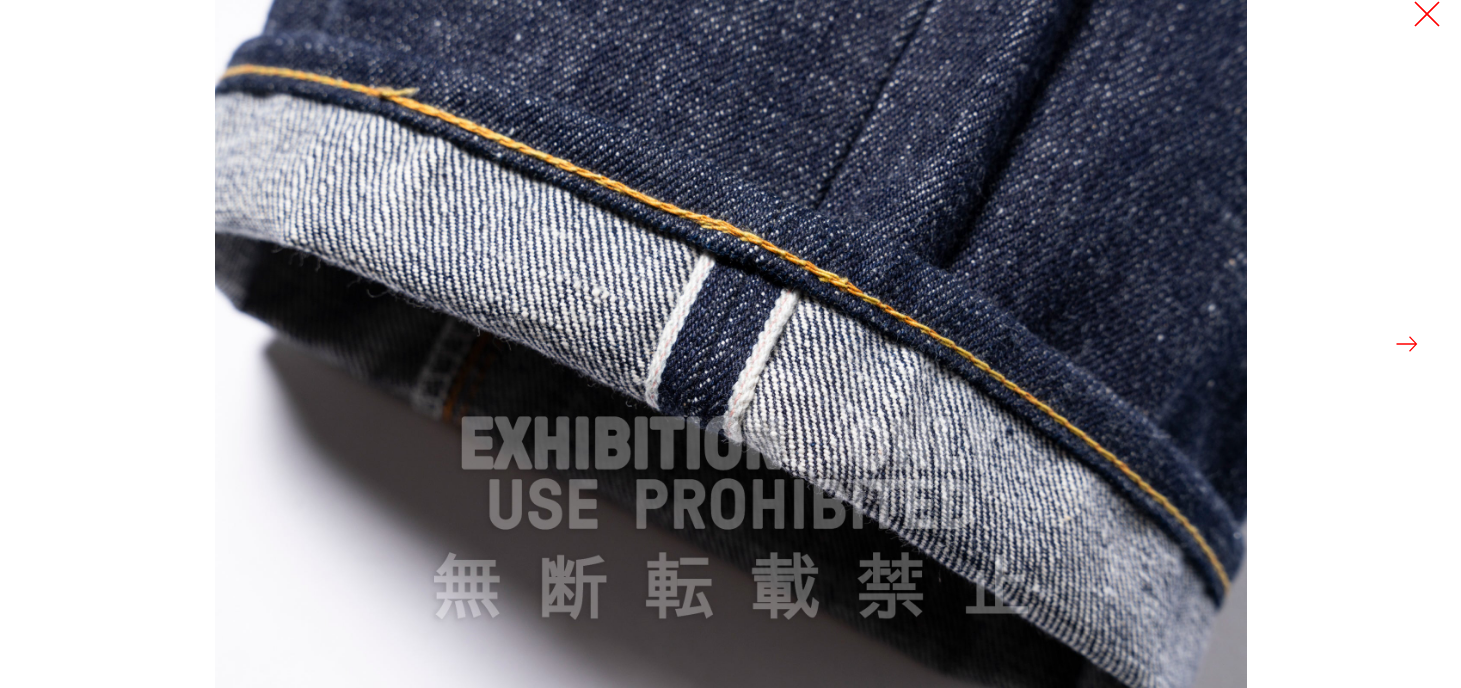 click at bounding box center [1427, 14] 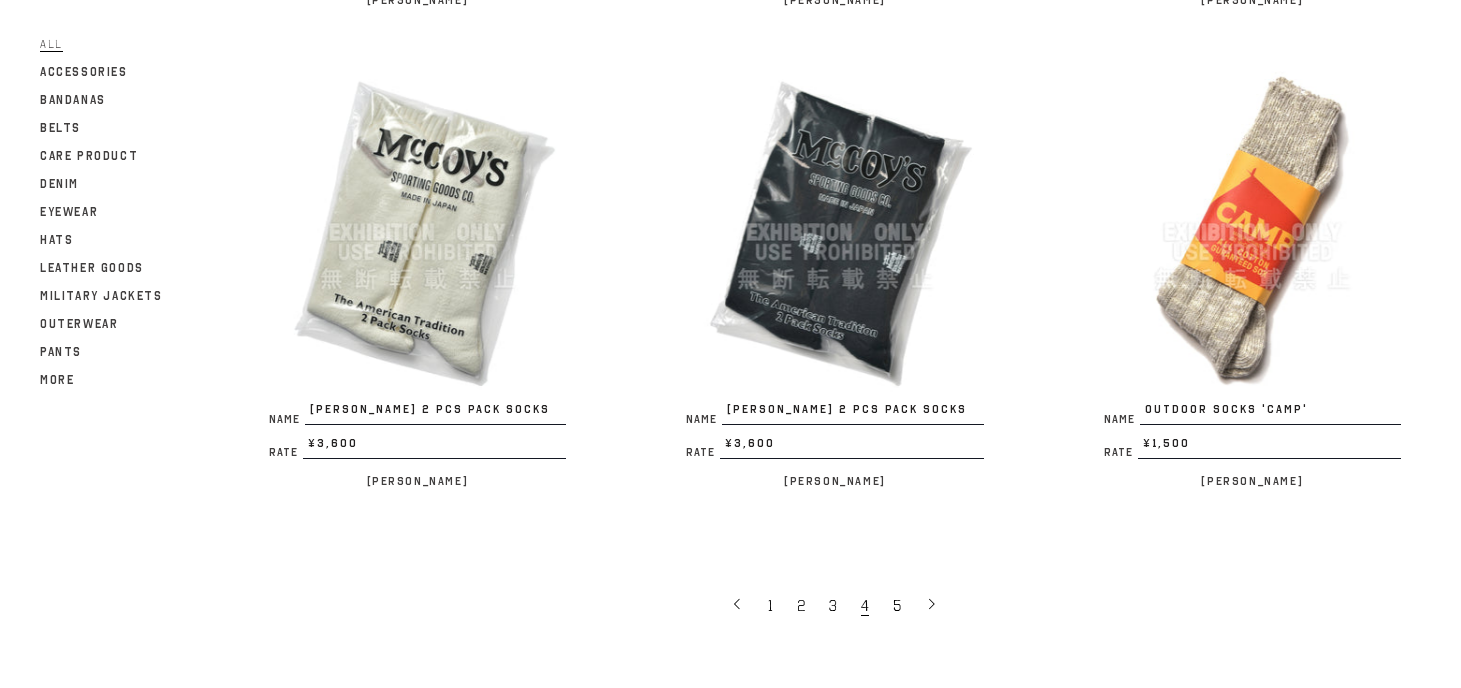 scroll, scrollTop: 3958, scrollLeft: 0, axis: vertical 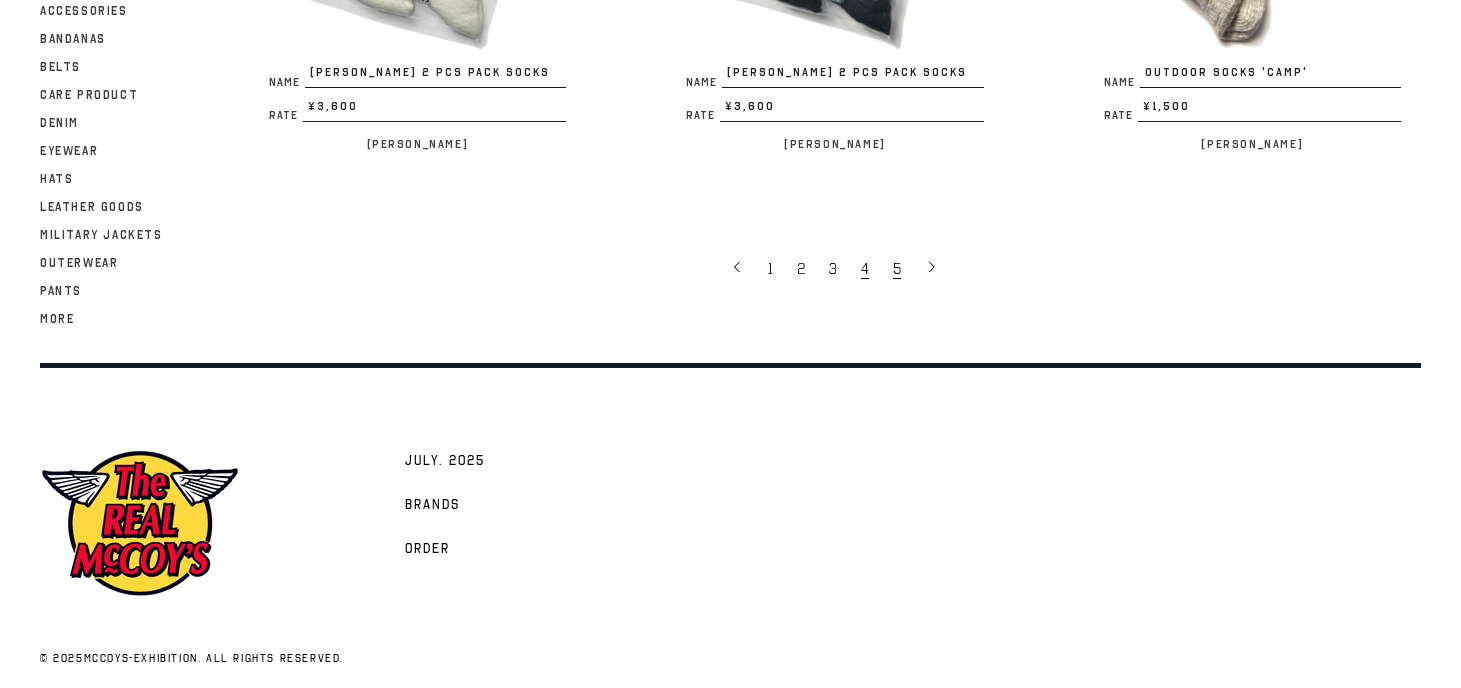 click on "5" at bounding box center [897, 269] 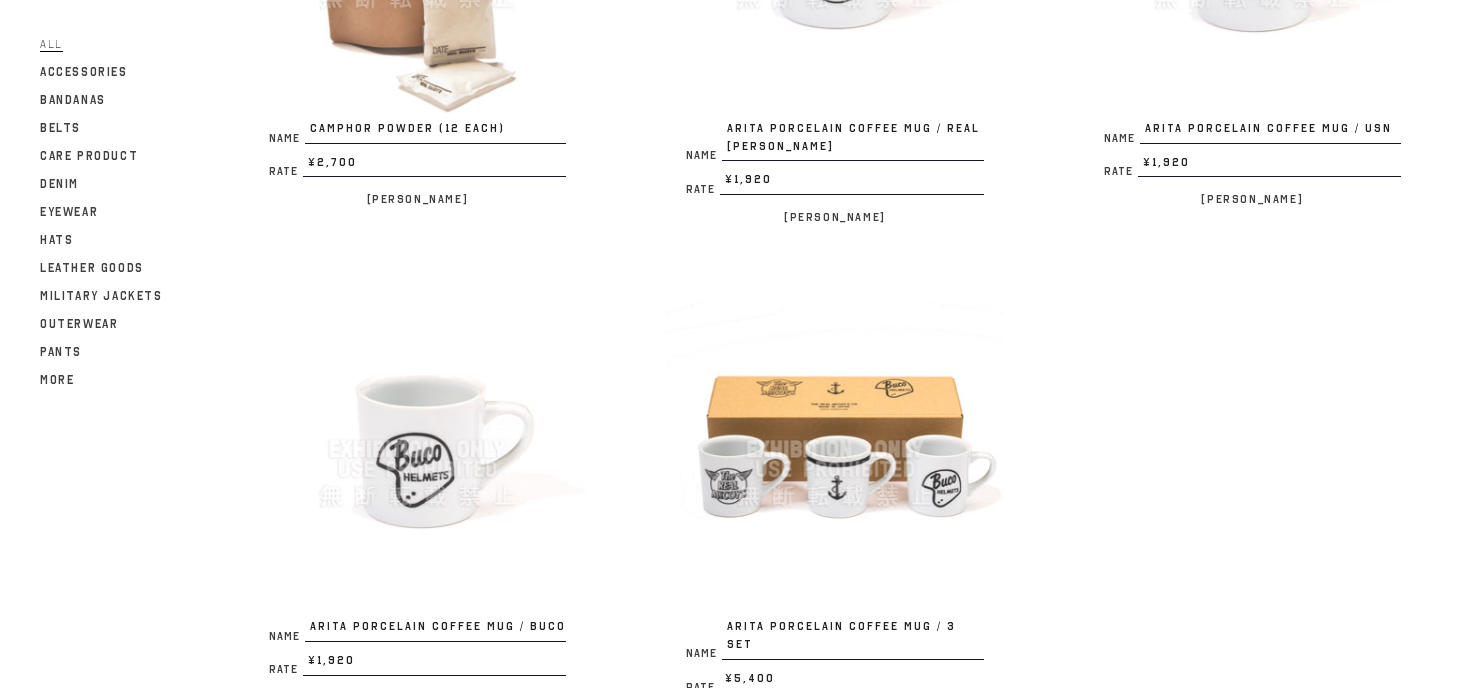 scroll, scrollTop: 3720, scrollLeft: 0, axis: vertical 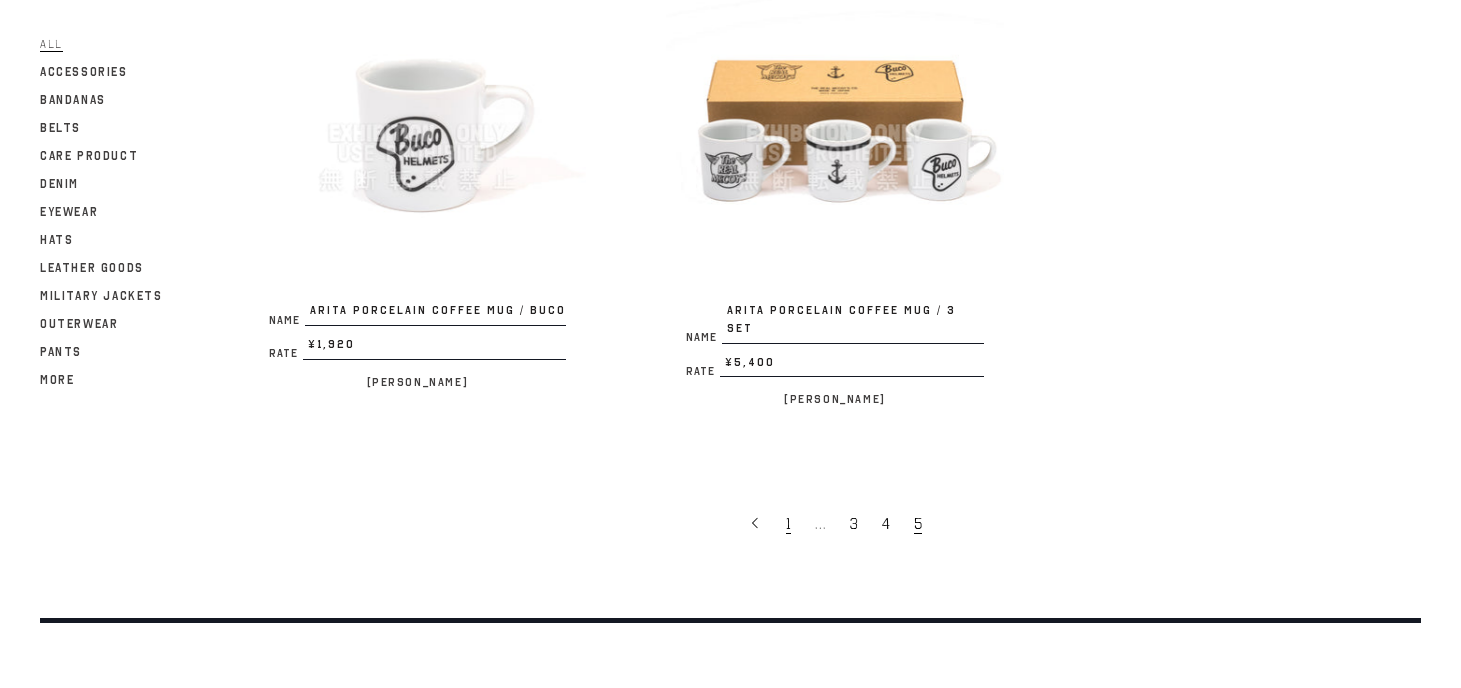 click on "1" at bounding box center [788, 524] 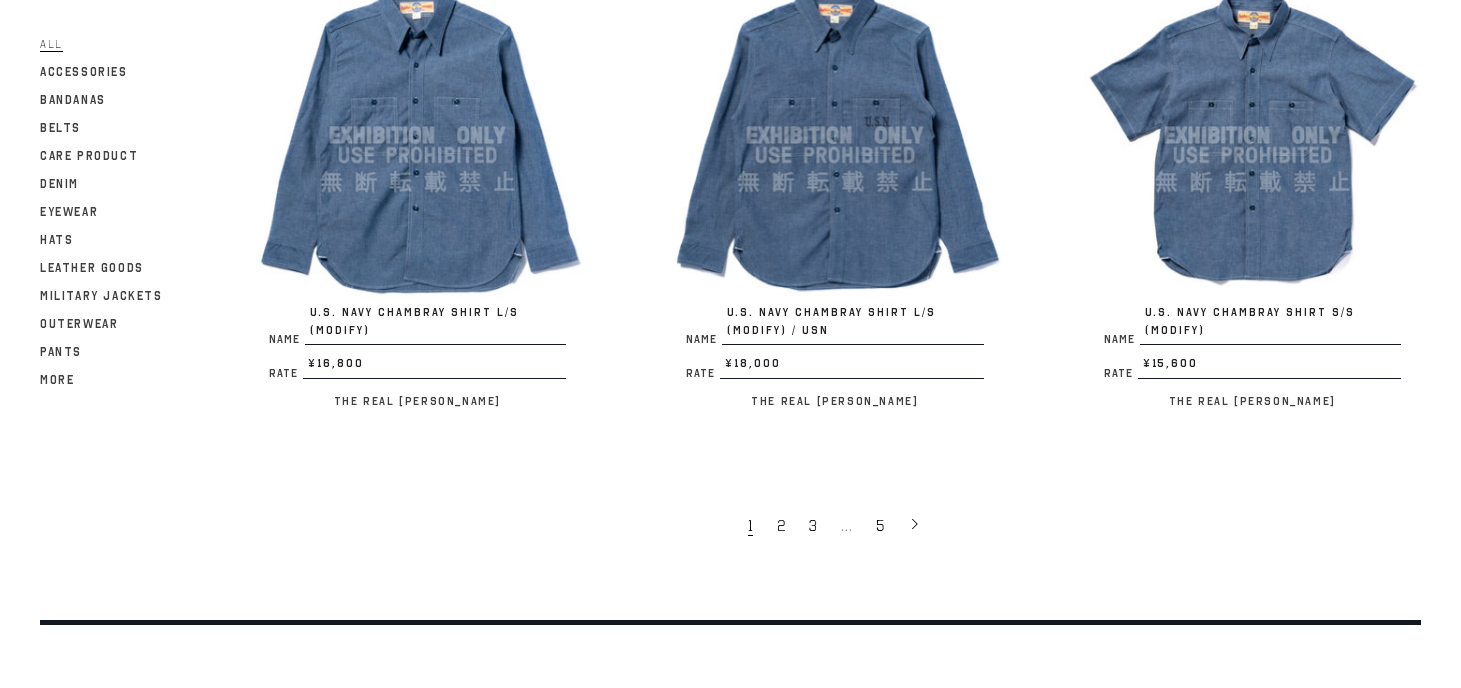 scroll, scrollTop: 3783, scrollLeft: 0, axis: vertical 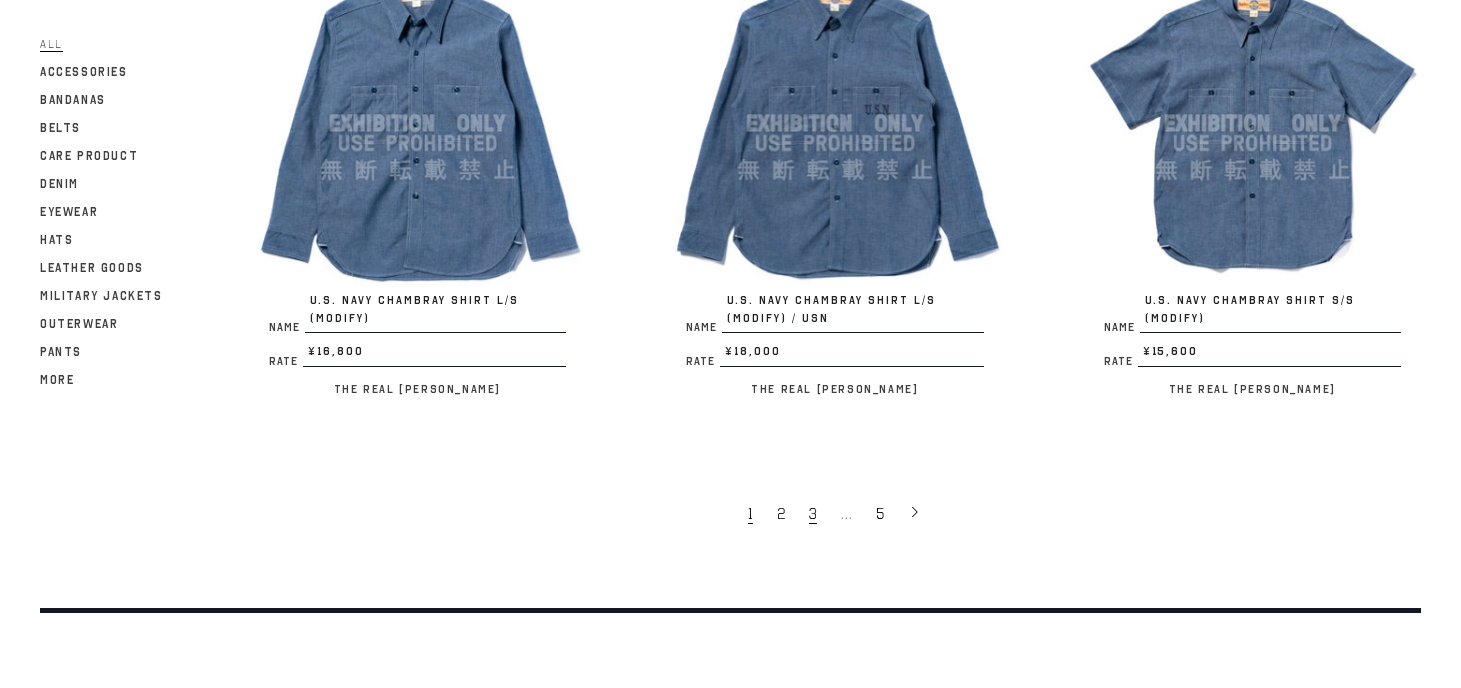 click on "3" at bounding box center [815, 513] 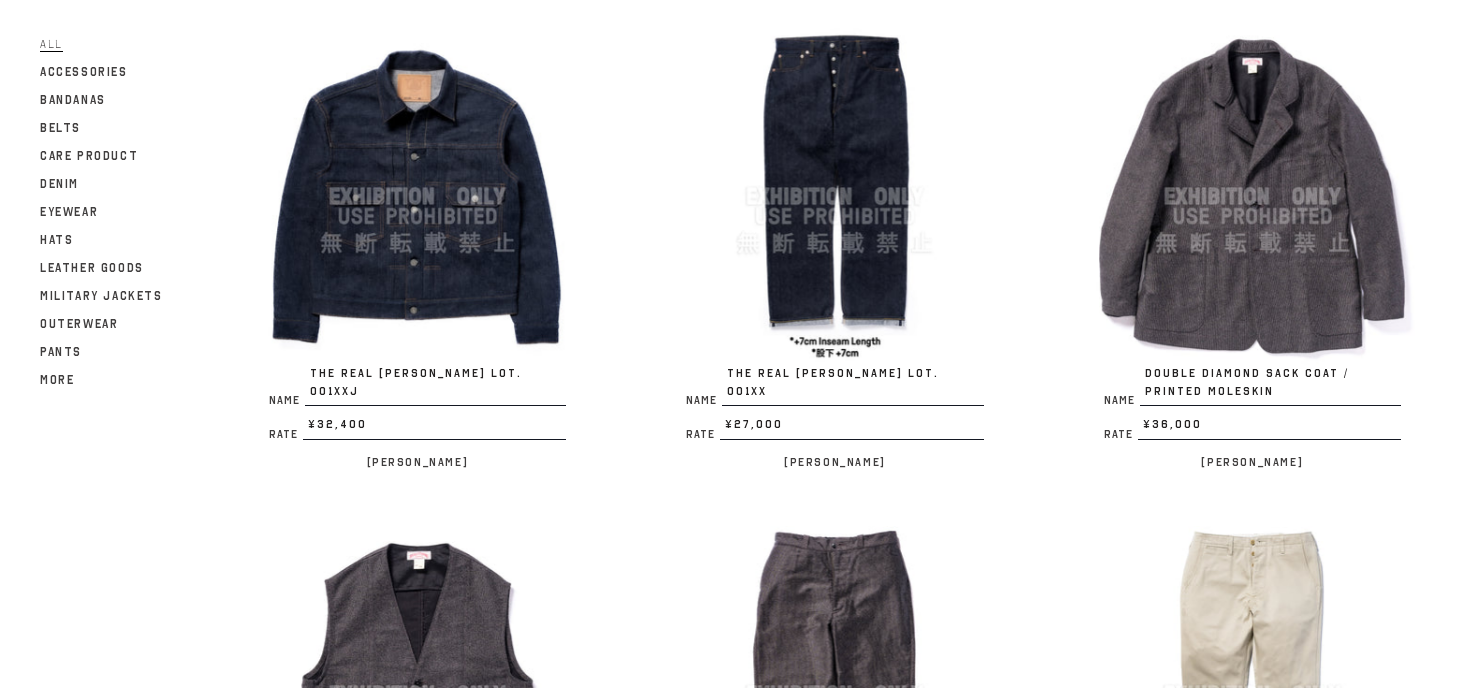 scroll, scrollTop: 857, scrollLeft: 0, axis: vertical 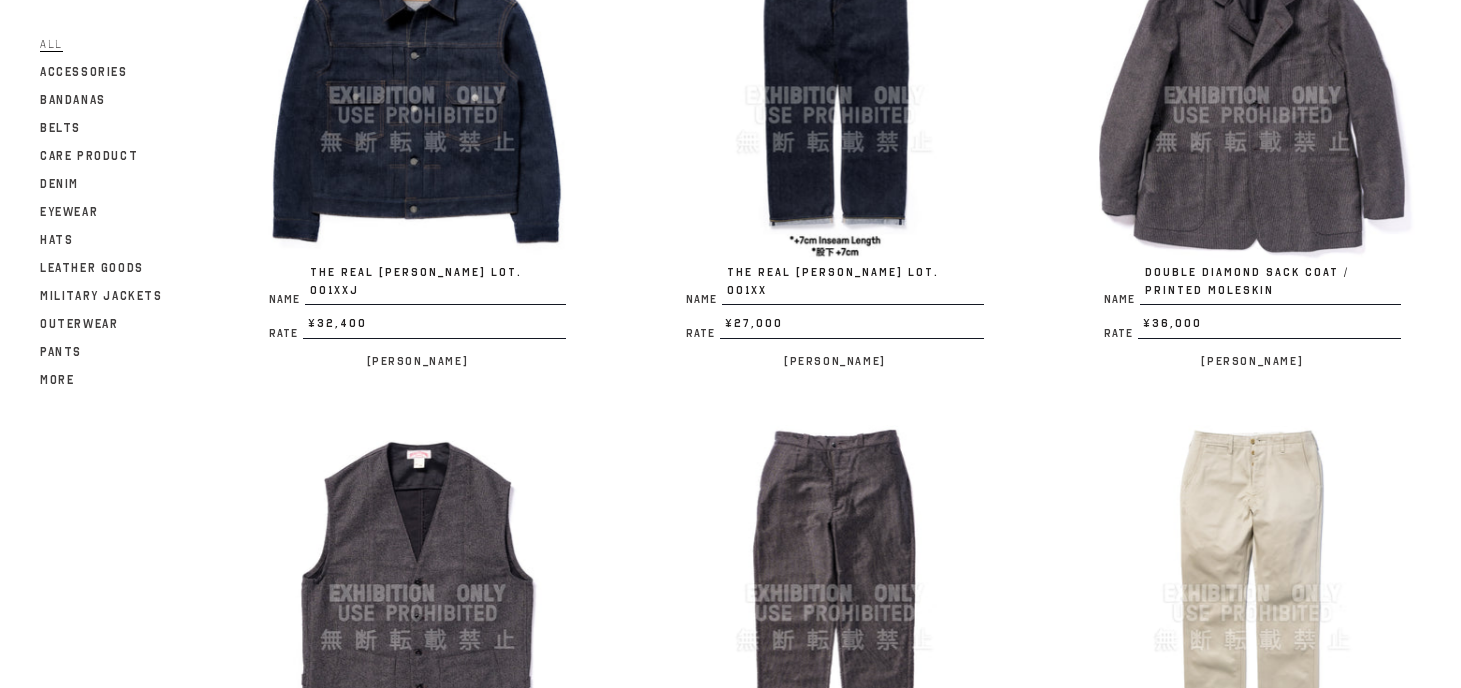 click at bounding box center [834, 95] 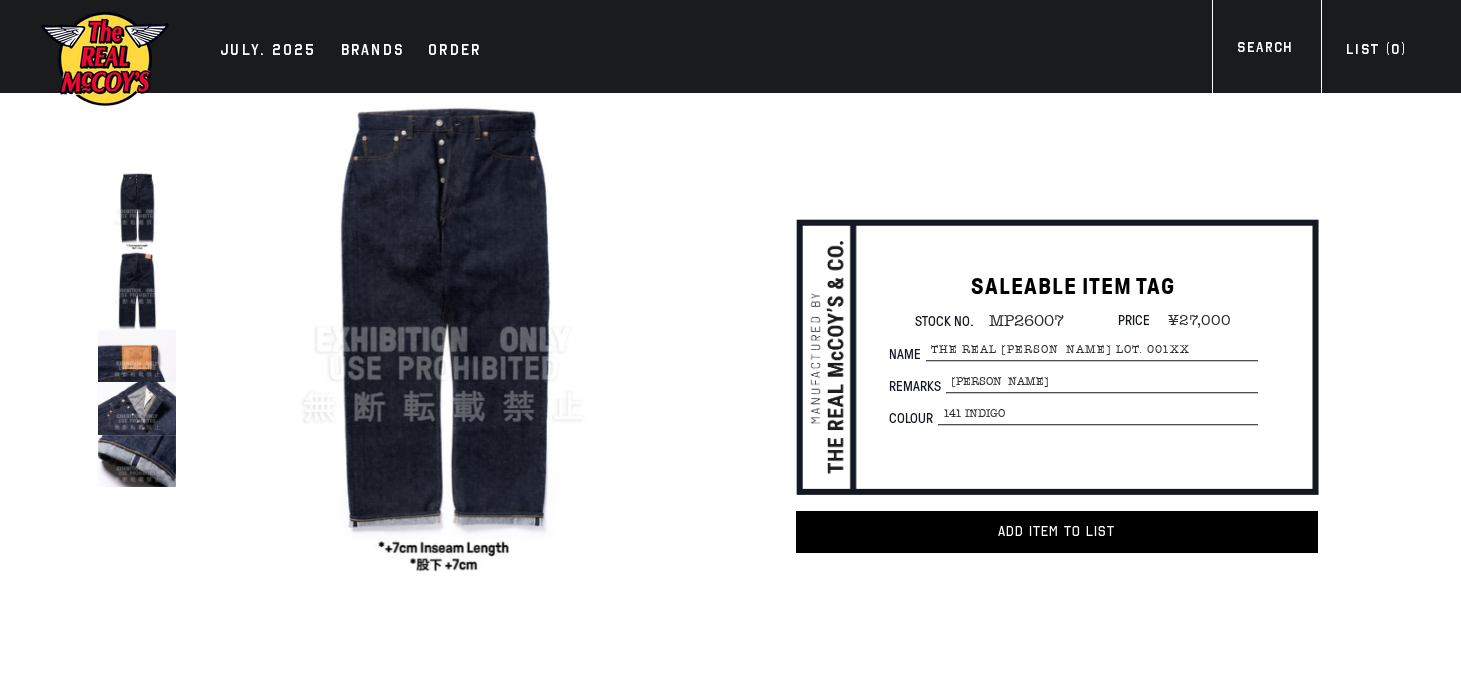scroll, scrollTop: 0, scrollLeft: 0, axis: both 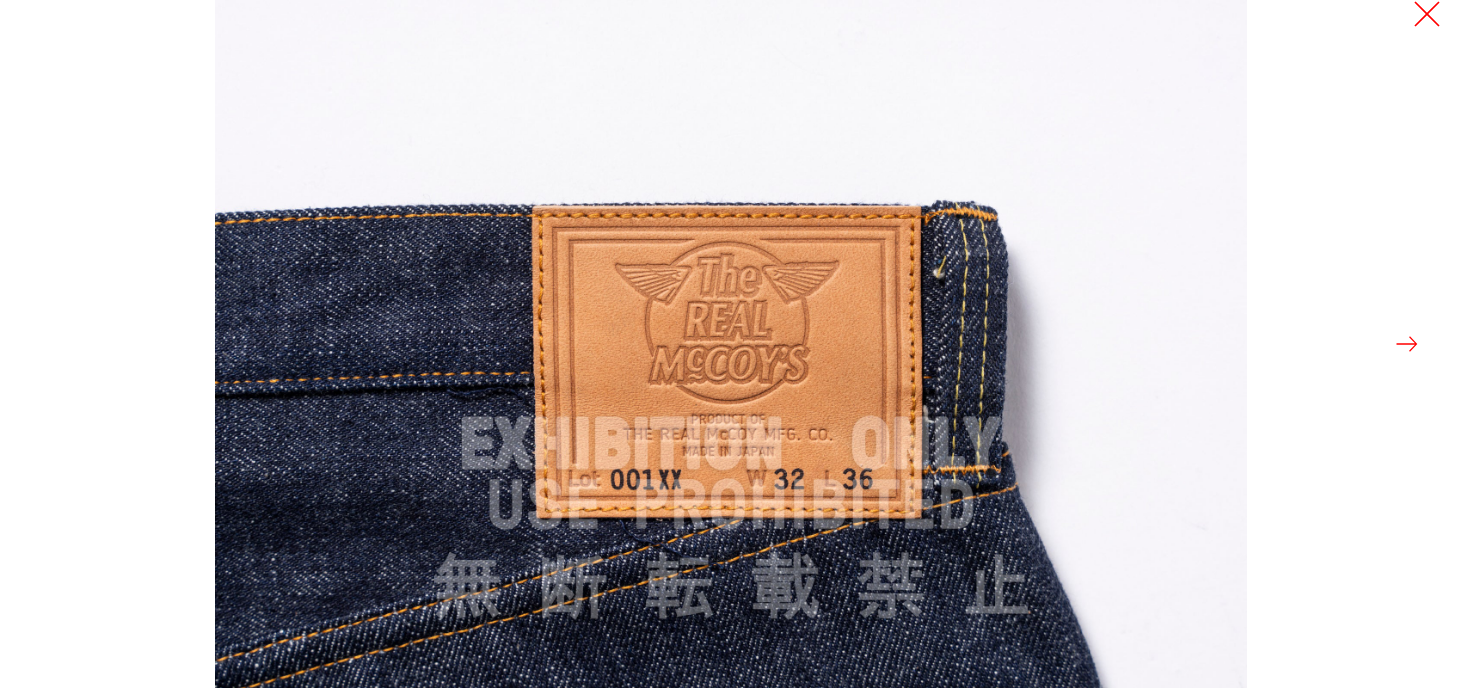 click at bounding box center (1427, 14) 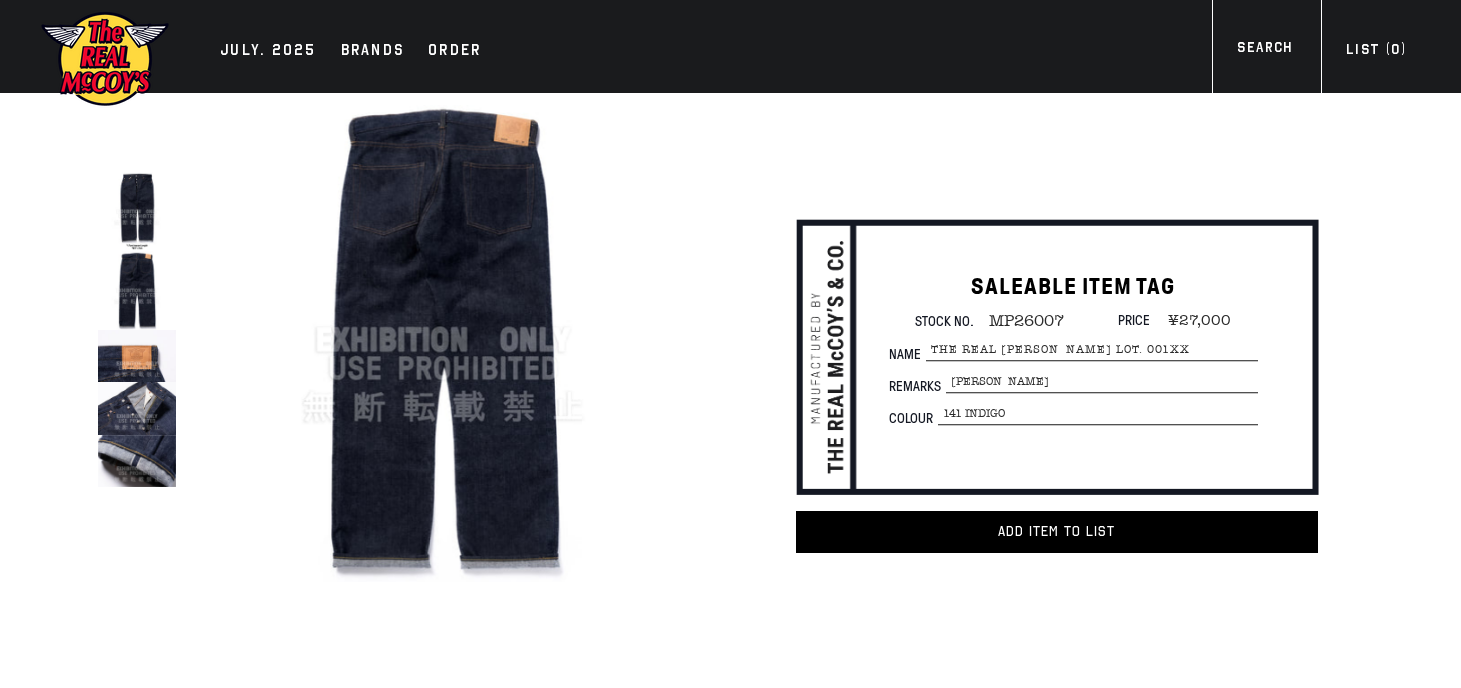 click at bounding box center [137, 290] 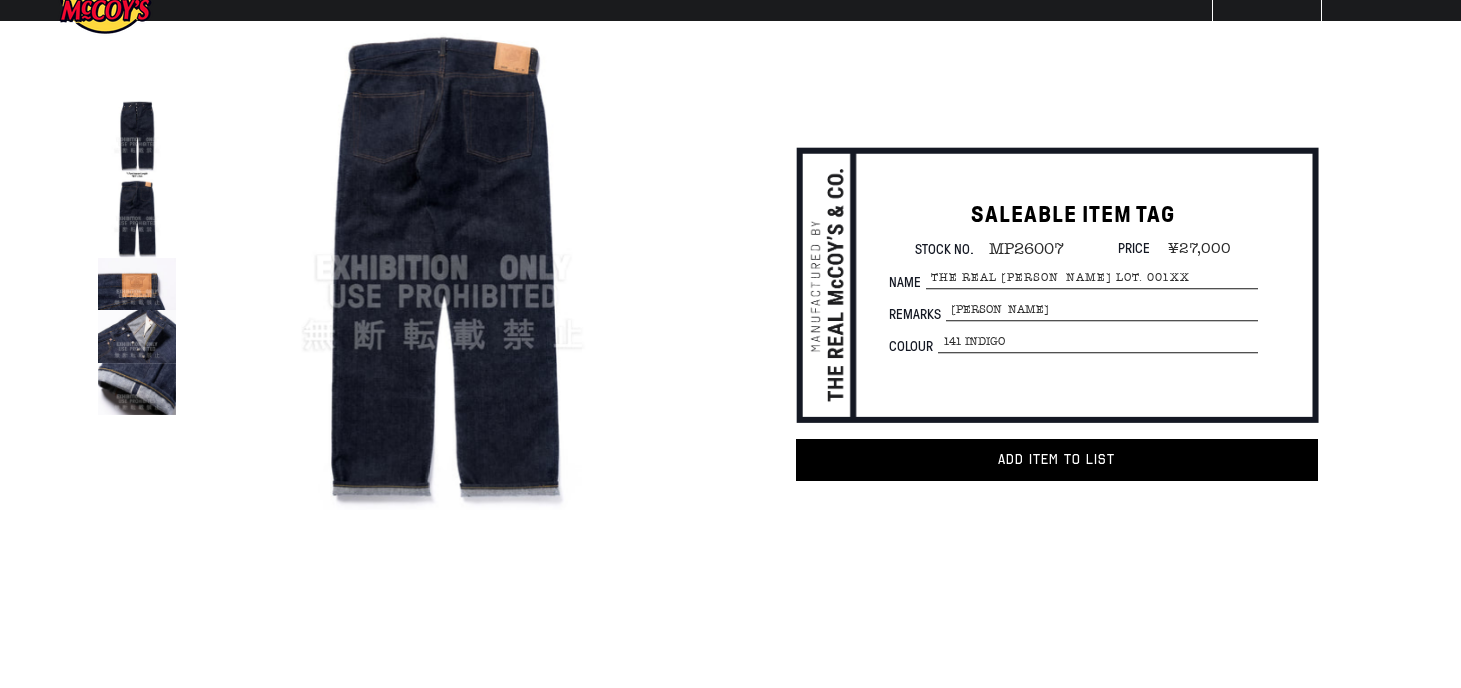 scroll, scrollTop: 57, scrollLeft: 0, axis: vertical 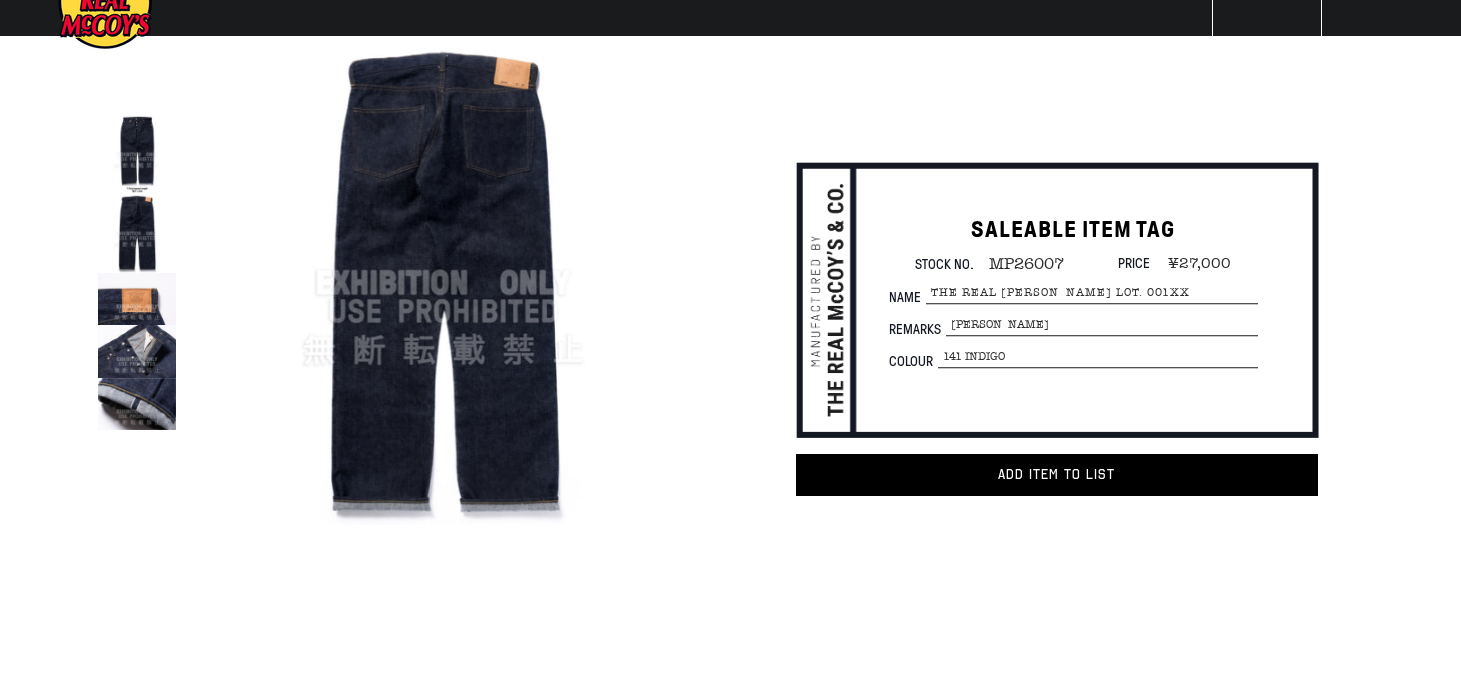 click at bounding box center (137, 233) 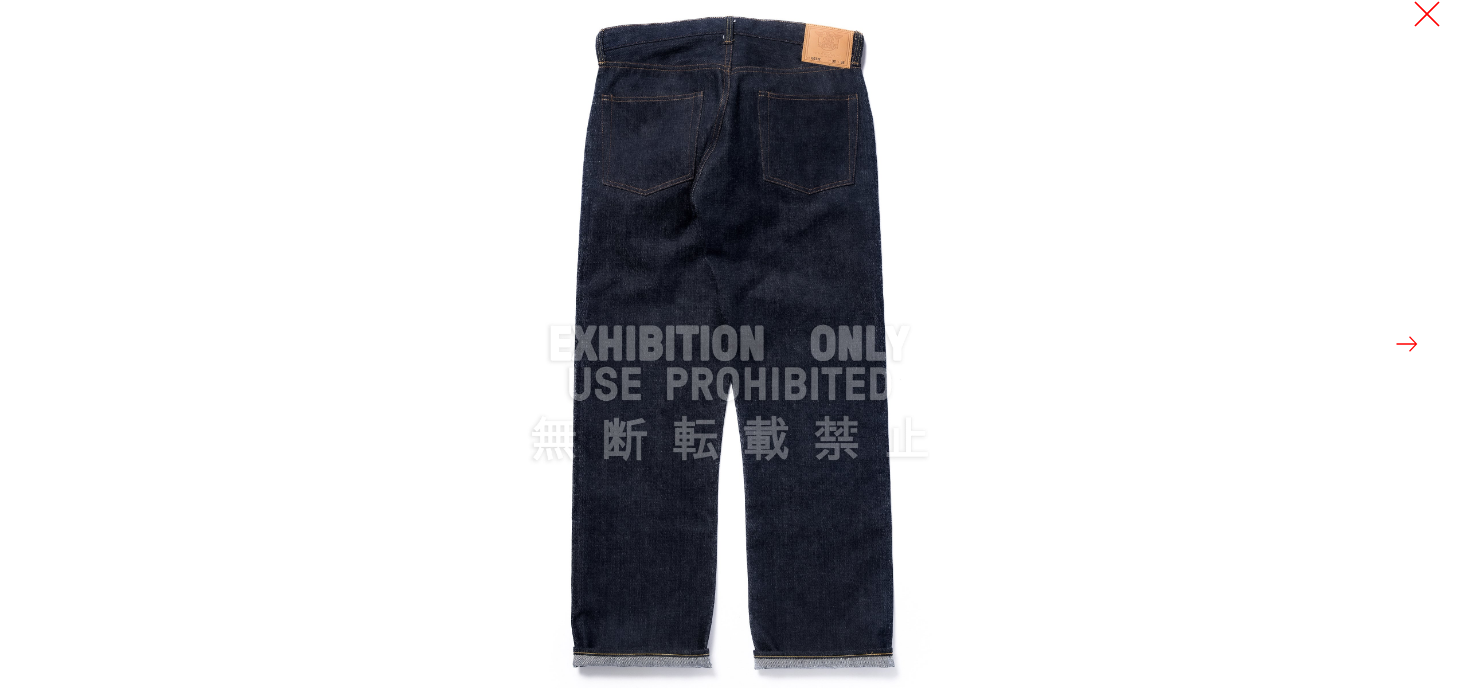 click at bounding box center [1427, 14] 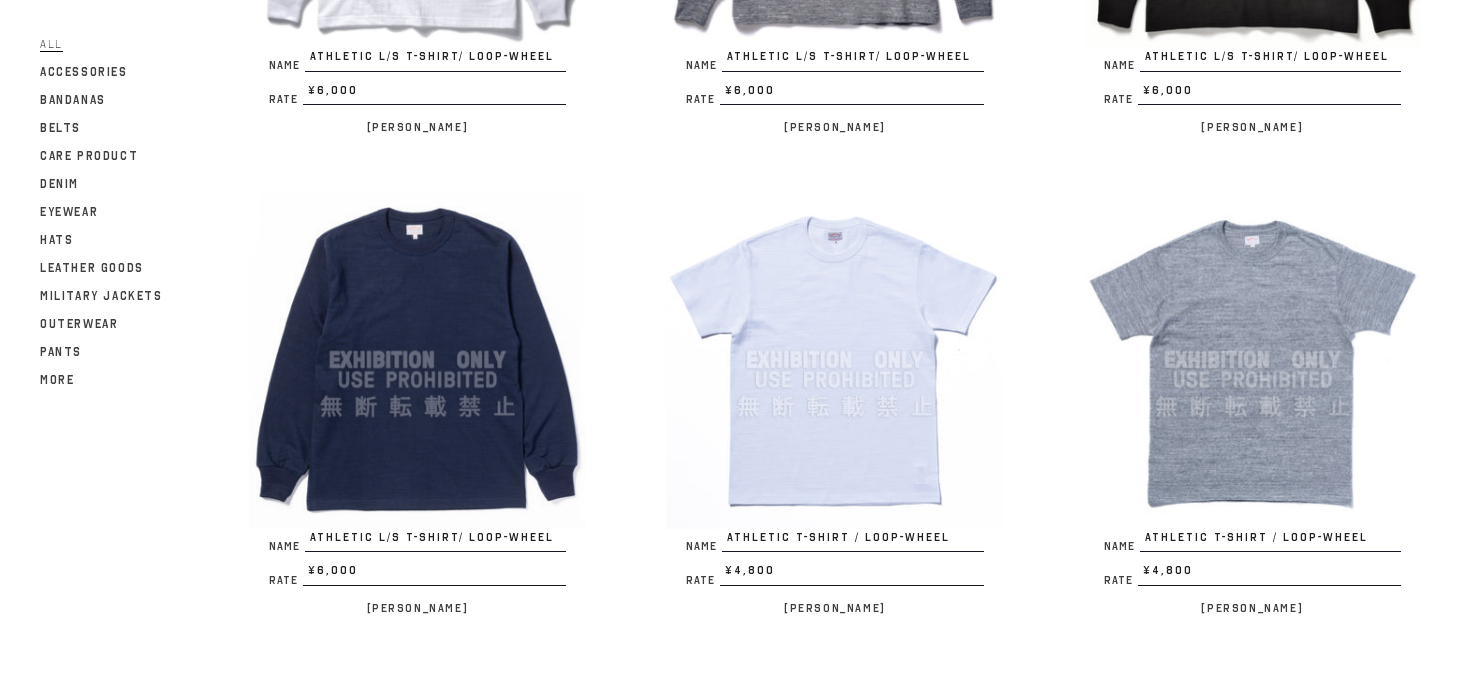 scroll, scrollTop: 4011, scrollLeft: 0, axis: vertical 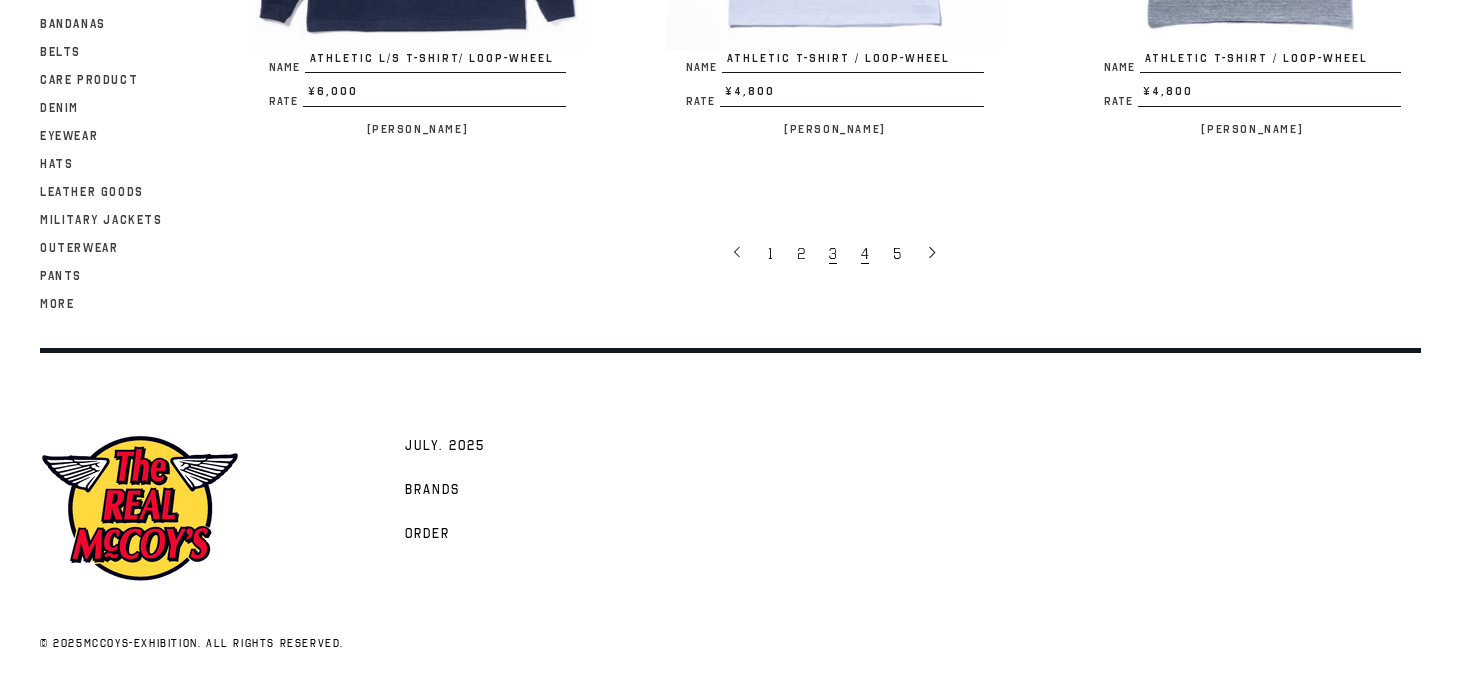 click on "4" at bounding box center [867, 253] 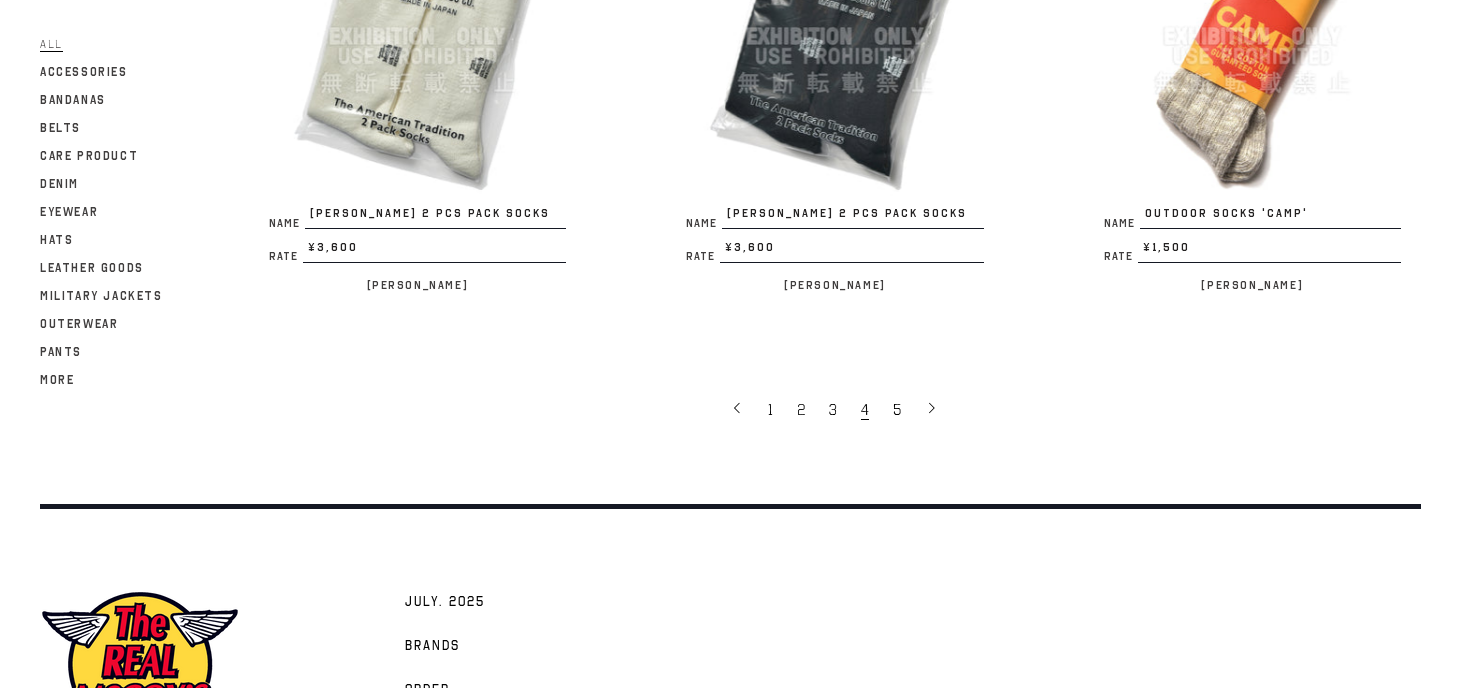 scroll, scrollTop: 3859, scrollLeft: 0, axis: vertical 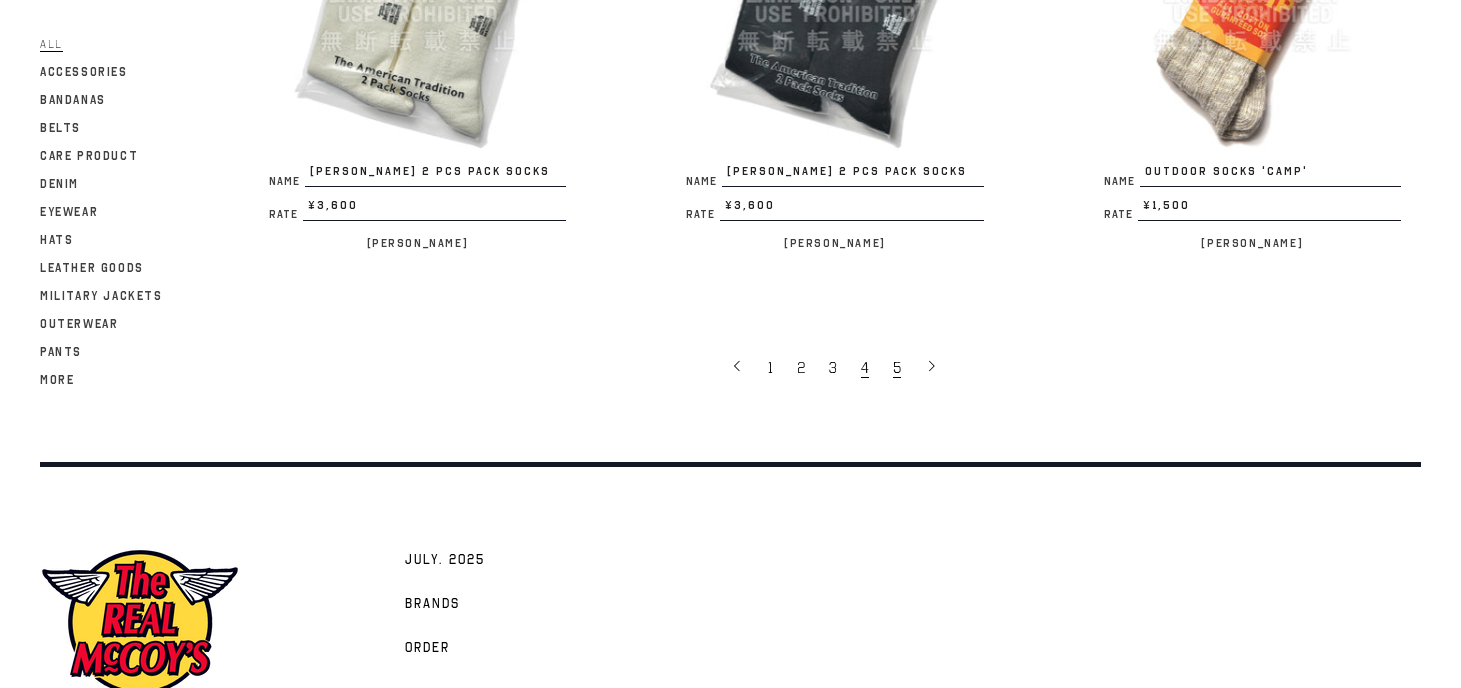 click on "5" at bounding box center [899, 367] 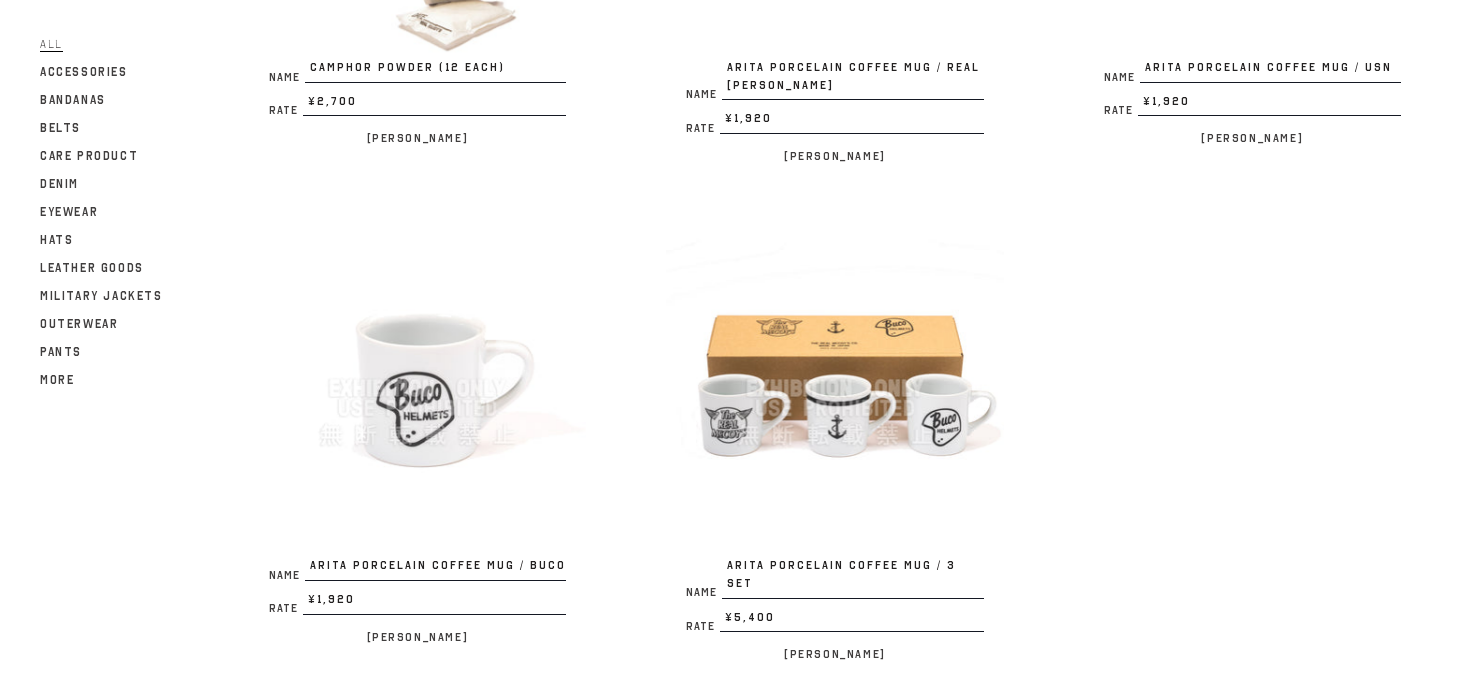 scroll, scrollTop: 3575, scrollLeft: 0, axis: vertical 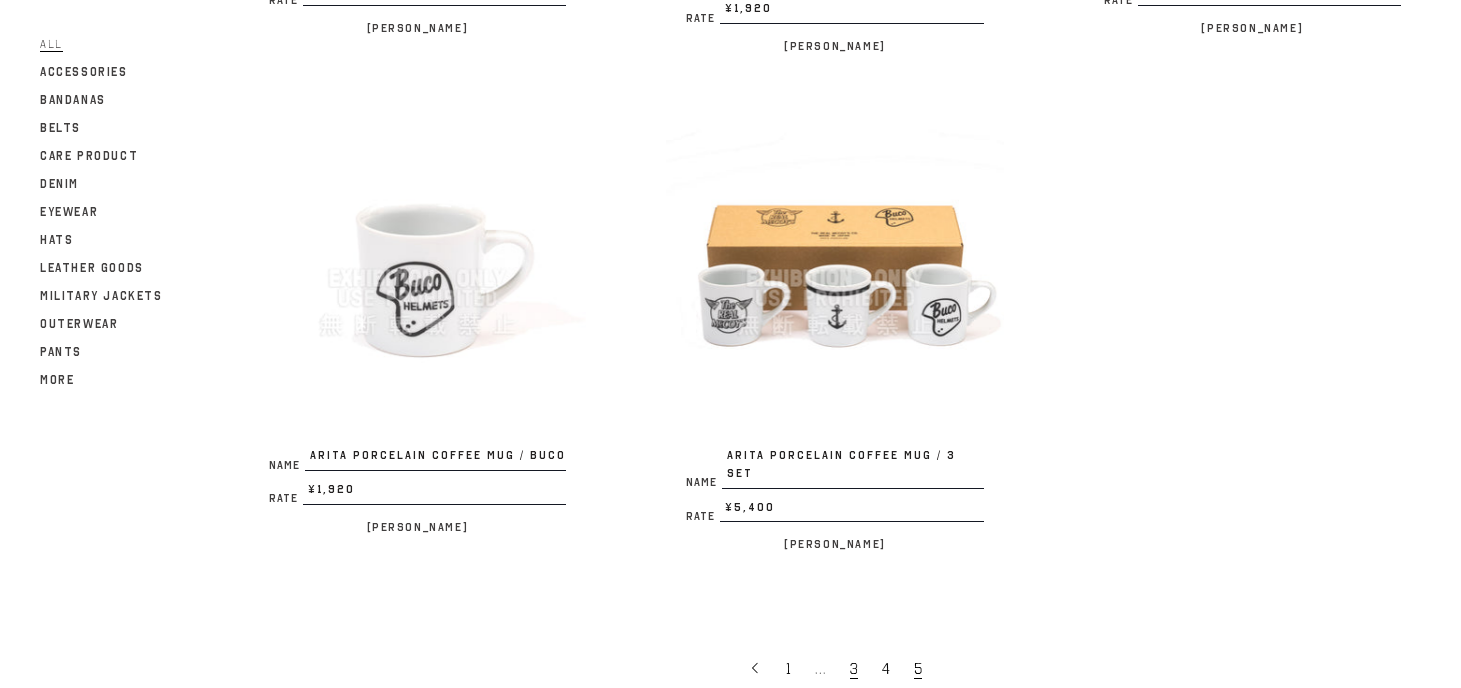 click on "3" at bounding box center [854, 669] 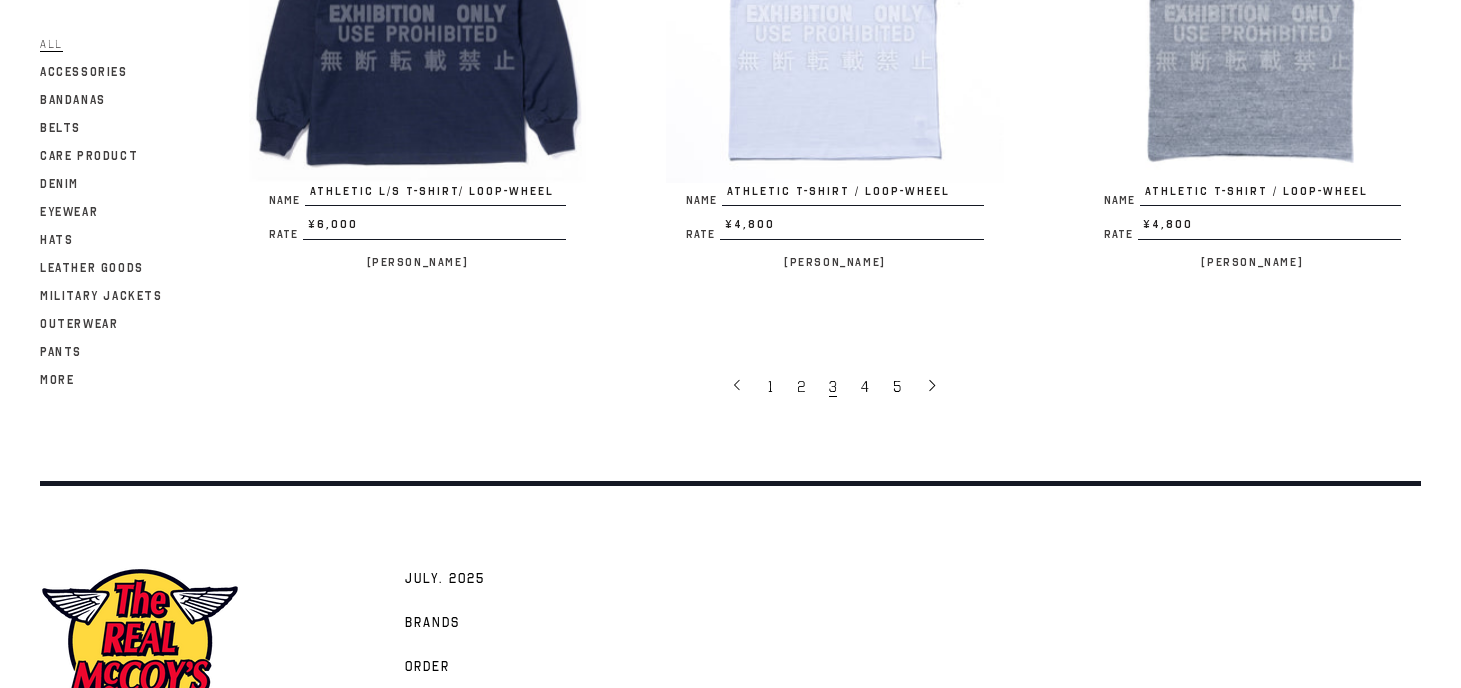 scroll, scrollTop: 3876, scrollLeft: 0, axis: vertical 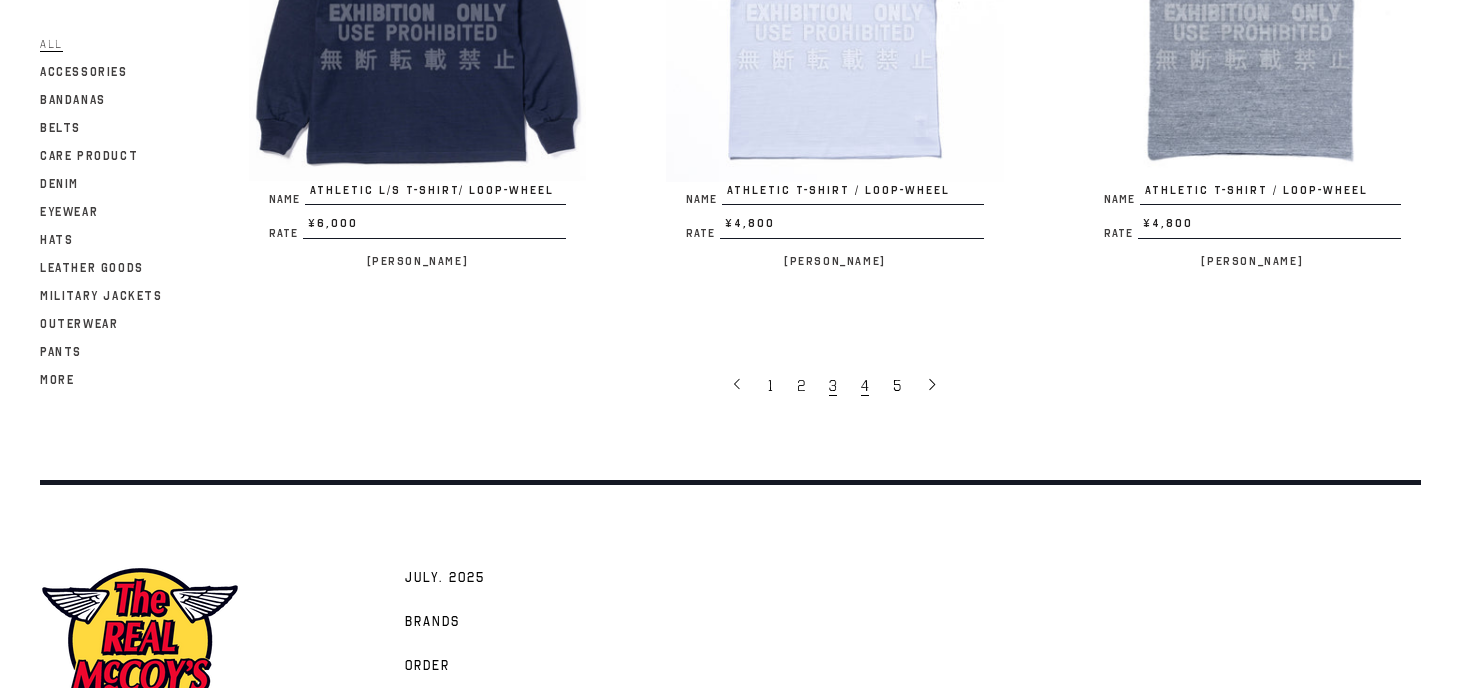 click on "4" at bounding box center [865, 386] 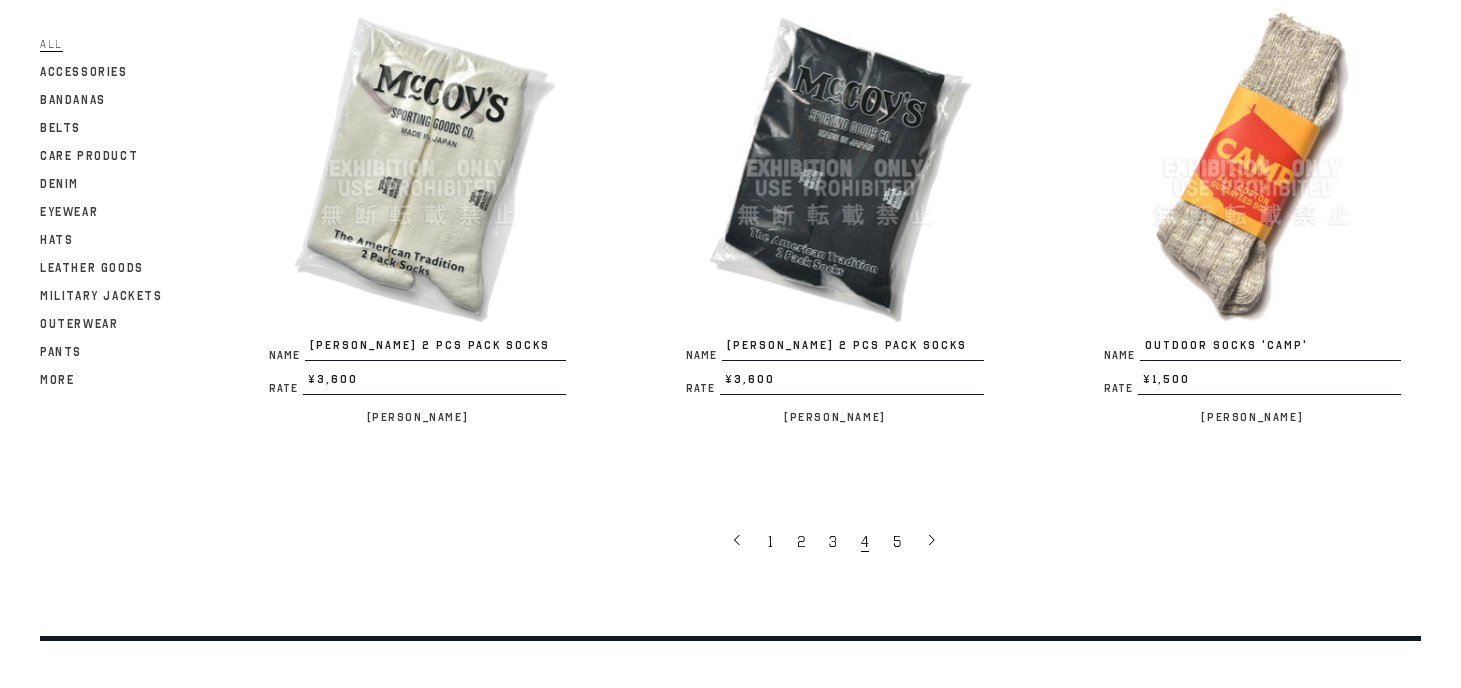 scroll, scrollTop: 3958, scrollLeft: 0, axis: vertical 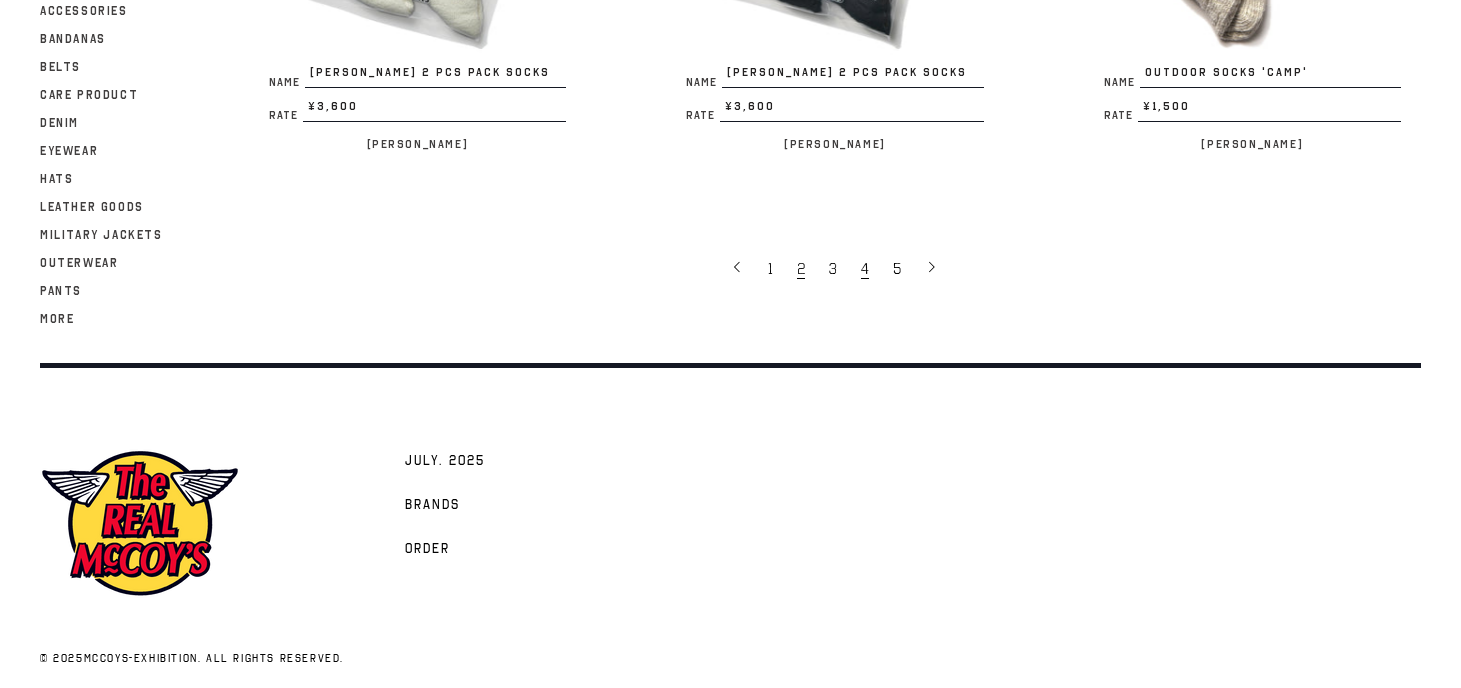 click on "2" at bounding box center [801, 269] 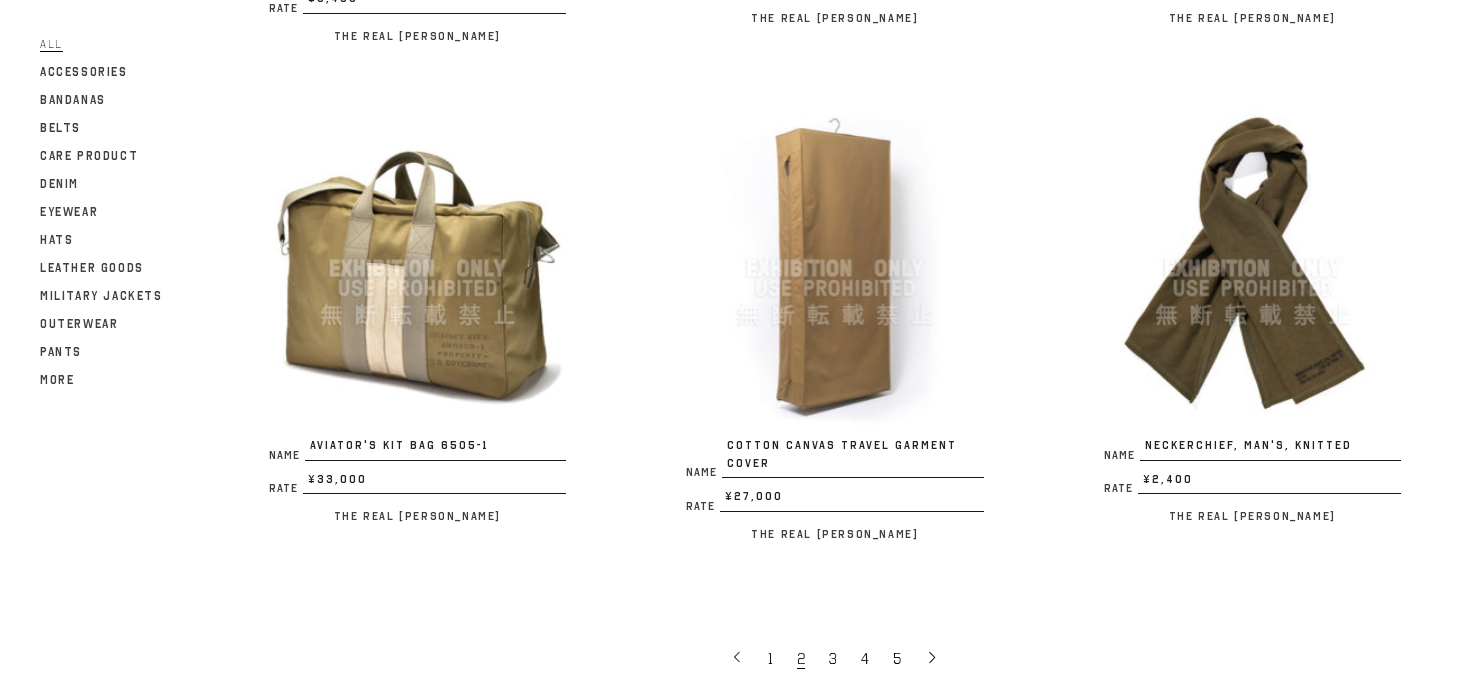scroll, scrollTop: 3641, scrollLeft: 0, axis: vertical 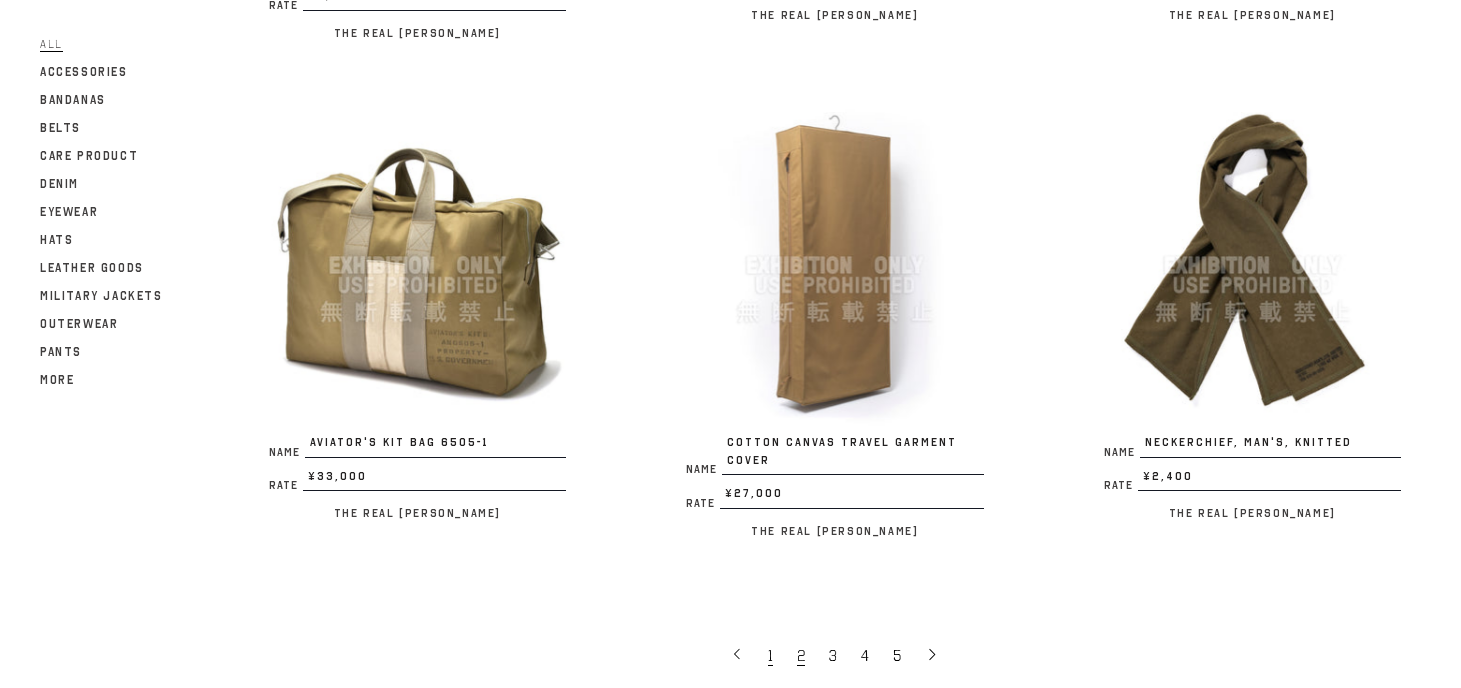 click on "1" at bounding box center (770, 656) 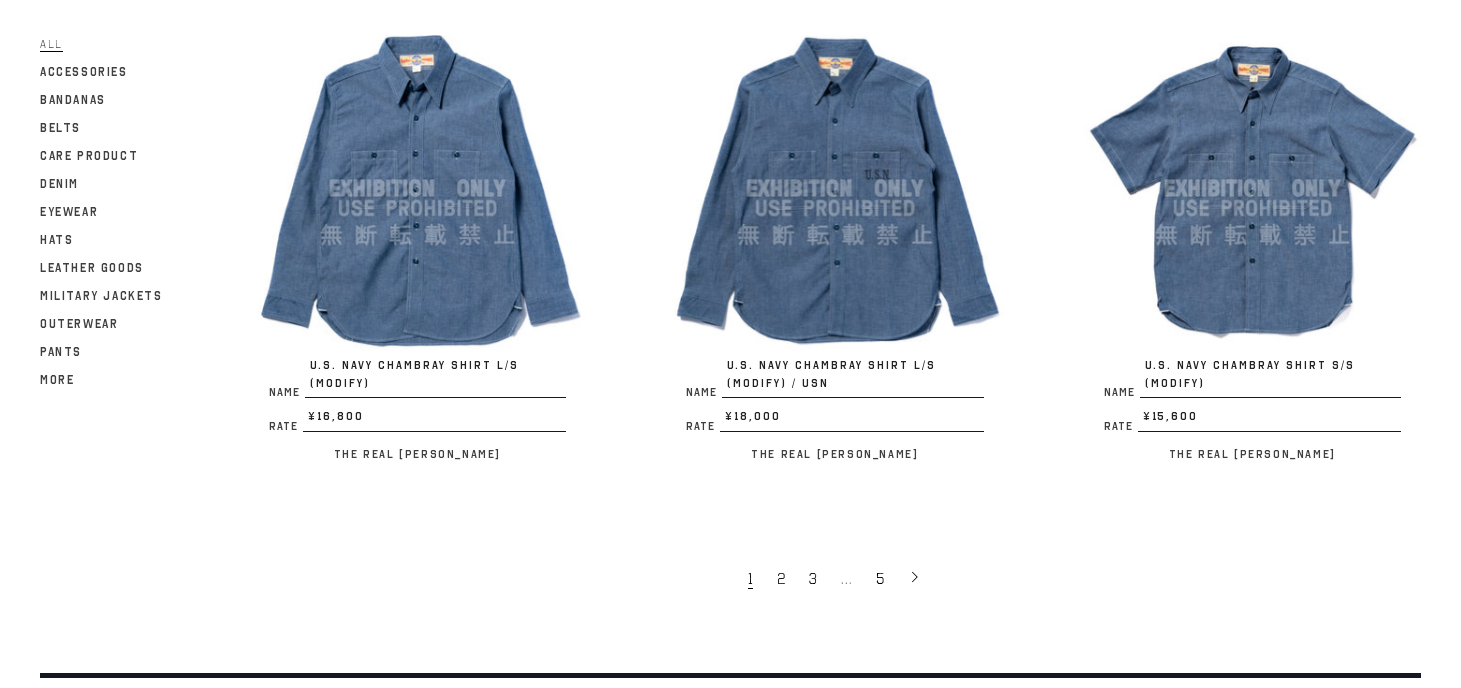 scroll, scrollTop: 3721, scrollLeft: 0, axis: vertical 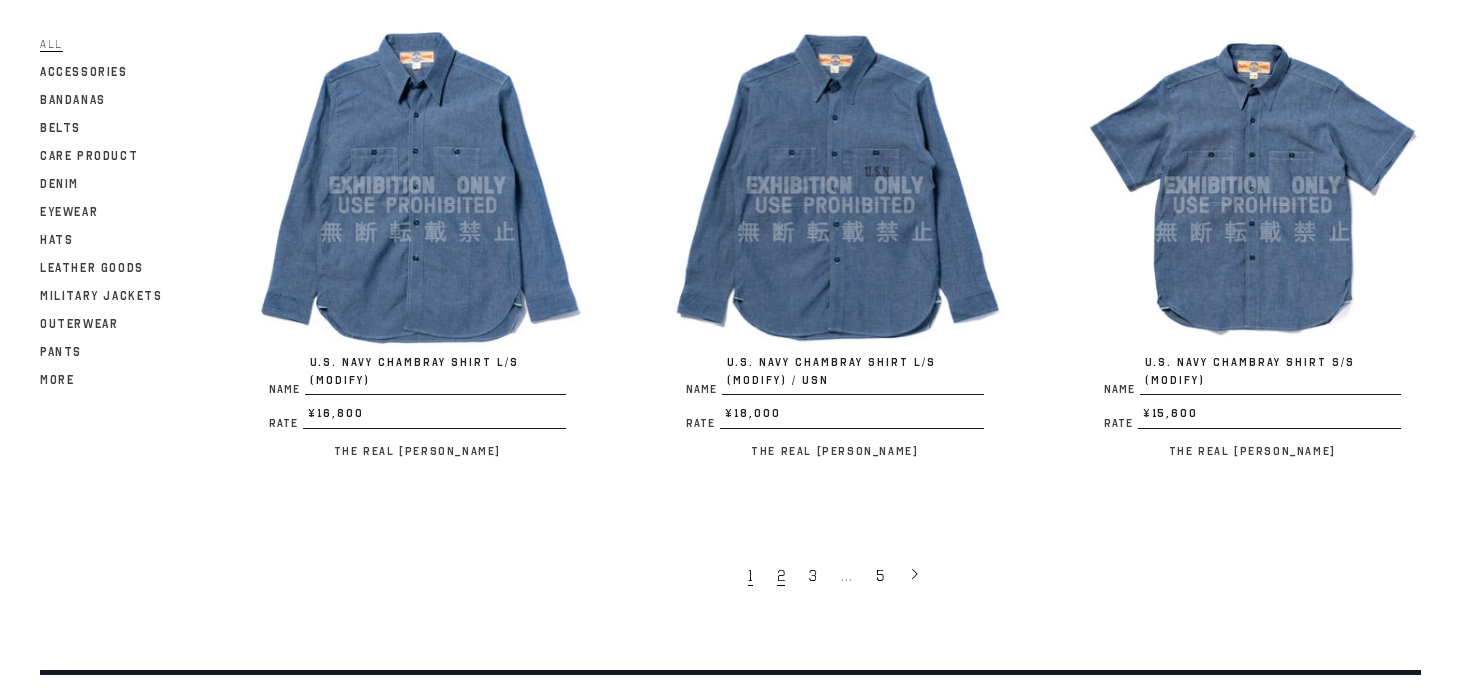 click on "2" at bounding box center (781, 576) 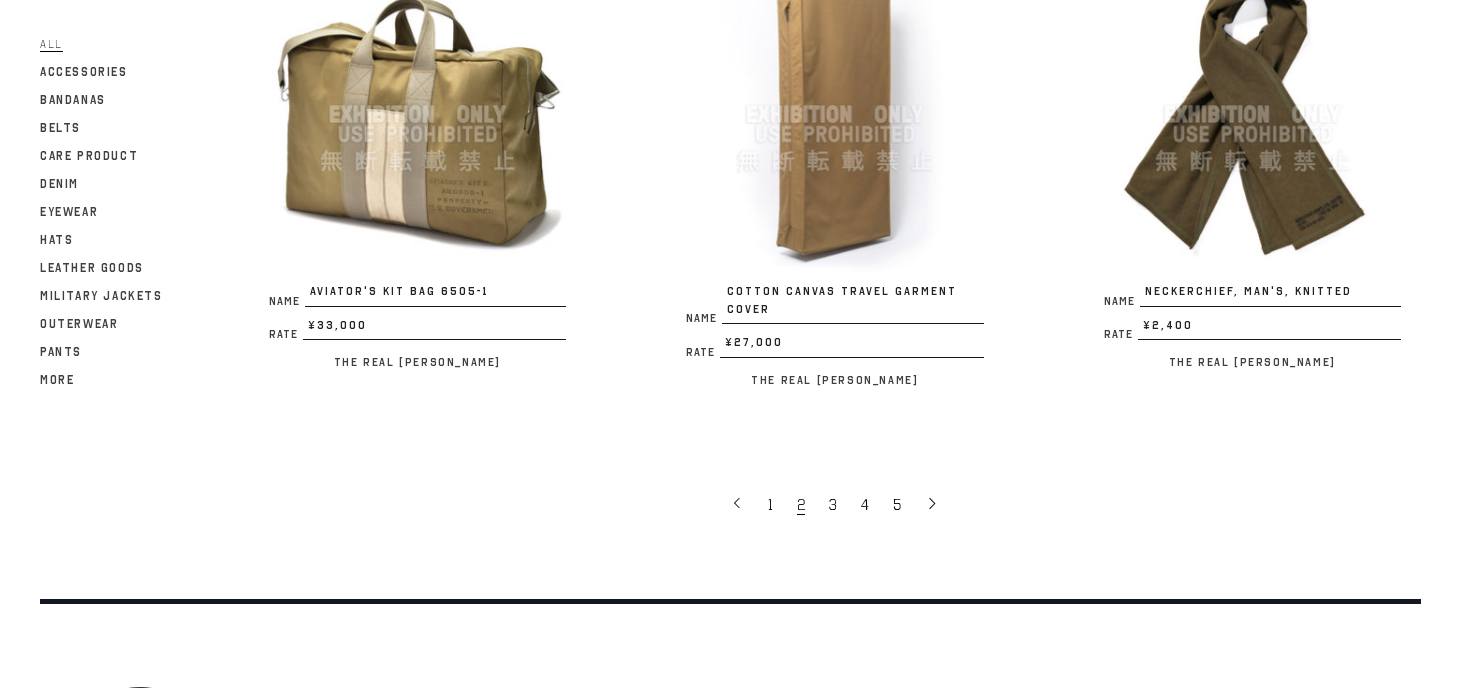 scroll, scrollTop: 3810, scrollLeft: 0, axis: vertical 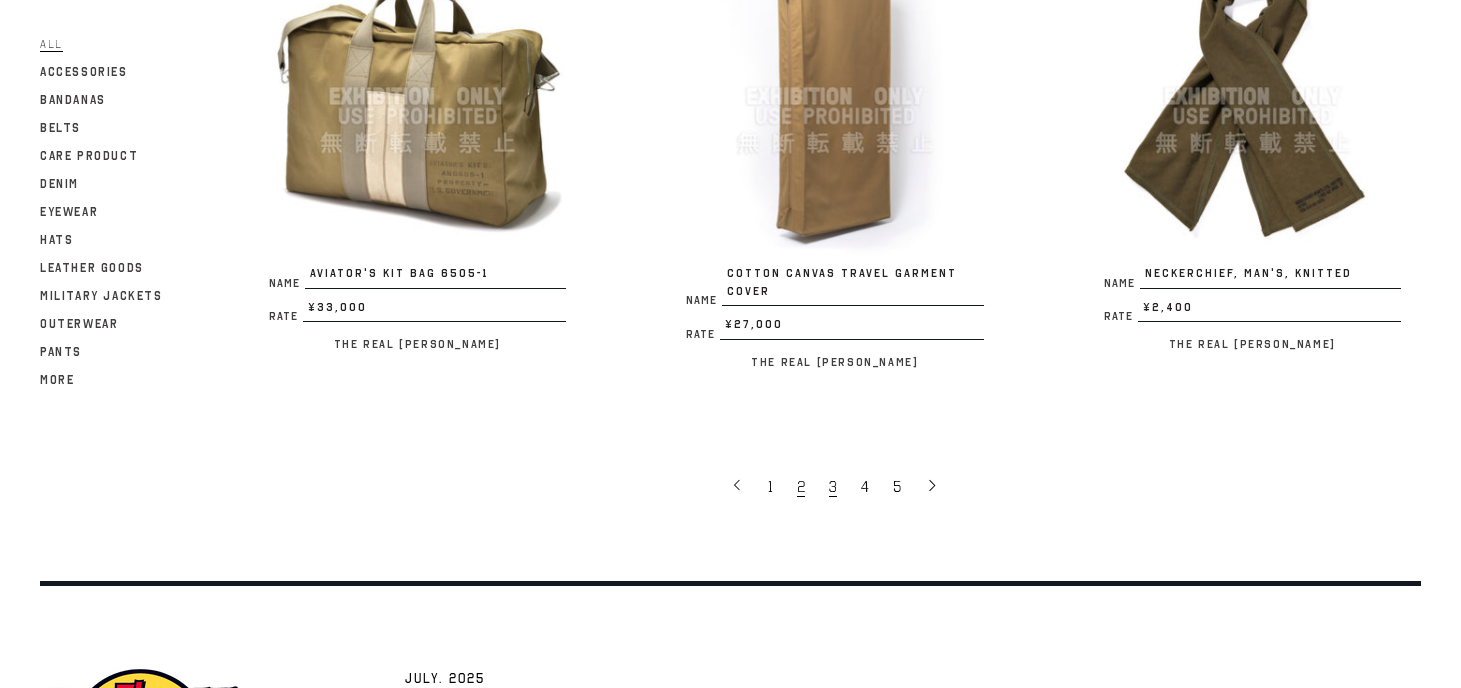 click on "3" at bounding box center [835, 486] 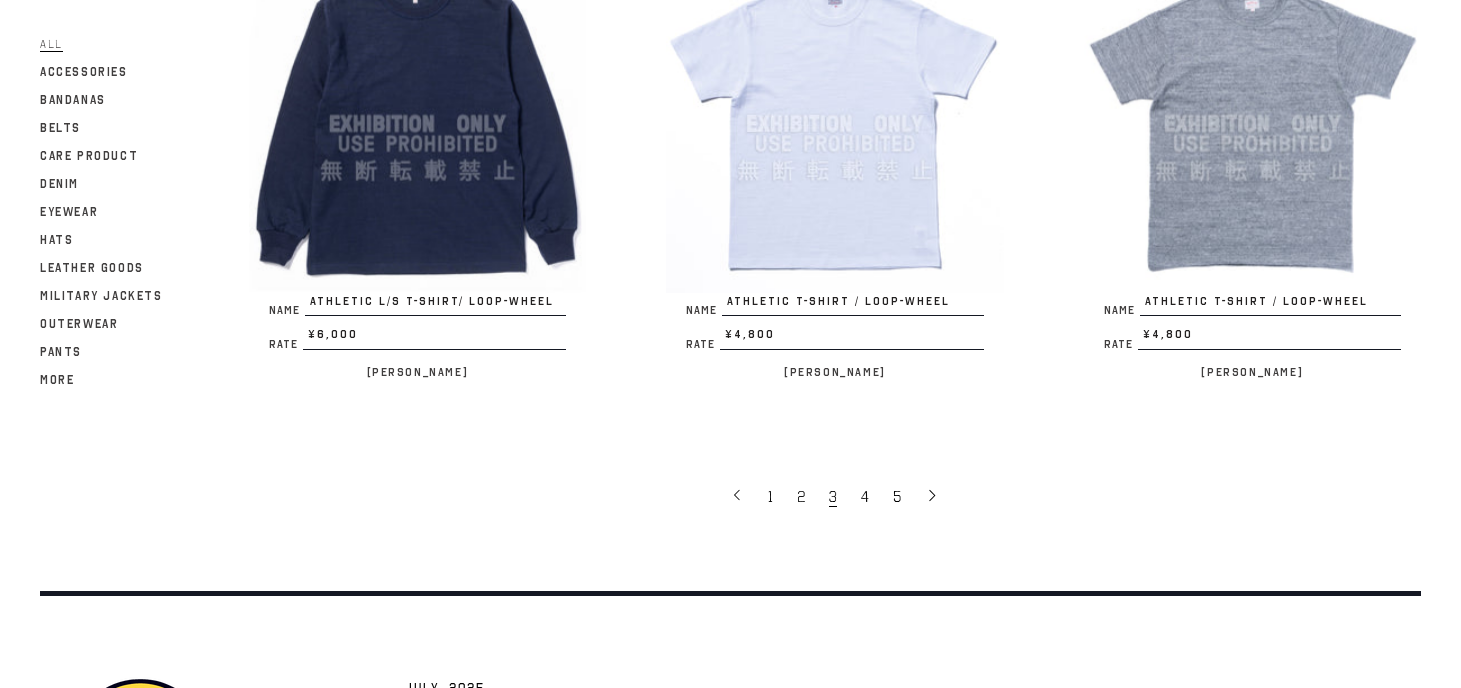 scroll, scrollTop: 3770, scrollLeft: 0, axis: vertical 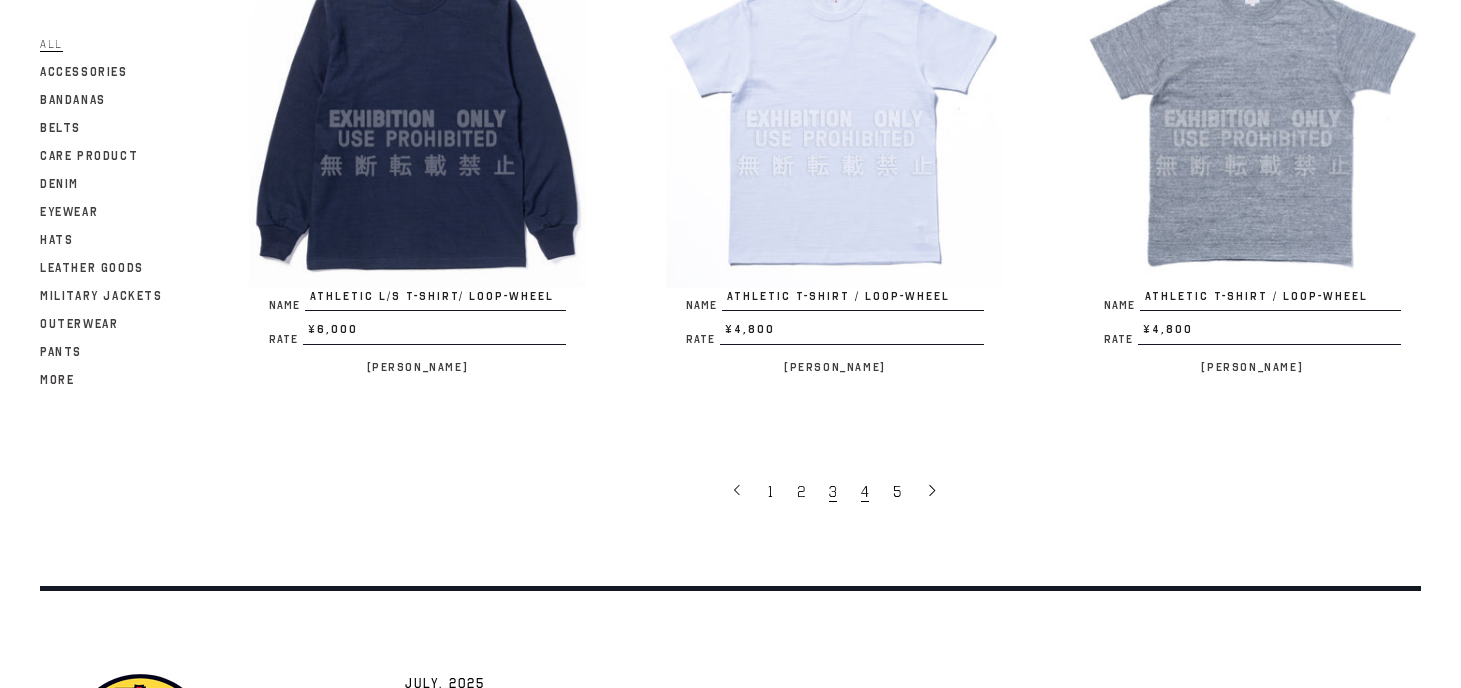 click on "4" at bounding box center (867, 491) 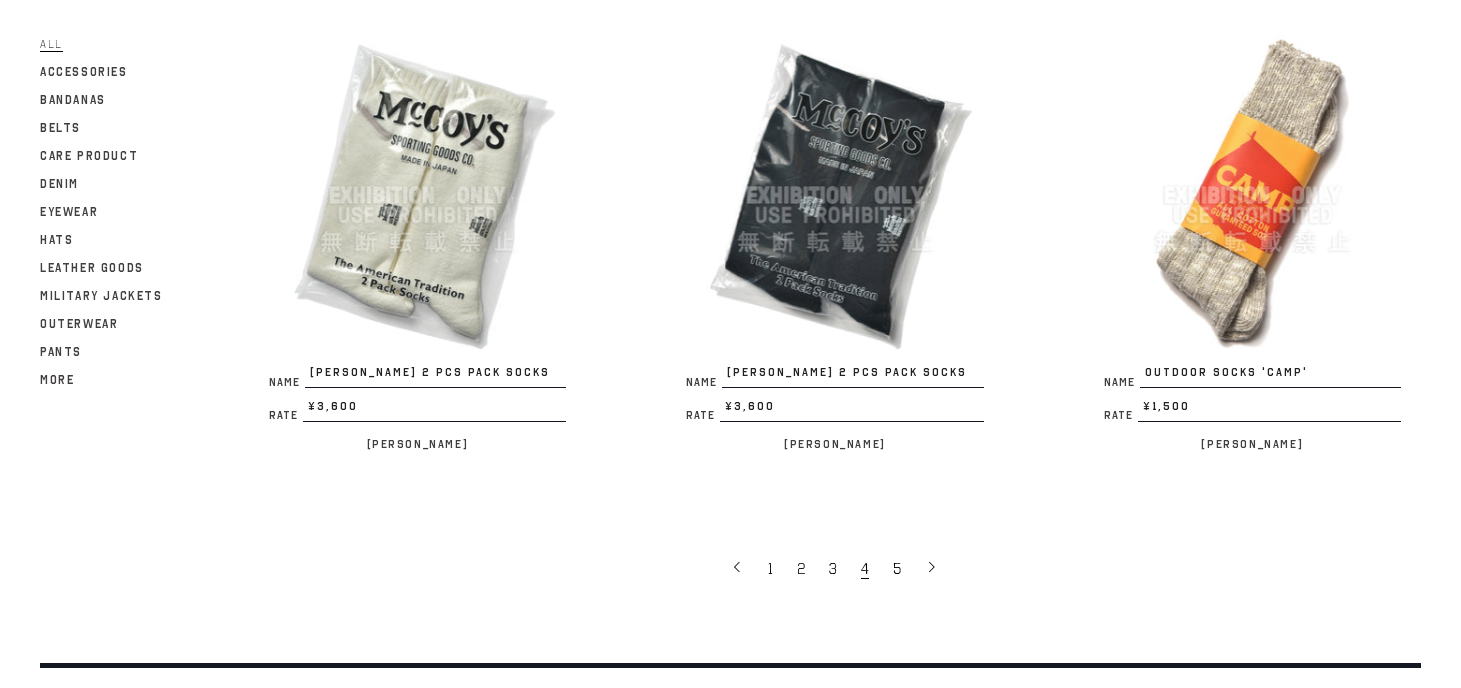 scroll, scrollTop: 3662, scrollLeft: 0, axis: vertical 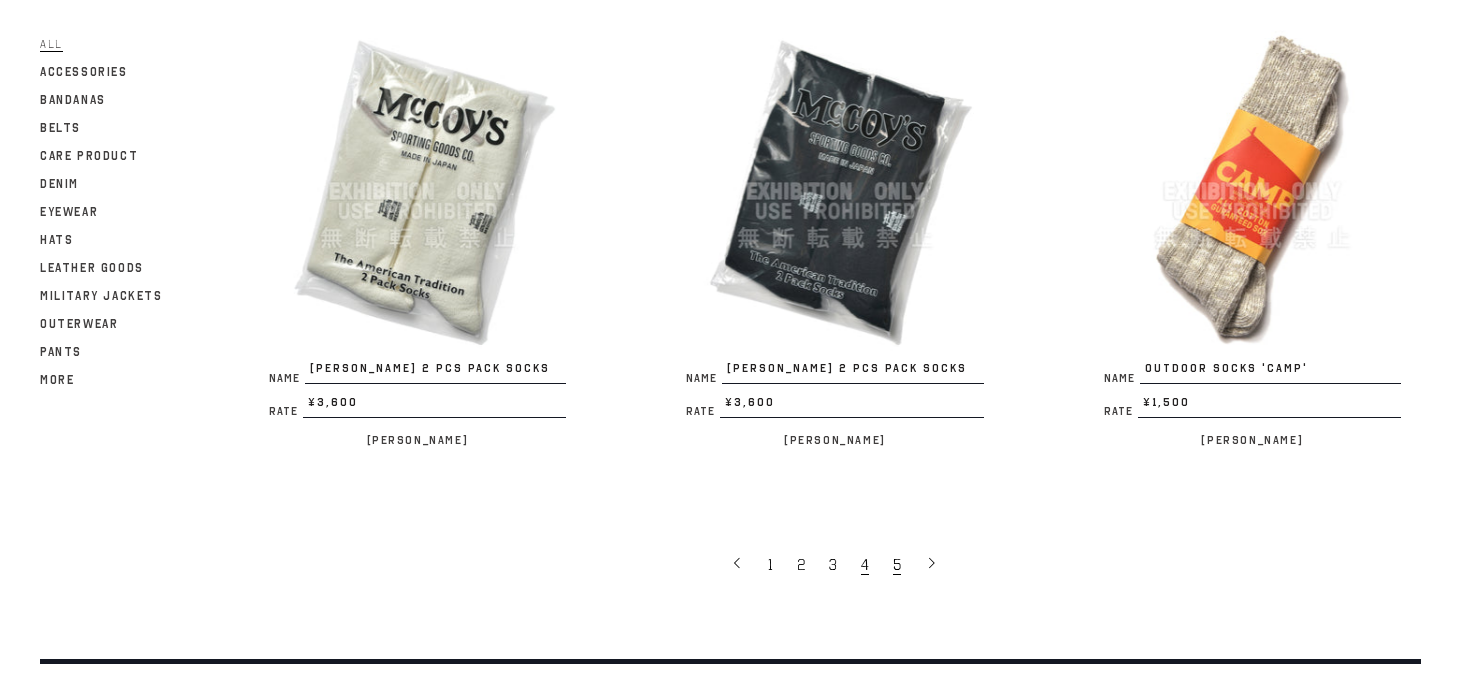 click on "5" at bounding box center (897, 565) 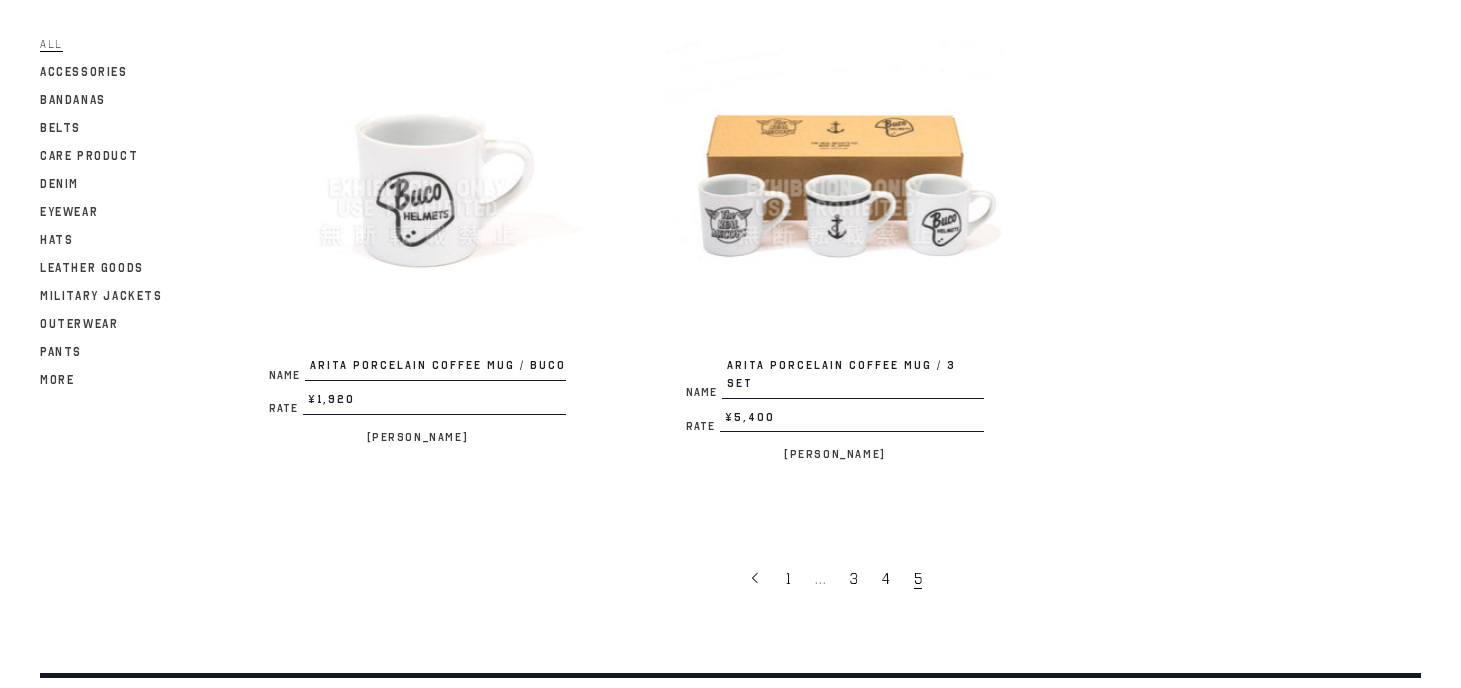 scroll, scrollTop: 3666, scrollLeft: 0, axis: vertical 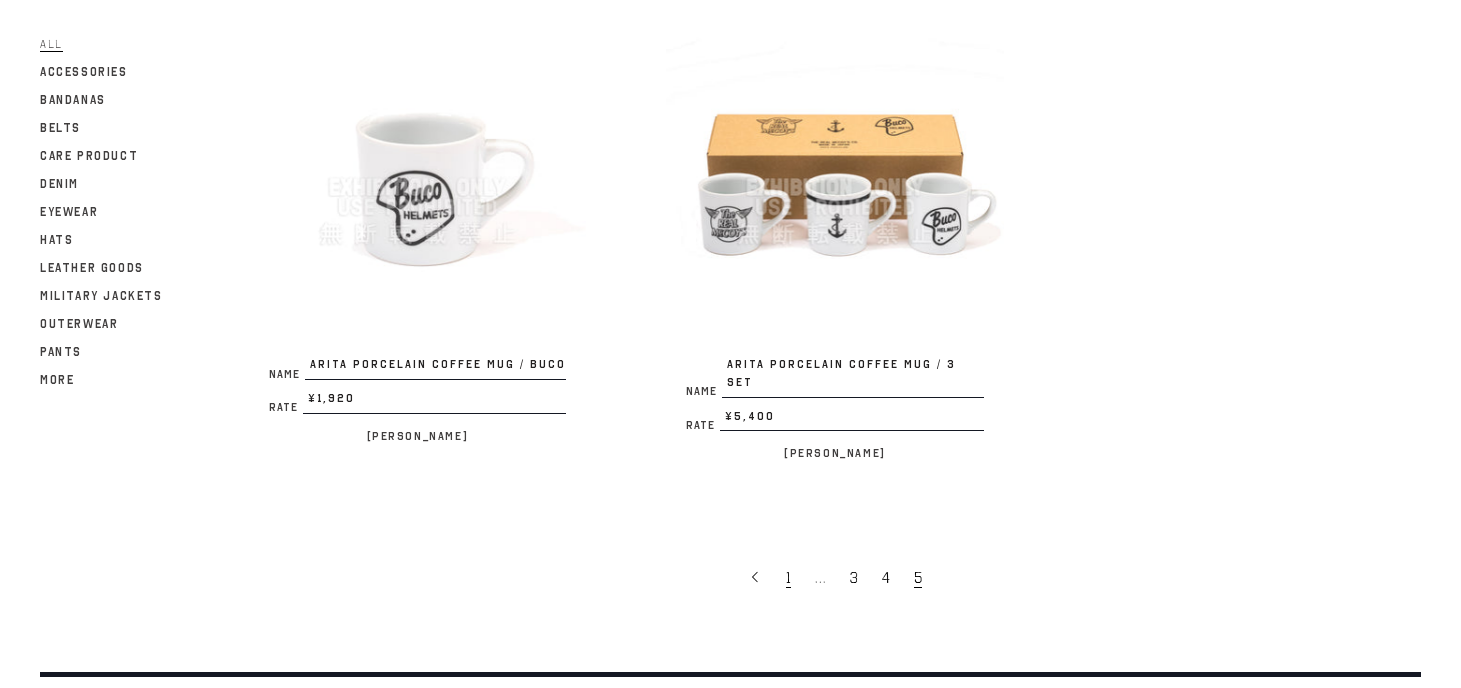 click on "1" at bounding box center [788, 578] 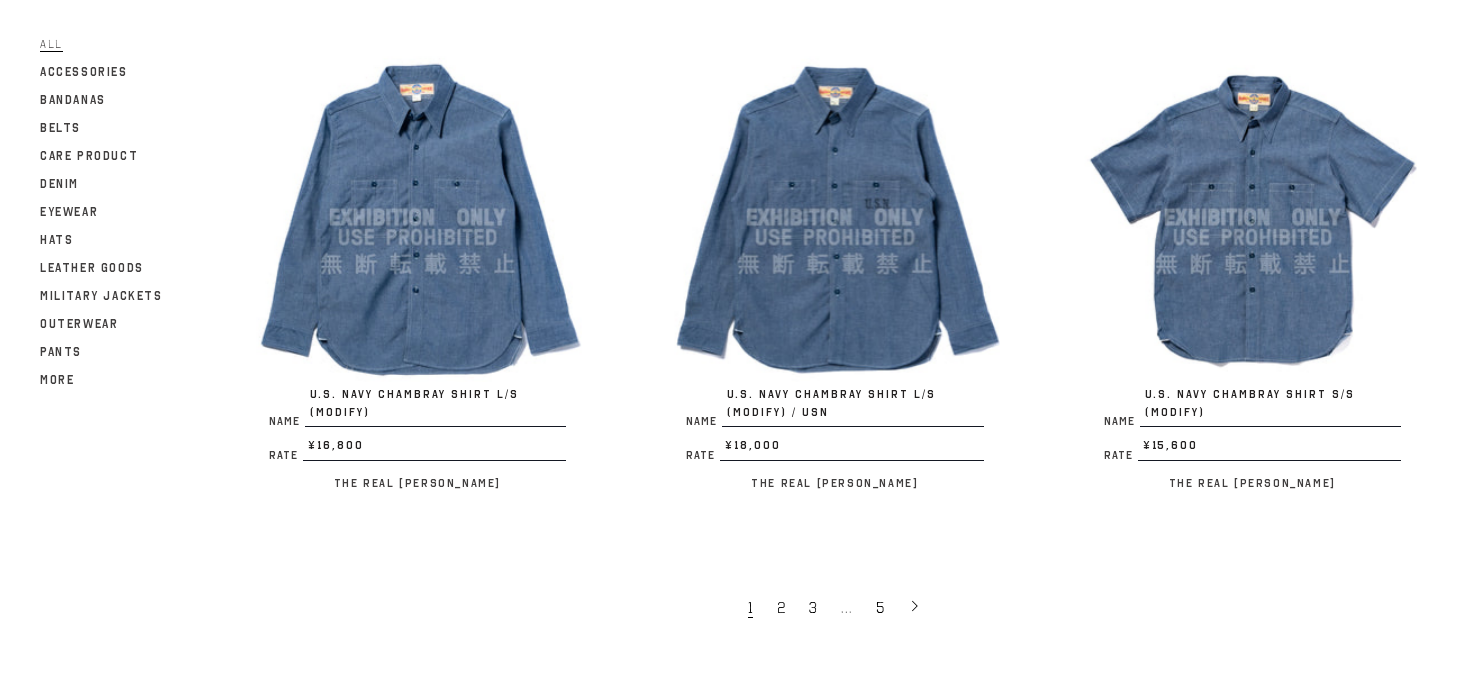 scroll, scrollTop: 3682, scrollLeft: 0, axis: vertical 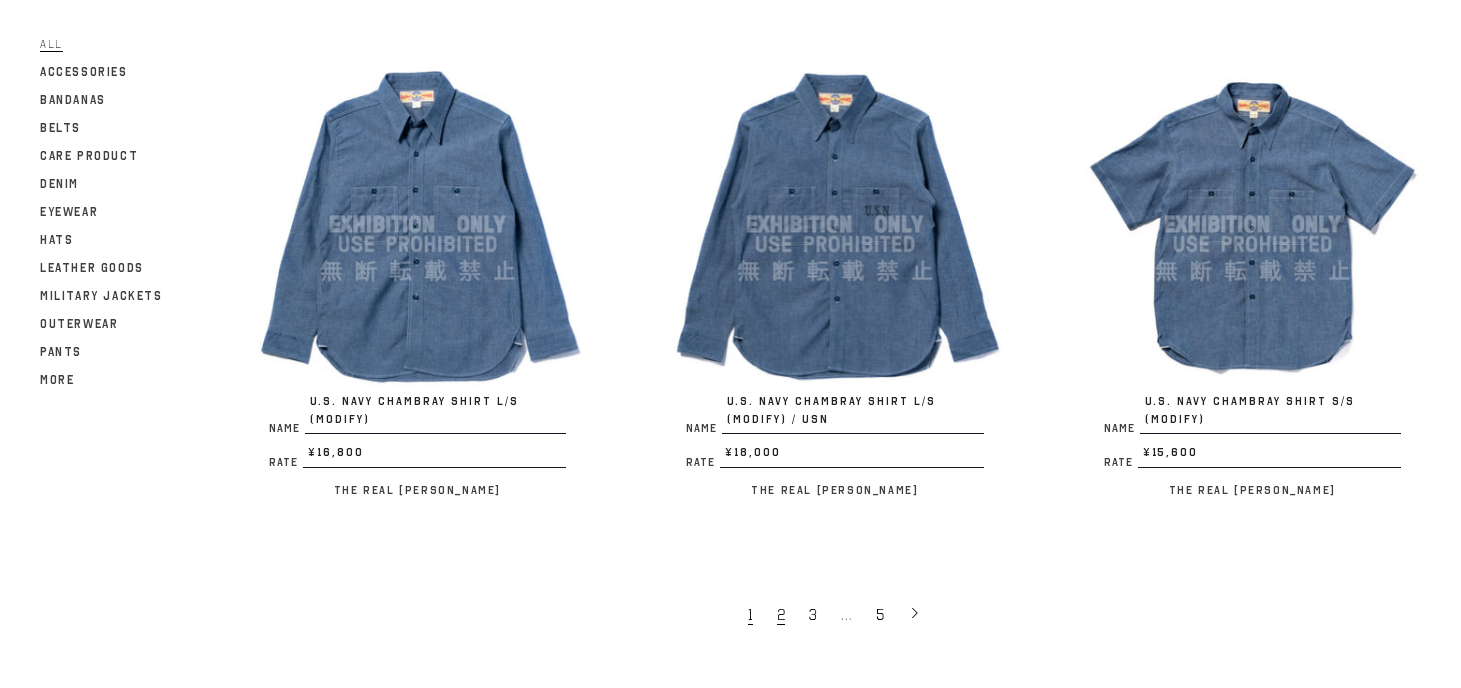 click on "2" at bounding box center (781, 615) 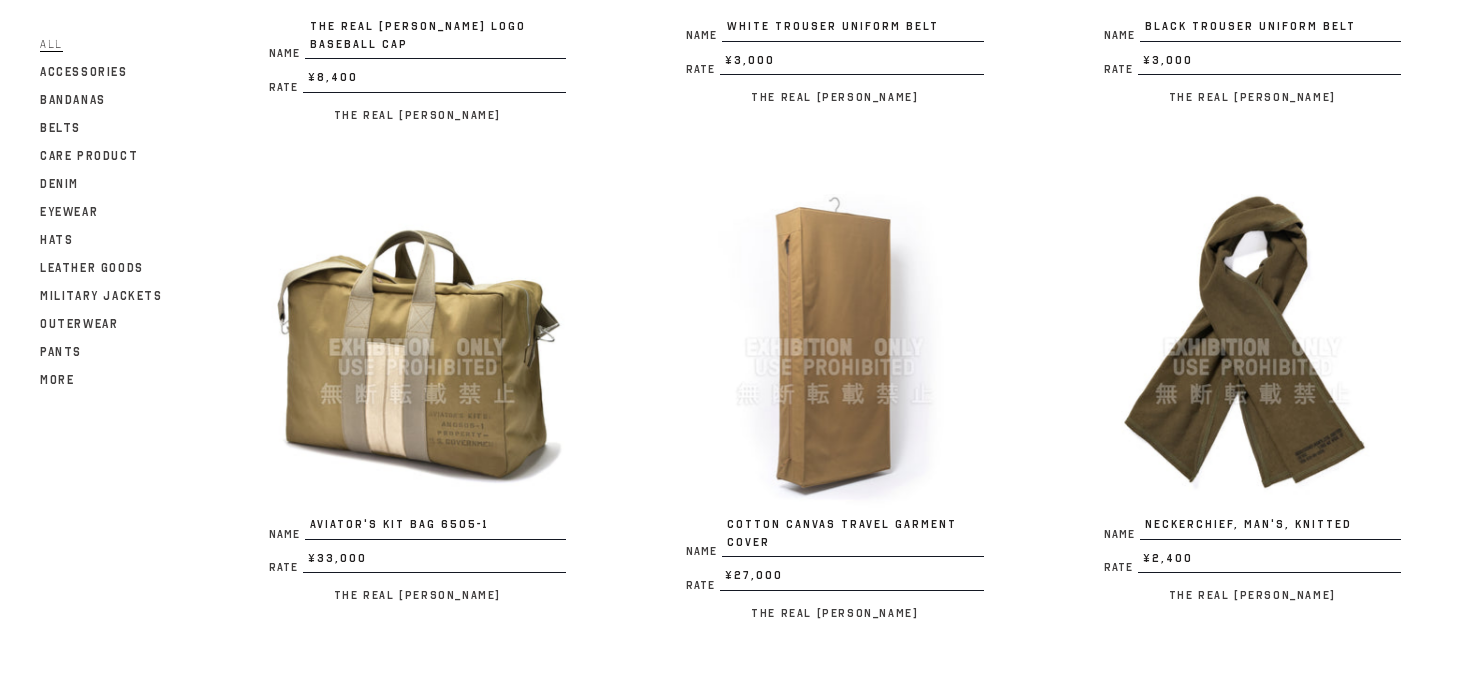 scroll, scrollTop: 3853, scrollLeft: 0, axis: vertical 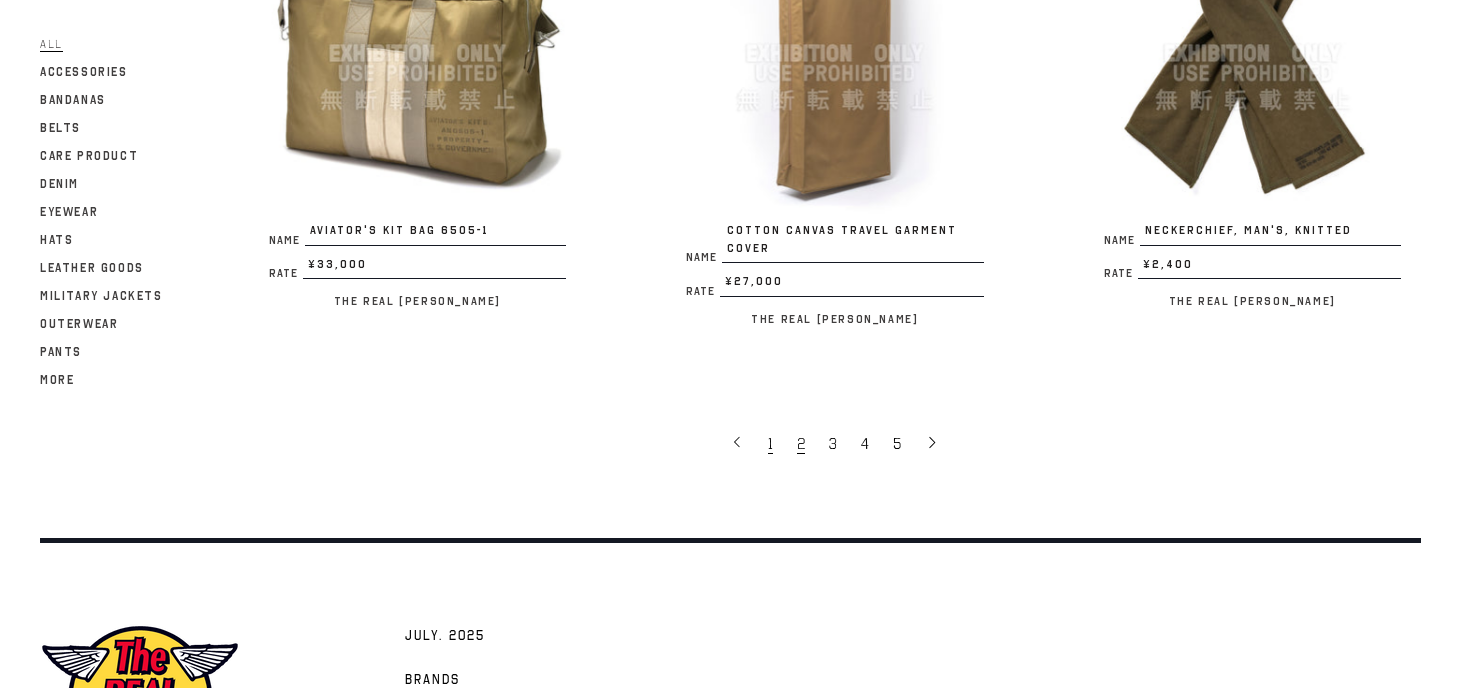 click on "1" at bounding box center [772, 443] 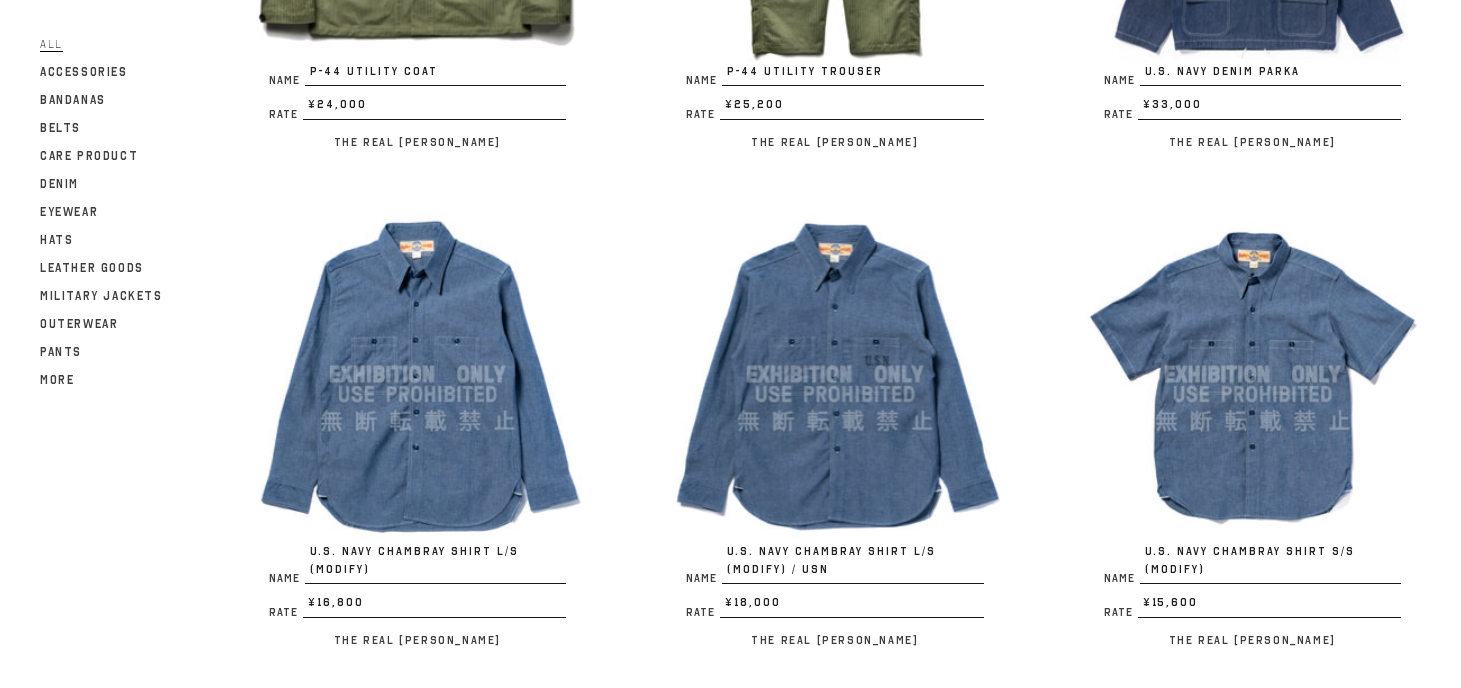 scroll, scrollTop: 3735, scrollLeft: 0, axis: vertical 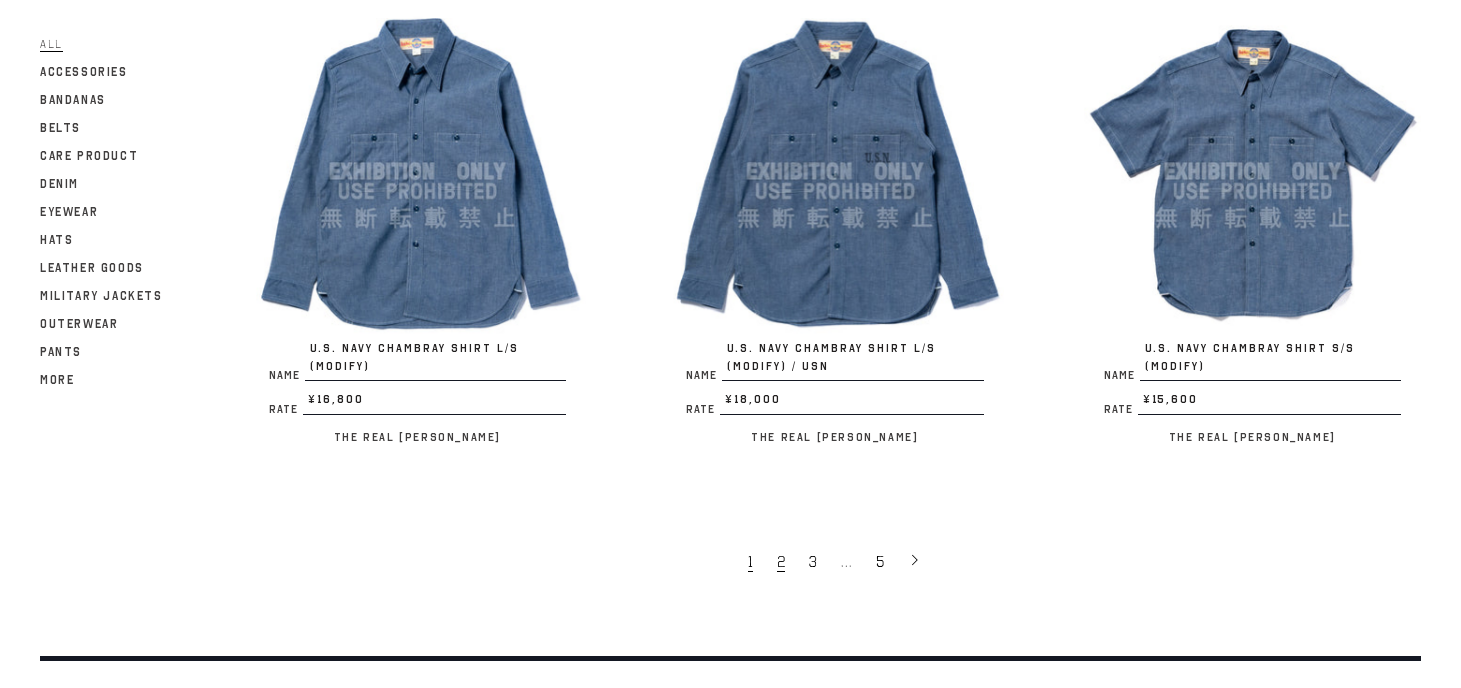 click on "2" at bounding box center [783, 561] 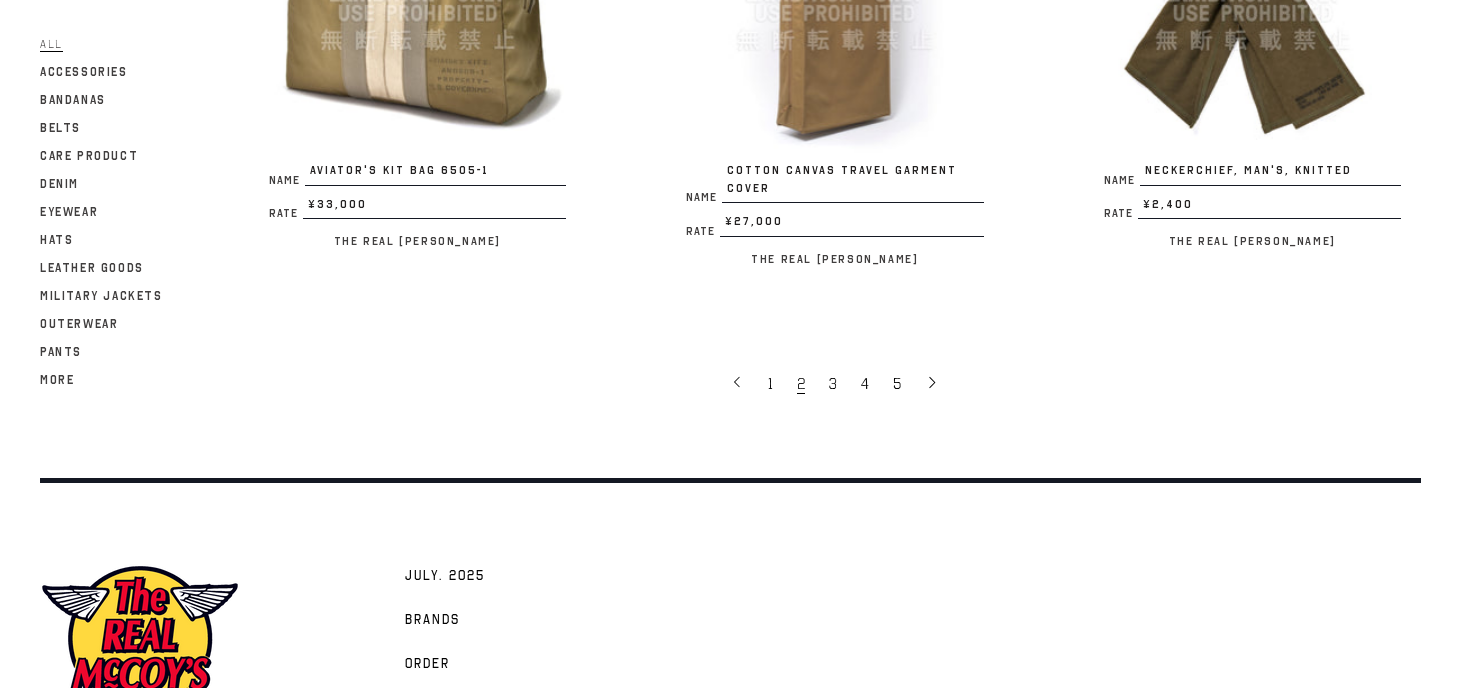 scroll, scrollTop: 3975, scrollLeft: 0, axis: vertical 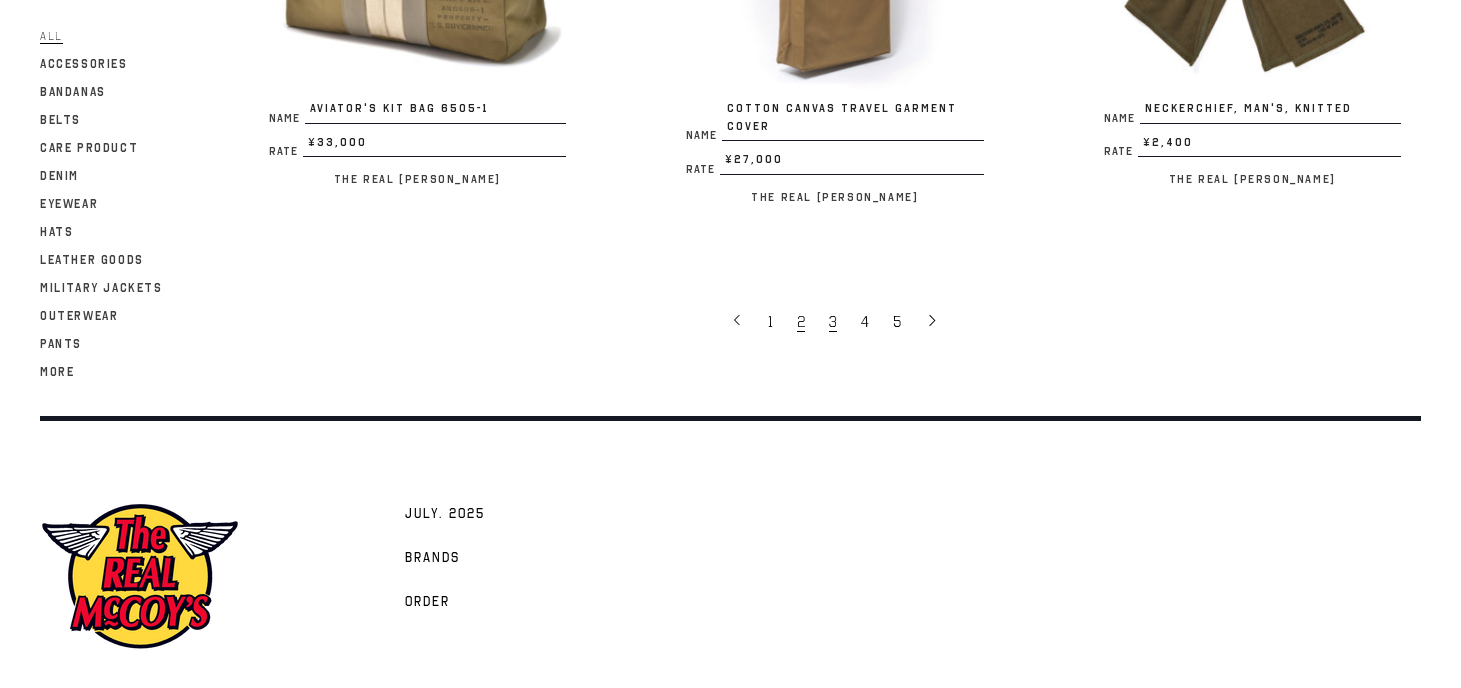 click on "3" at bounding box center [833, 322] 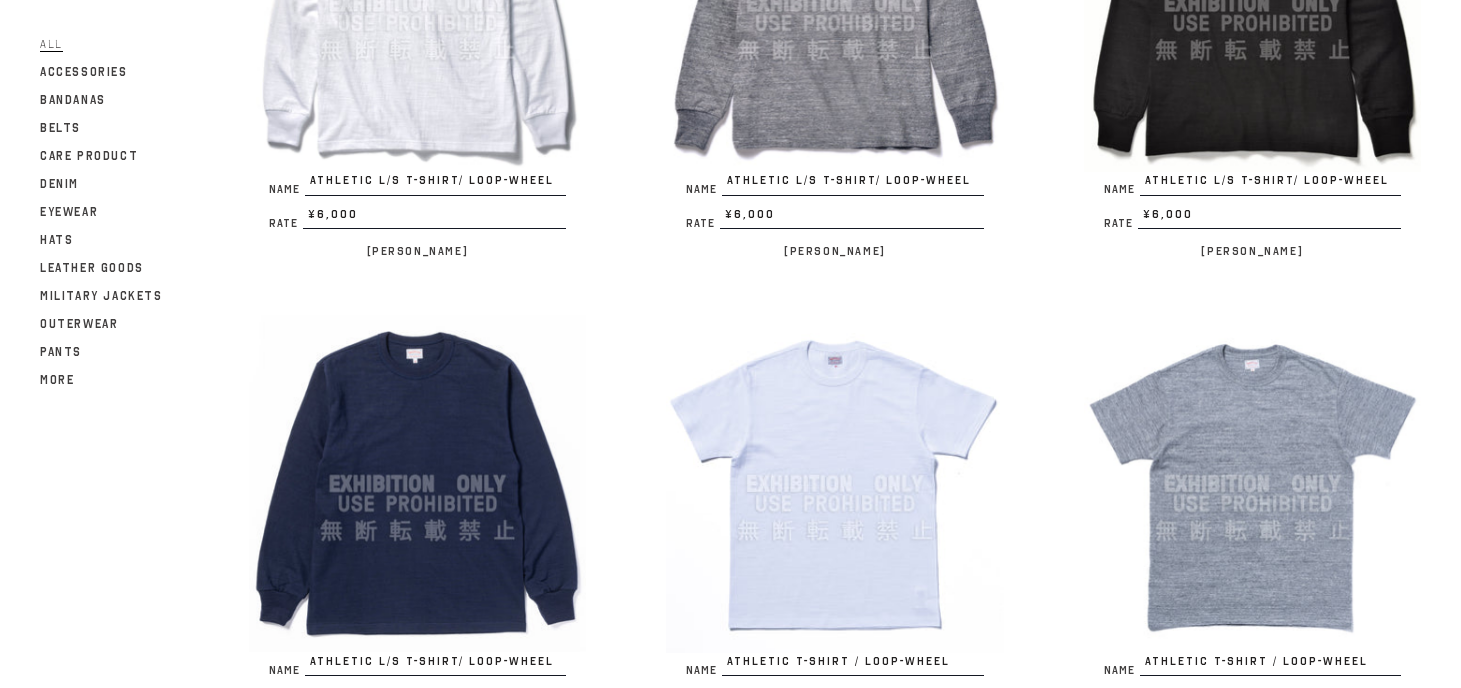 scroll, scrollTop: 3834, scrollLeft: 0, axis: vertical 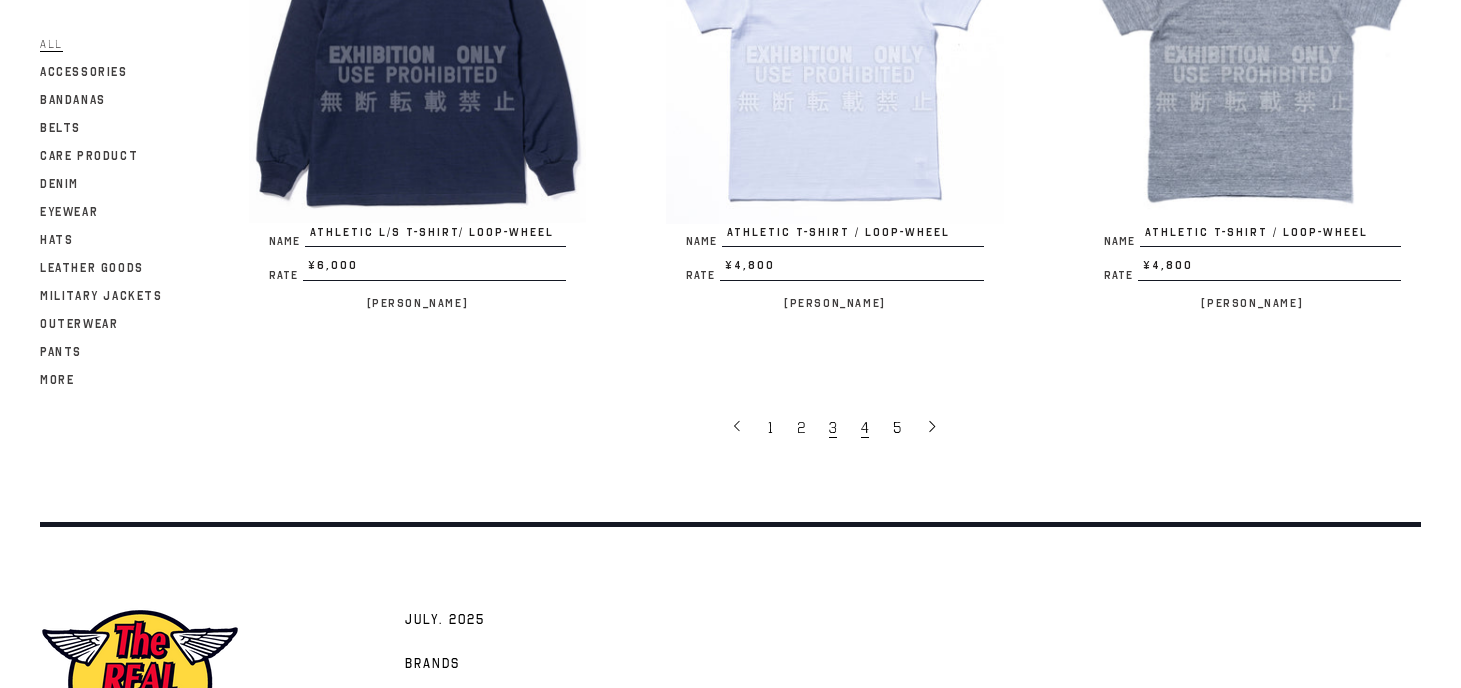 click on "4" at bounding box center (865, 428) 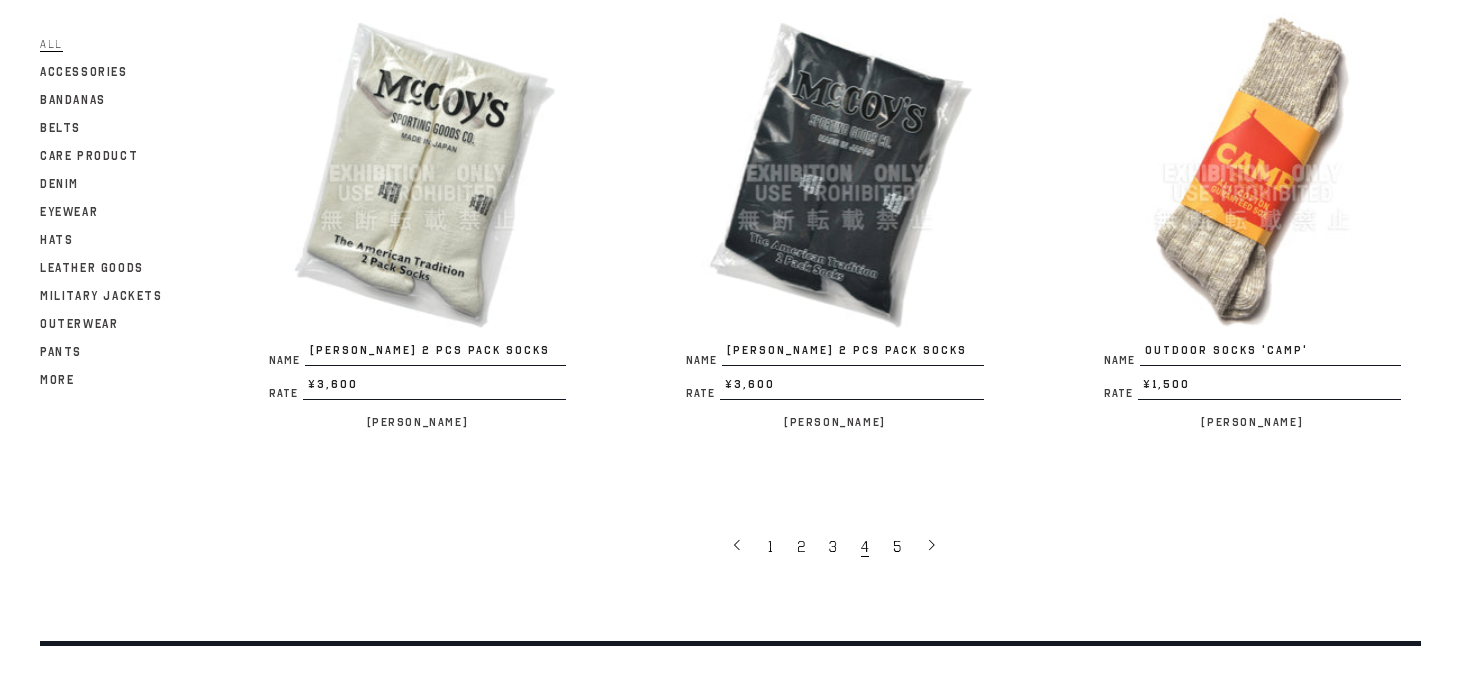 scroll, scrollTop: 3684, scrollLeft: 0, axis: vertical 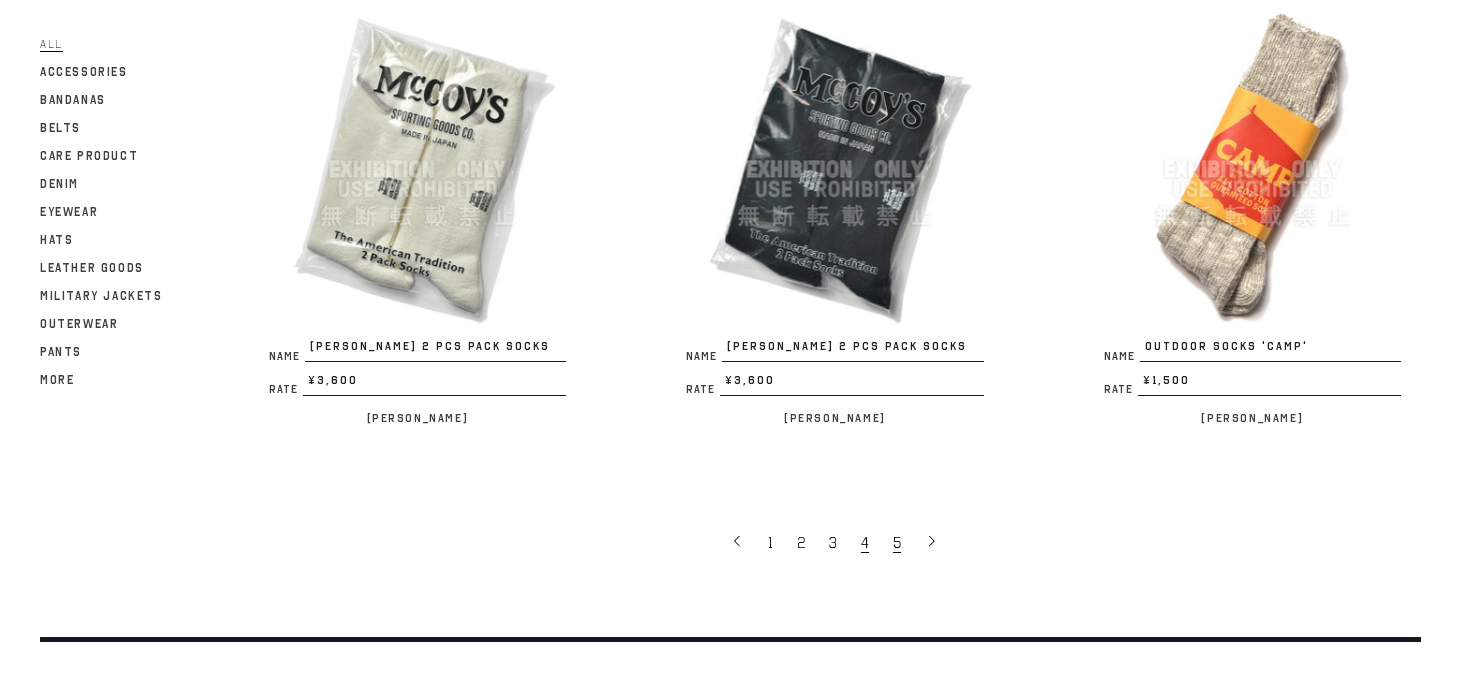 click on "5" at bounding box center (899, 542) 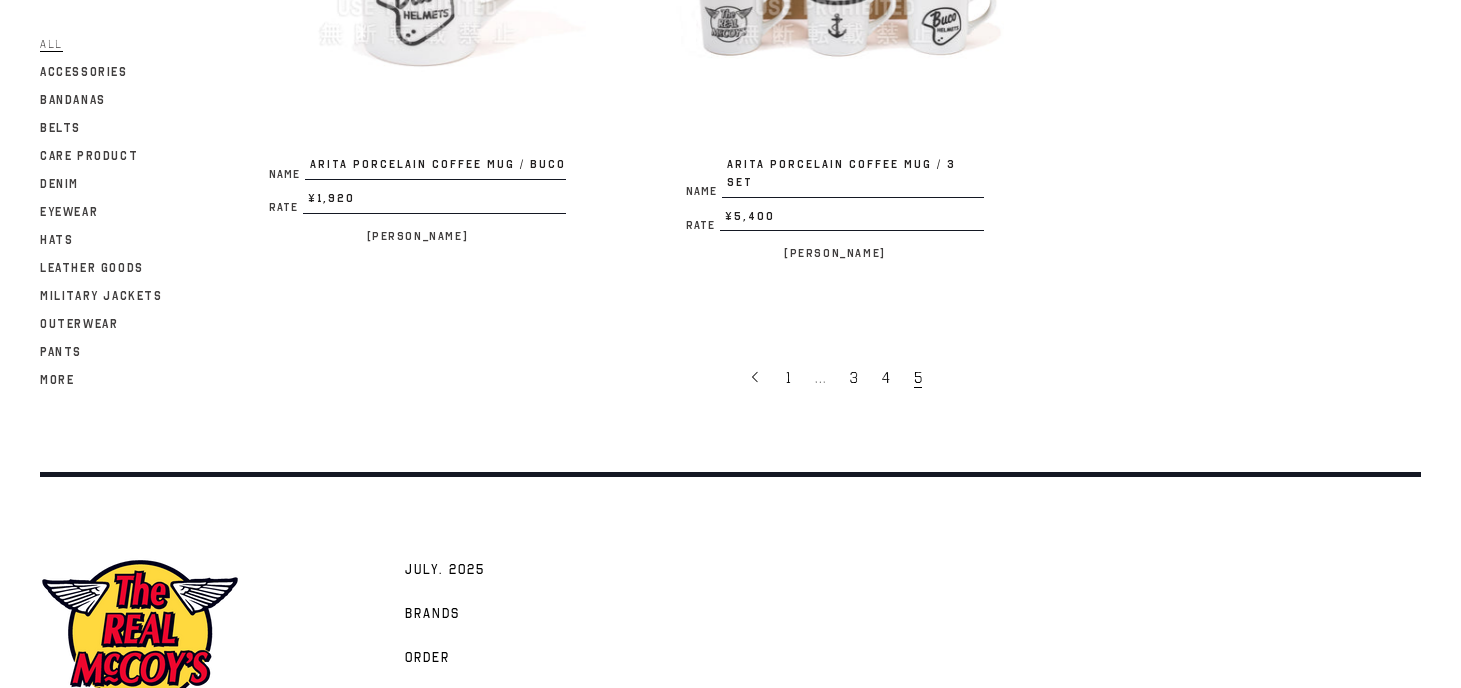 scroll, scrollTop: 3975, scrollLeft: 0, axis: vertical 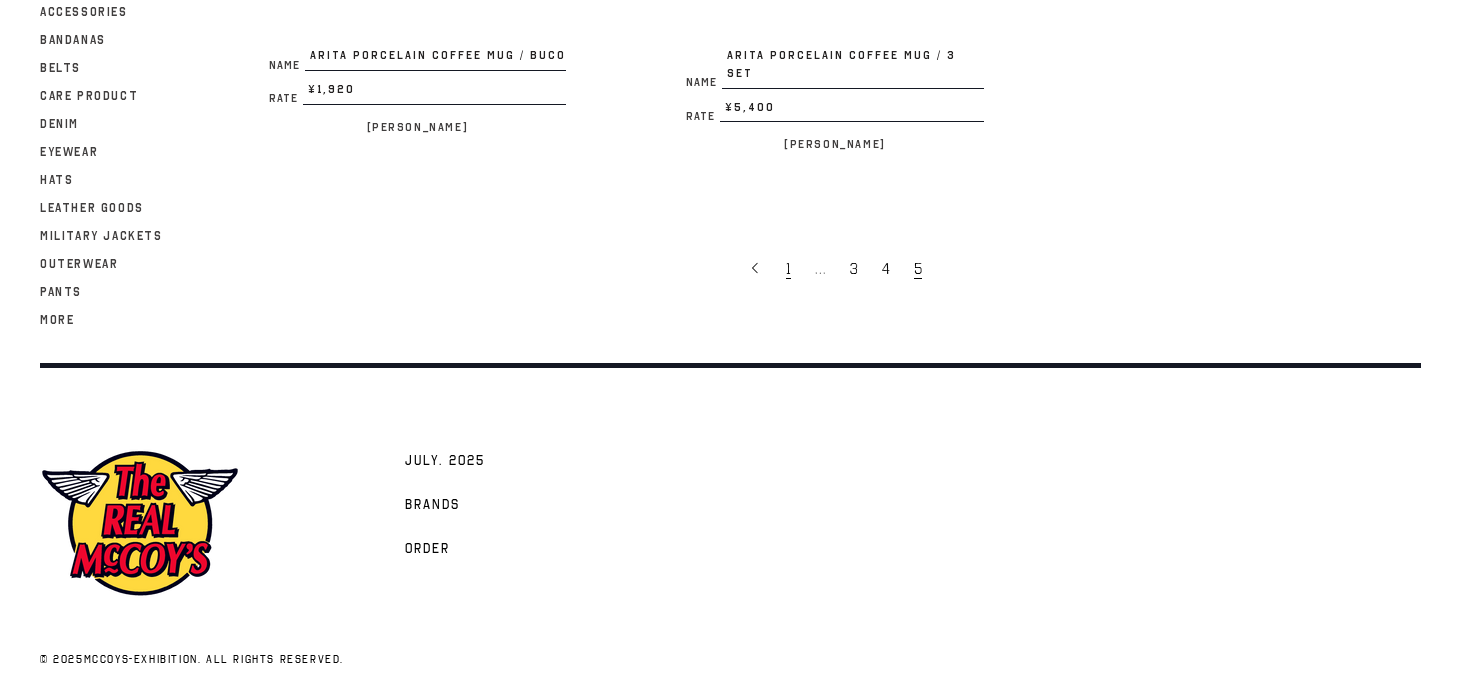 click on "1" at bounding box center (788, 269) 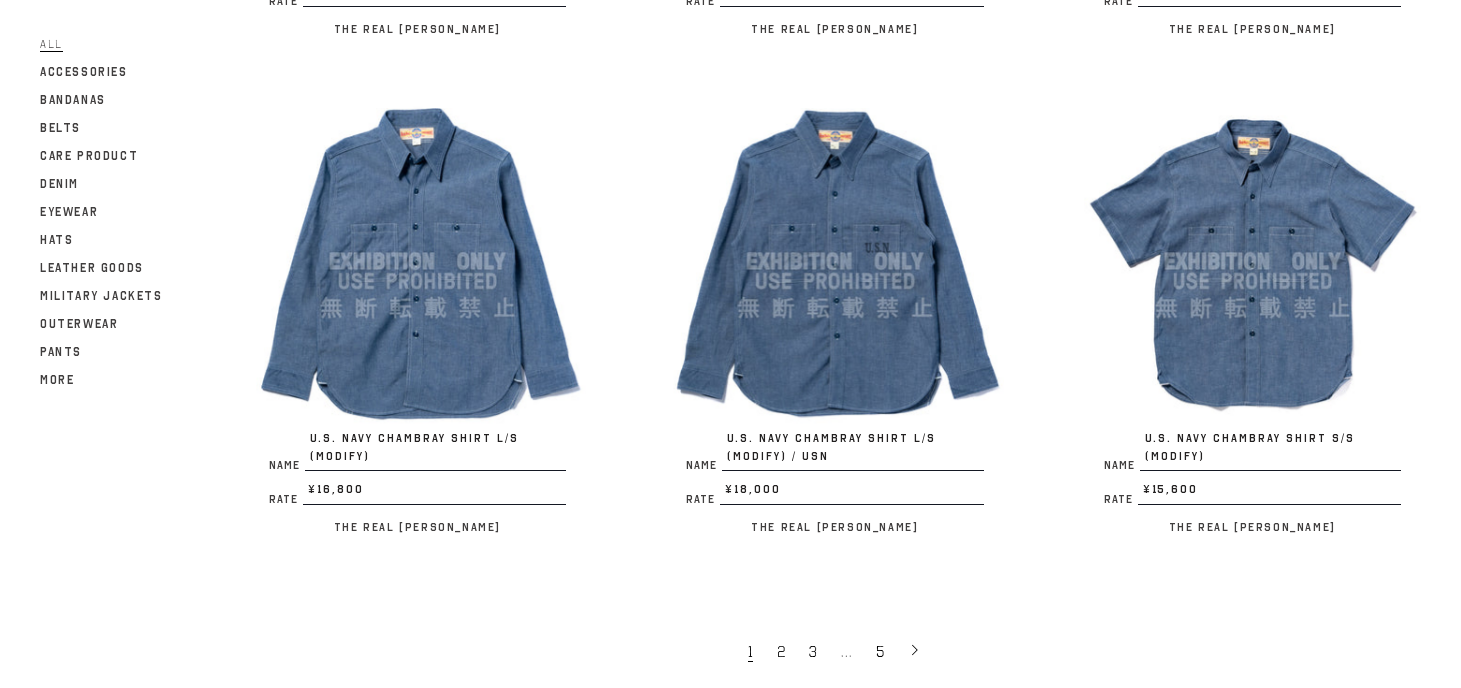 scroll, scrollTop: 3649, scrollLeft: 0, axis: vertical 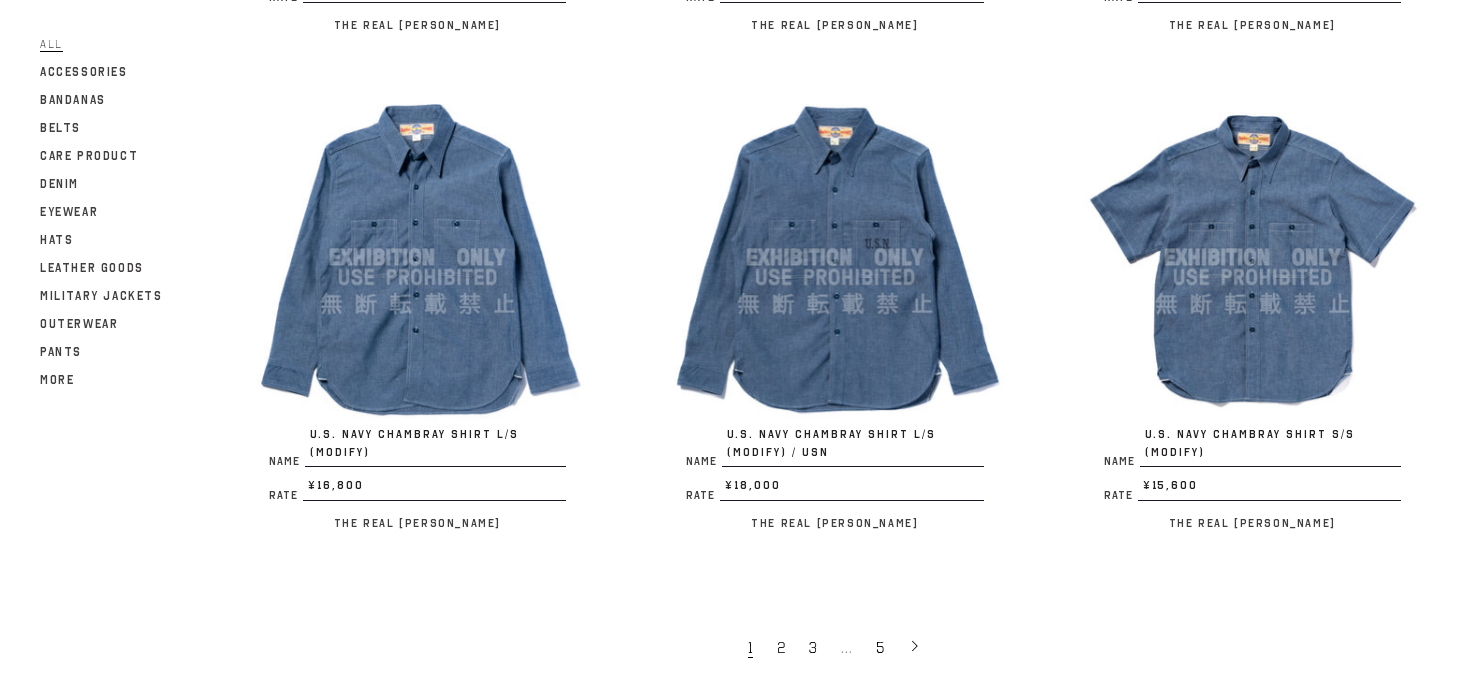 click at bounding box center (417, 257) 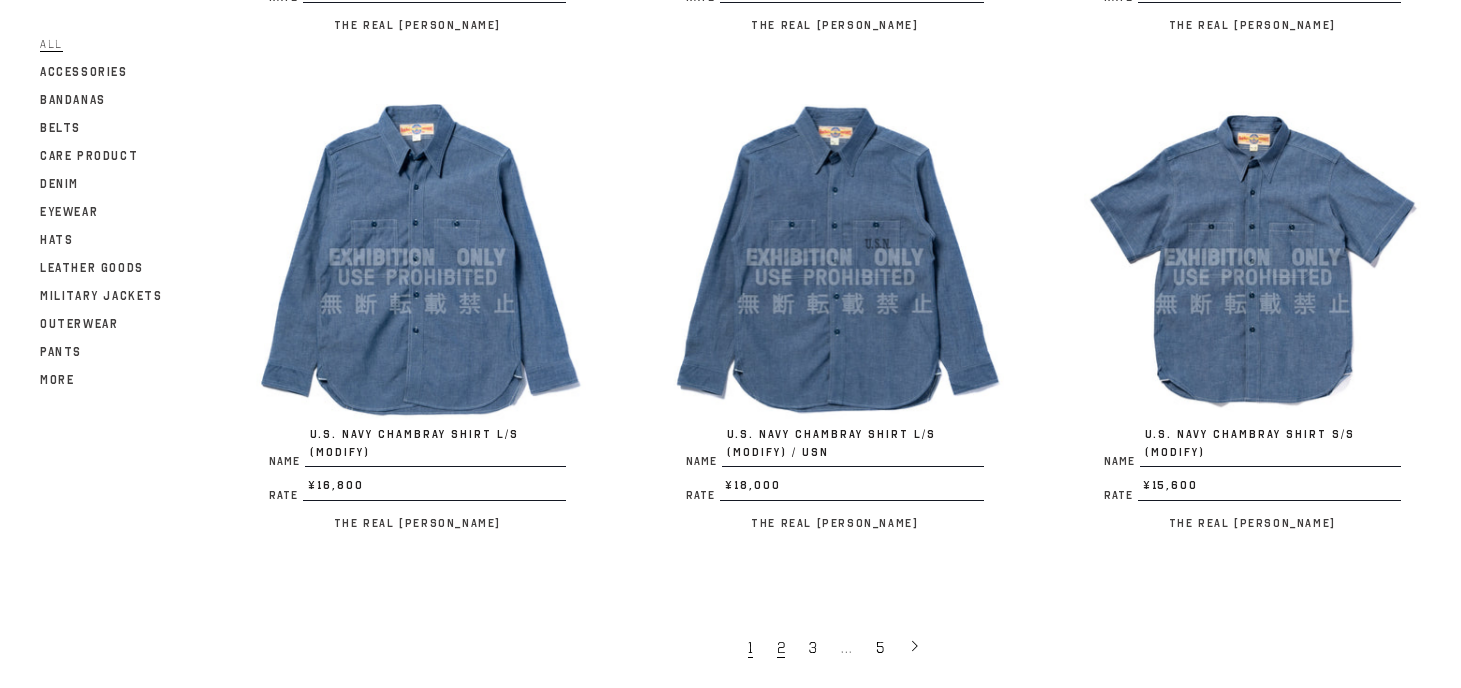 click on "2" at bounding box center [781, 648] 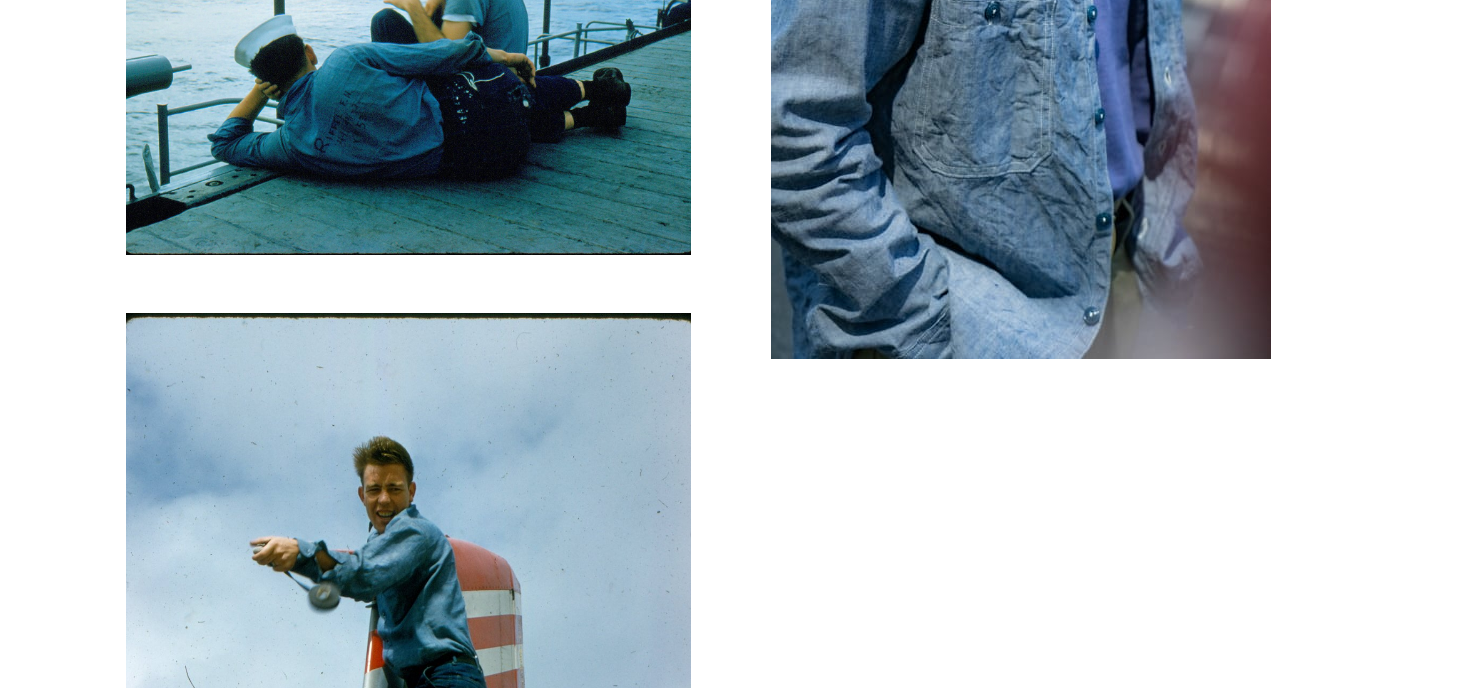 scroll, scrollTop: 649, scrollLeft: 0, axis: vertical 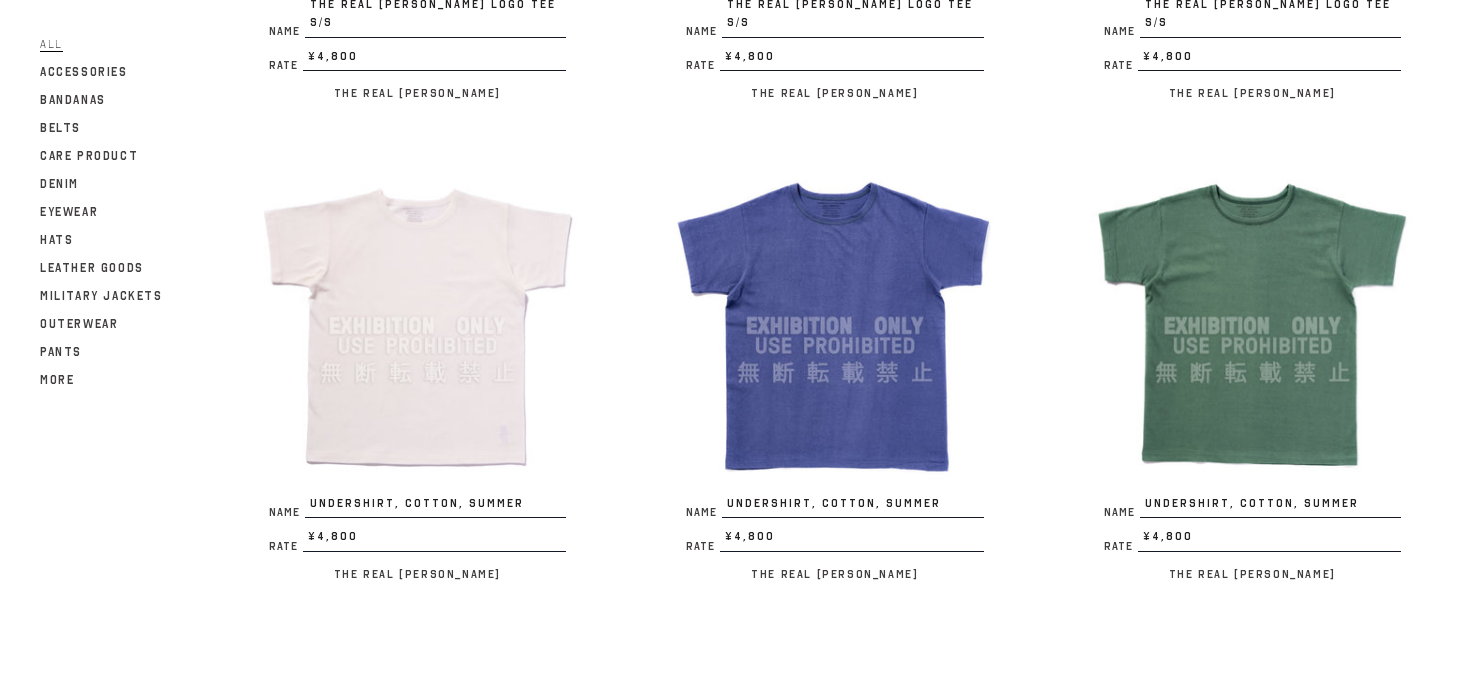 click at bounding box center (417, 325) 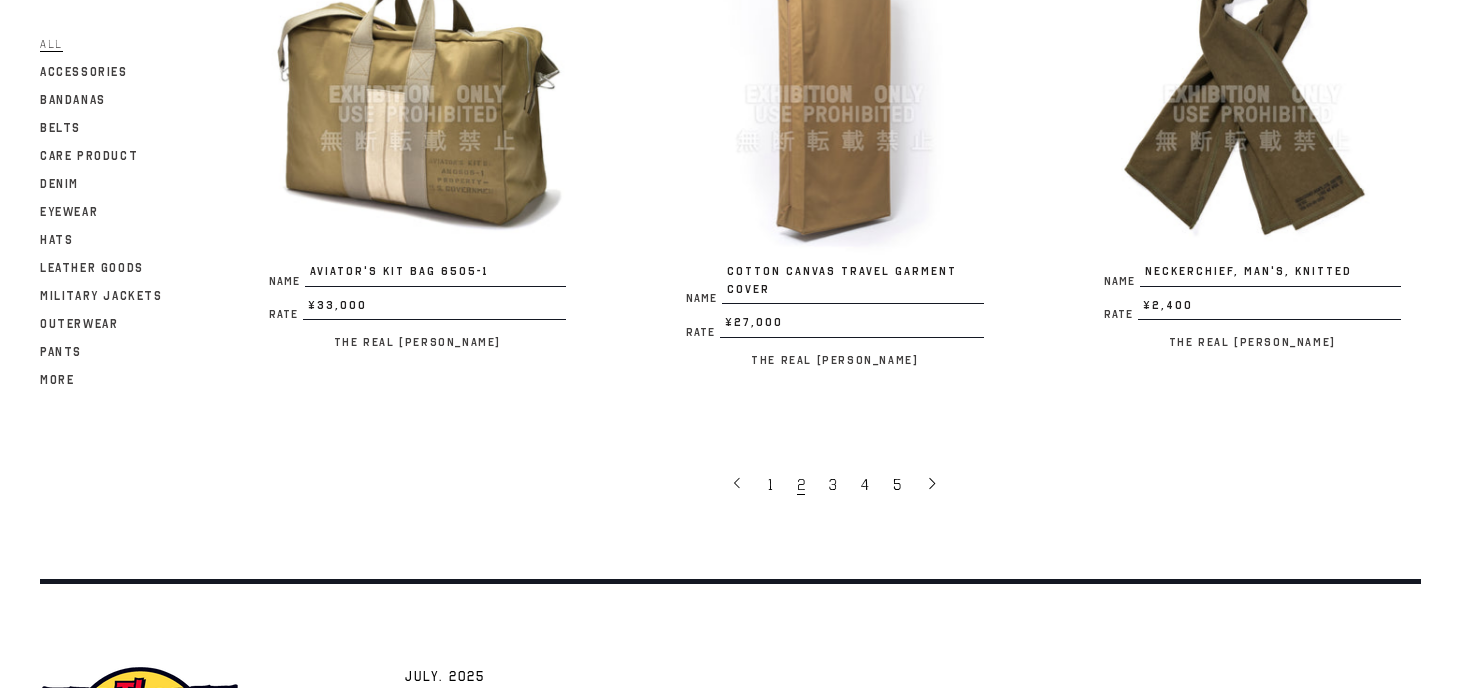 scroll, scrollTop: 3813, scrollLeft: 0, axis: vertical 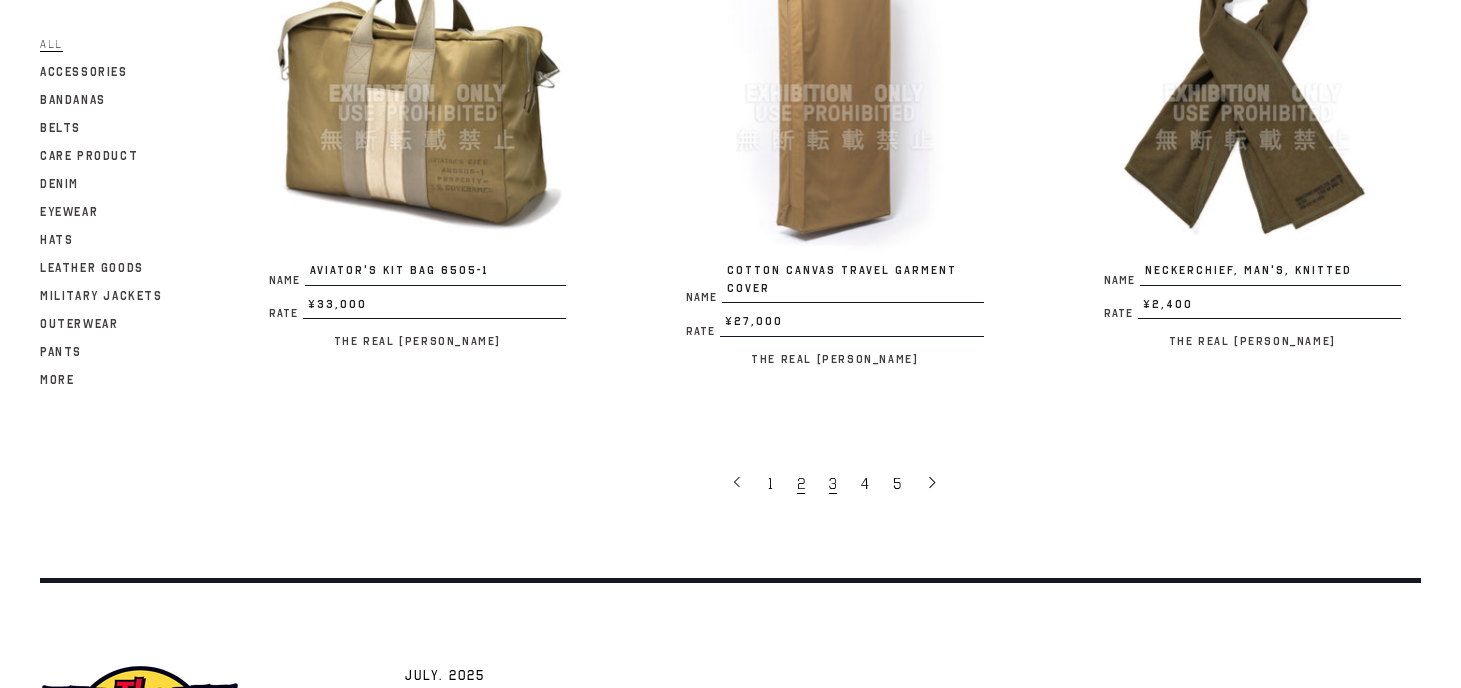 click on "3" at bounding box center [833, 484] 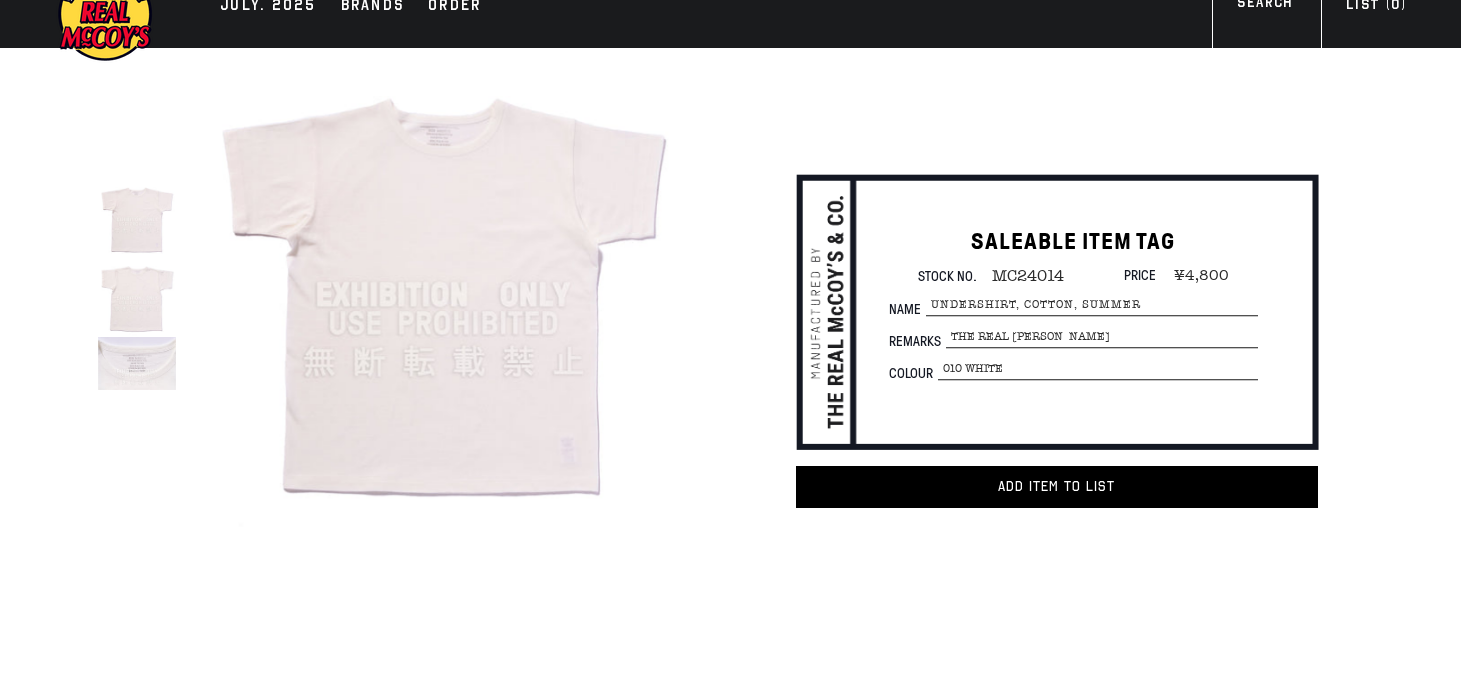 scroll, scrollTop: 49, scrollLeft: 0, axis: vertical 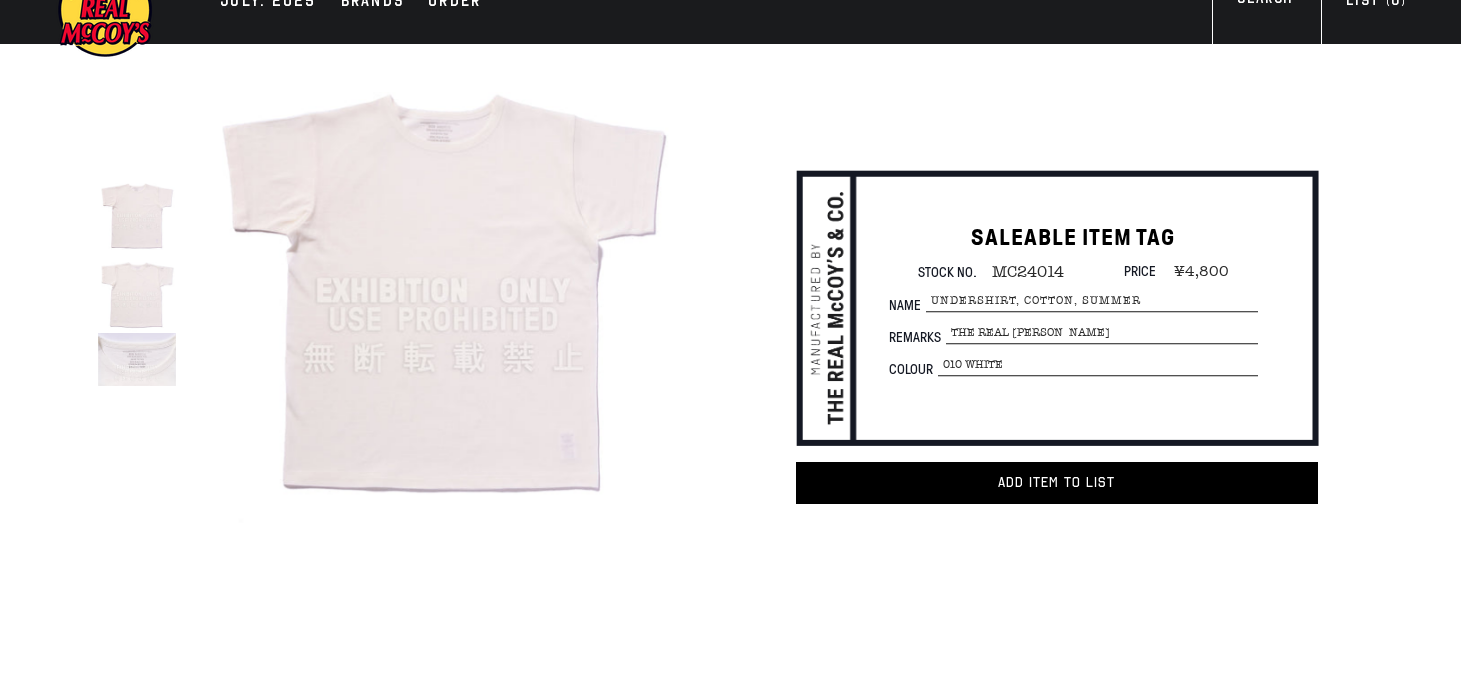 click at bounding box center [137, 294] 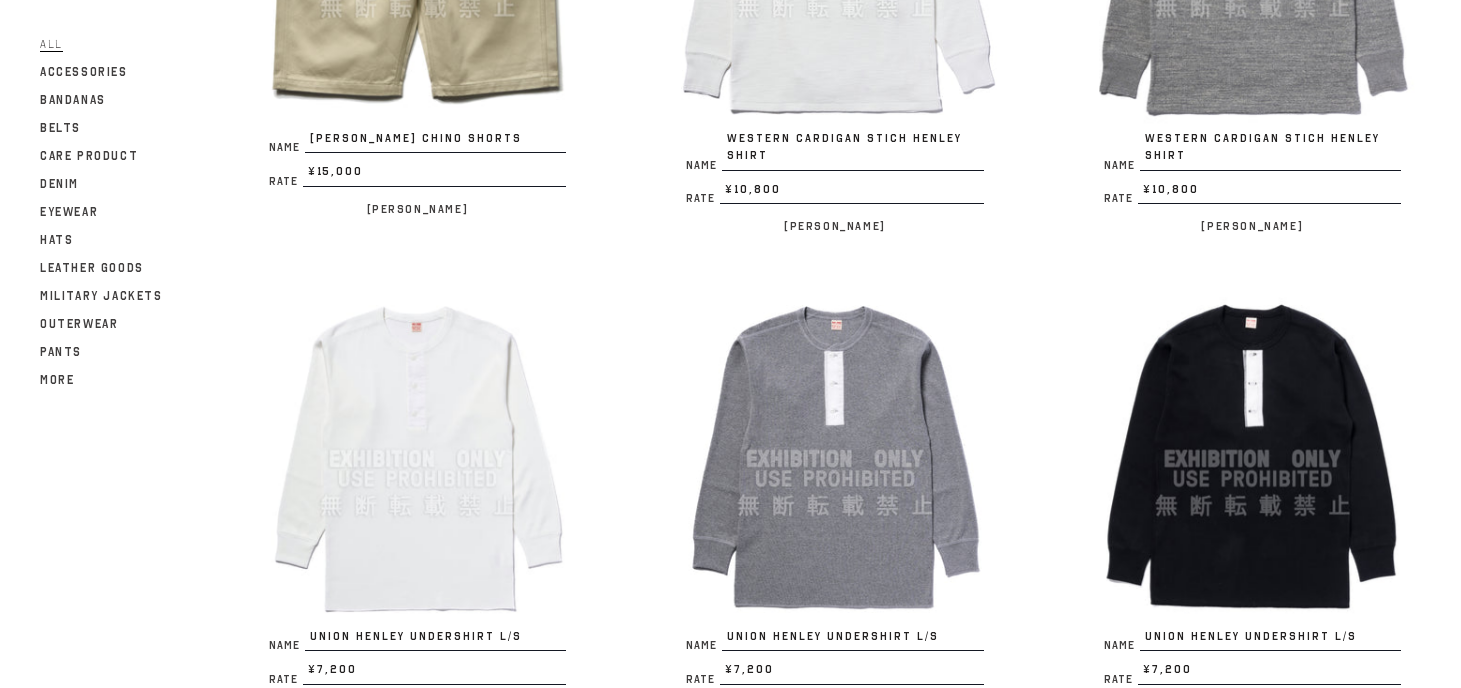 scroll, scrollTop: 2140, scrollLeft: 0, axis: vertical 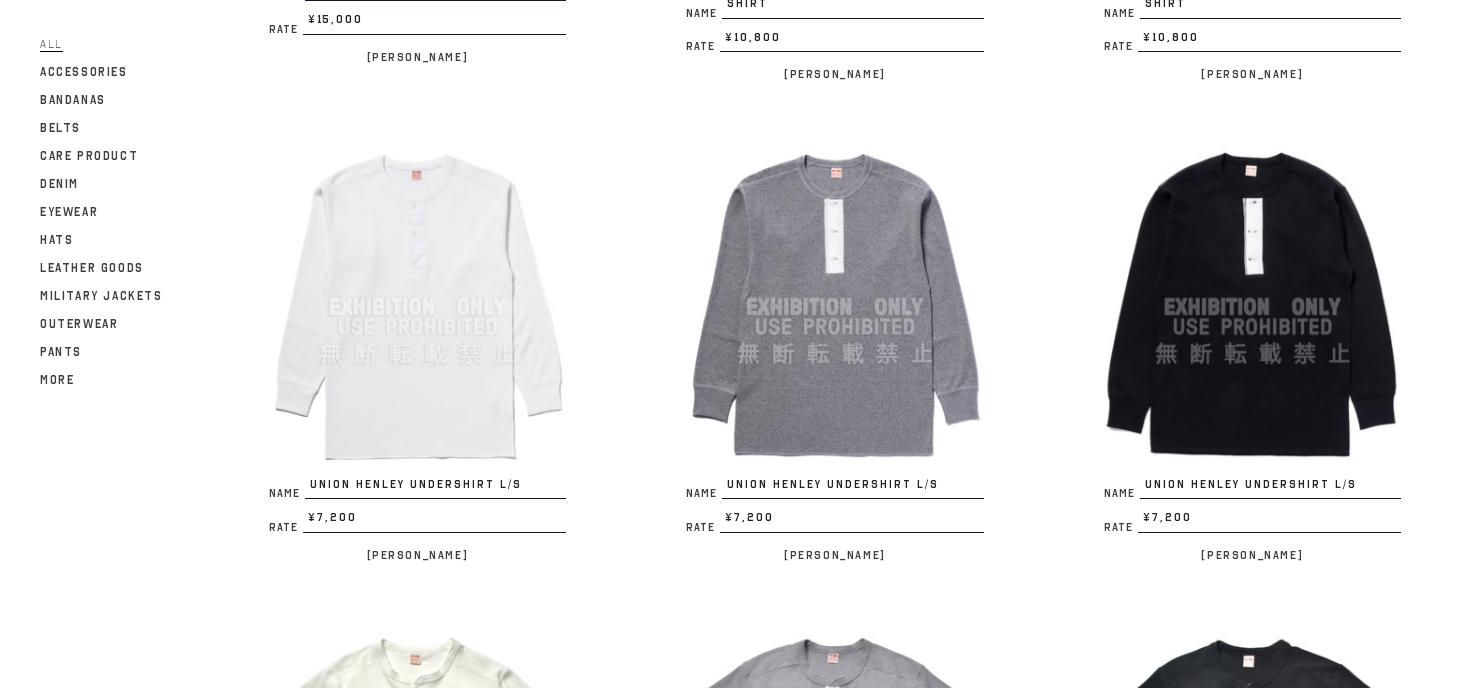 click at bounding box center [1252, 306] 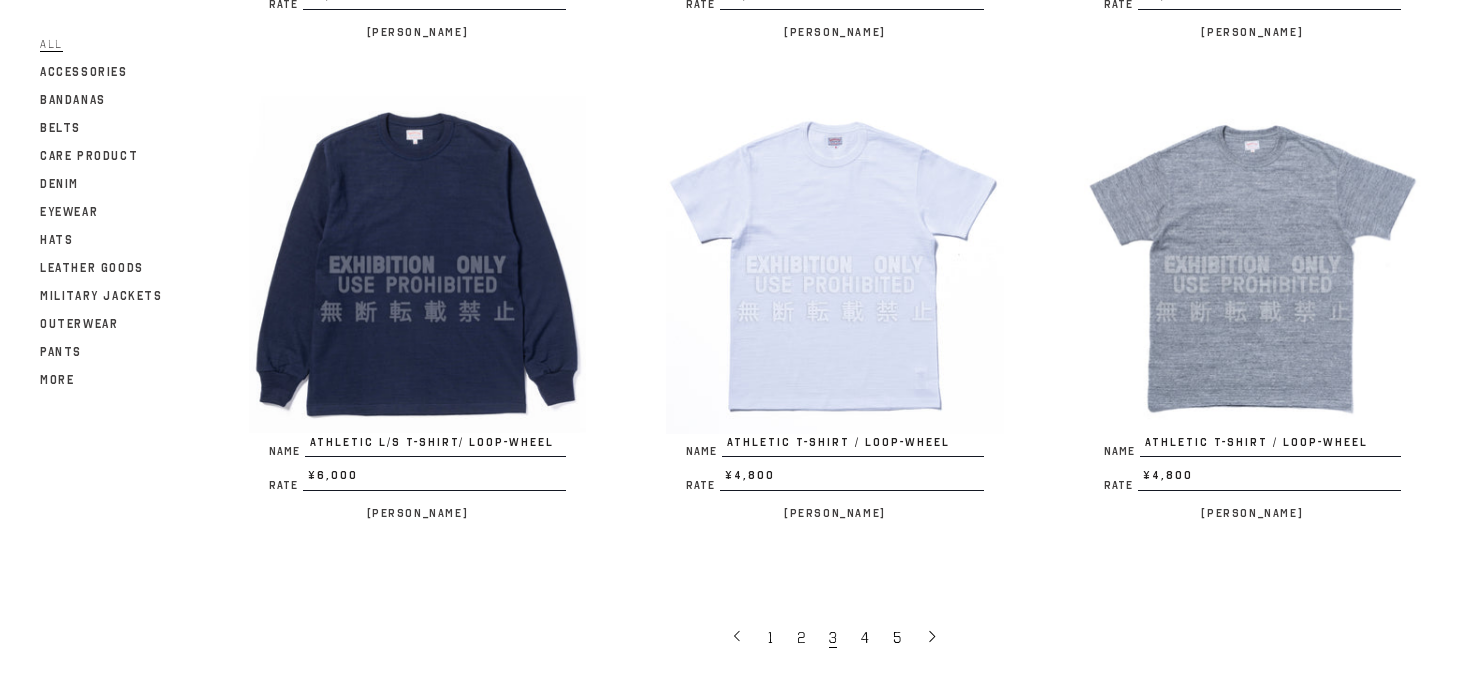 scroll, scrollTop: 3627, scrollLeft: 0, axis: vertical 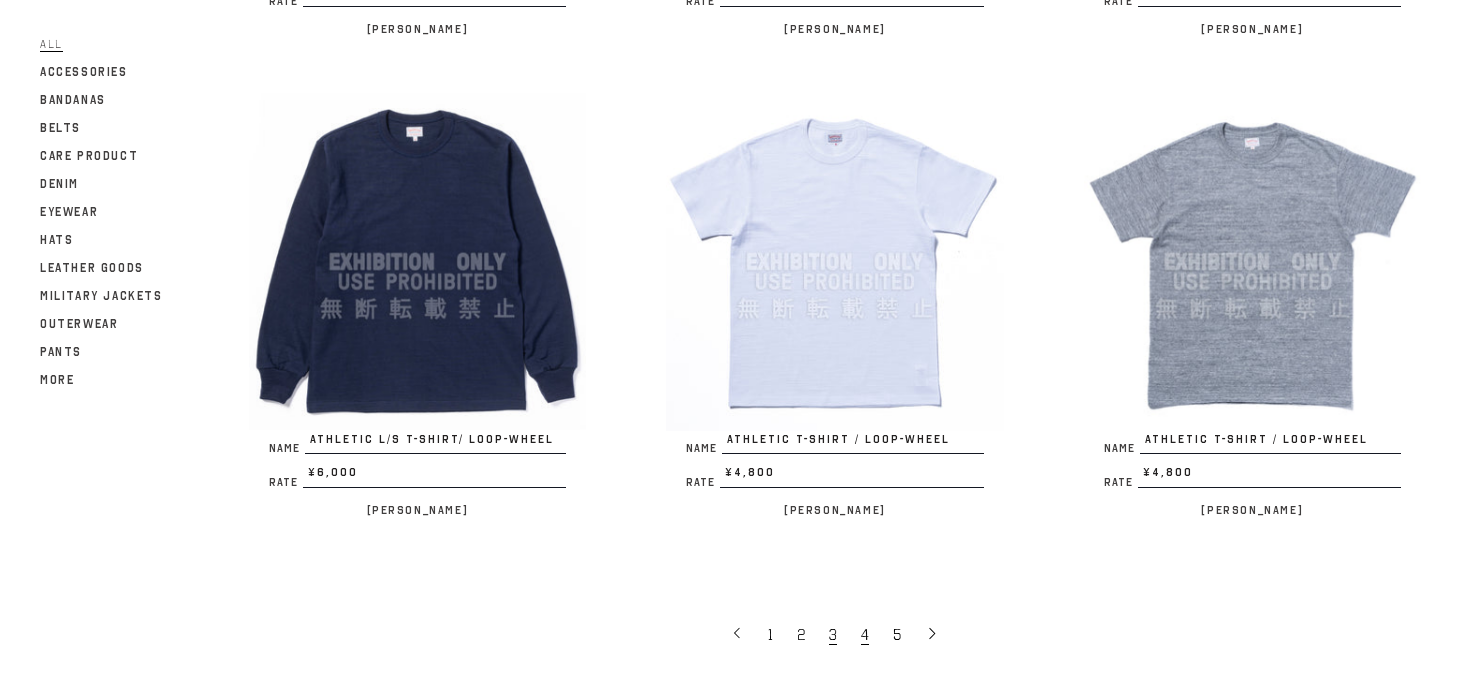 click on "4" at bounding box center (865, 635) 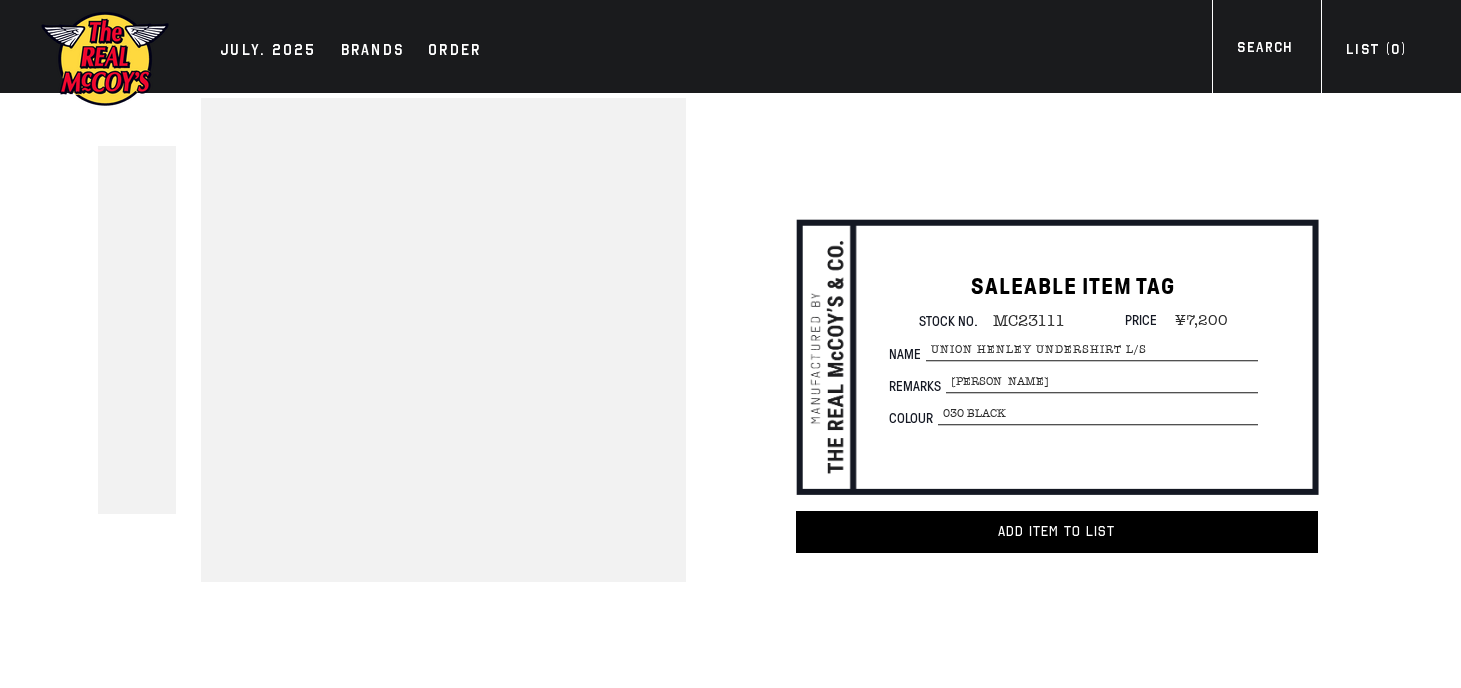 scroll, scrollTop: 0, scrollLeft: 0, axis: both 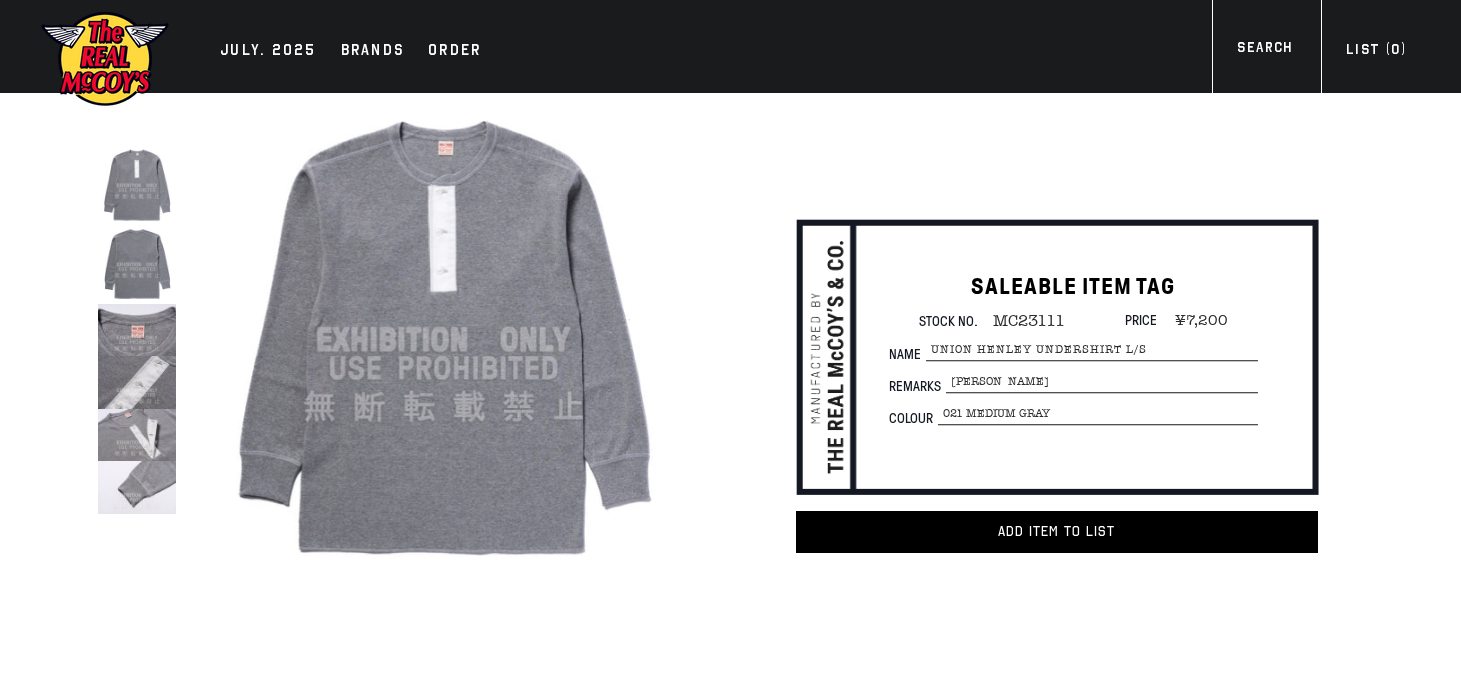 click at bounding box center [137, 382] 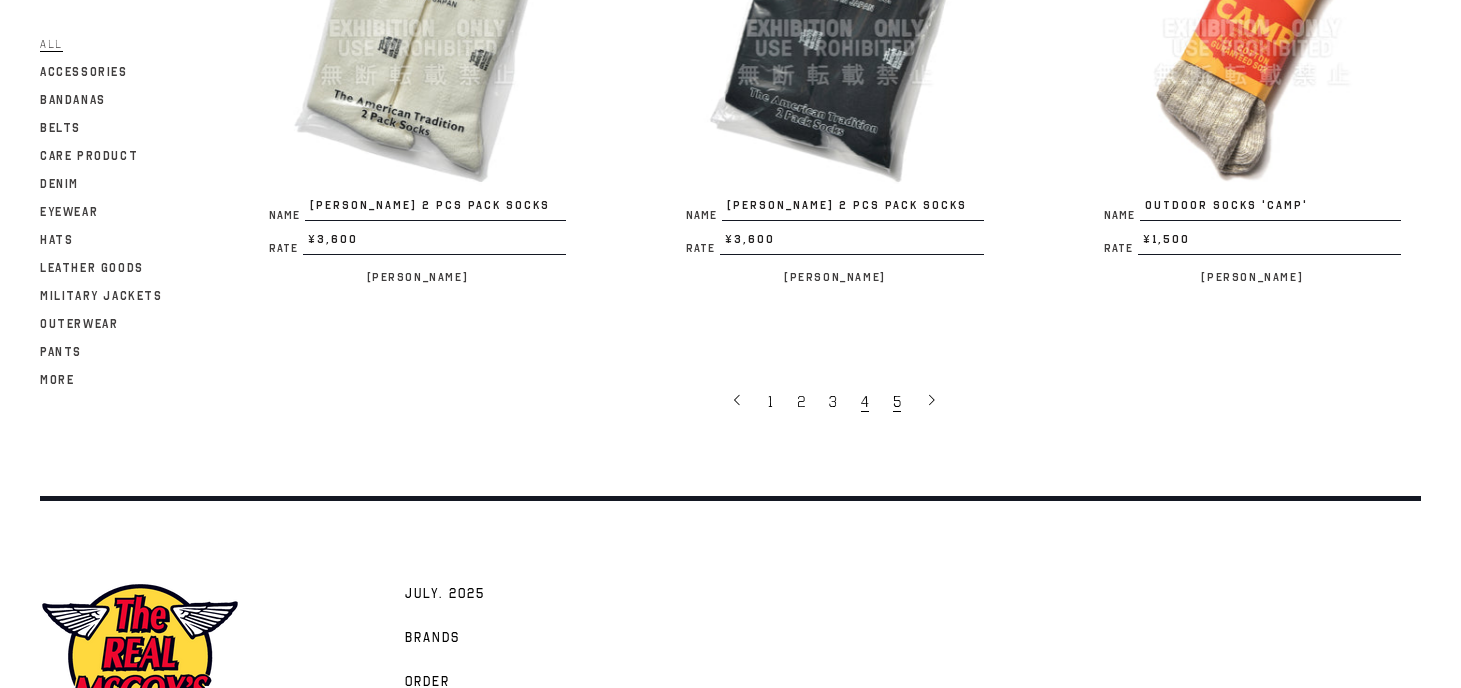 scroll, scrollTop: 3559, scrollLeft: 0, axis: vertical 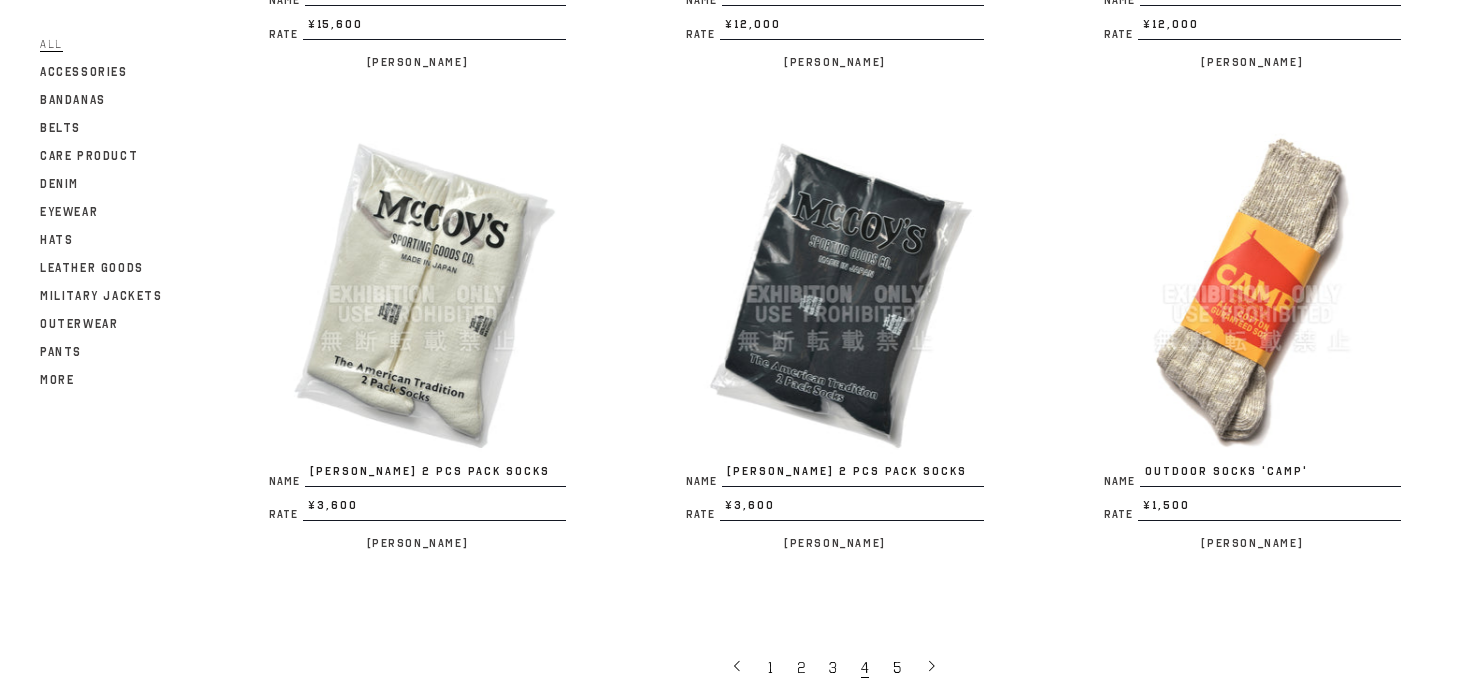 click at bounding box center (834, 294) 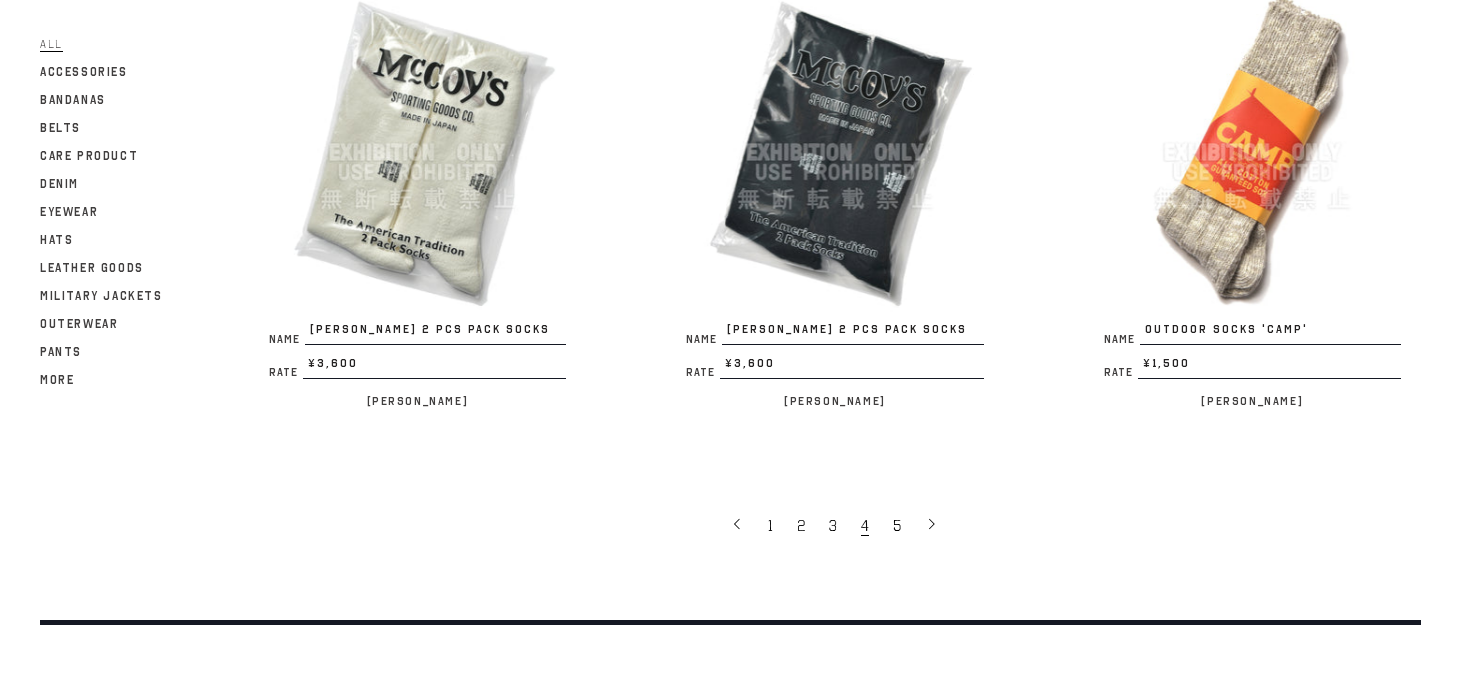 scroll, scrollTop: 3747, scrollLeft: 0, axis: vertical 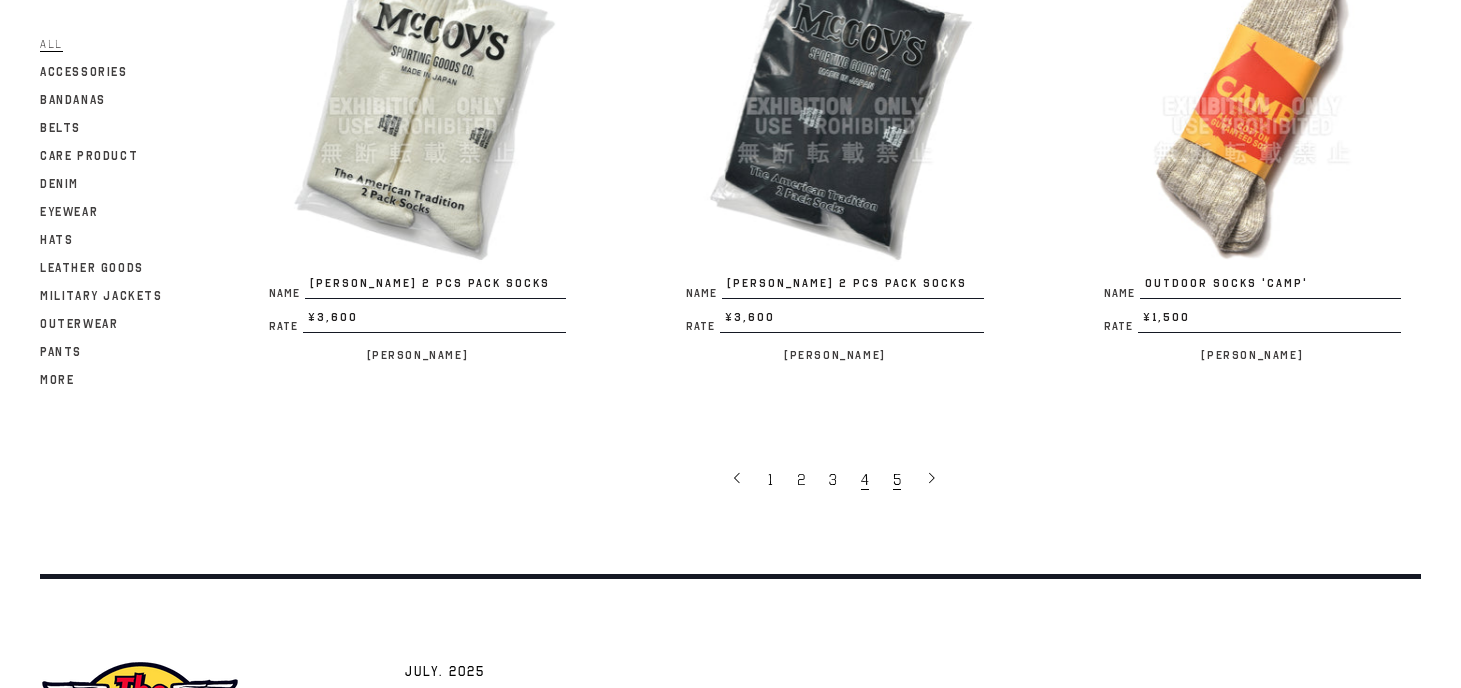 click on "5" at bounding box center [899, 479] 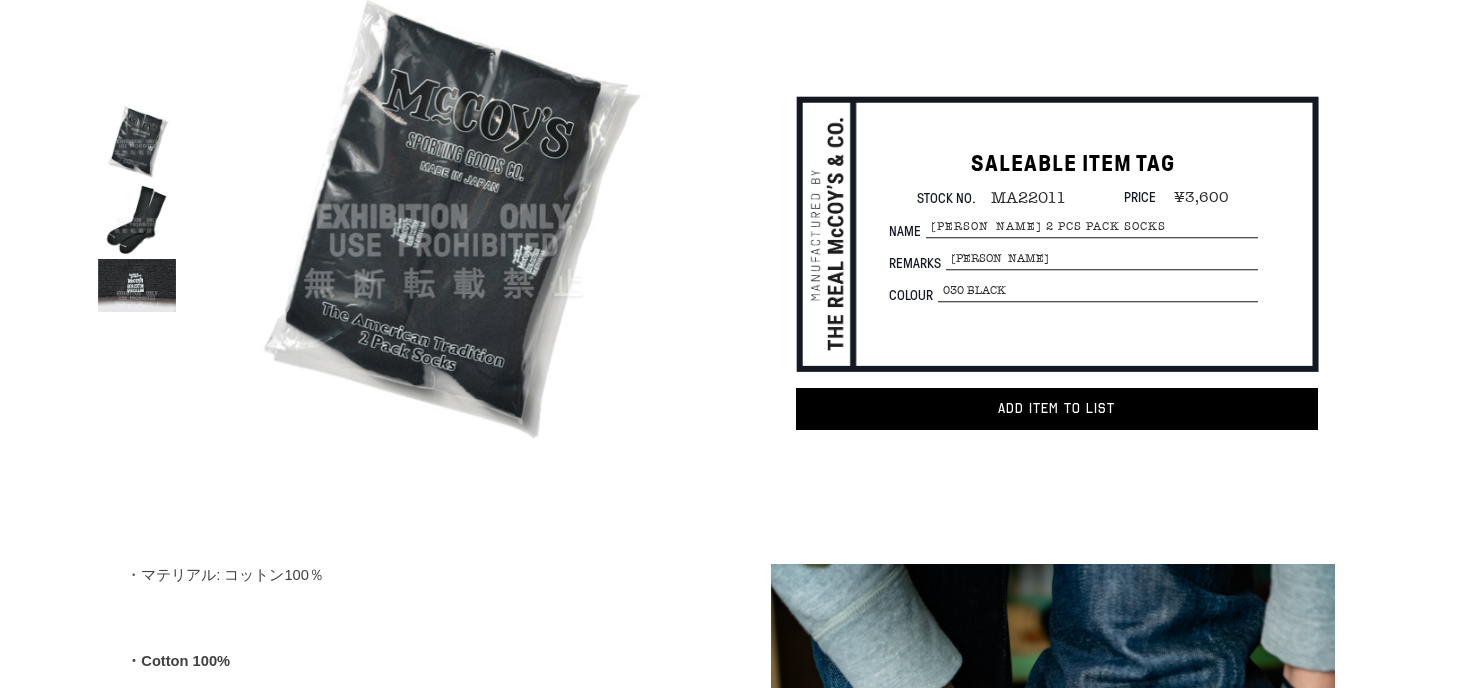 scroll, scrollTop: 182, scrollLeft: 0, axis: vertical 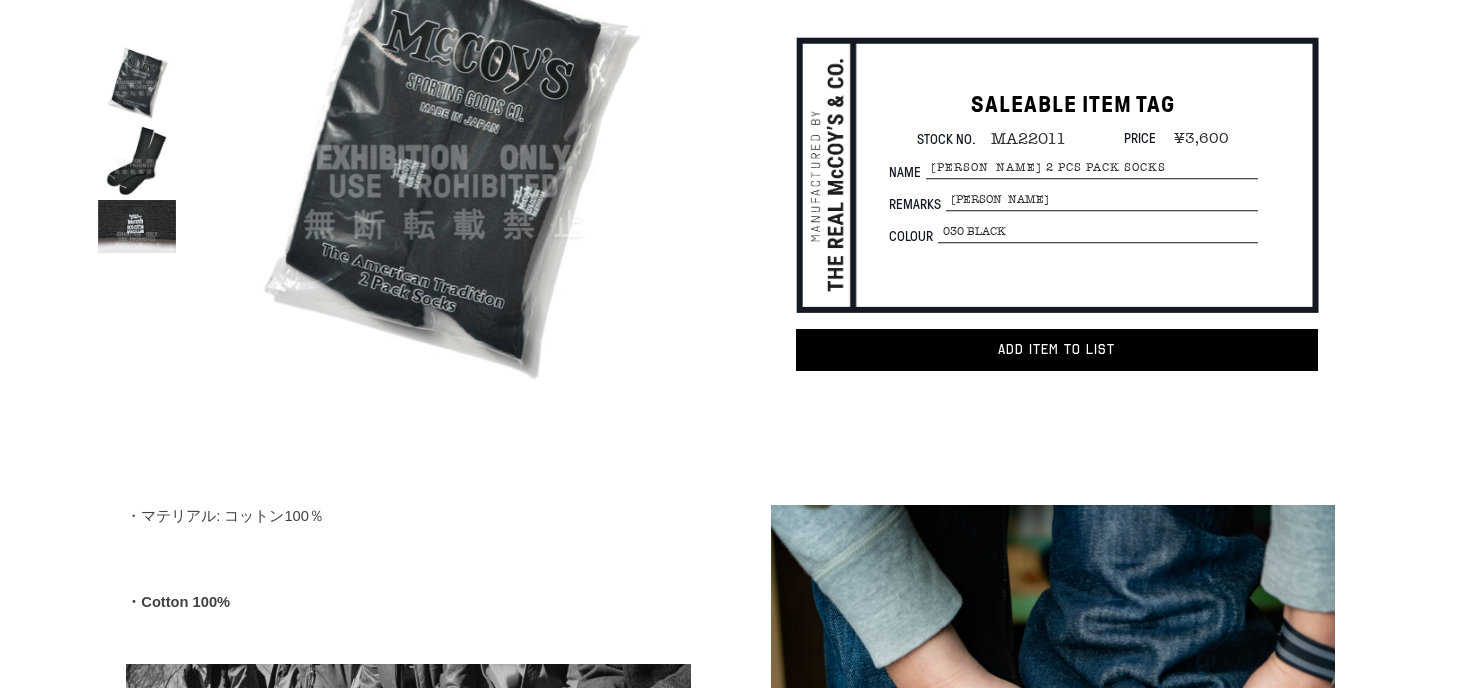 click at bounding box center [137, 161] 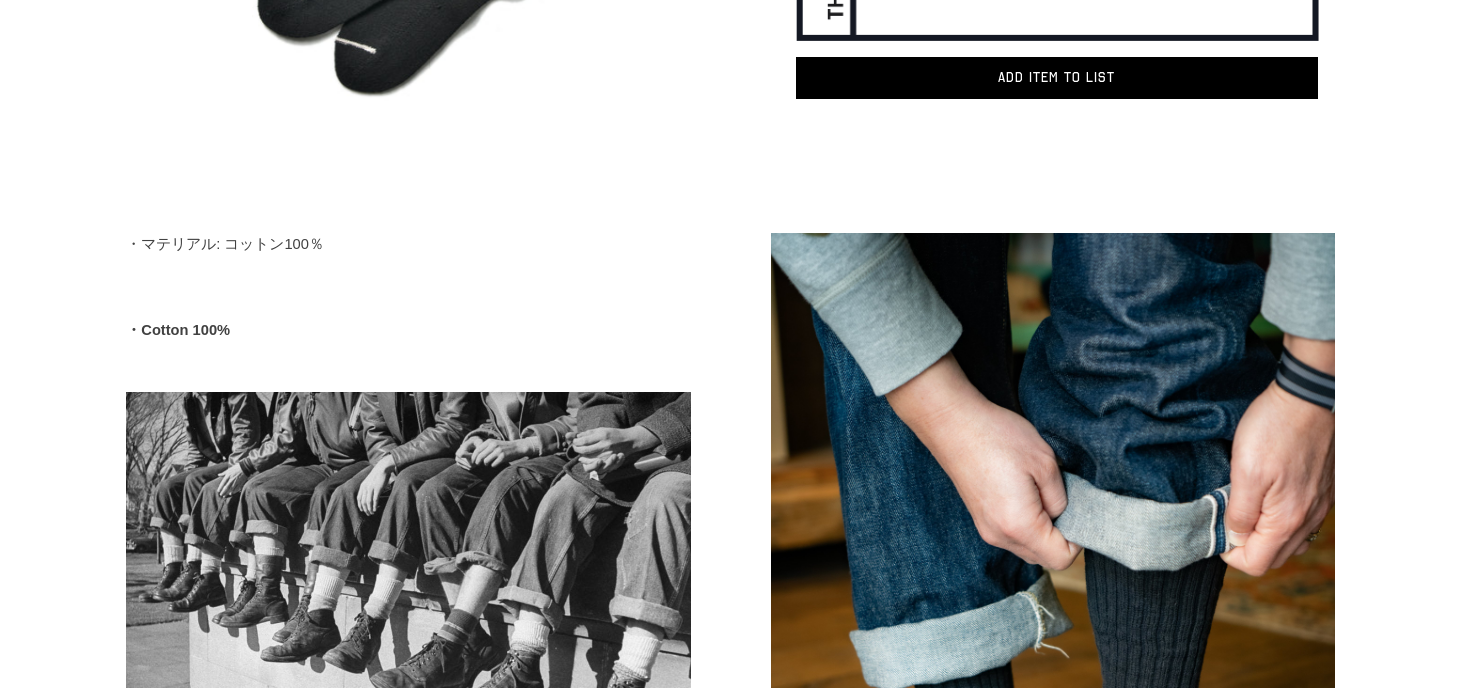 scroll, scrollTop: 796, scrollLeft: 0, axis: vertical 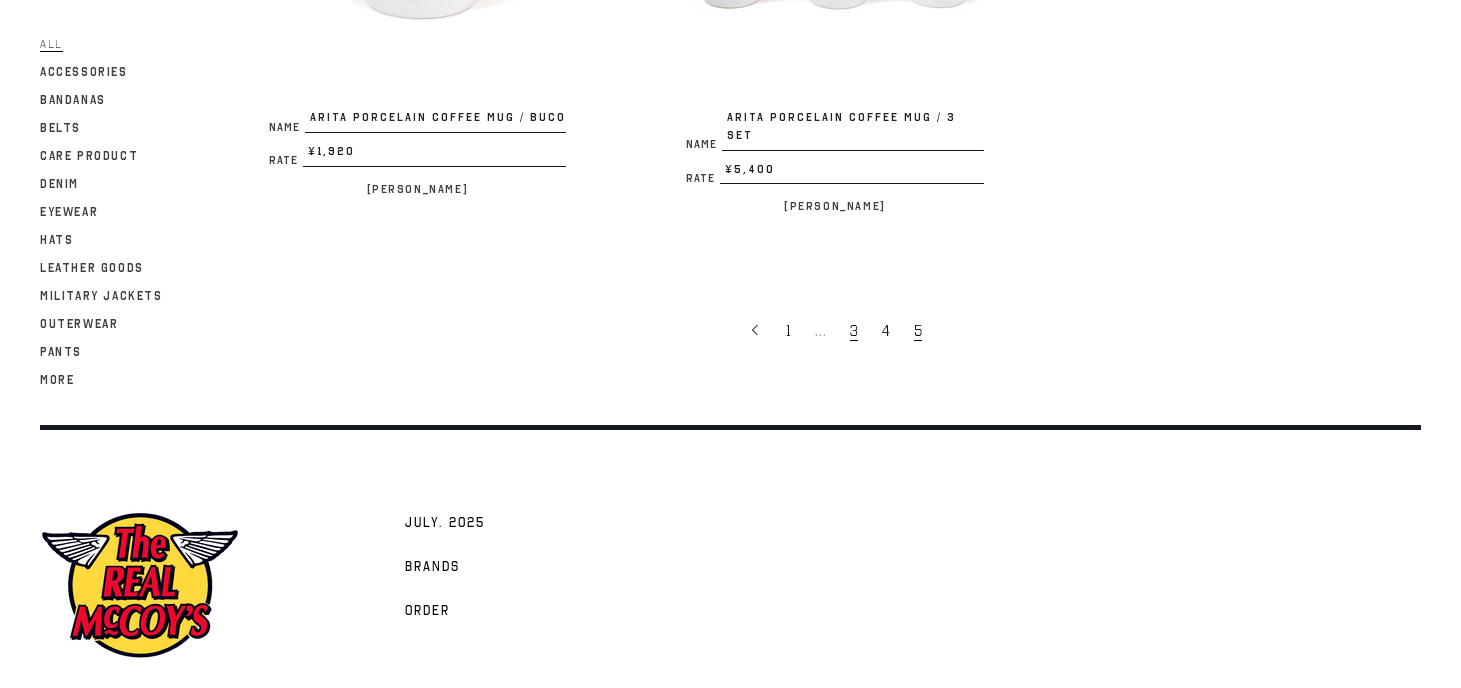 click on "3" at bounding box center (854, 331) 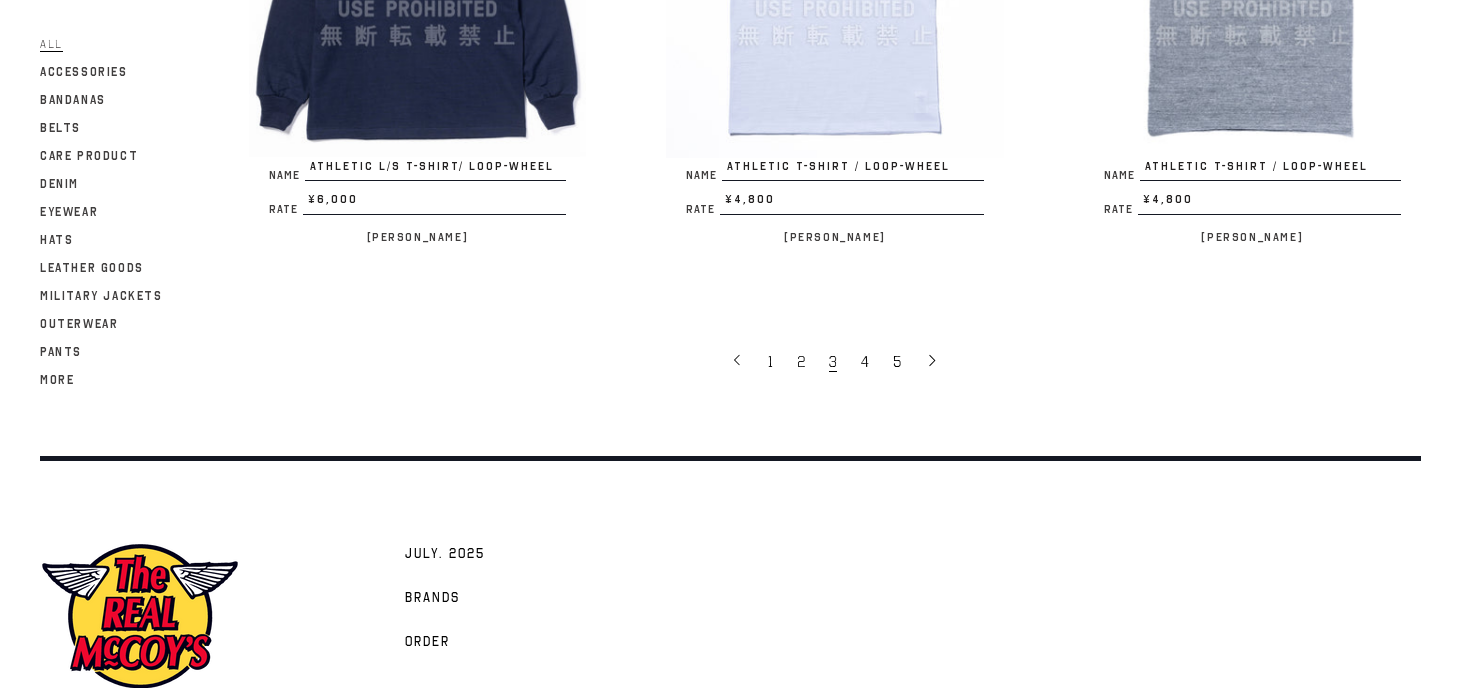 scroll, scrollTop: 3988, scrollLeft: 0, axis: vertical 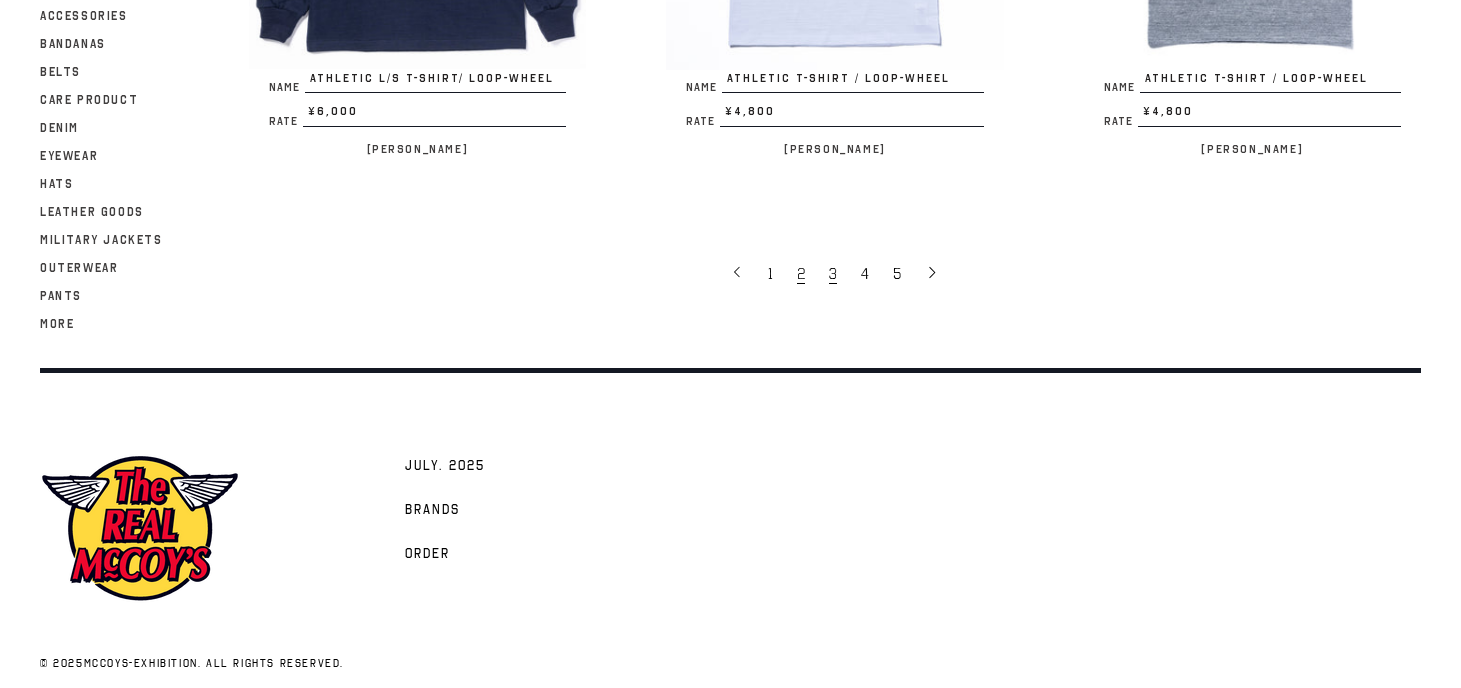 click on "2" at bounding box center [801, 274] 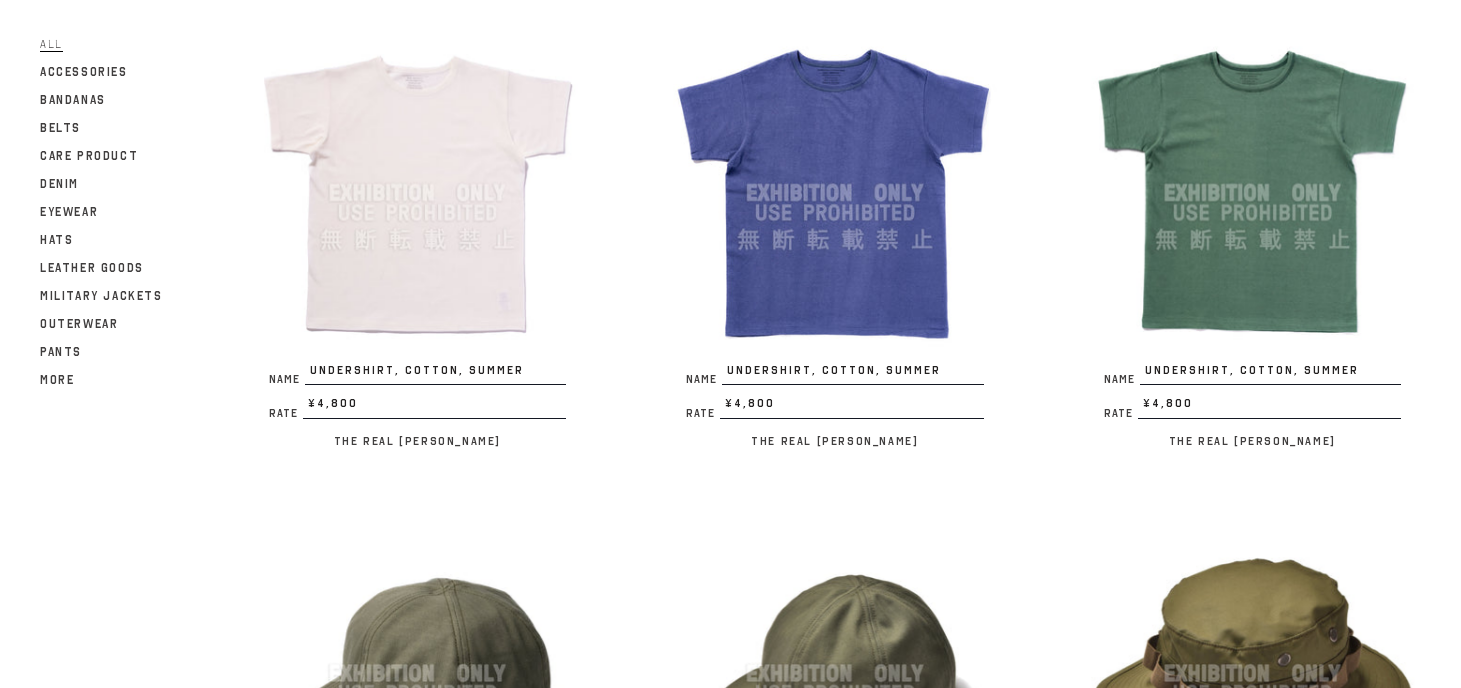 scroll, scrollTop: 1628, scrollLeft: 0, axis: vertical 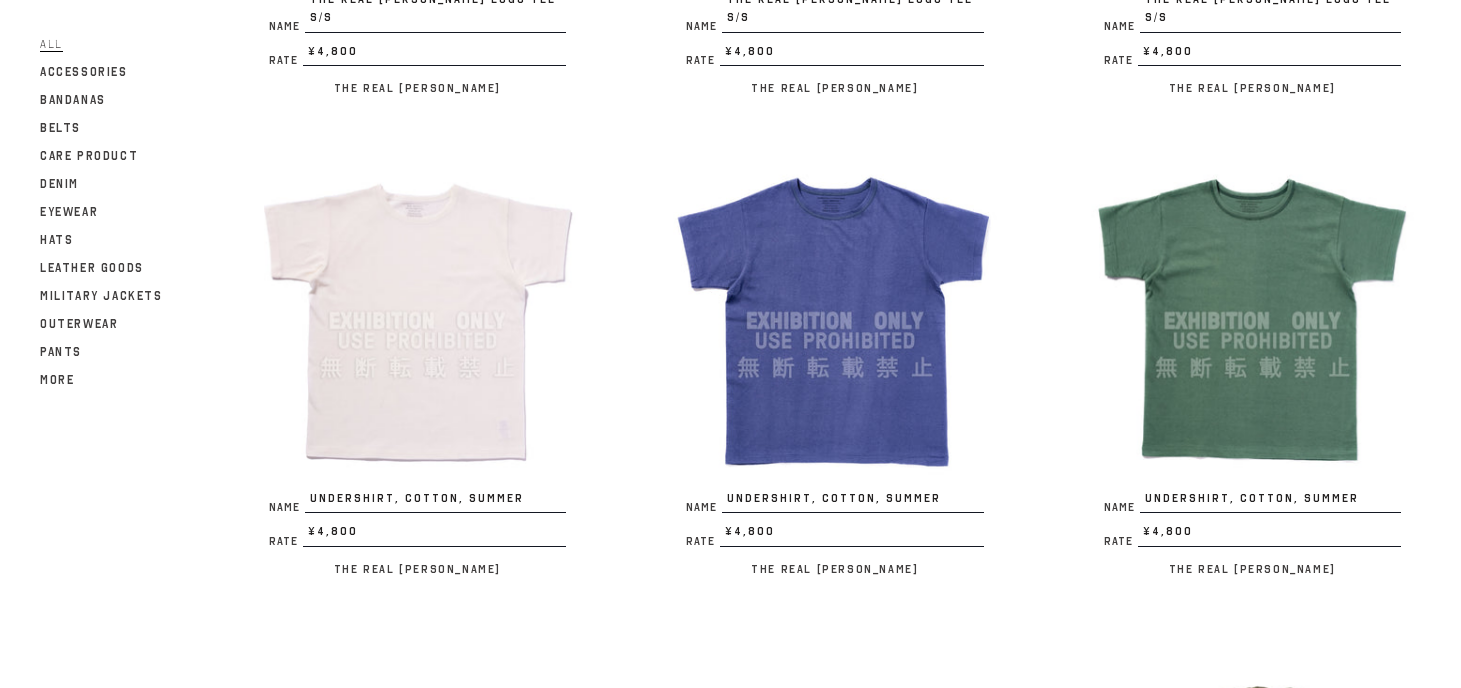 click at bounding box center [417, 320] 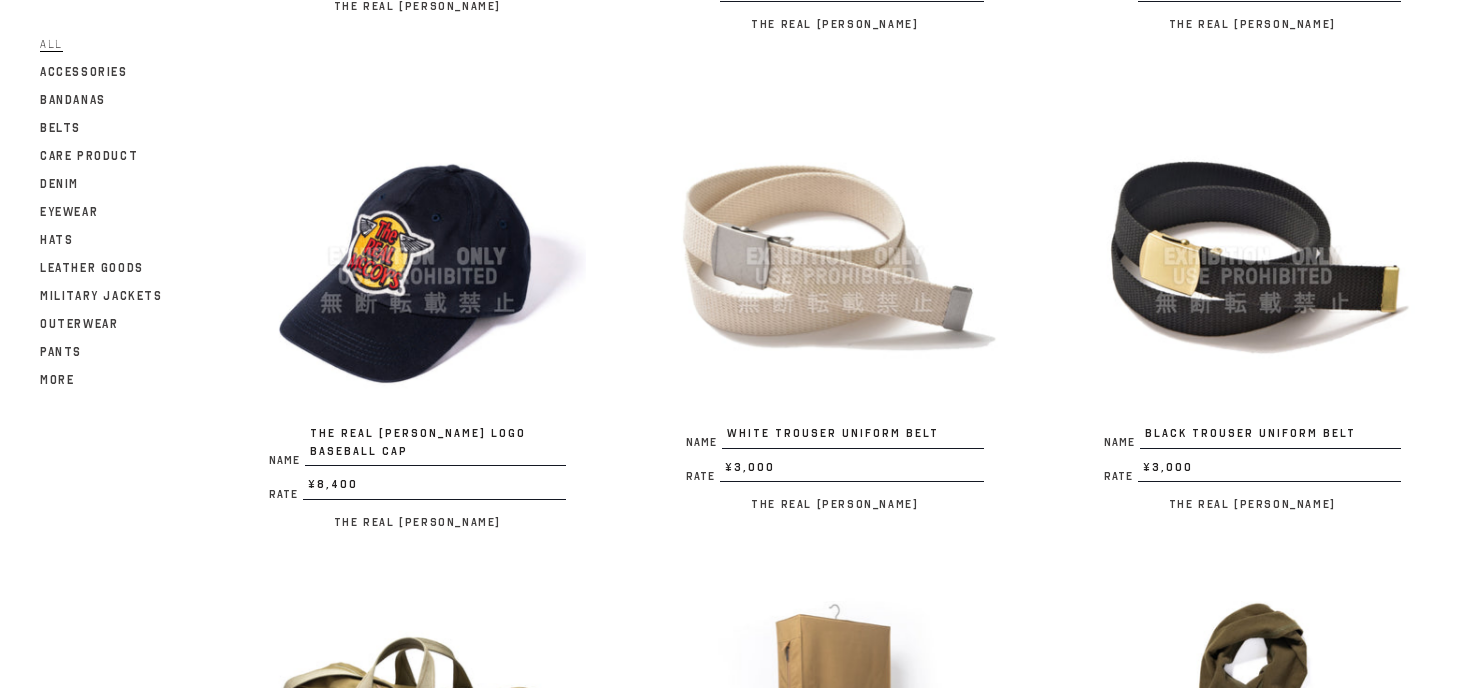 scroll, scrollTop: 3143, scrollLeft: 0, axis: vertical 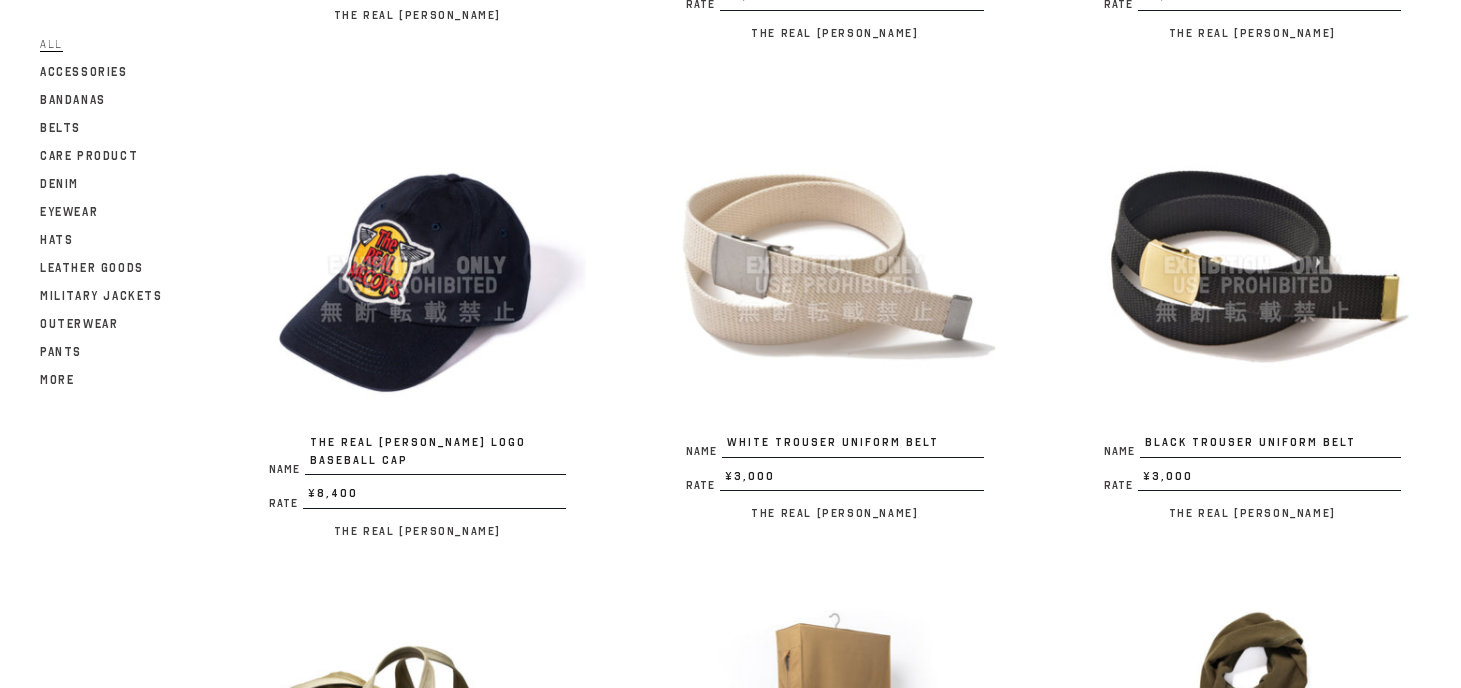 click on "Name WHITE TROUSER UNIFORM BELT
Rate ¥3,000
/
The Real McCoy's" at bounding box center (794, 321) 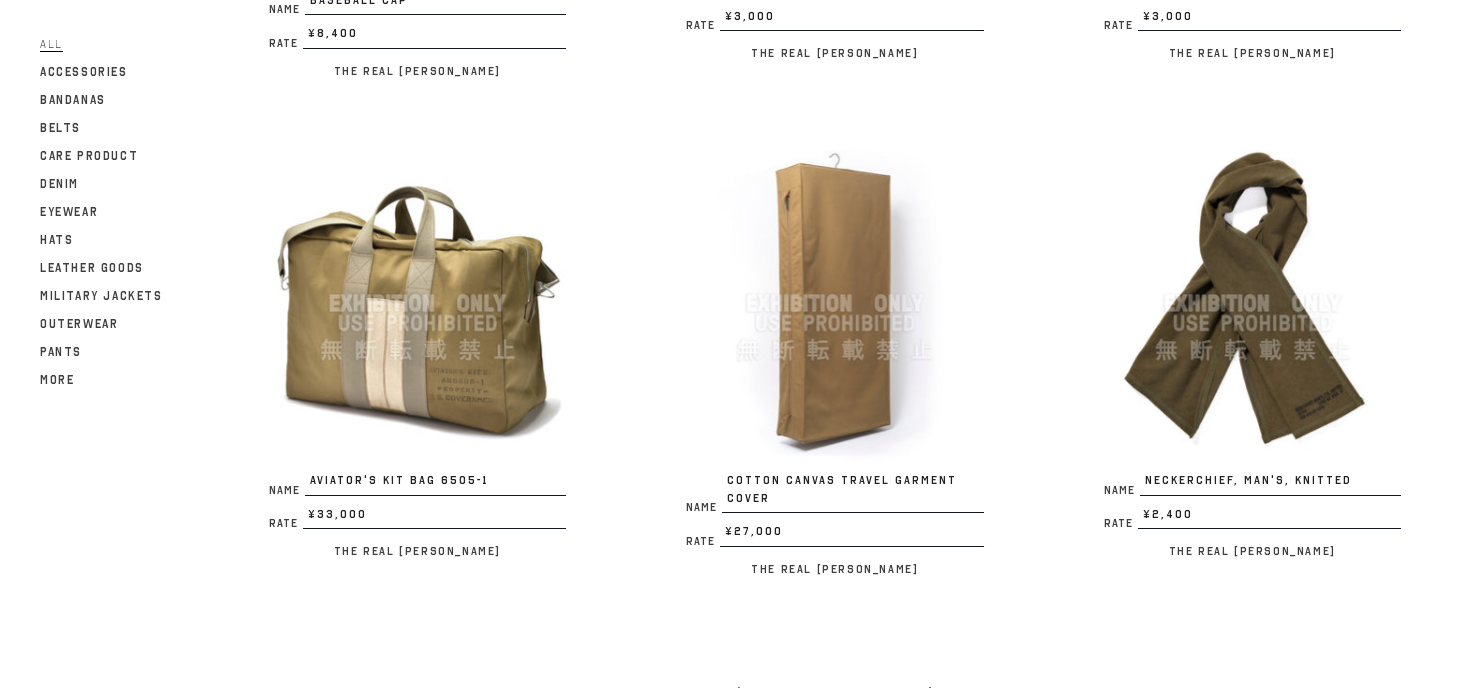 scroll, scrollTop: 3689, scrollLeft: 0, axis: vertical 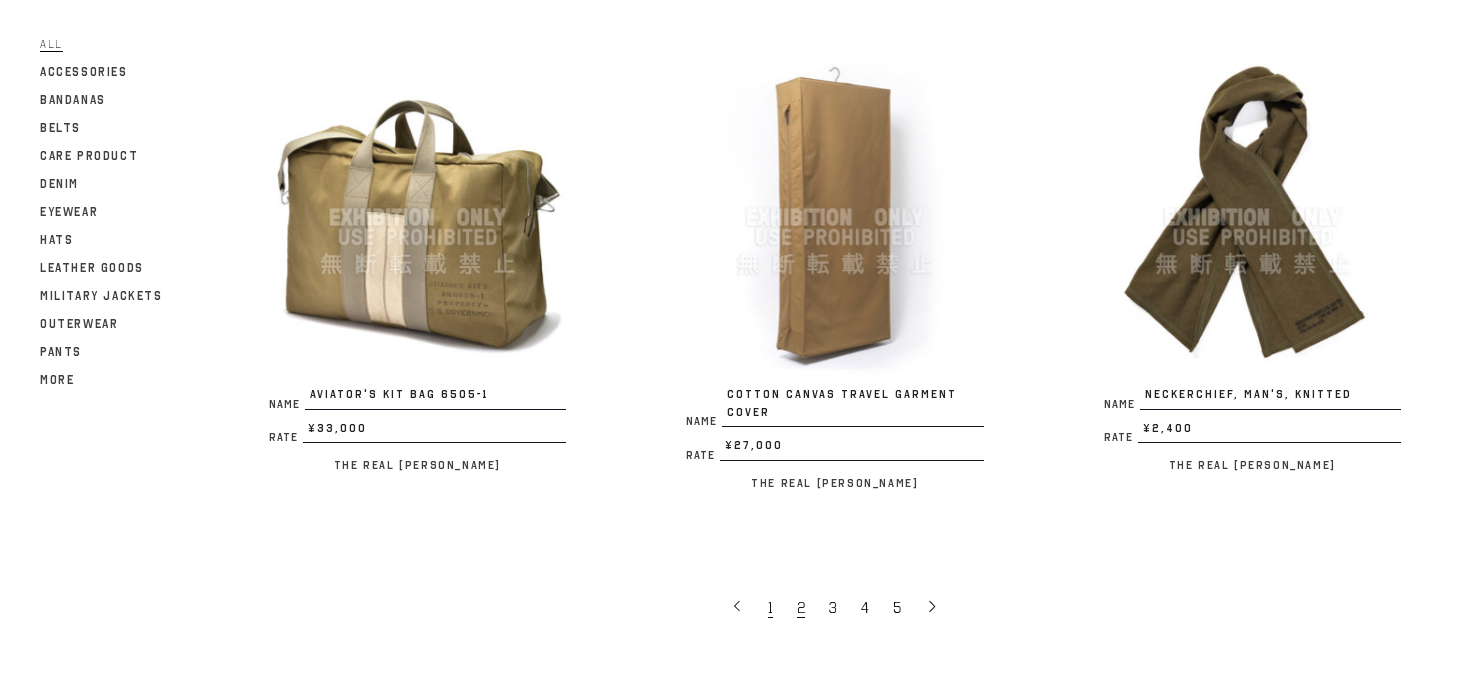 click on "1" at bounding box center (770, 608) 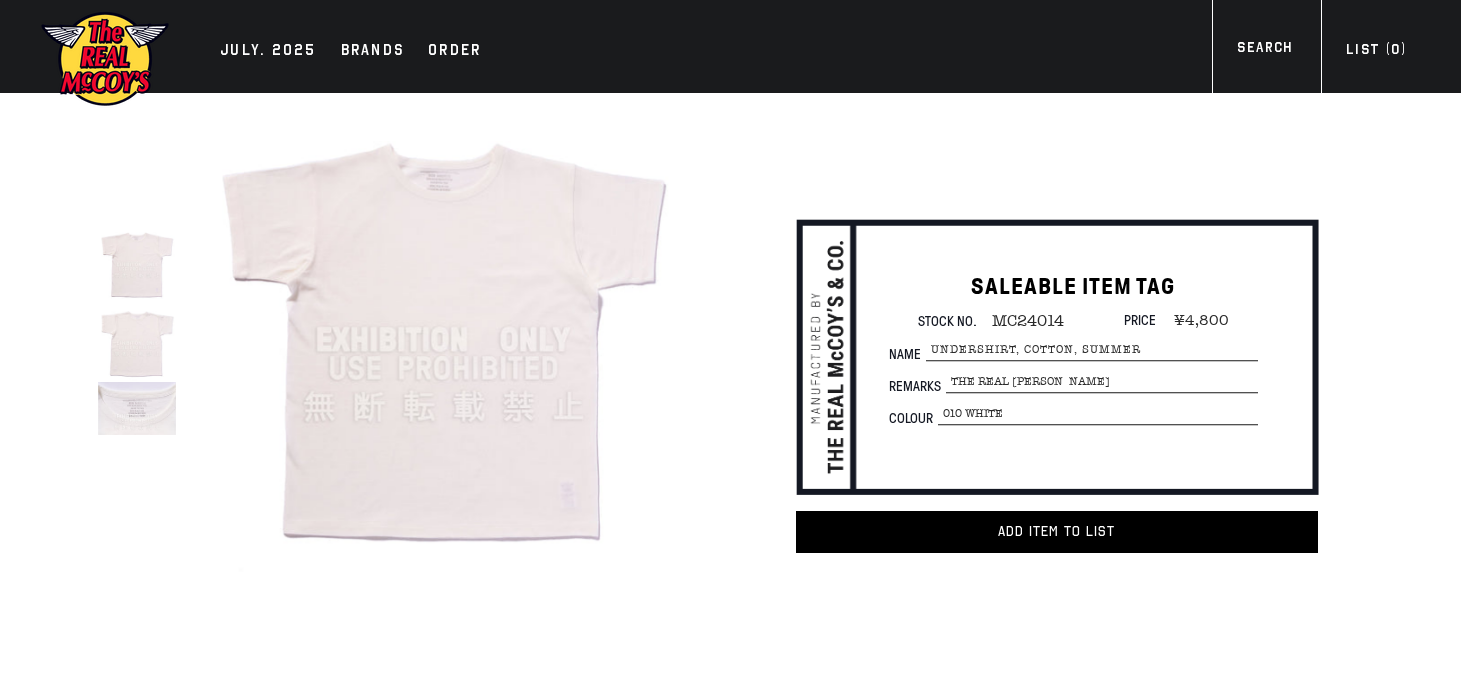 scroll, scrollTop: 0, scrollLeft: 0, axis: both 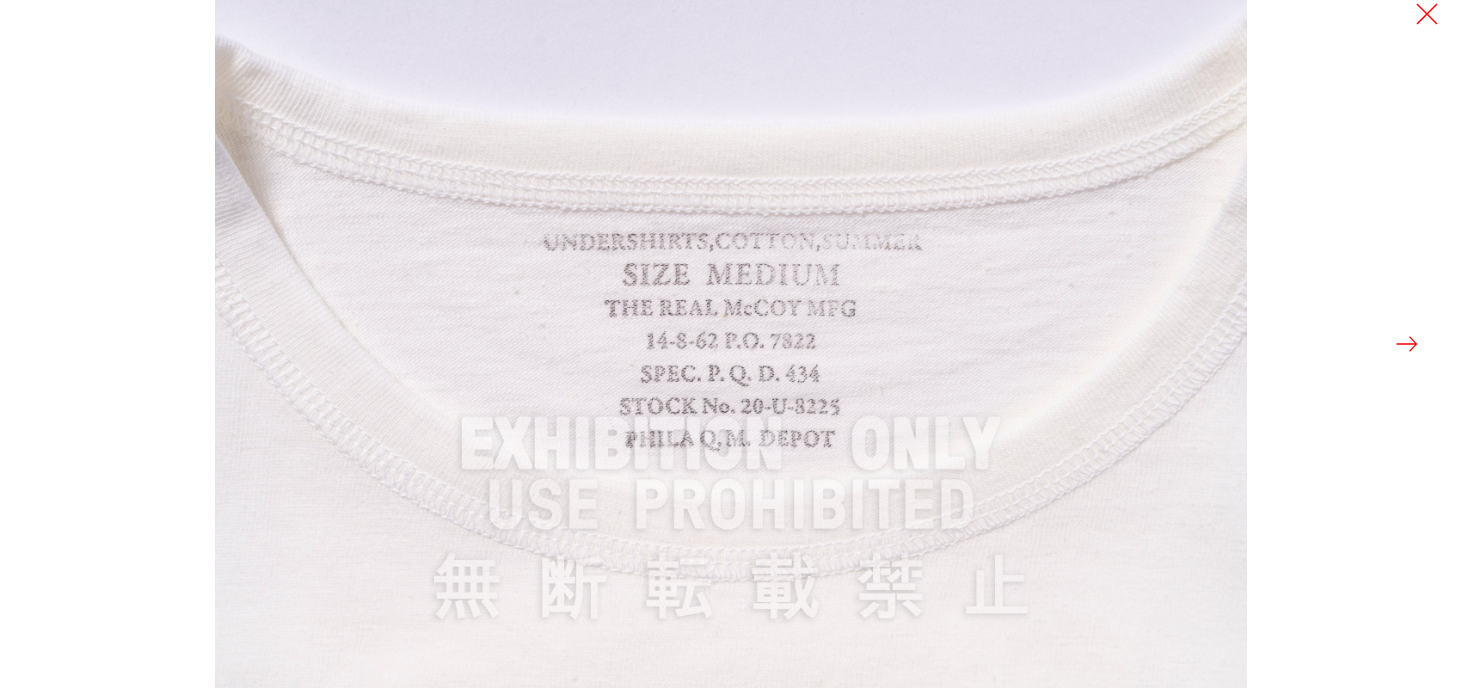 click at bounding box center [1407, 344] 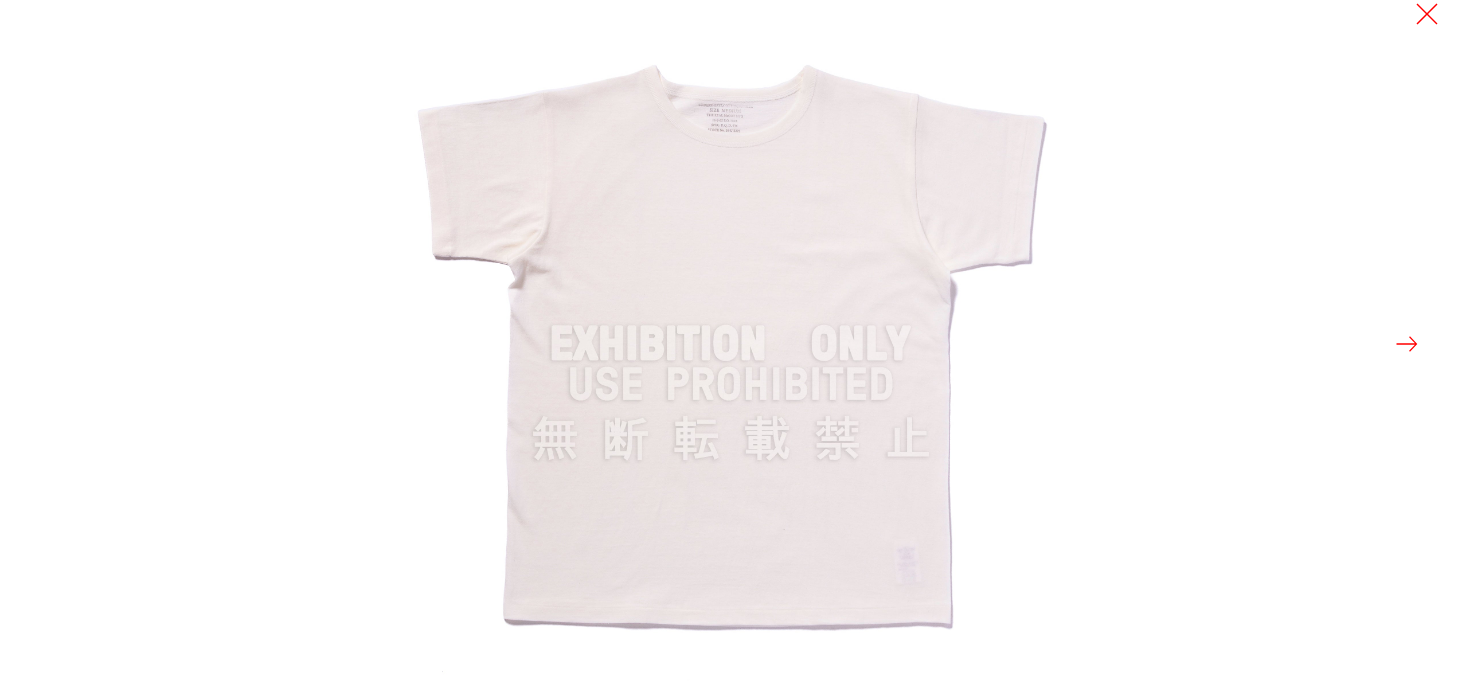 click at bounding box center (1407, 344) 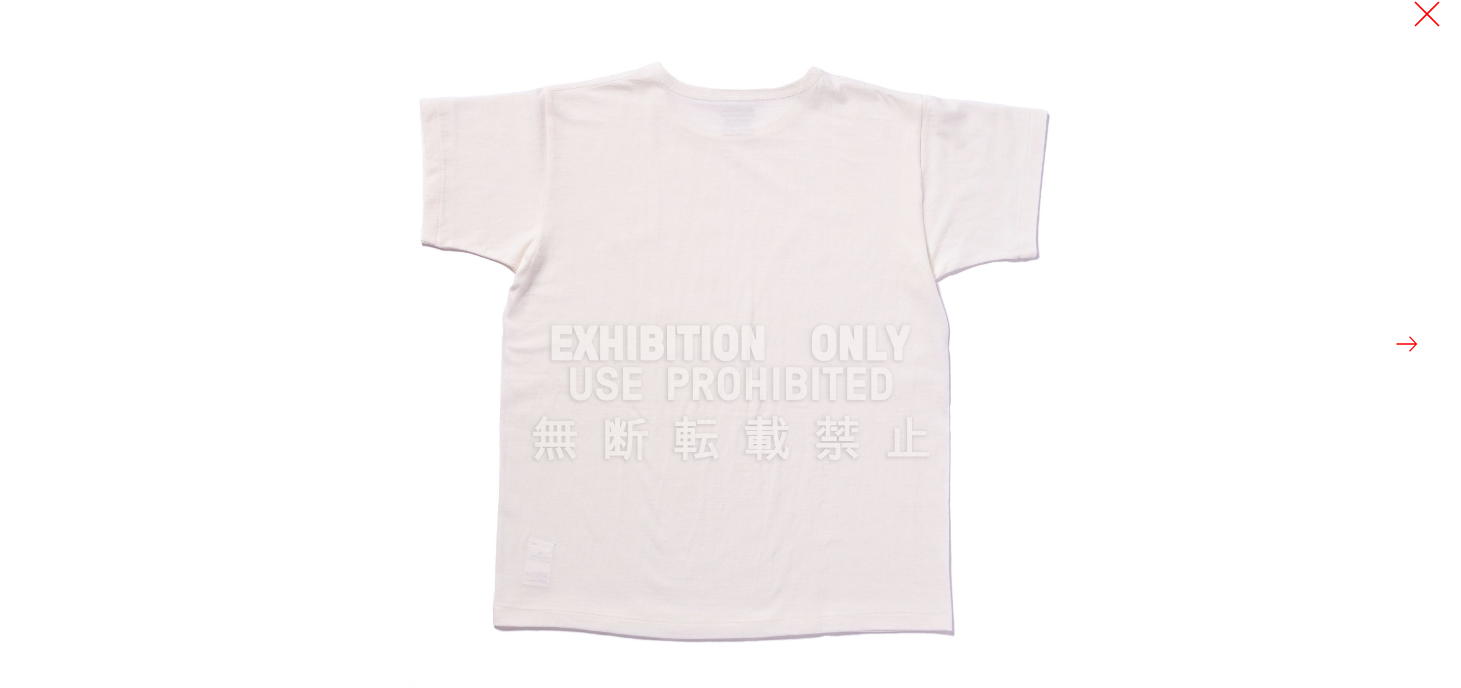 click at bounding box center (1427, 14) 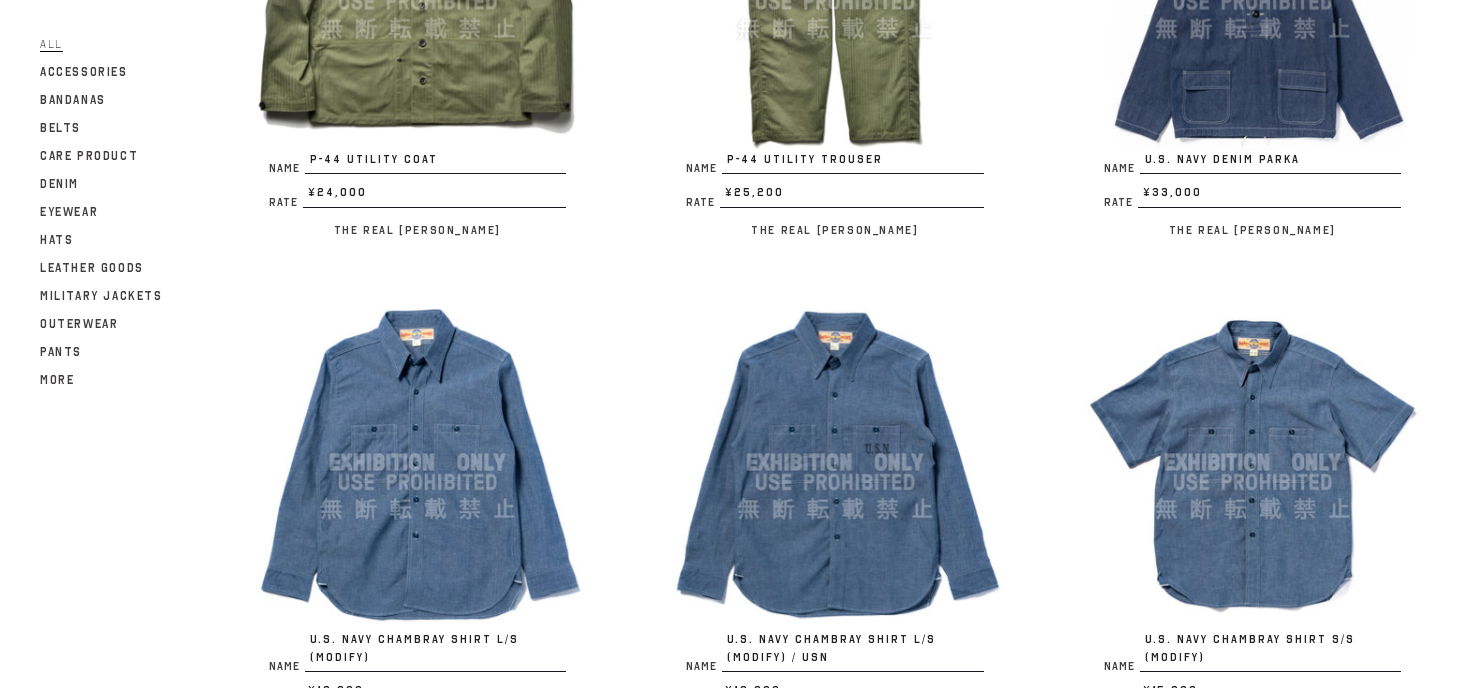 scroll, scrollTop: 3628, scrollLeft: 0, axis: vertical 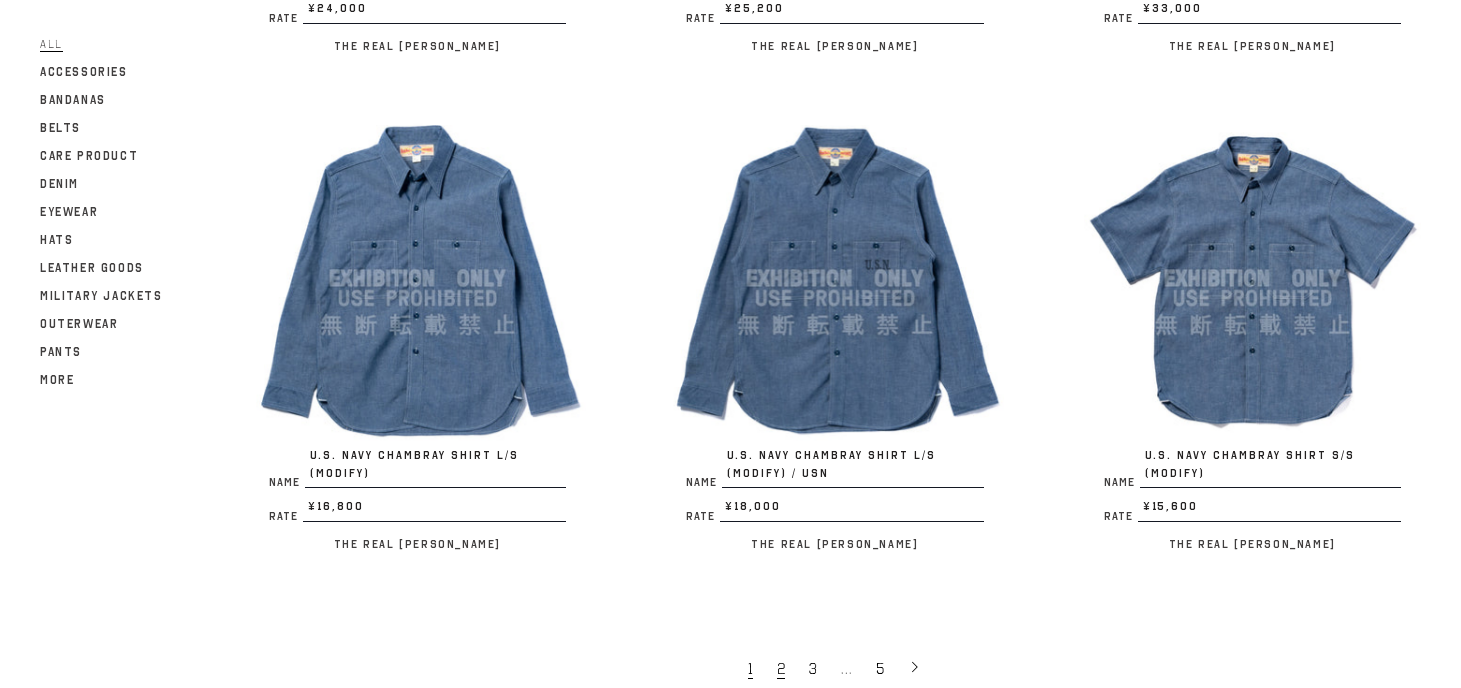 click on "2" at bounding box center [783, 668] 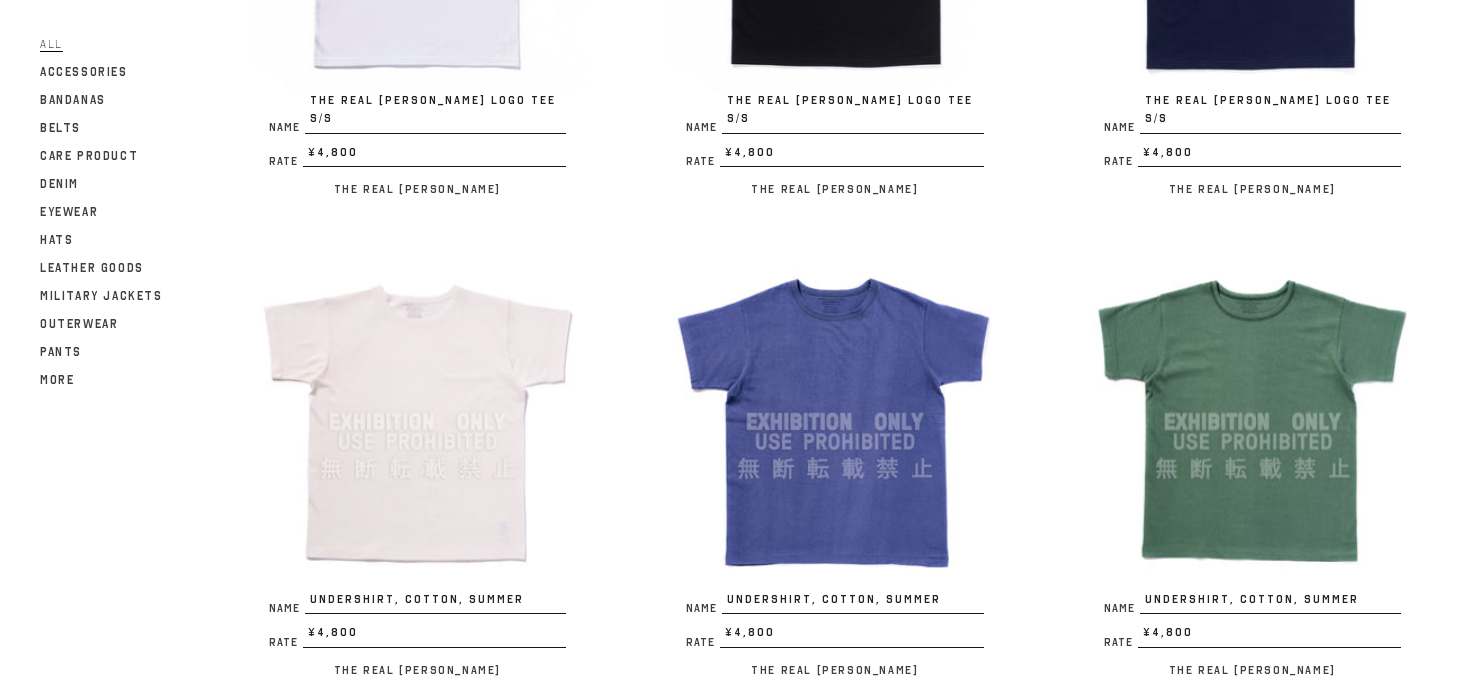 scroll, scrollTop: 1626, scrollLeft: 0, axis: vertical 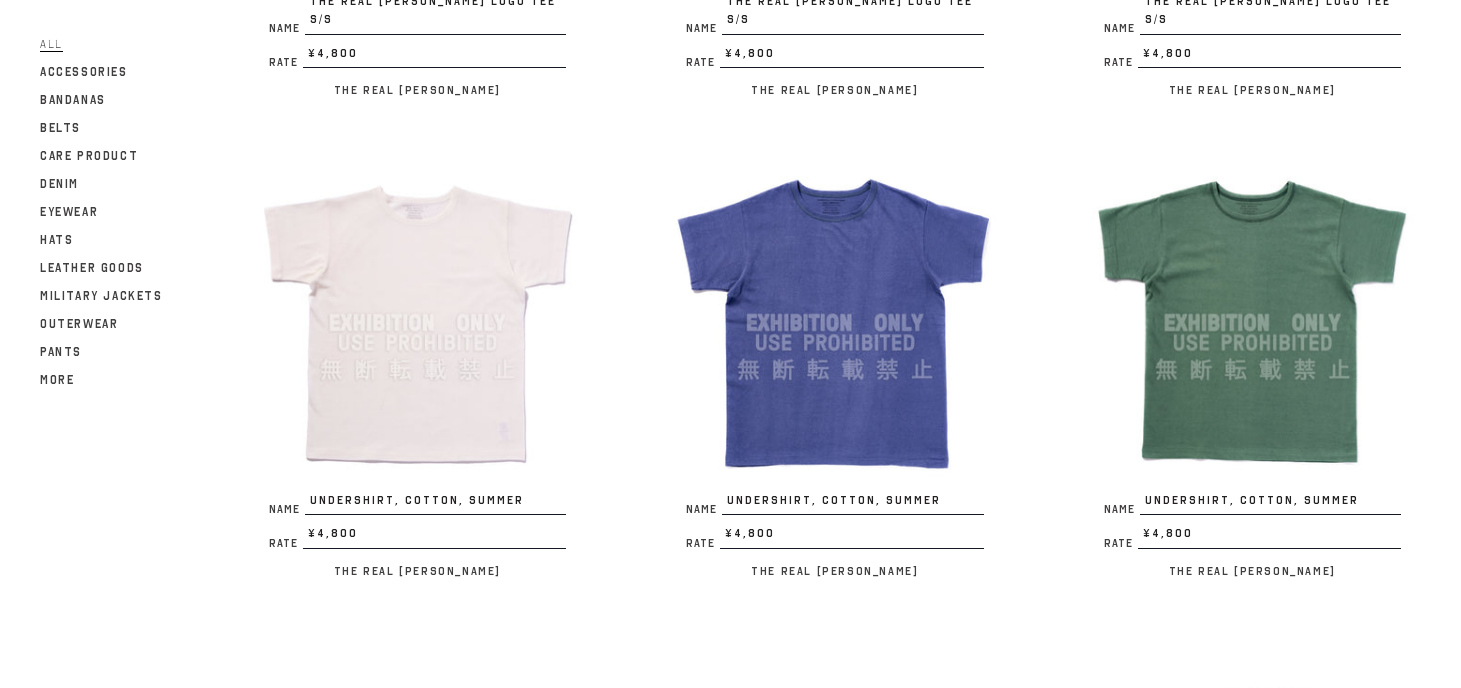 click at bounding box center (417, 322) 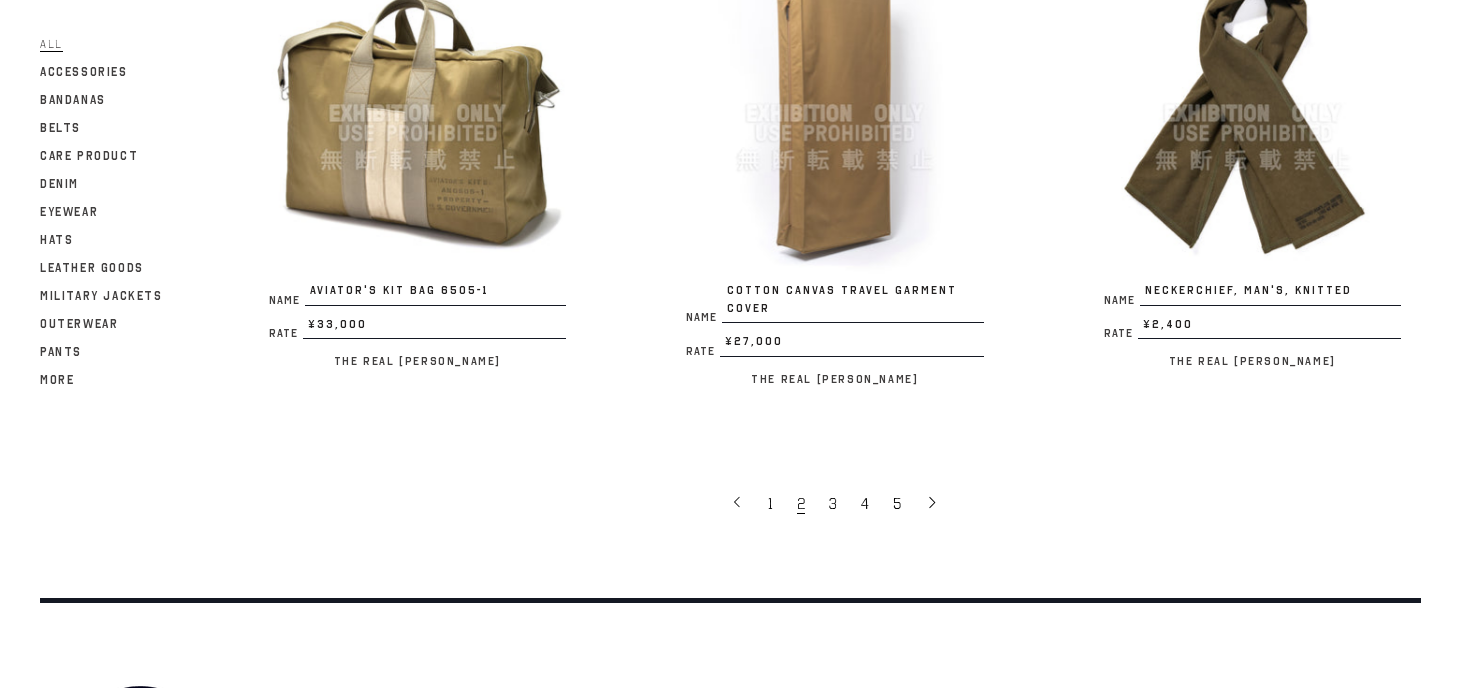 scroll, scrollTop: 3975, scrollLeft: 0, axis: vertical 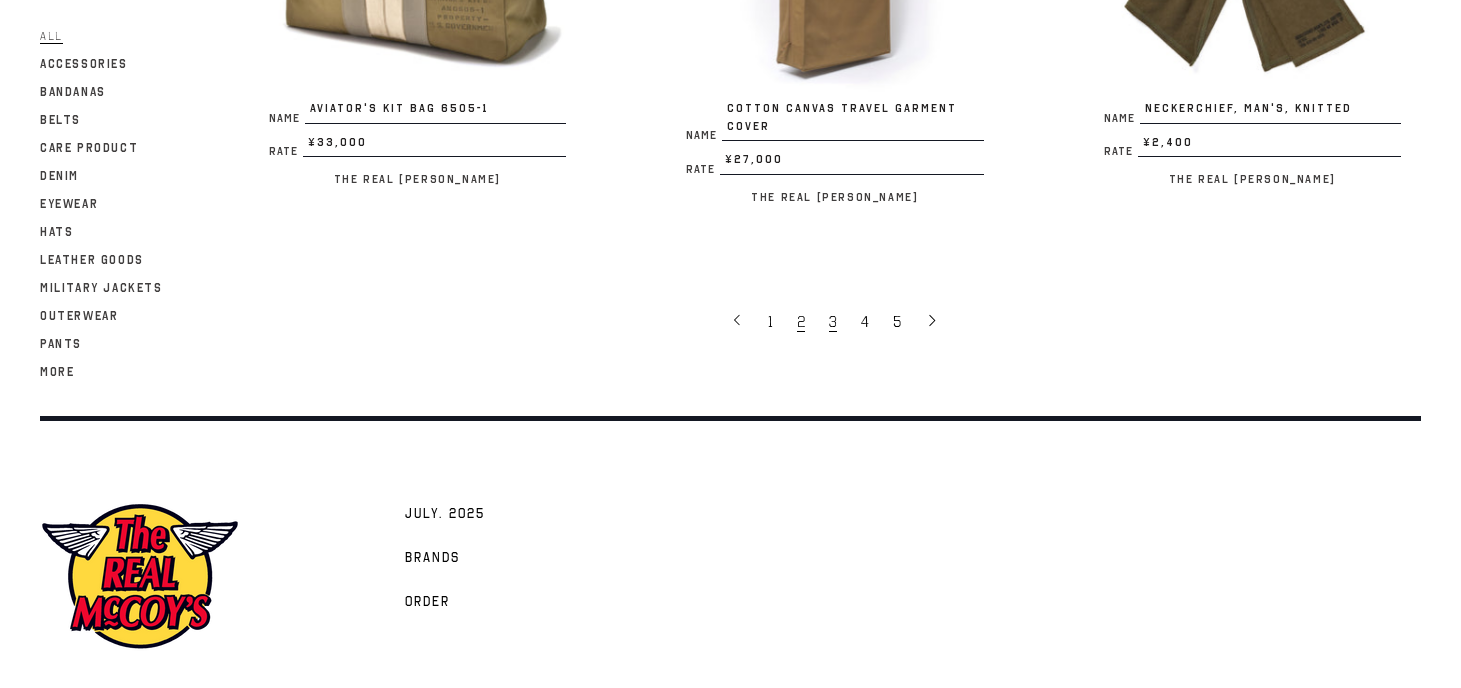 click on "3" at bounding box center (835, 321) 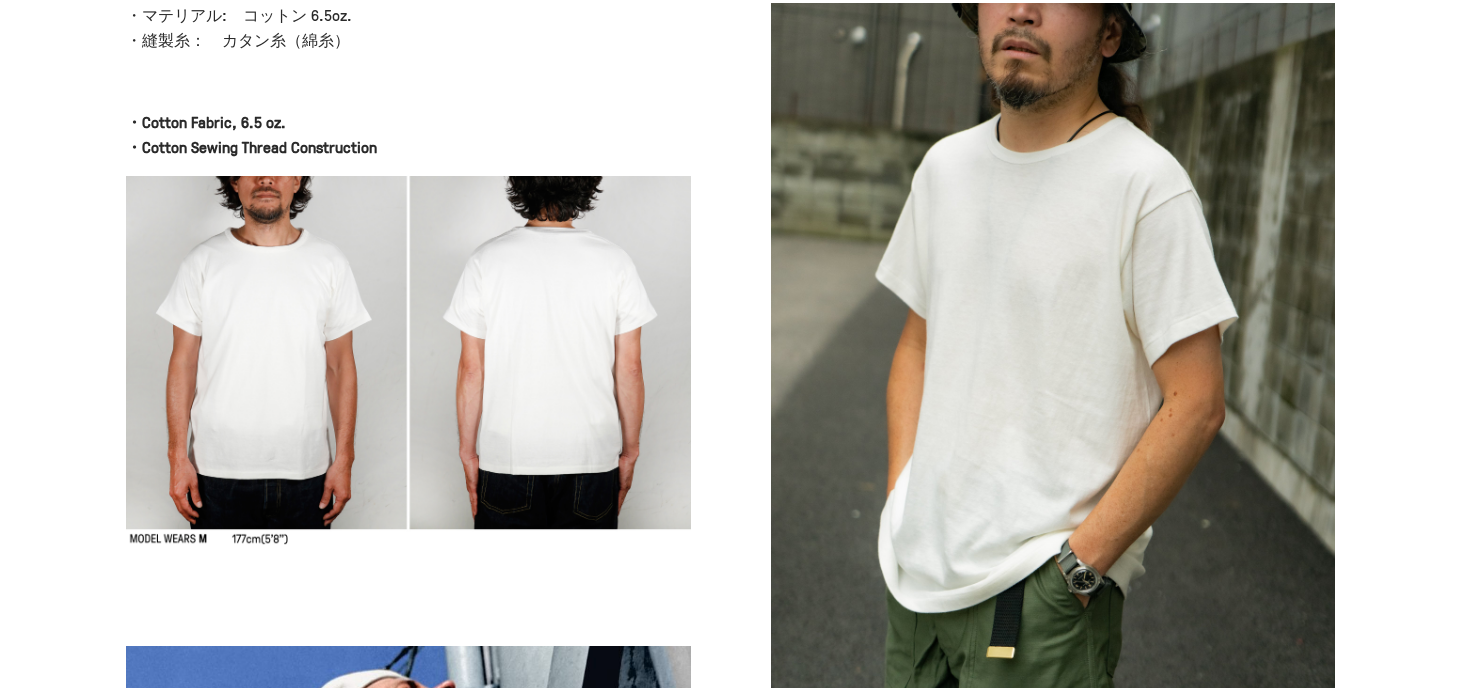 scroll, scrollTop: 836, scrollLeft: 0, axis: vertical 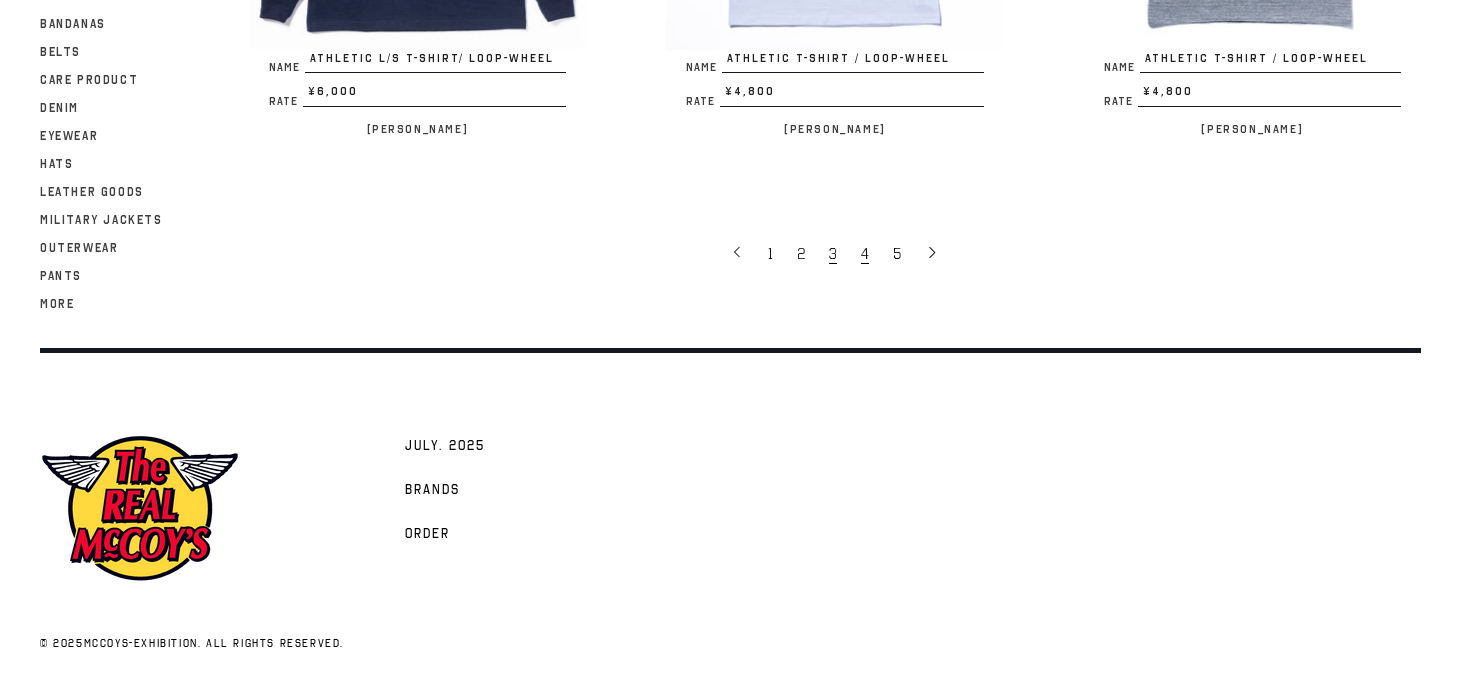 click on "4" at bounding box center [867, 253] 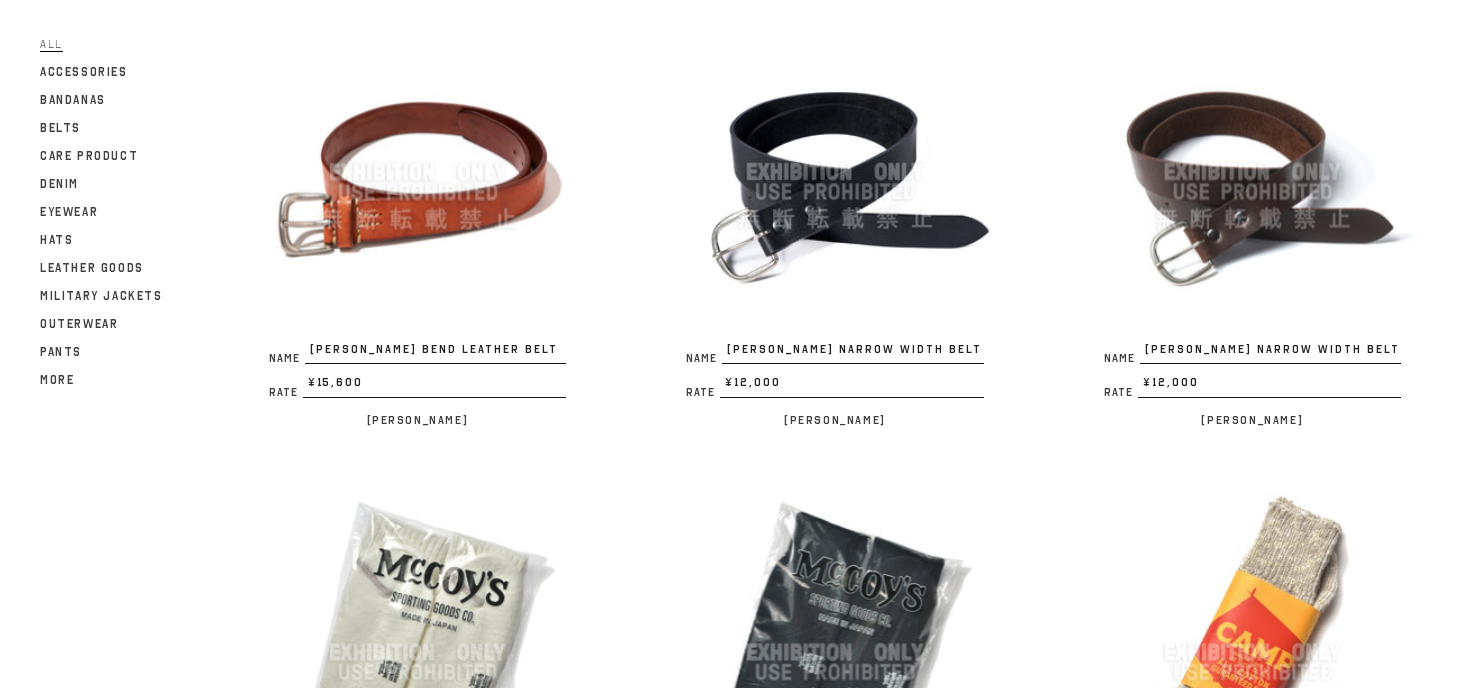 scroll, scrollTop: 3958, scrollLeft: 0, axis: vertical 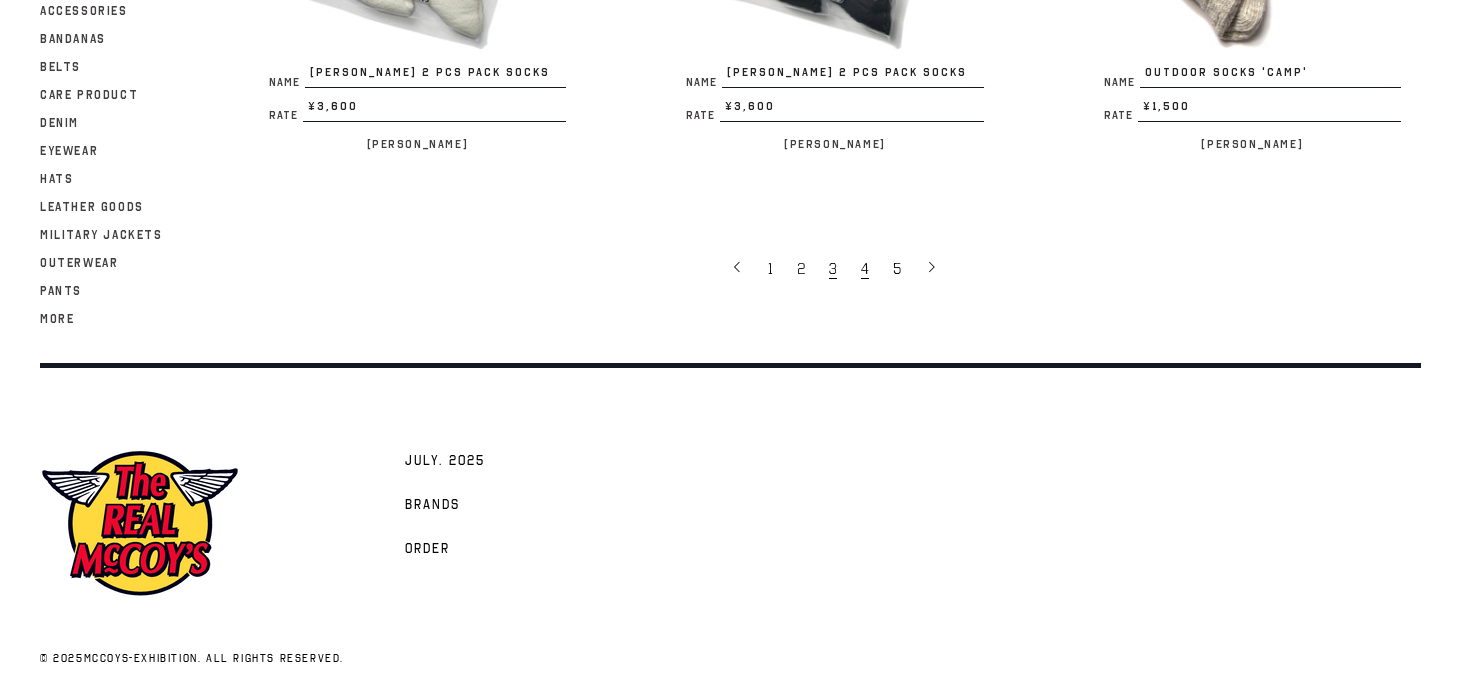 click on "3" at bounding box center [835, 268] 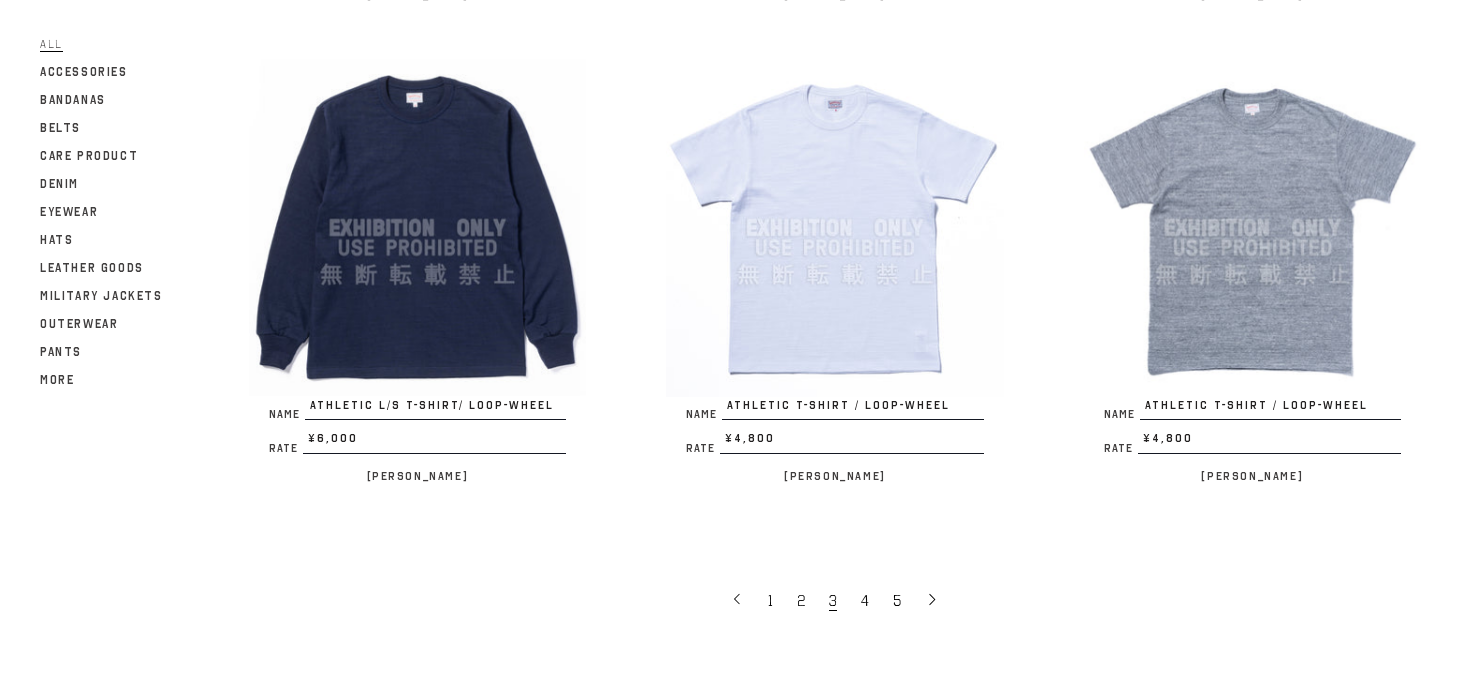 scroll, scrollTop: 3659, scrollLeft: 0, axis: vertical 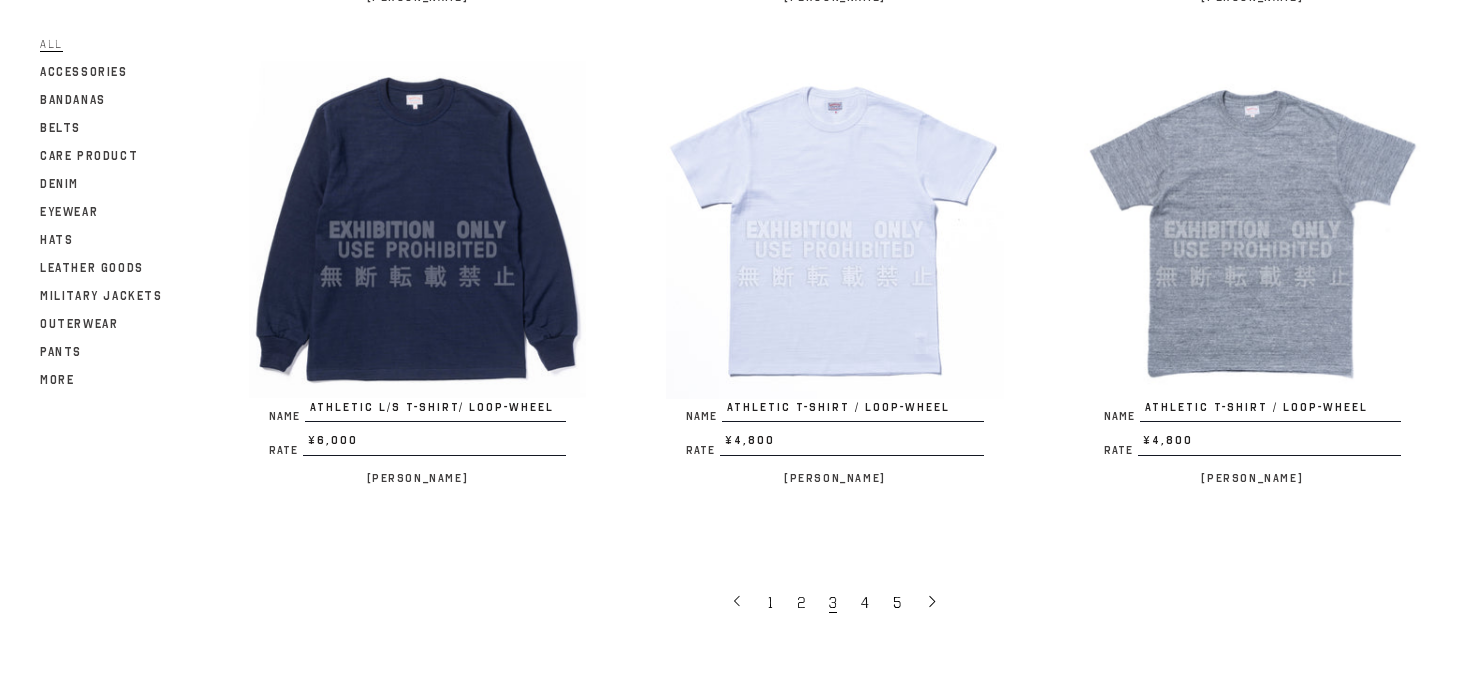 click at bounding box center (834, 229) 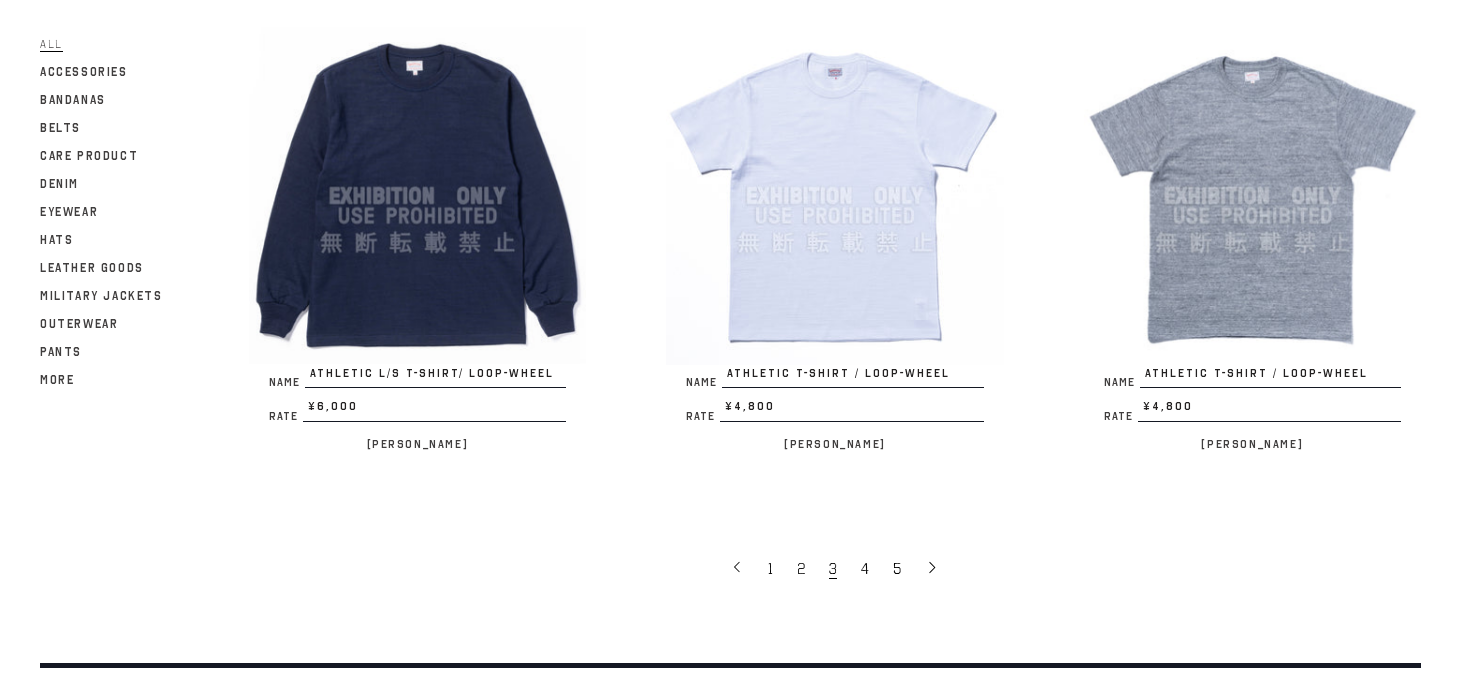 scroll, scrollTop: 3697, scrollLeft: 0, axis: vertical 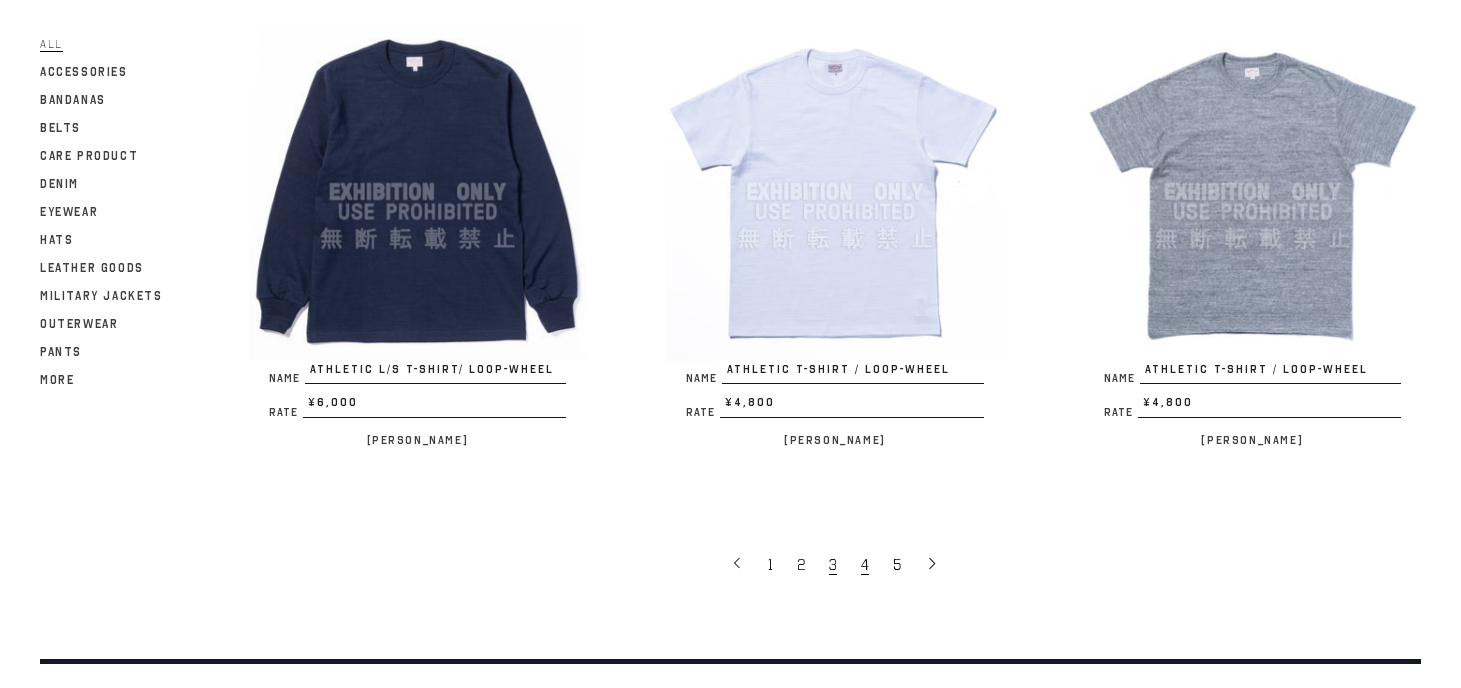 click on "4" at bounding box center (865, 565) 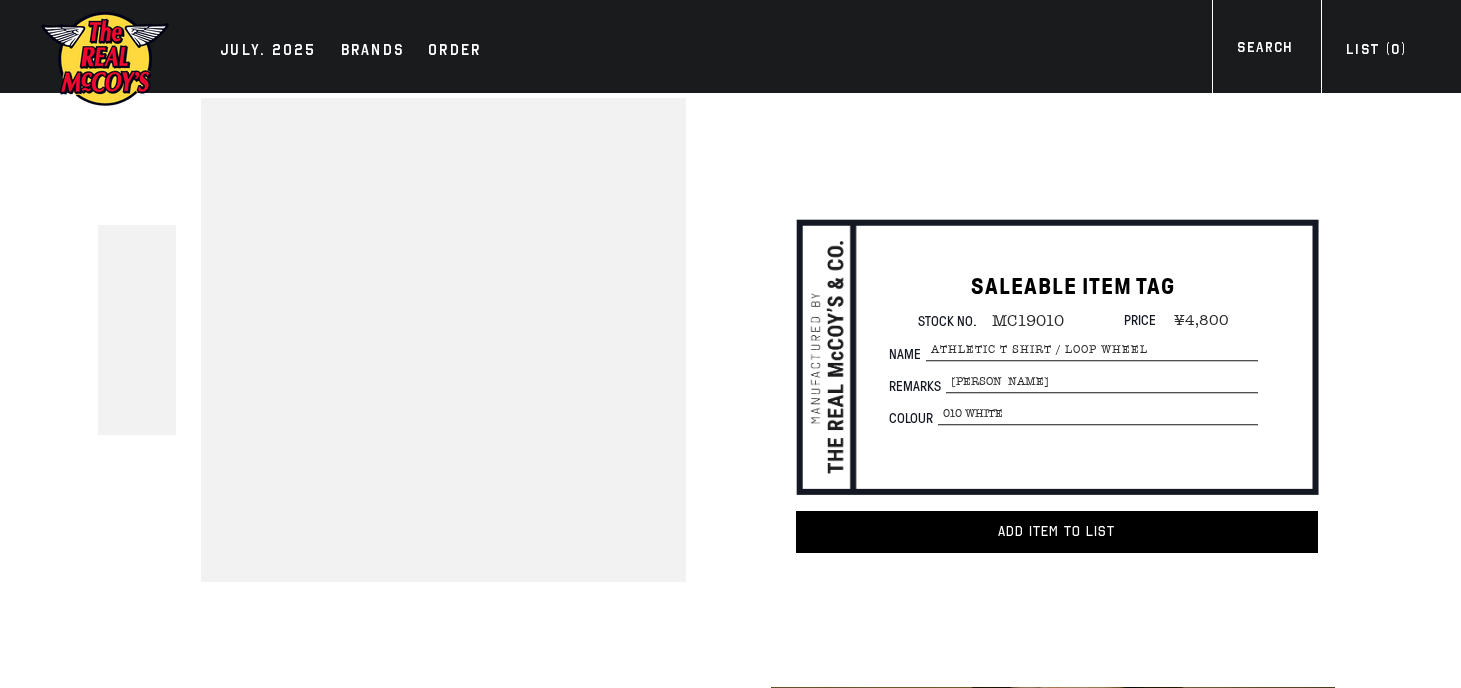 scroll, scrollTop: 0, scrollLeft: 0, axis: both 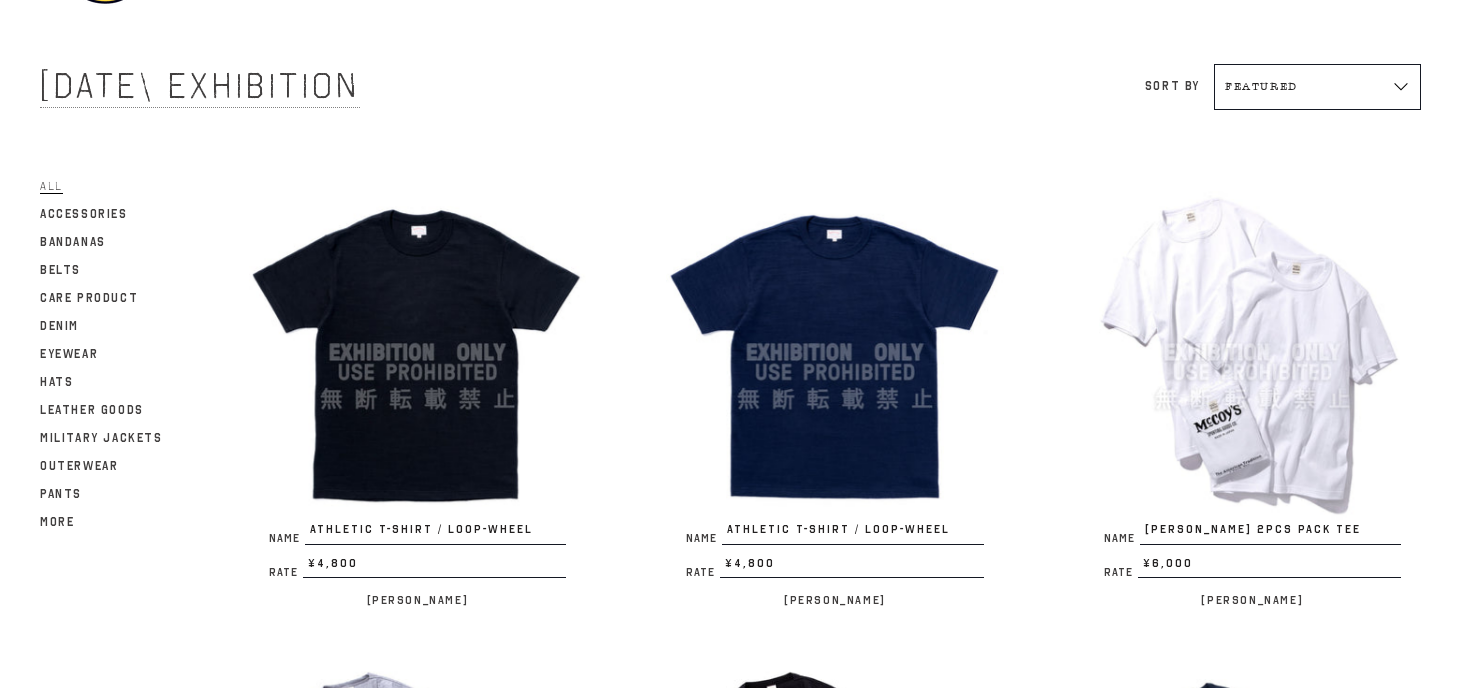 click at bounding box center [417, 352] 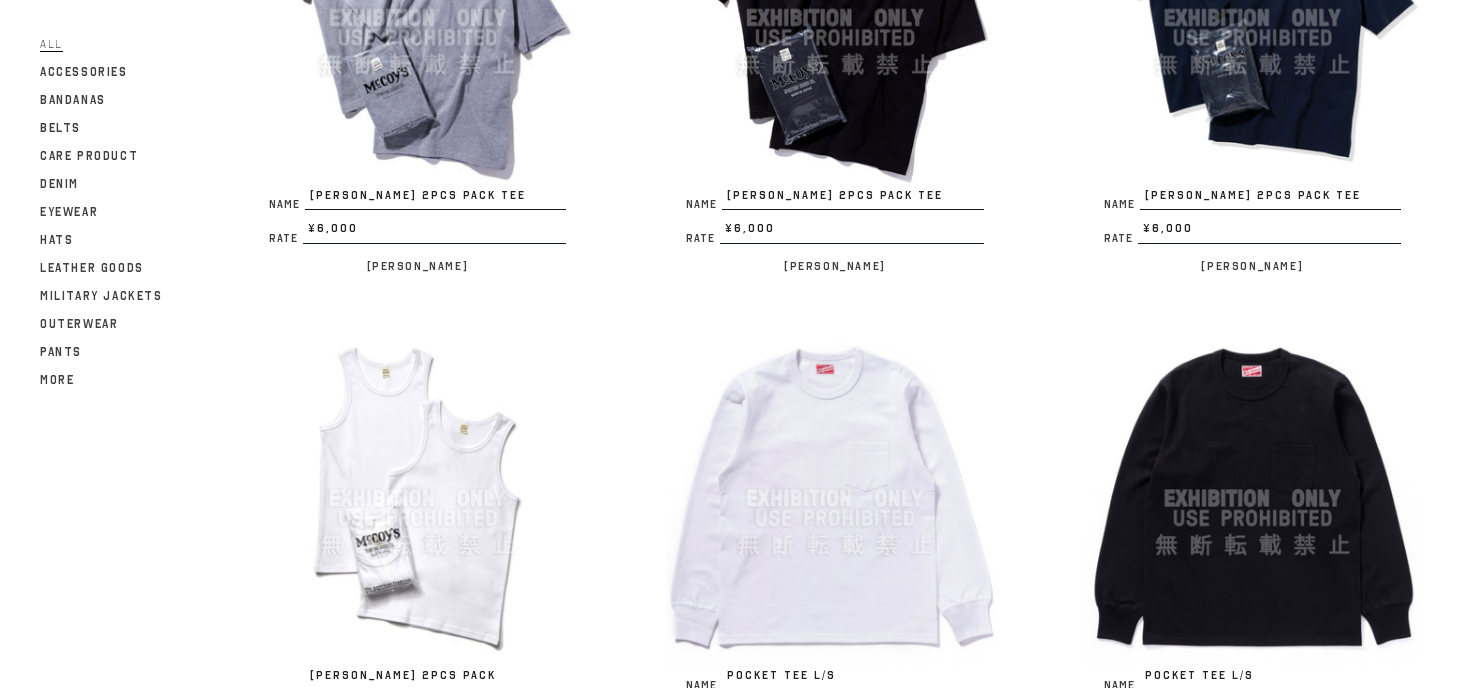scroll, scrollTop: 1065, scrollLeft: 0, axis: vertical 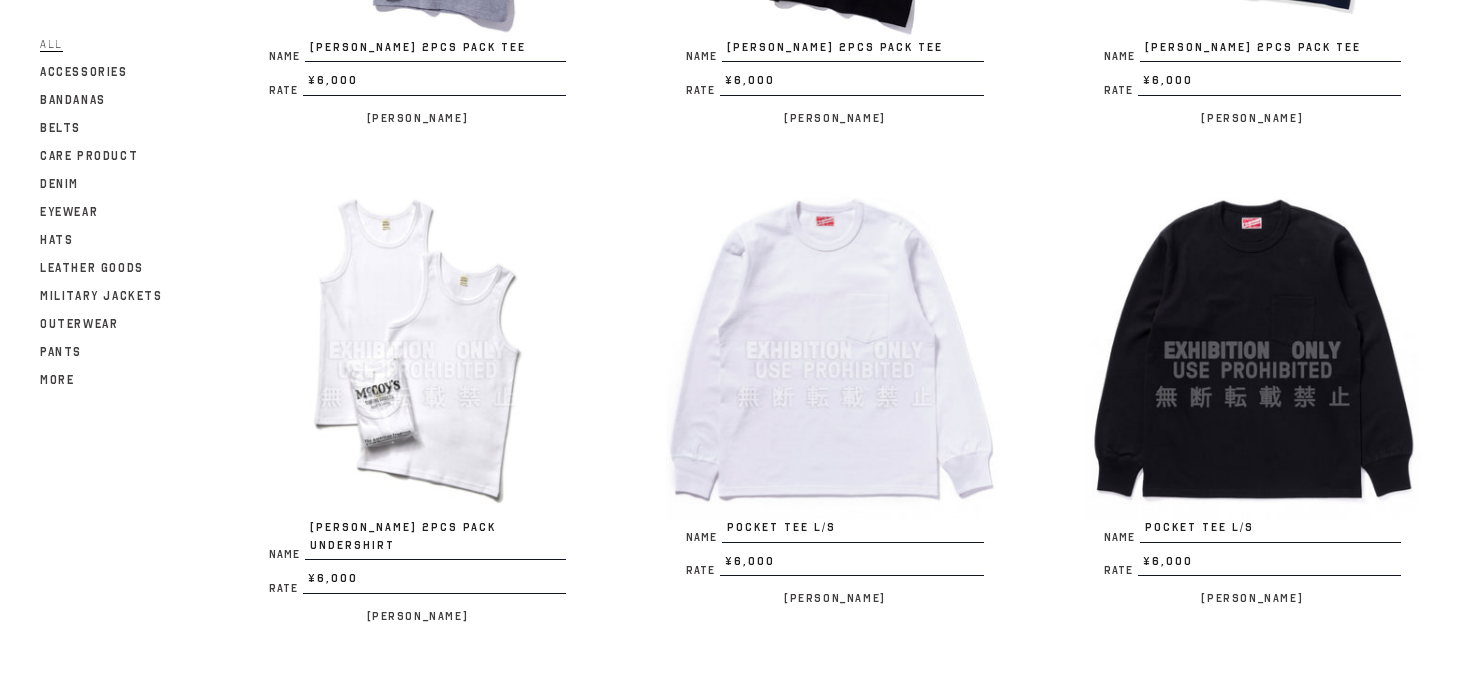 click at bounding box center [417, 350] 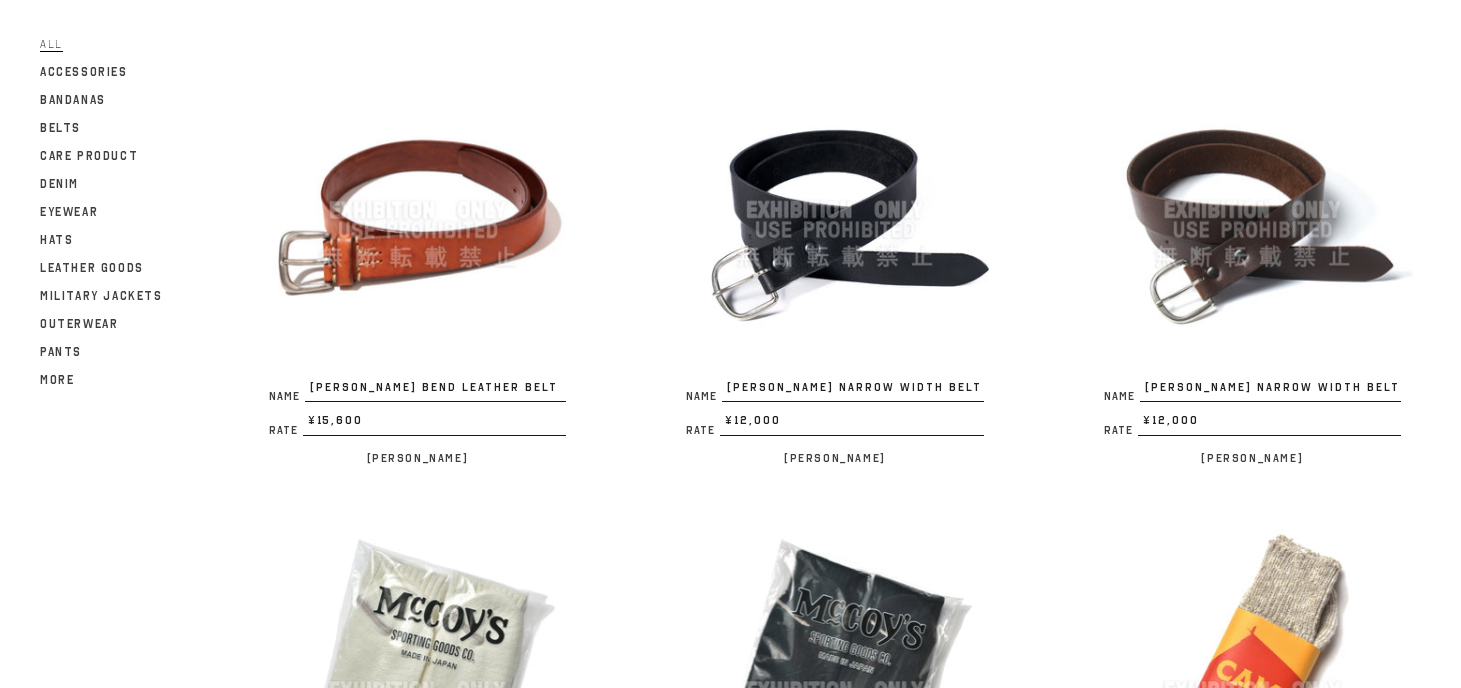 scroll, scrollTop: 3602, scrollLeft: 0, axis: vertical 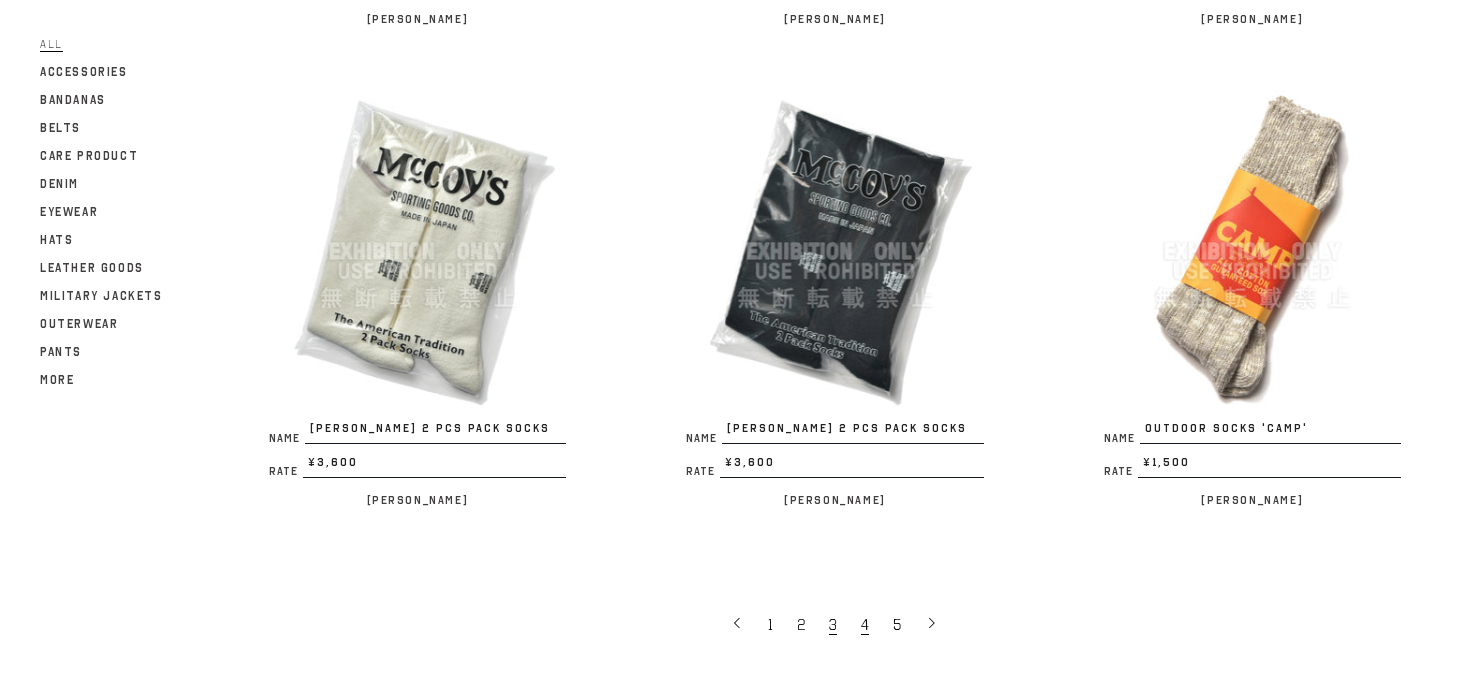 click on "3" at bounding box center [833, 625] 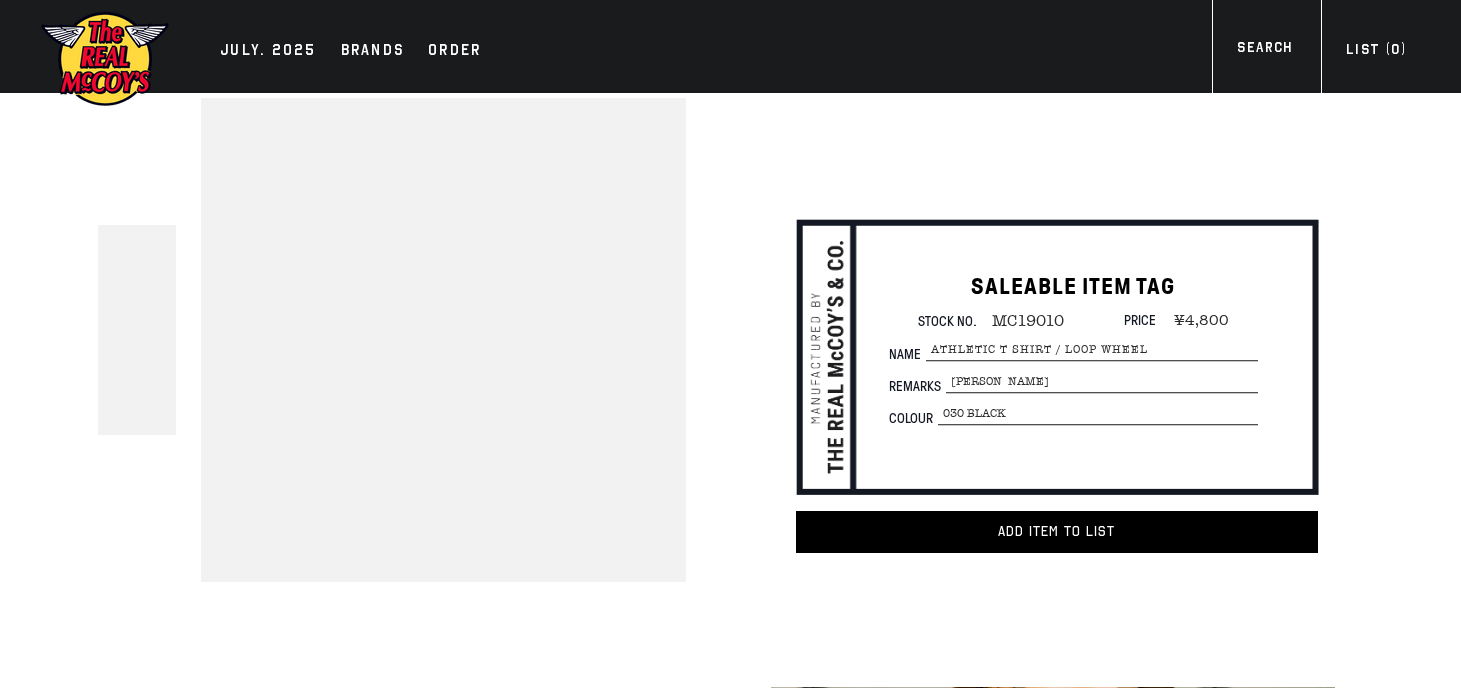 scroll, scrollTop: 0, scrollLeft: 0, axis: both 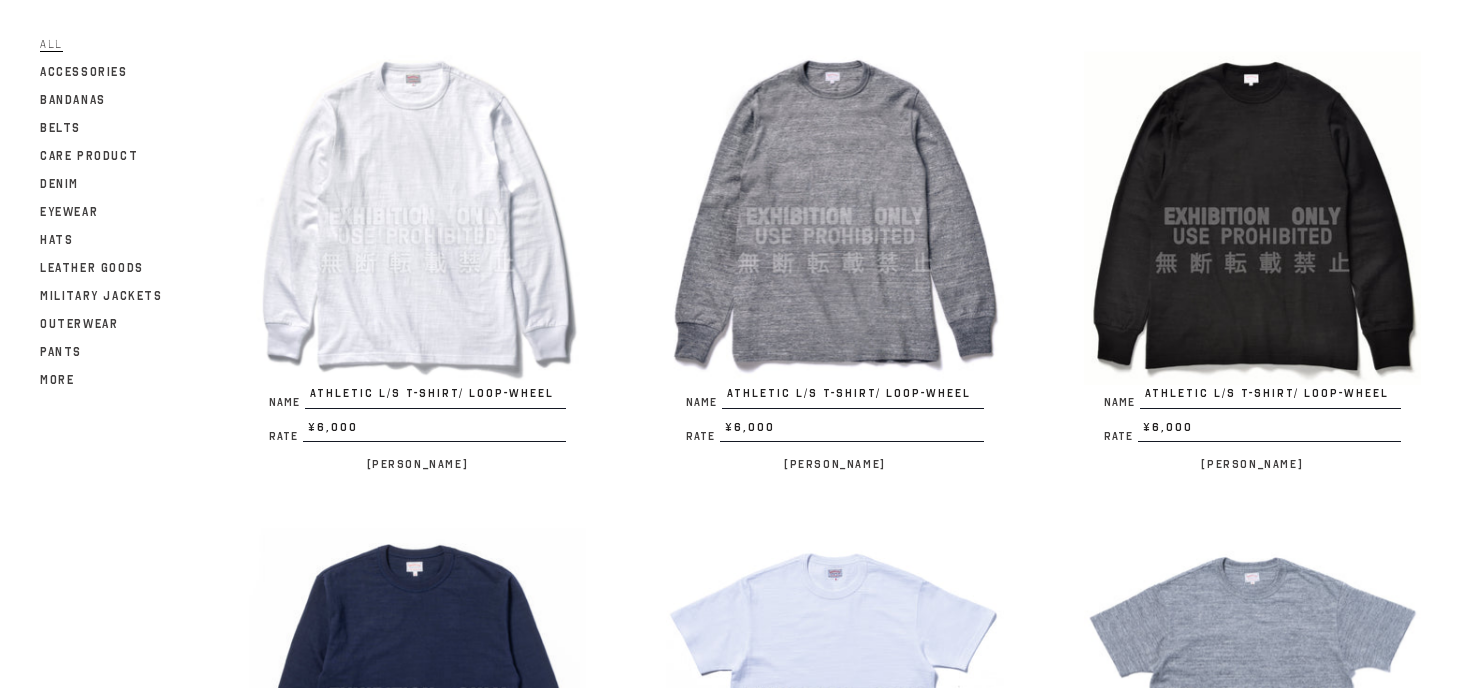 click at bounding box center [1252, 216] 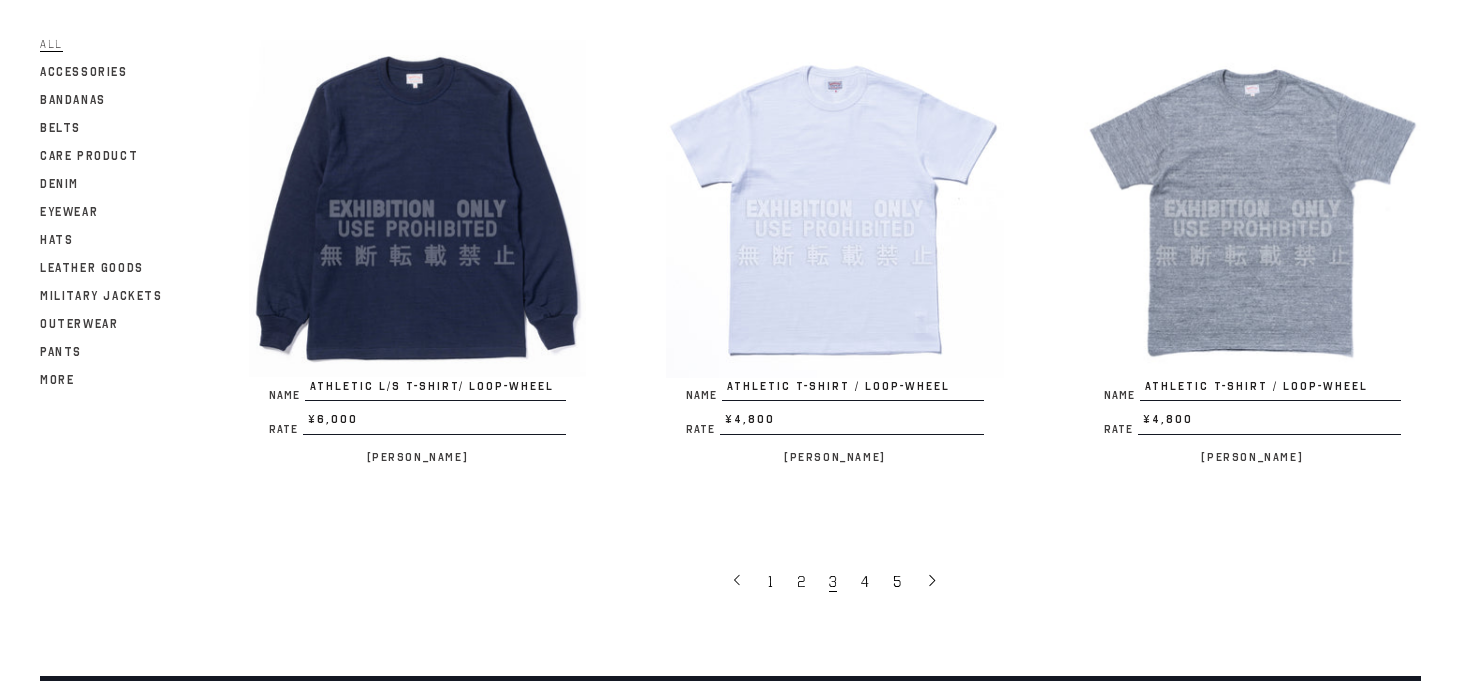 scroll, scrollTop: 3682, scrollLeft: 0, axis: vertical 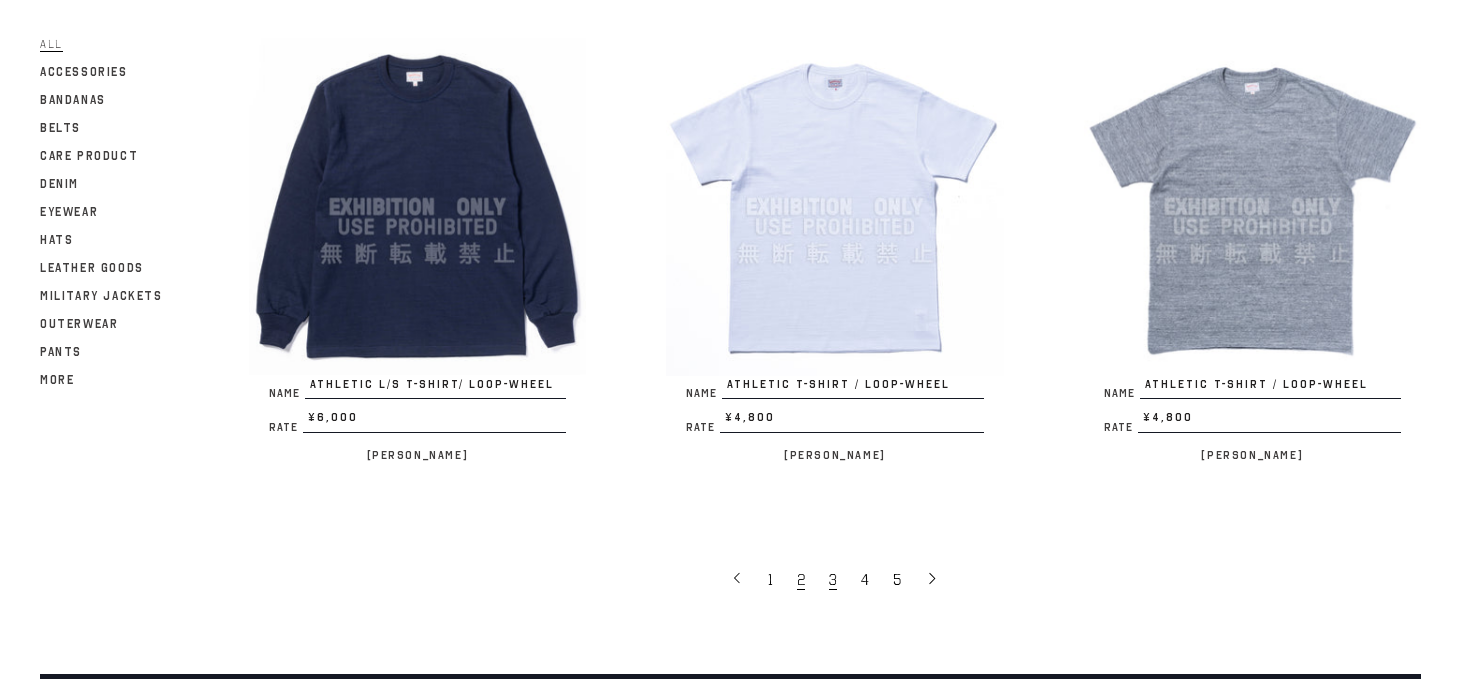 click on "2" at bounding box center (801, 580) 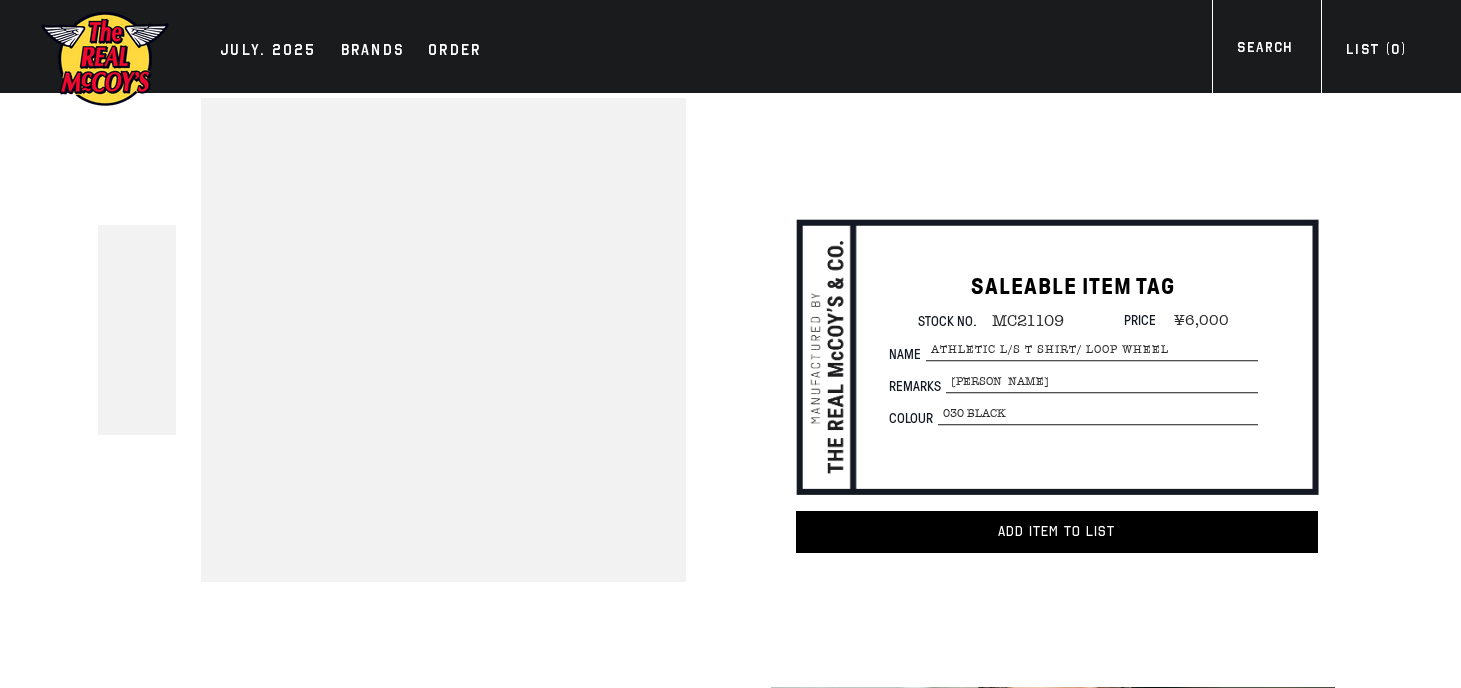 scroll, scrollTop: 0, scrollLeft: 0, axis: both 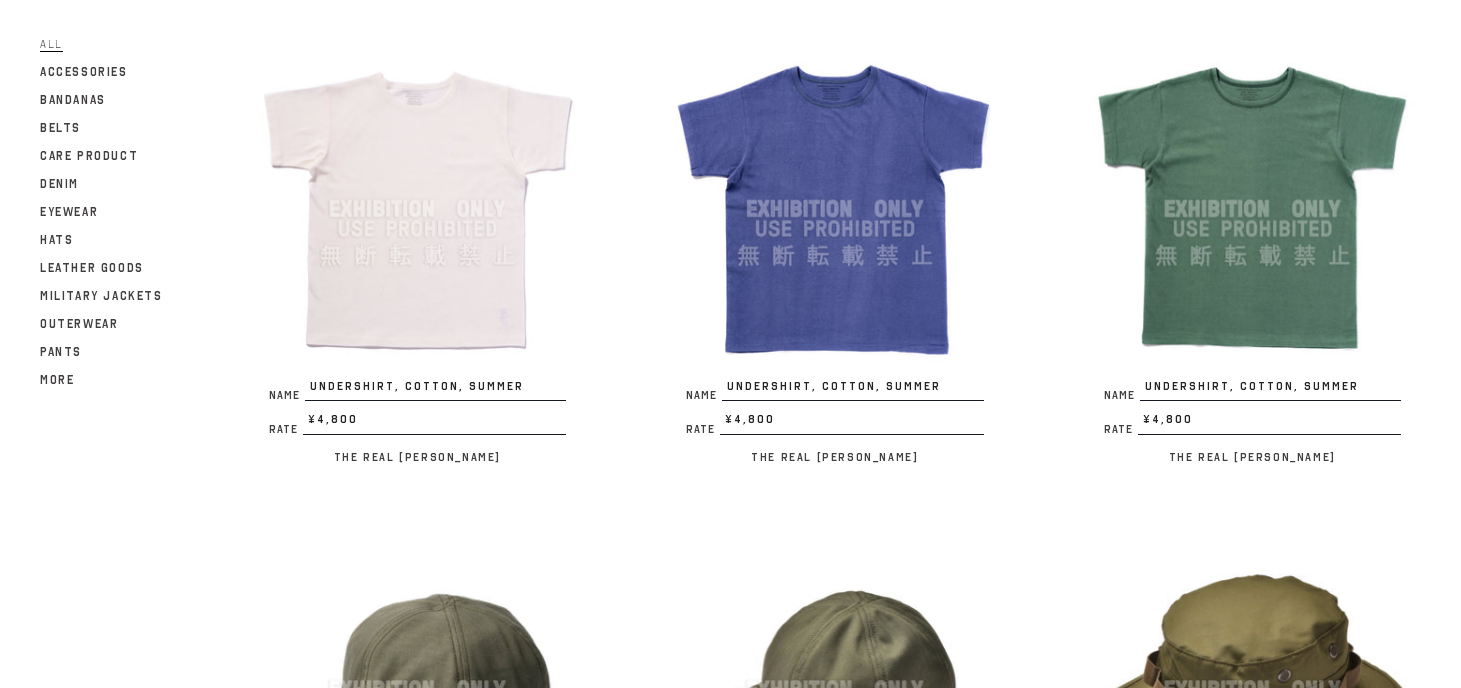 click at bounding box center [417, 208] 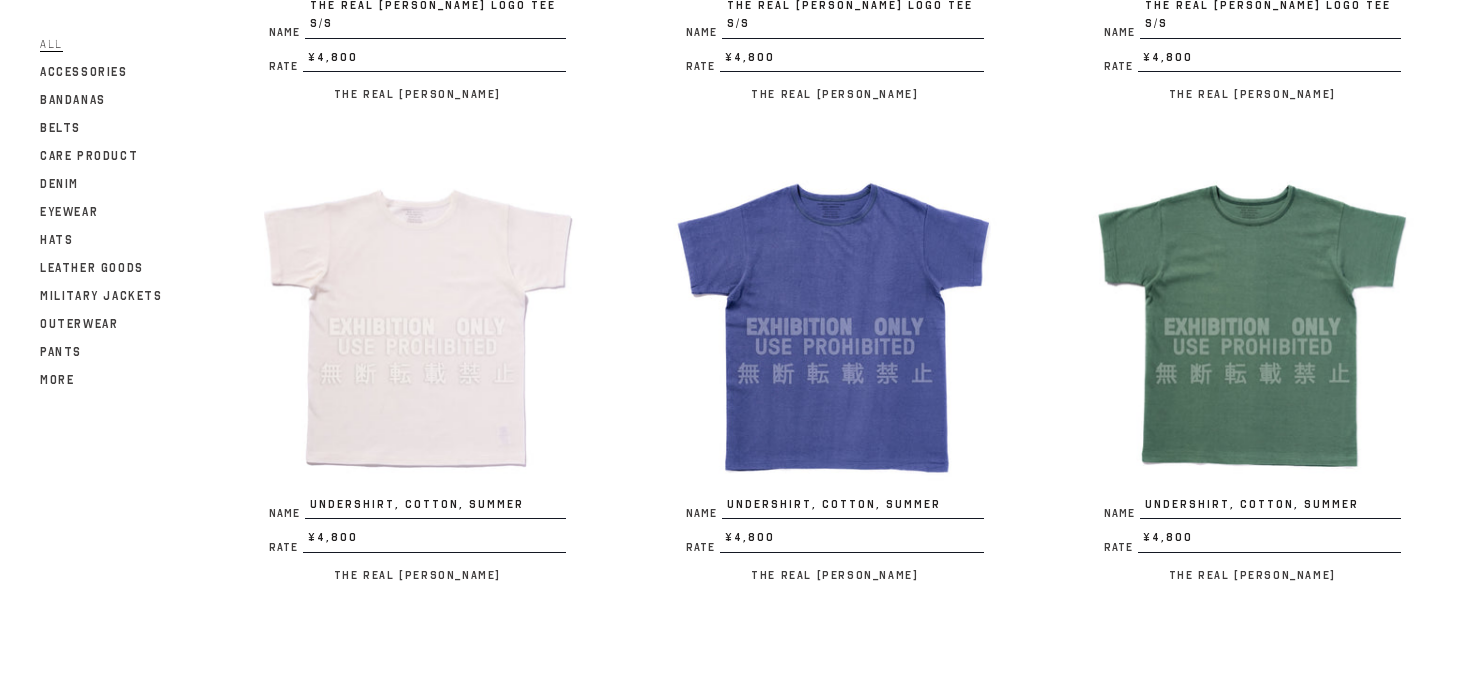 scroll, scrollTop: 1849, scrollLeft: 0, axis: vertical 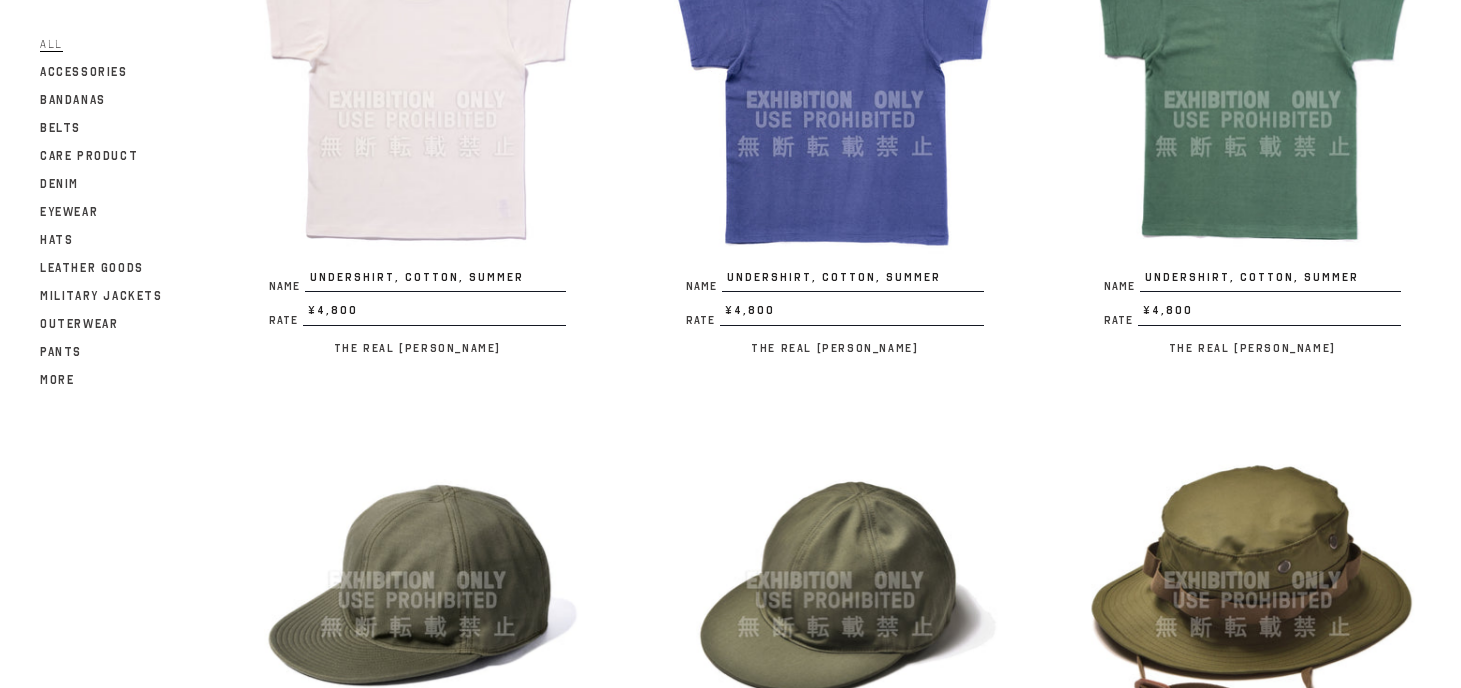 click at bounding box center [417, 99] 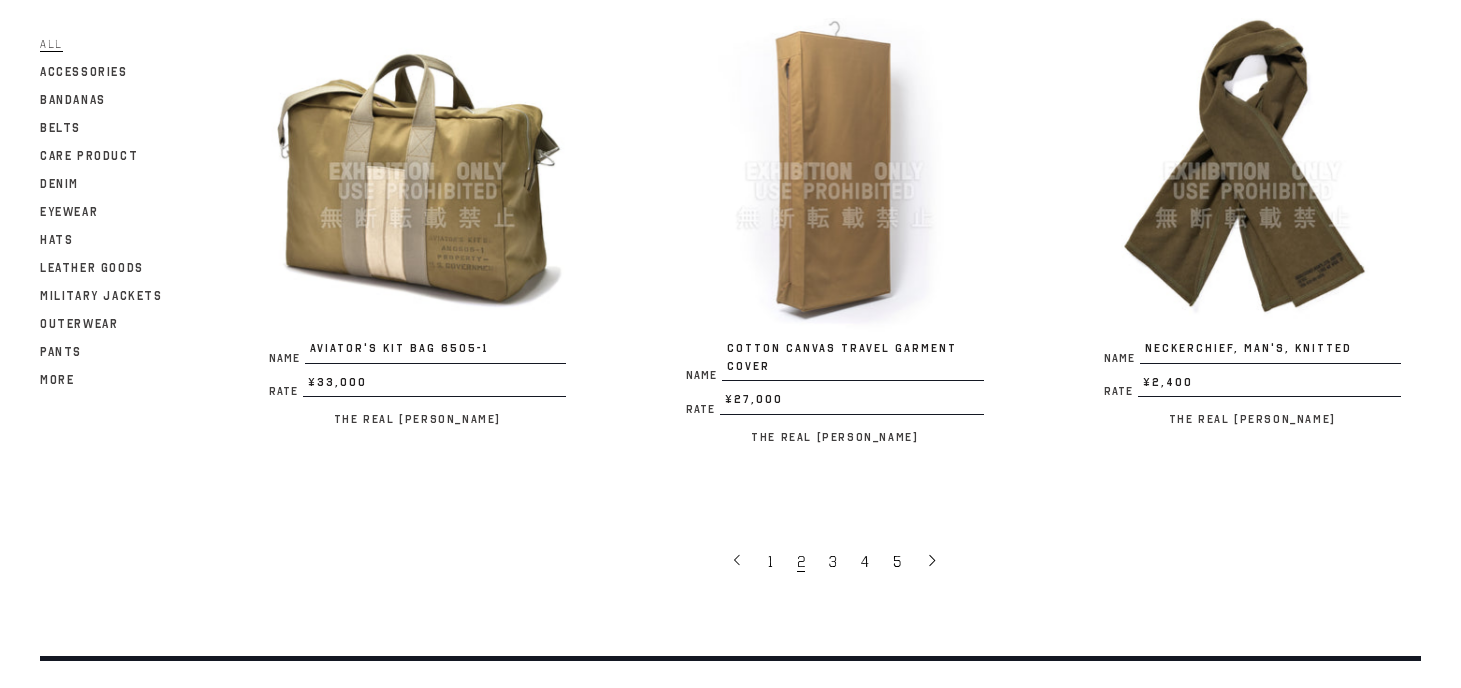 scroll, scrollTop: 3754, scrollLeft: 0, axis: vertical 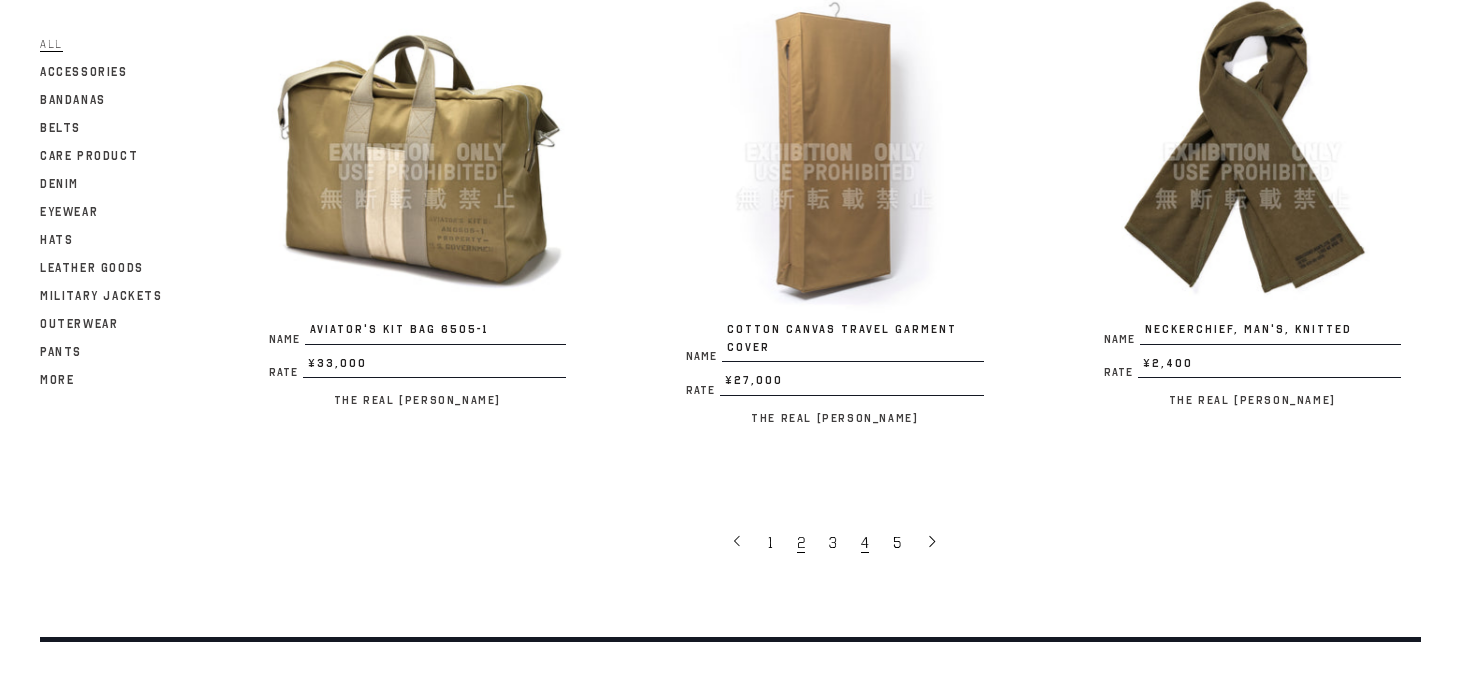 click on "4" at bounding box center (865, 543) 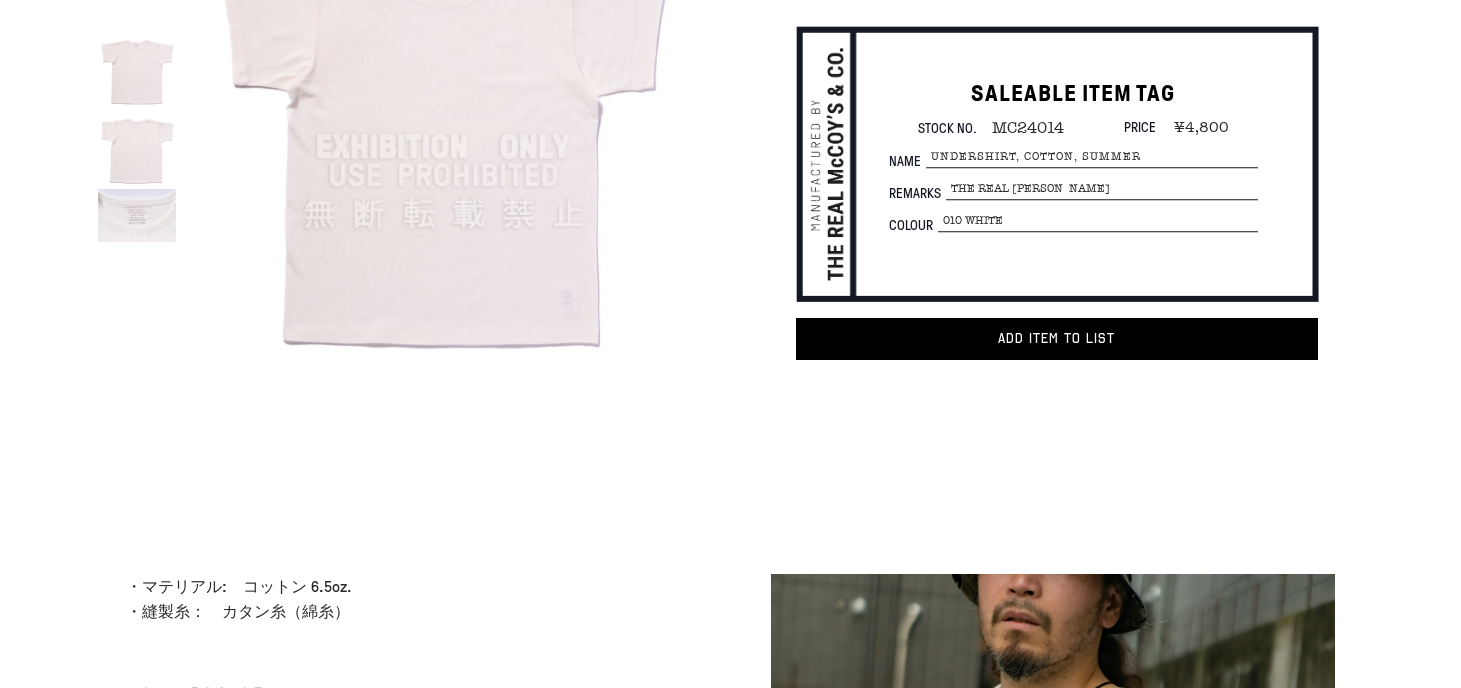 scroll, scrollTop: 167, scrollLeft: 0, axis: vertical 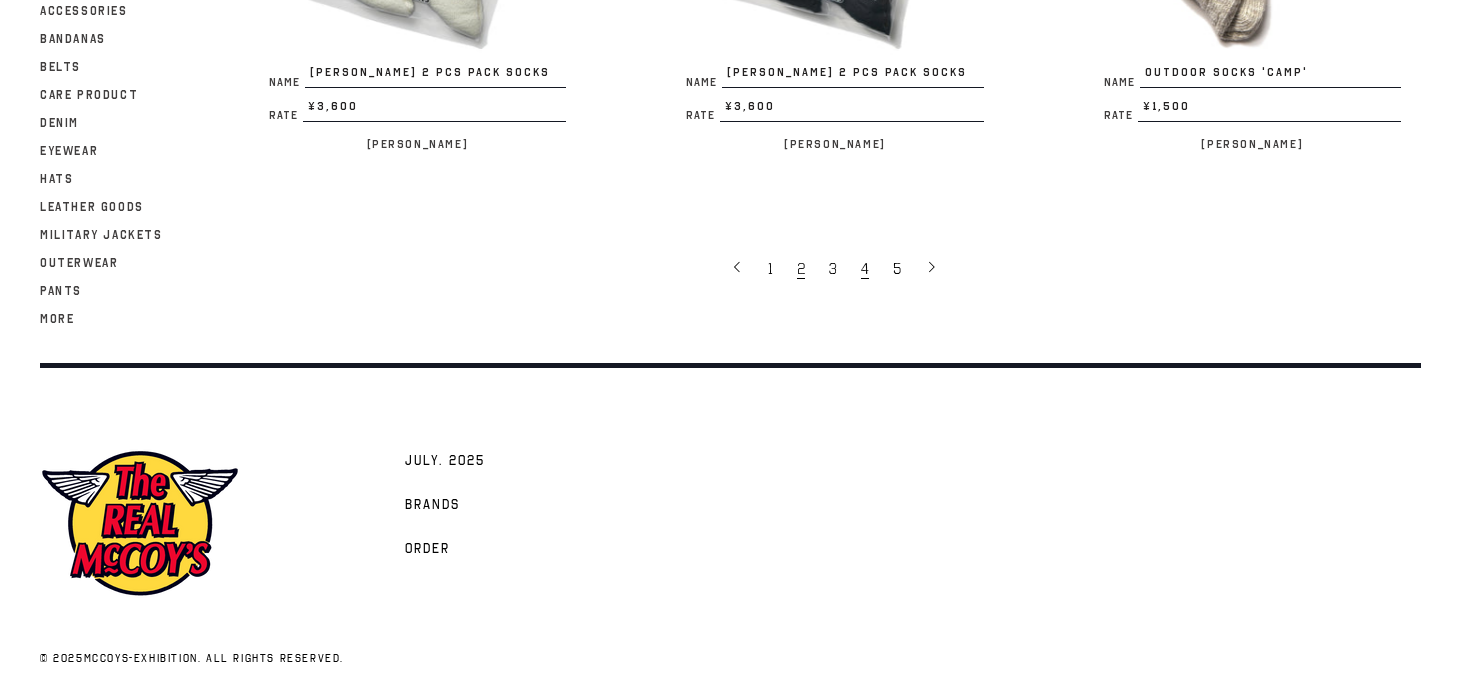 click on "2" at bounding box center (803, 268) 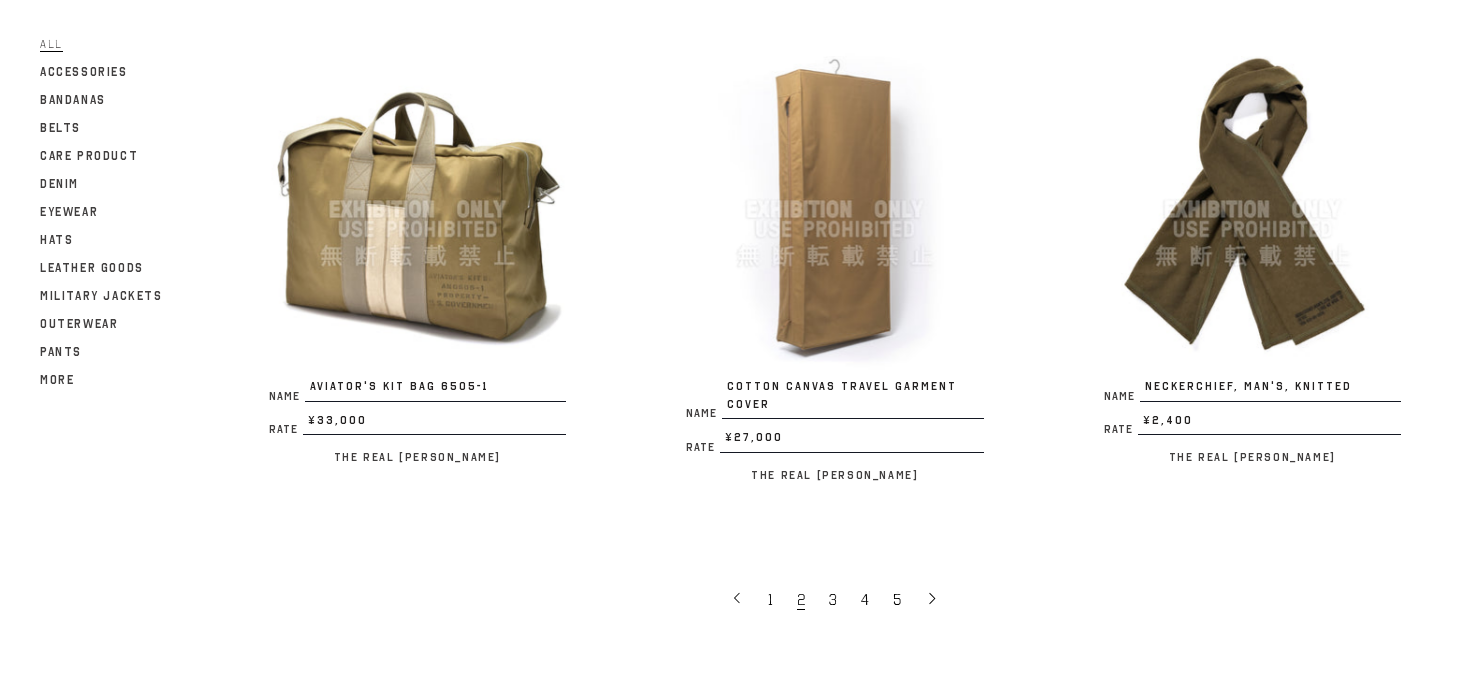 scroll, scrollTop: 3556, scrollLeft: 0, axis: vertical 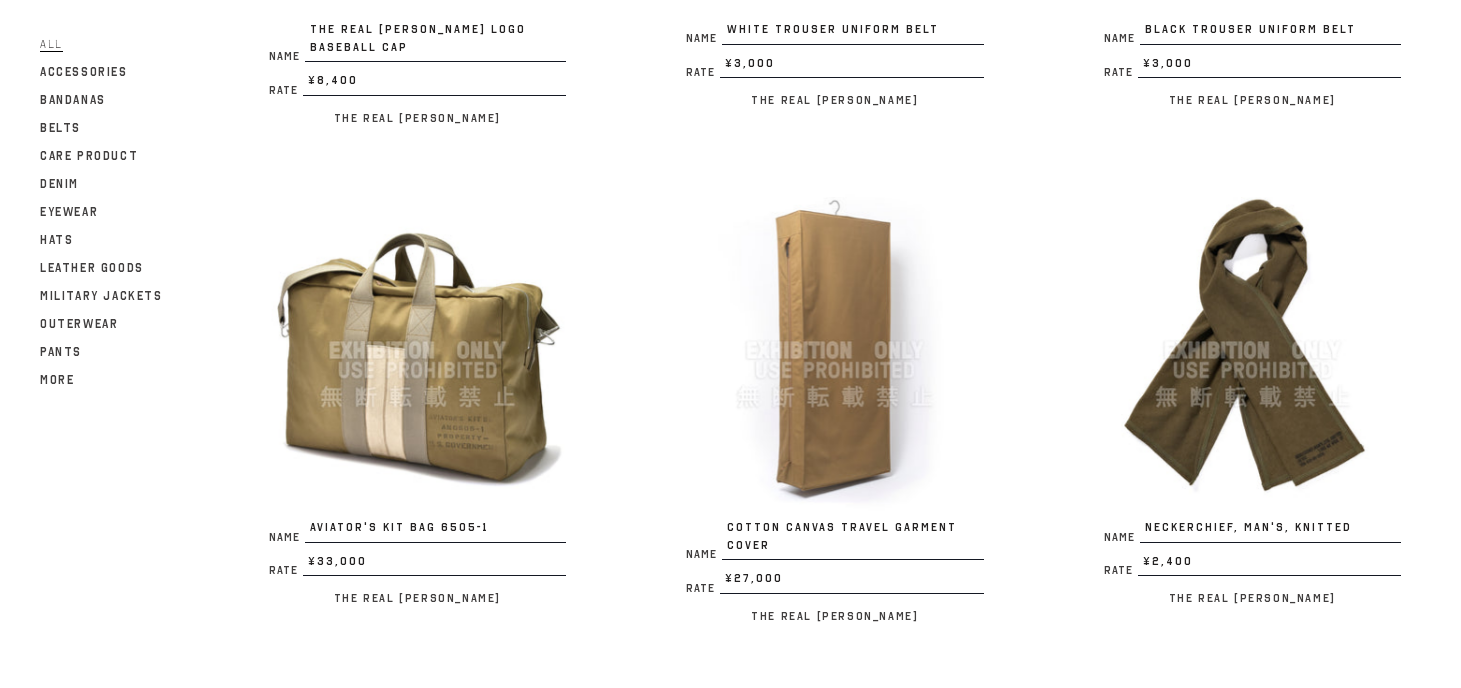 click at bounding box center [1252, 350] 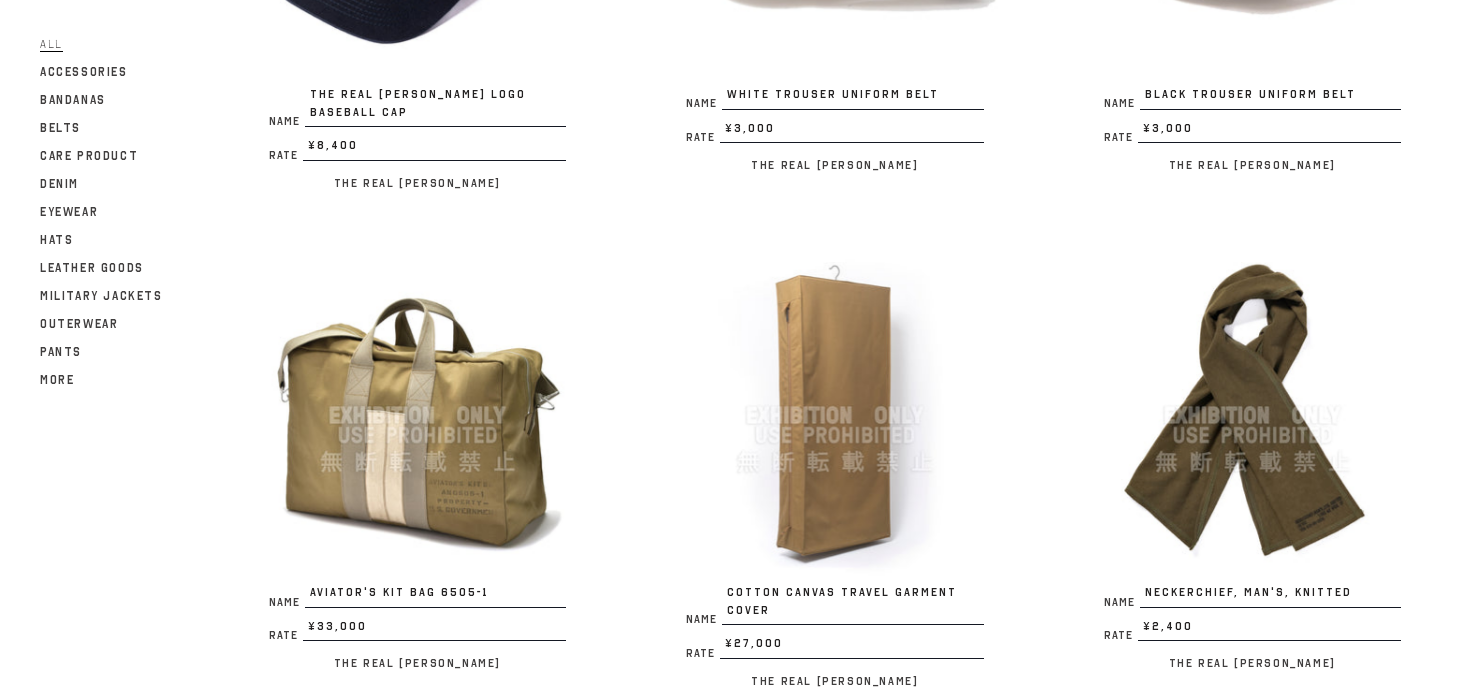 scroll, scrollTop: 3485, scrollLeft: 0, axis: vertical 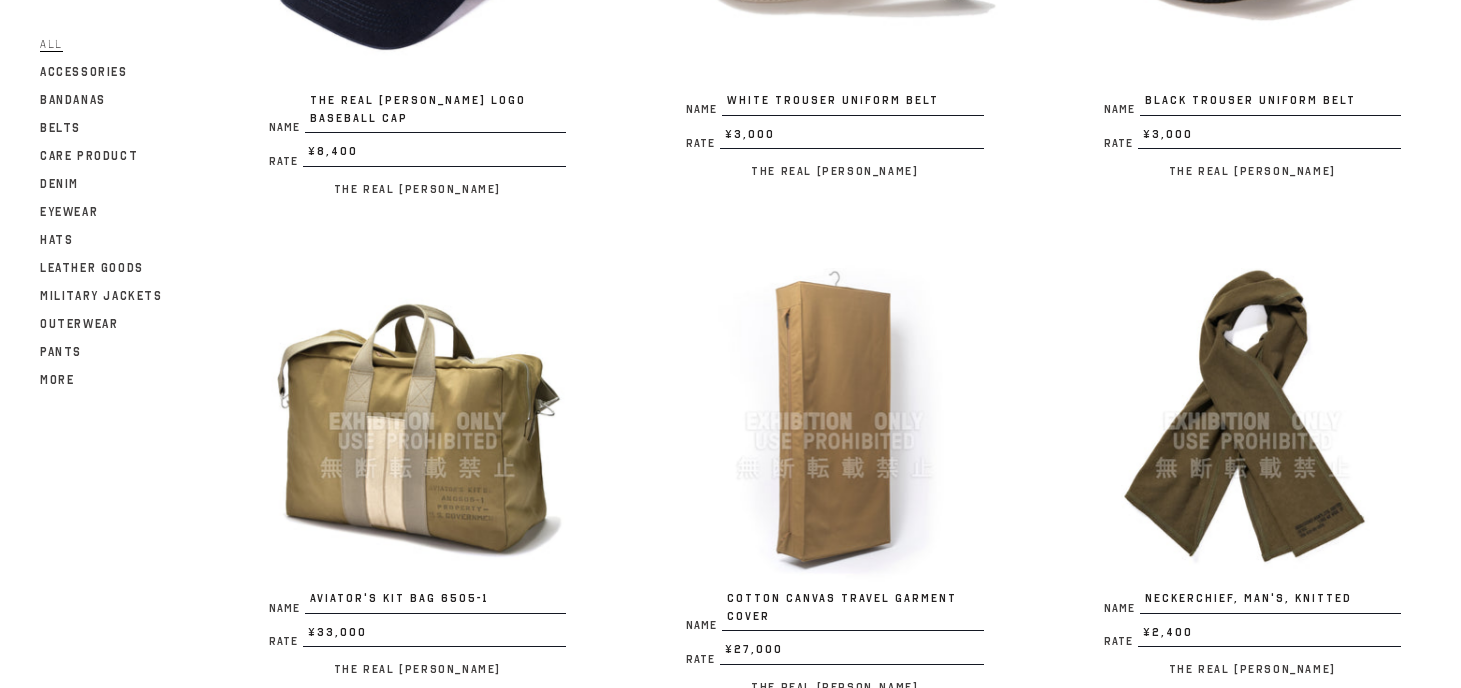 click at bounding box center (417, 421) 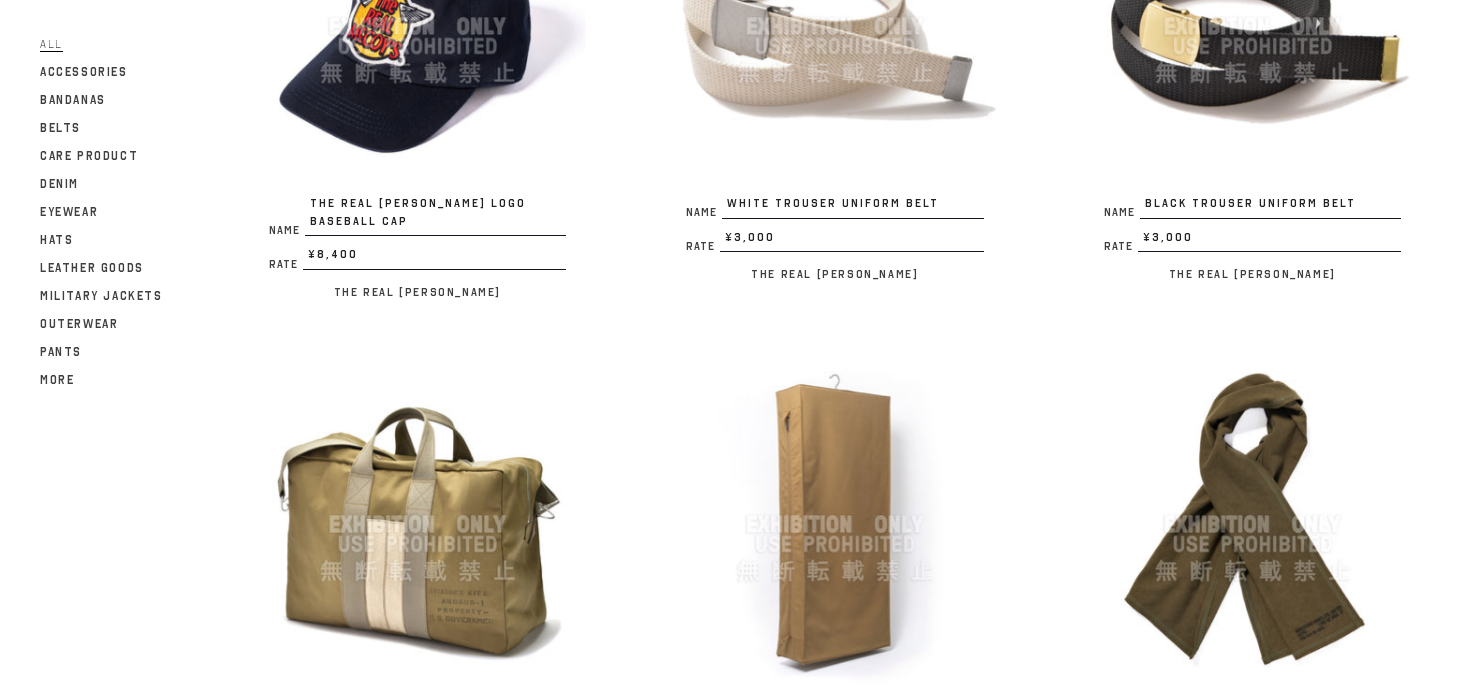 scroll, scrollTop: 3975, scrollLeft: 0, axis: vertical 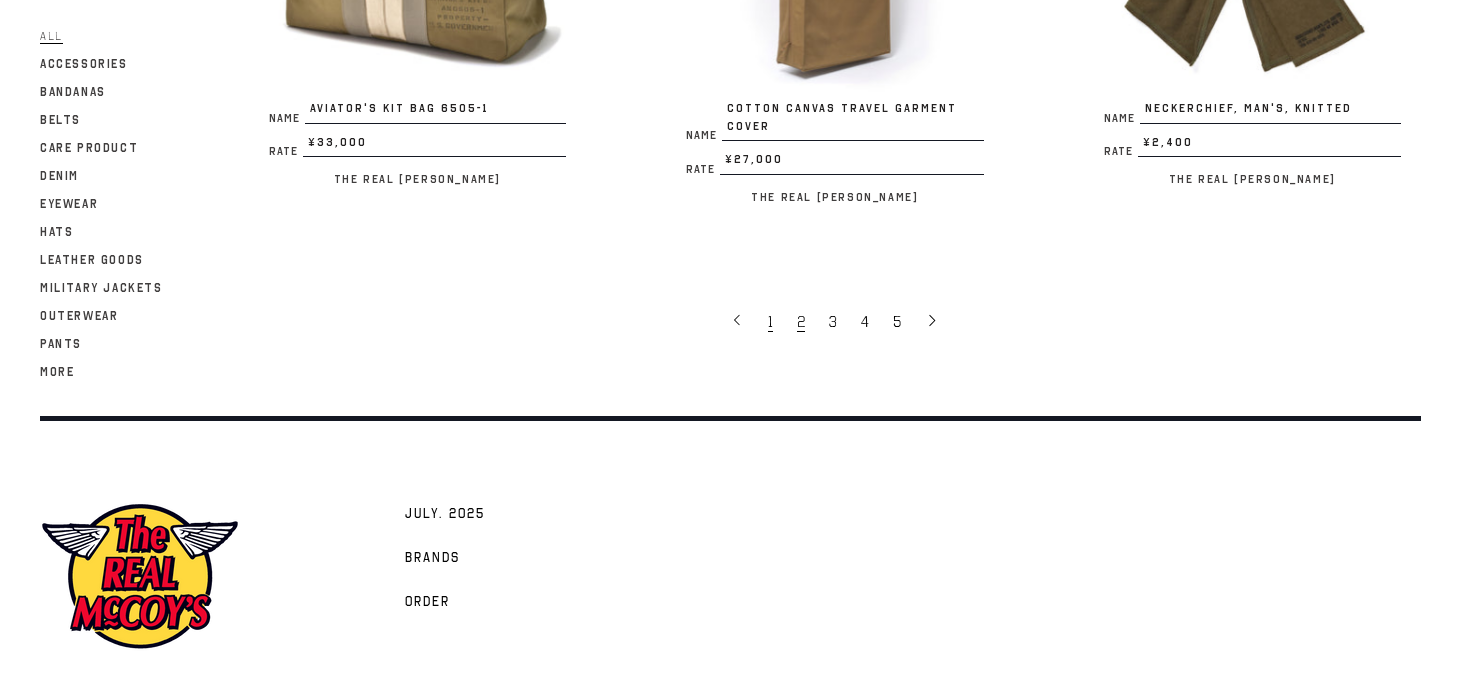 click on "1" at bounding box center [772, 321] 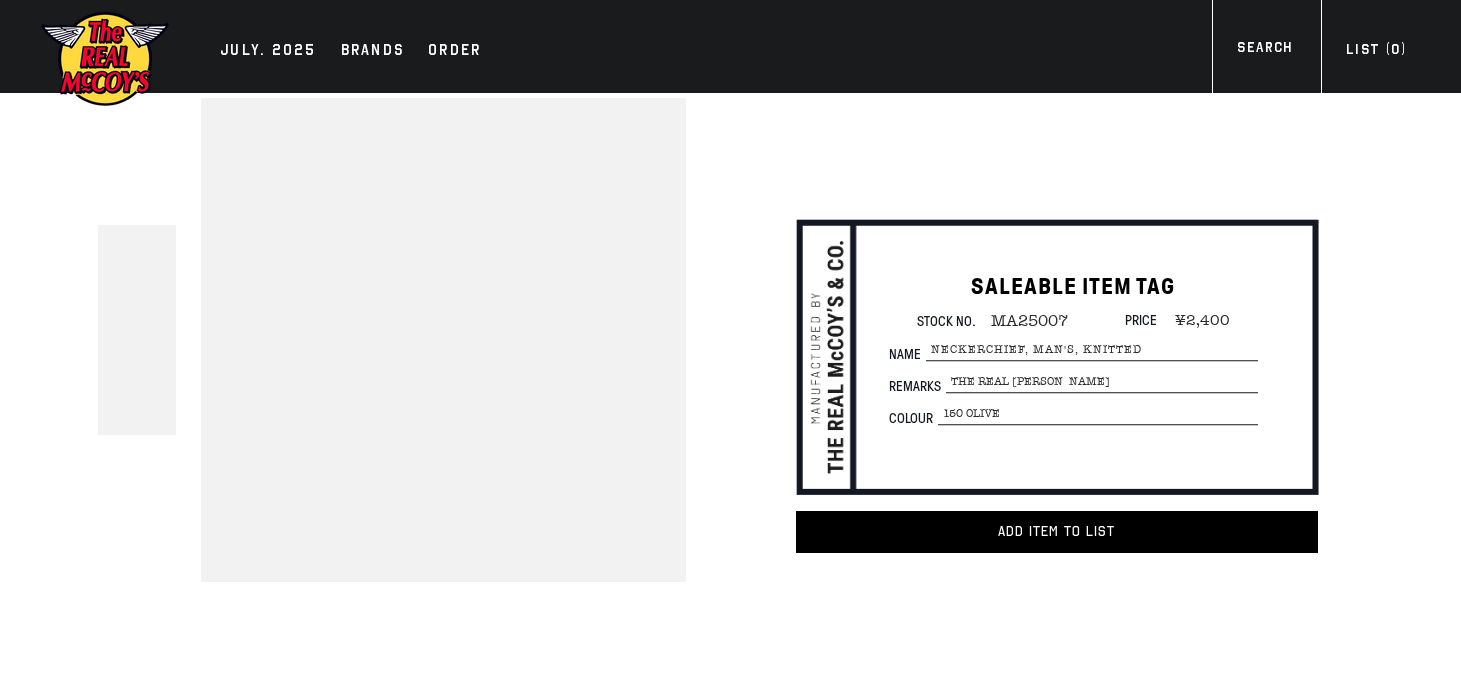 scroll, scrollTop: 0, scrollLeft: 0, axis: both 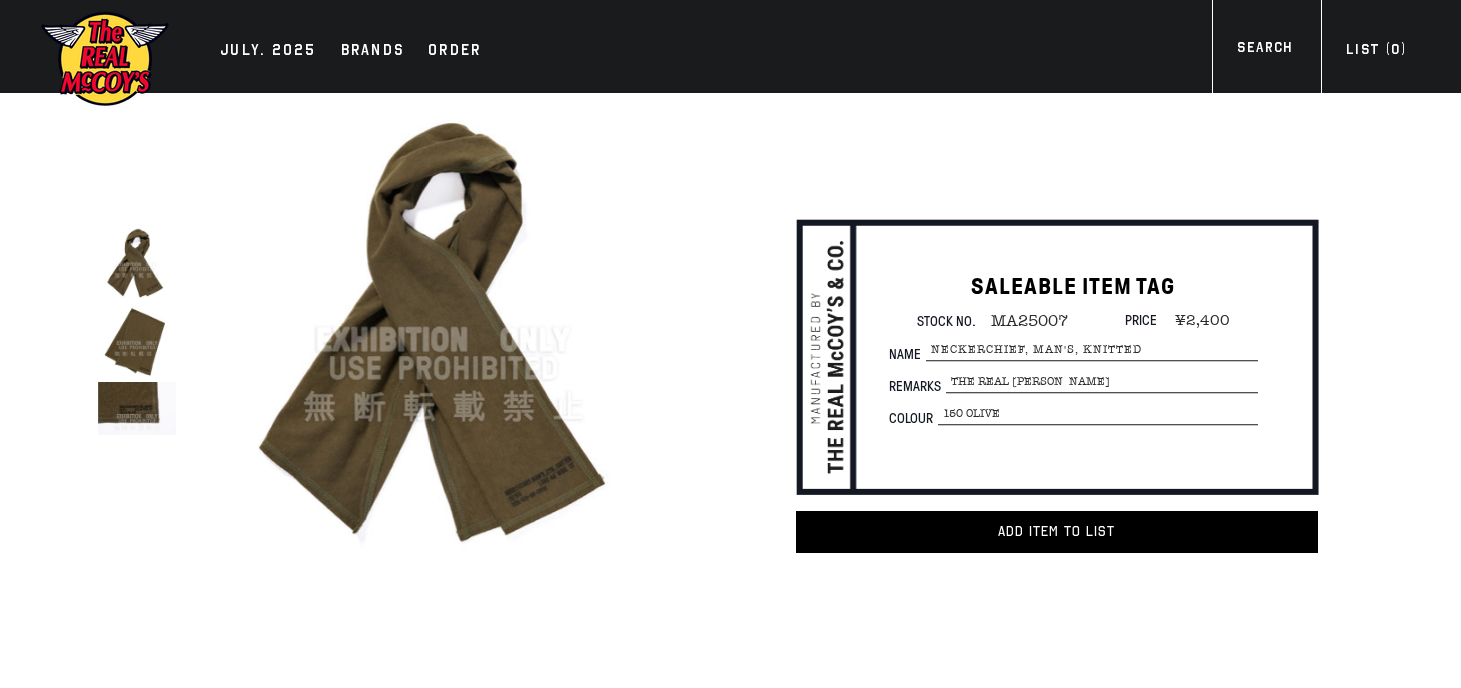 click at bounding box center (137, 343) 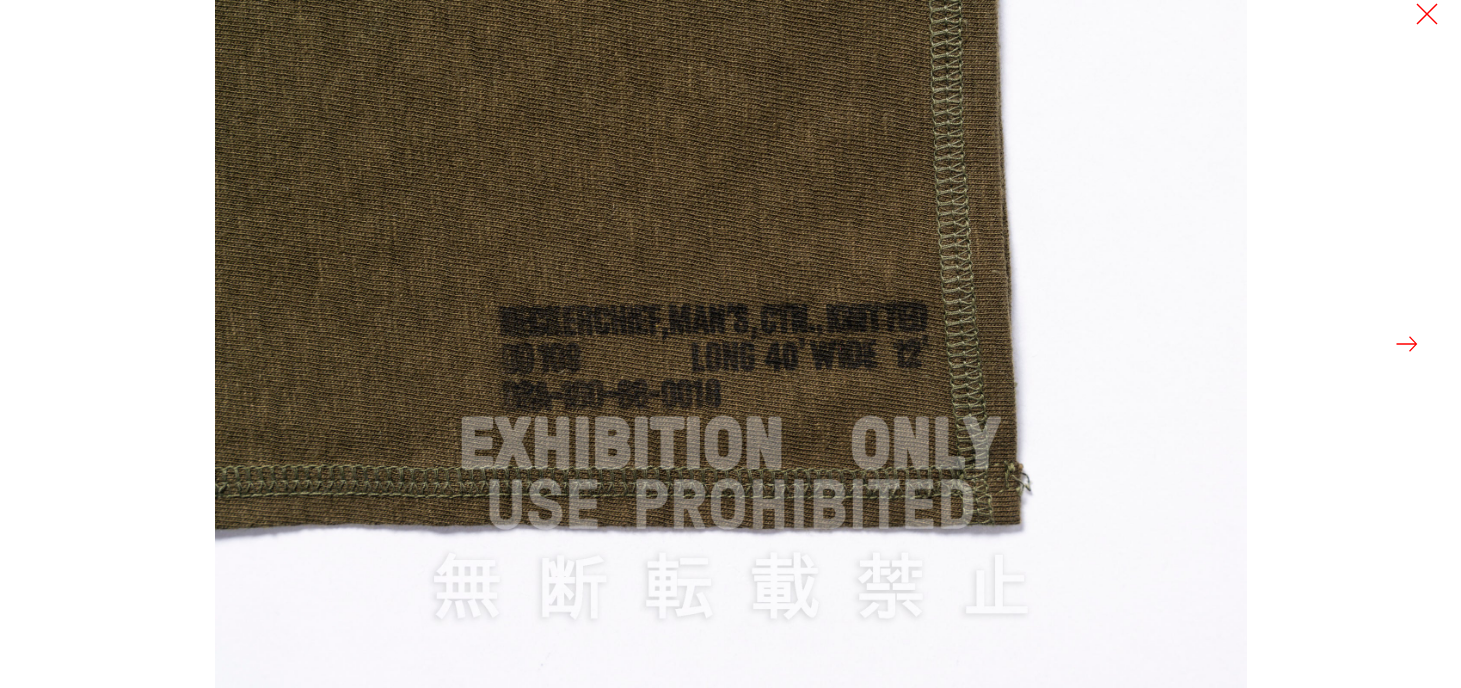 click at bounding box center (1407, 344) 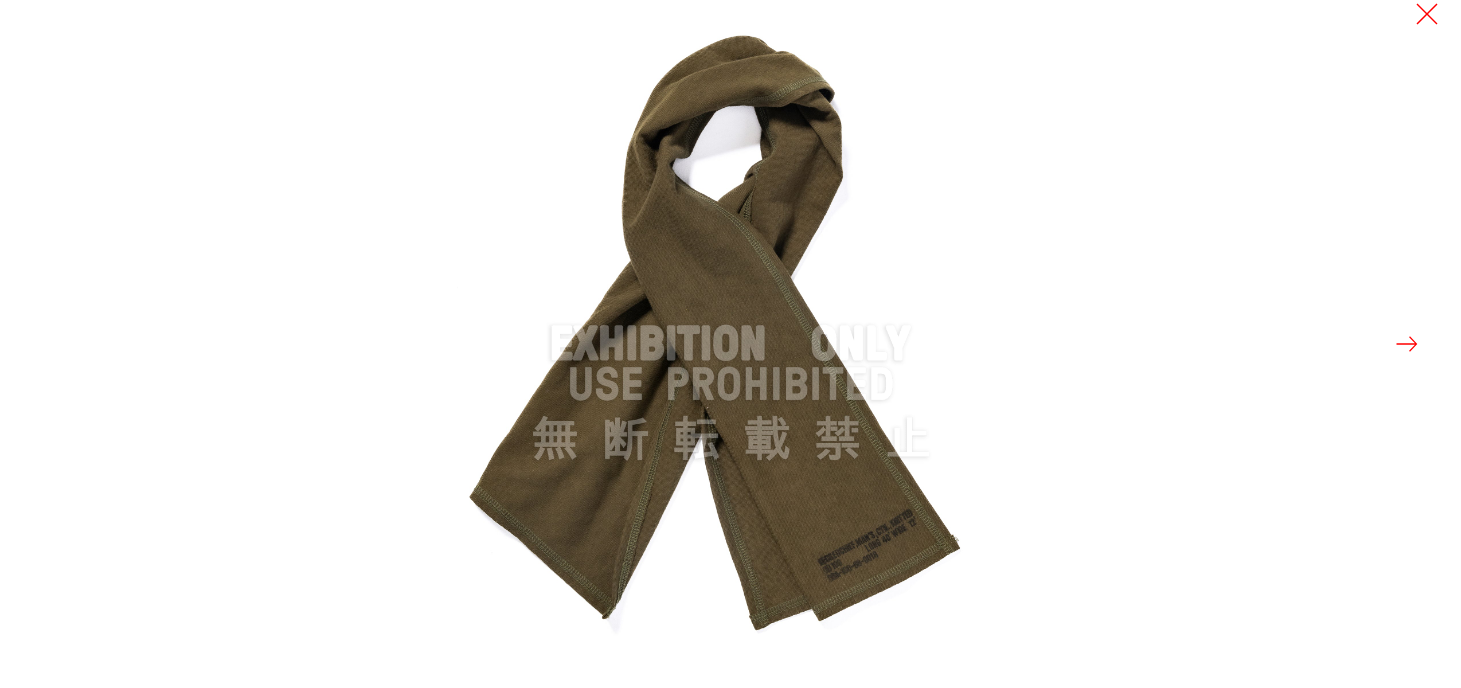 click at bounding box center (1407, 344) 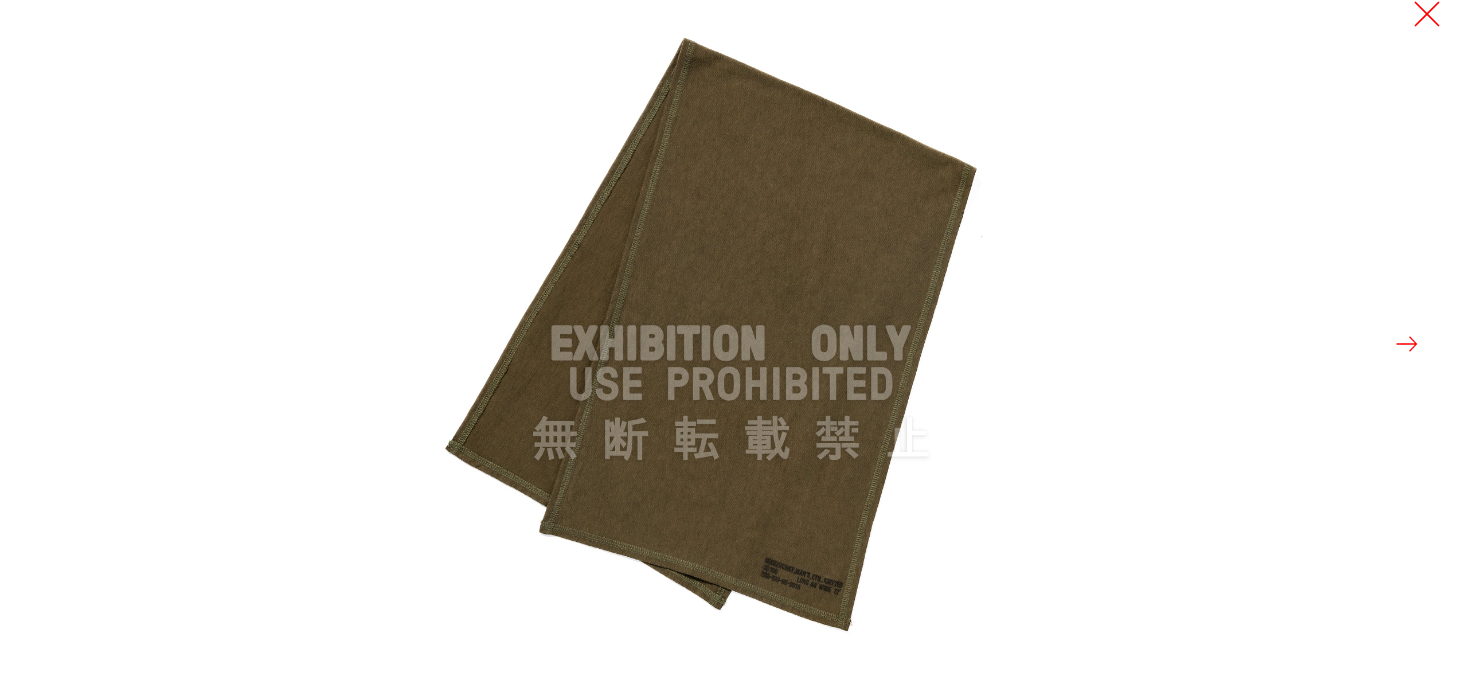 click at bounding box center (1427, 14) 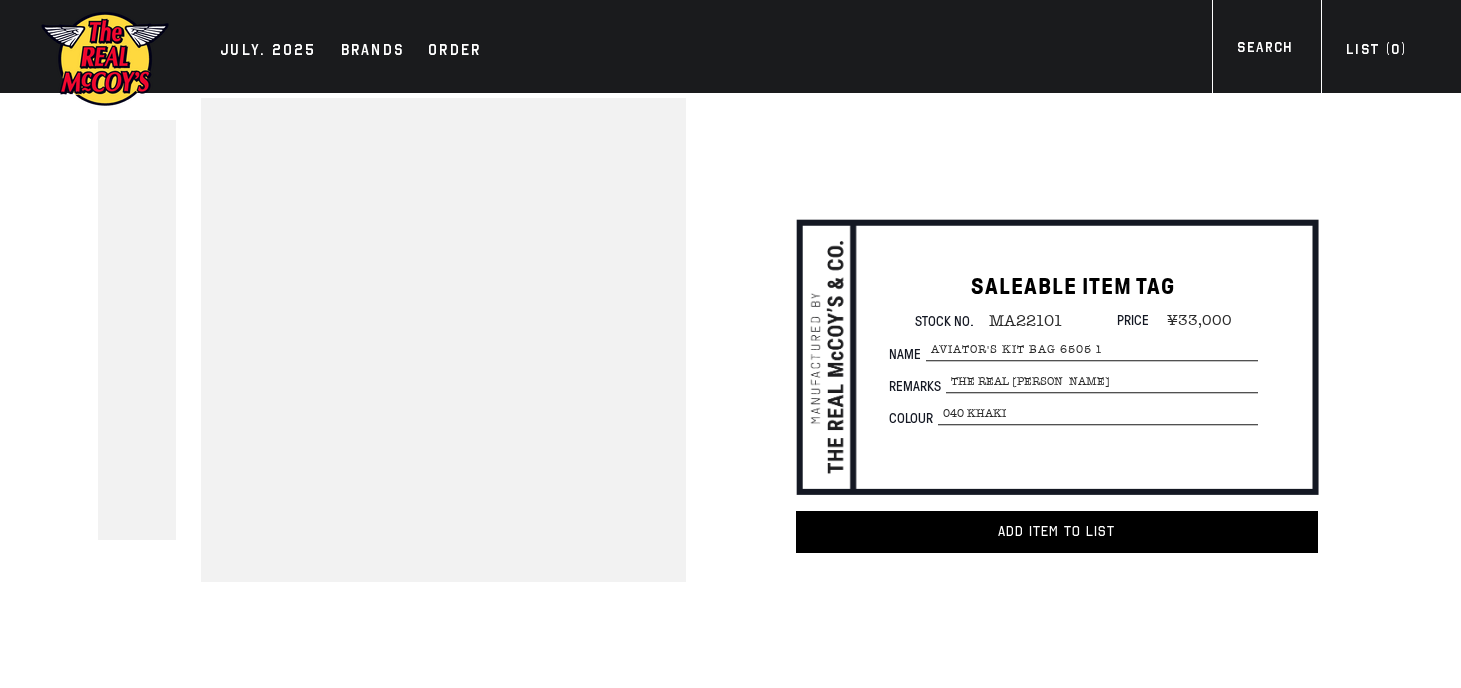 scroll, scrollTop: 0, scrollLeft: 0, axis: both 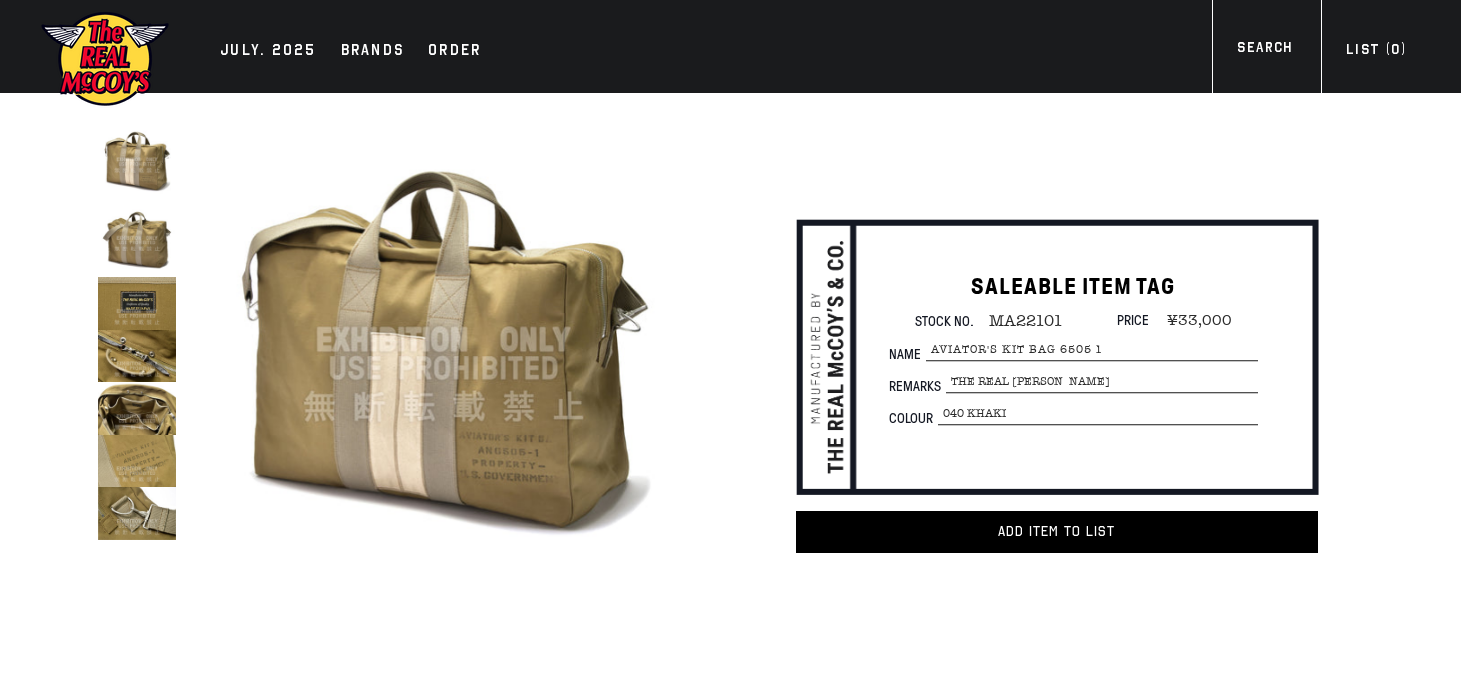 click at bounding box center [137, 238] 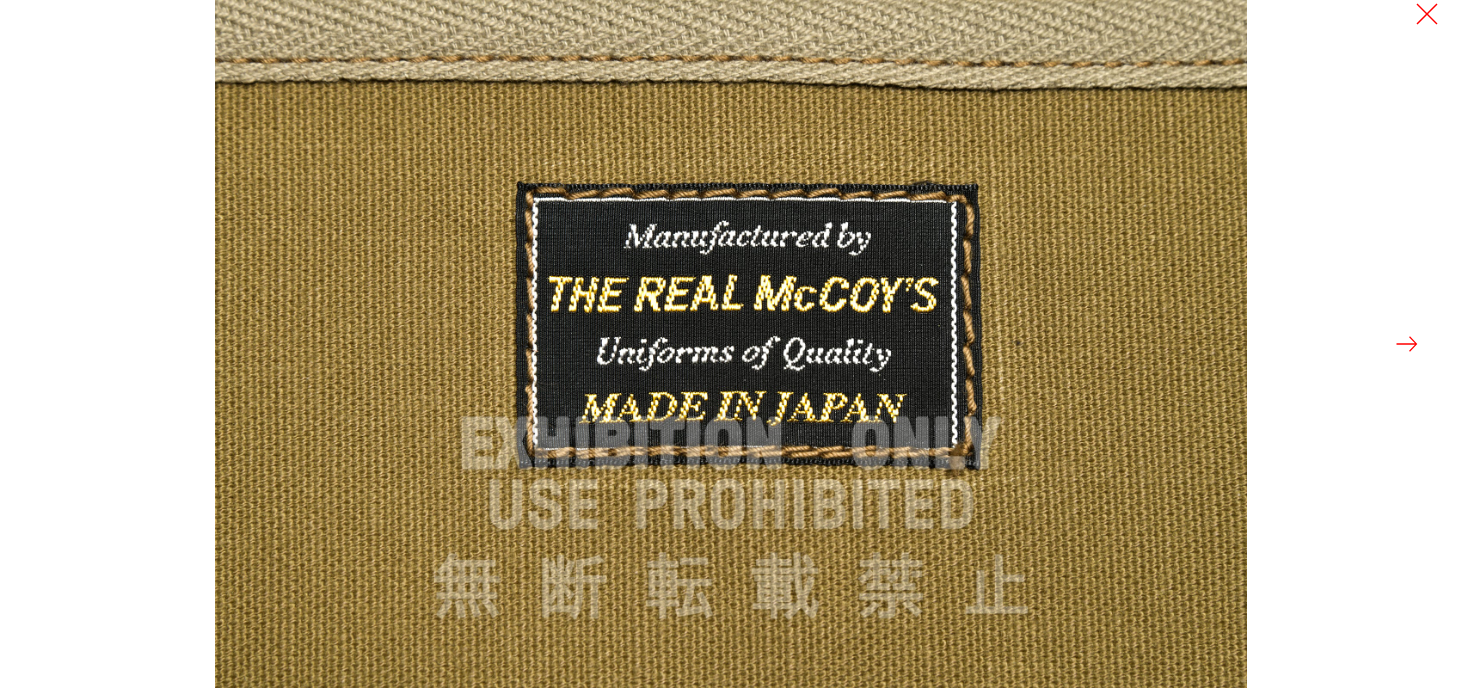 click at bounding box center (1407, 344) 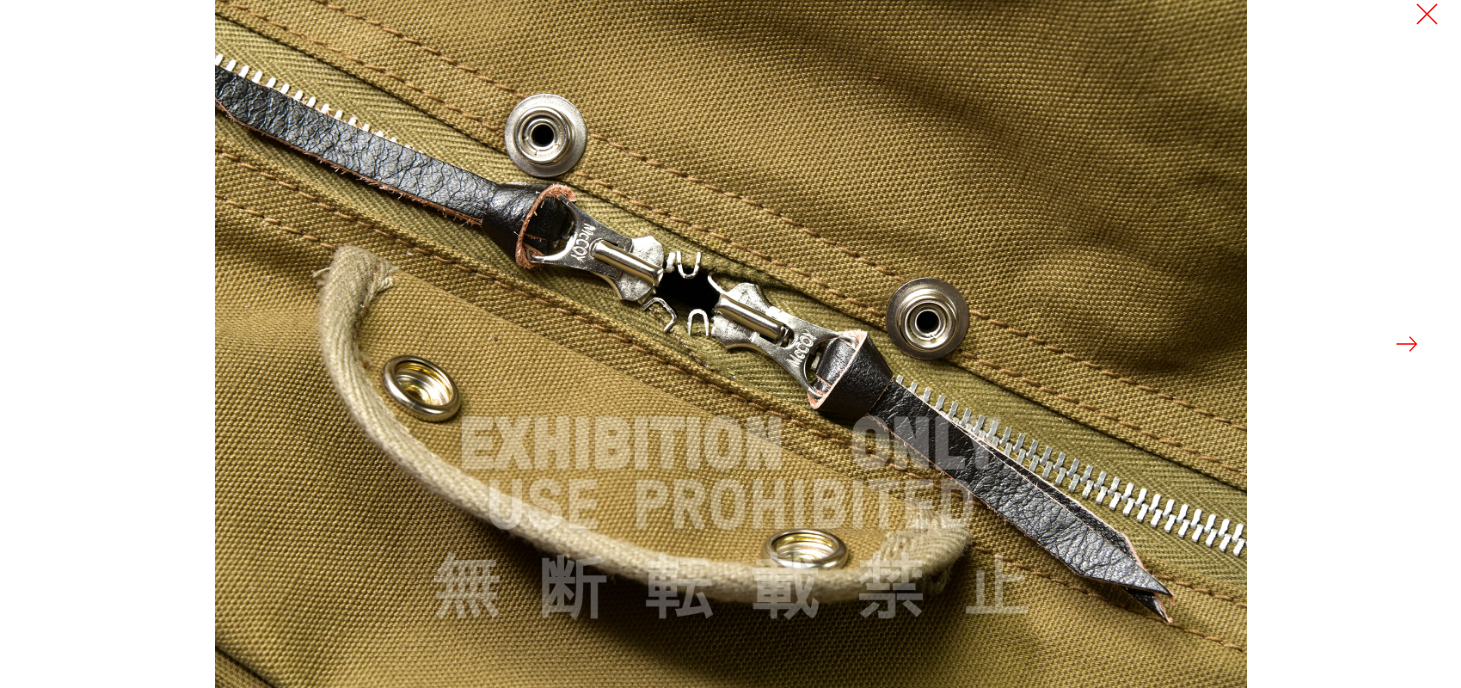 click at bounding box center [1407, 344] 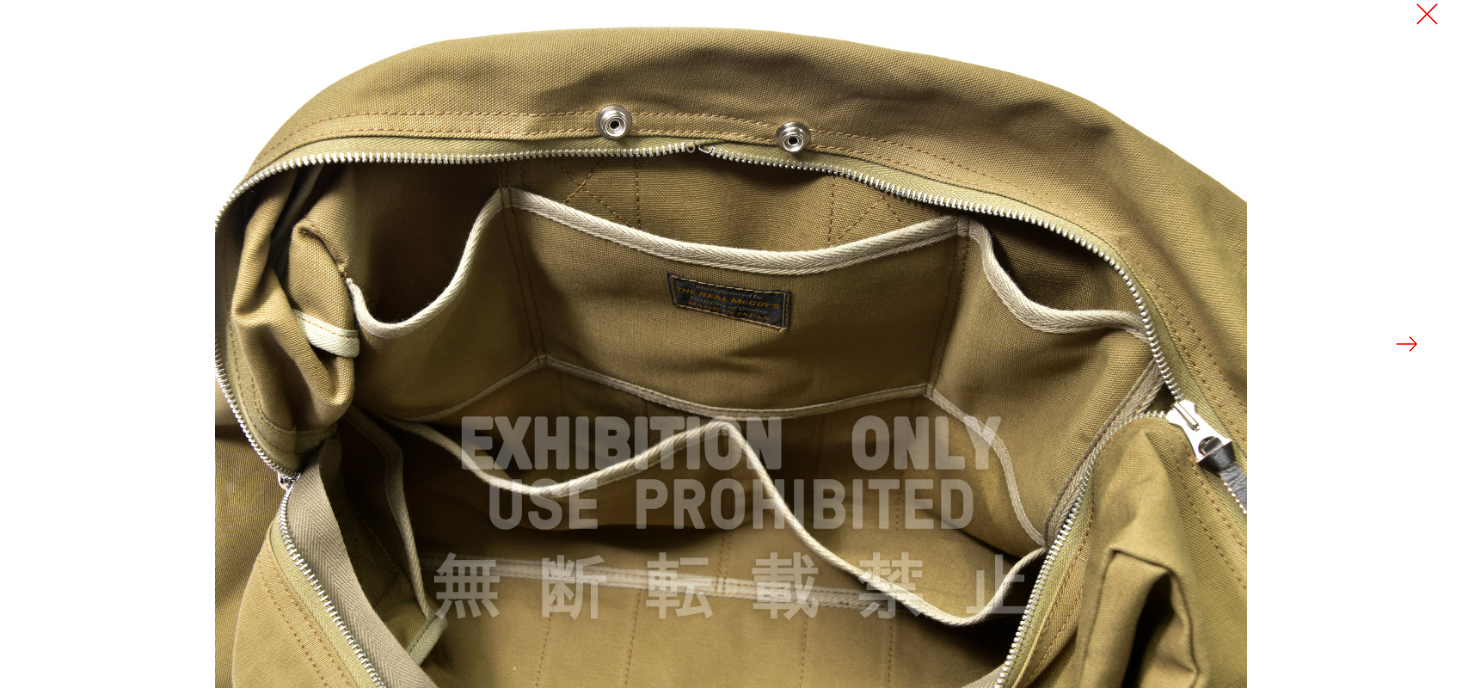 click at bounding box center (1407, 344) 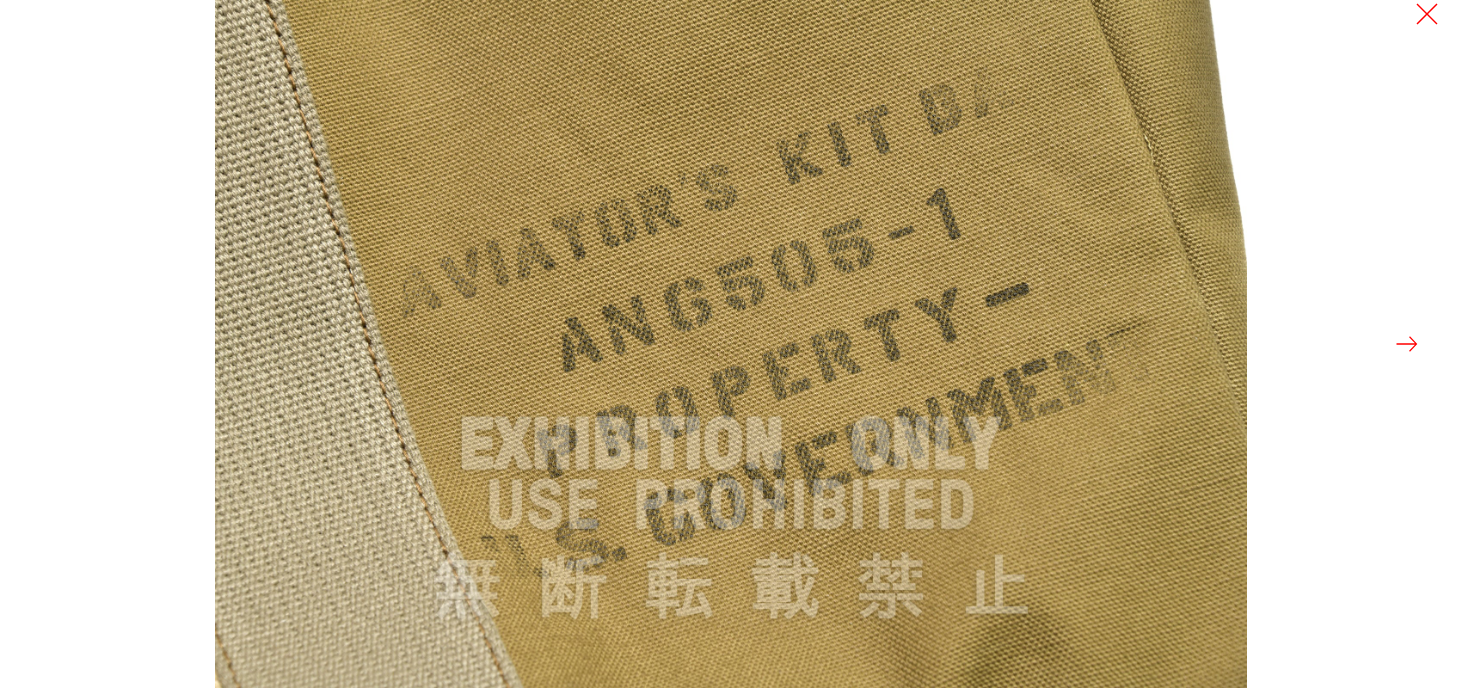 click at bounding box center [1407, 344] 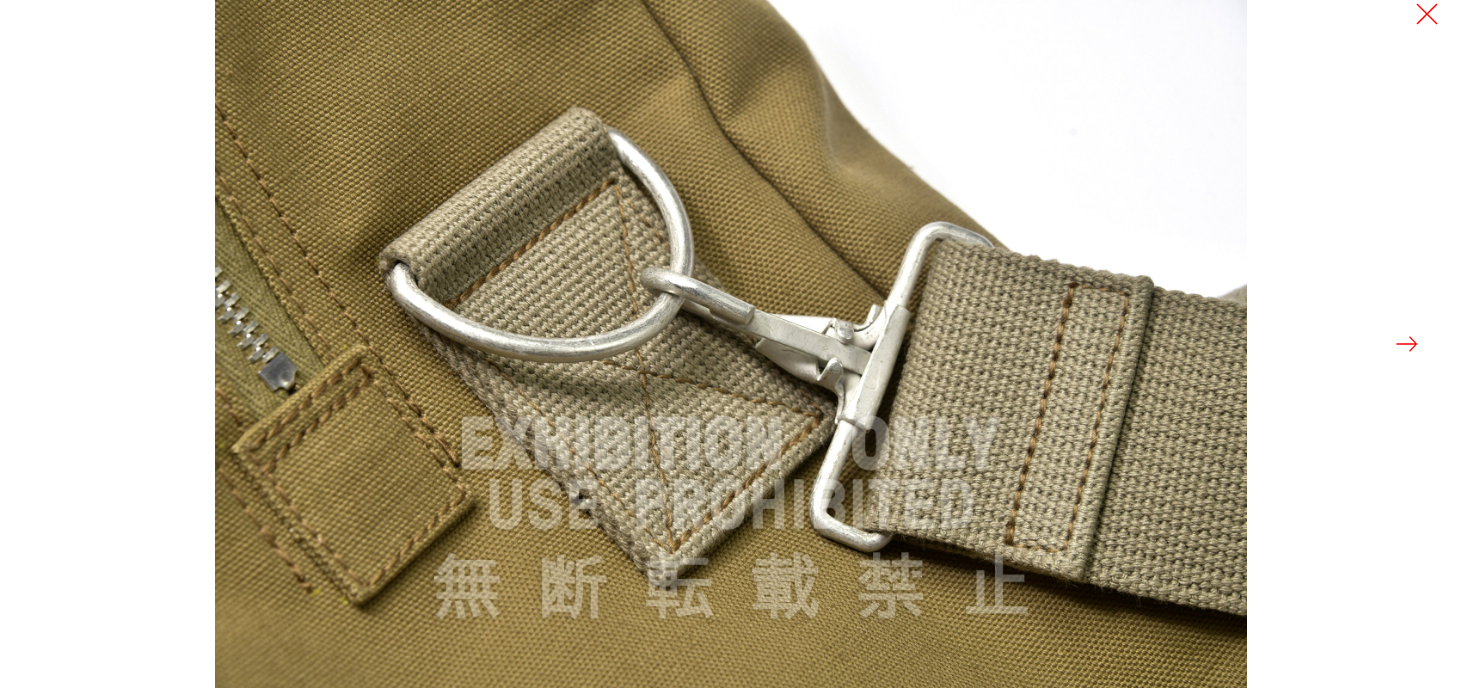 click at bounding box center [1407, 344] 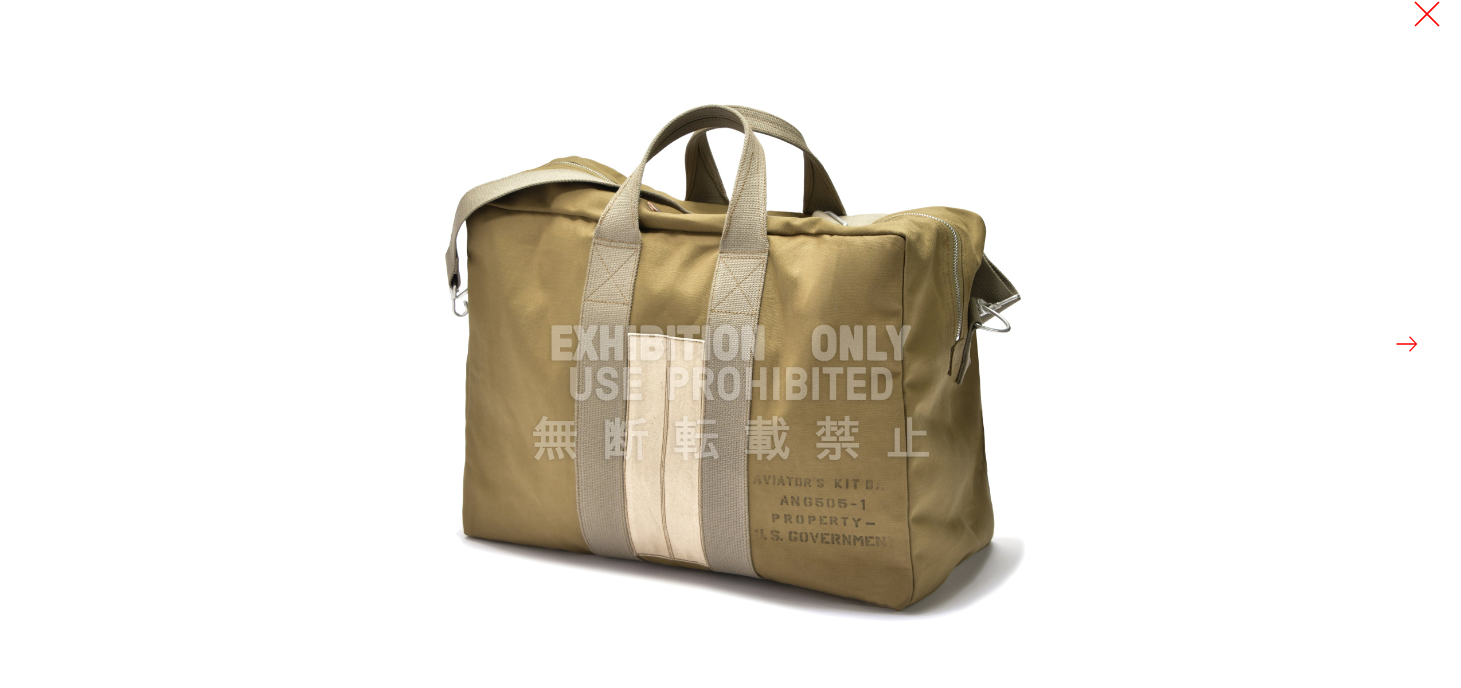 click at bounding box center [1427, 14] 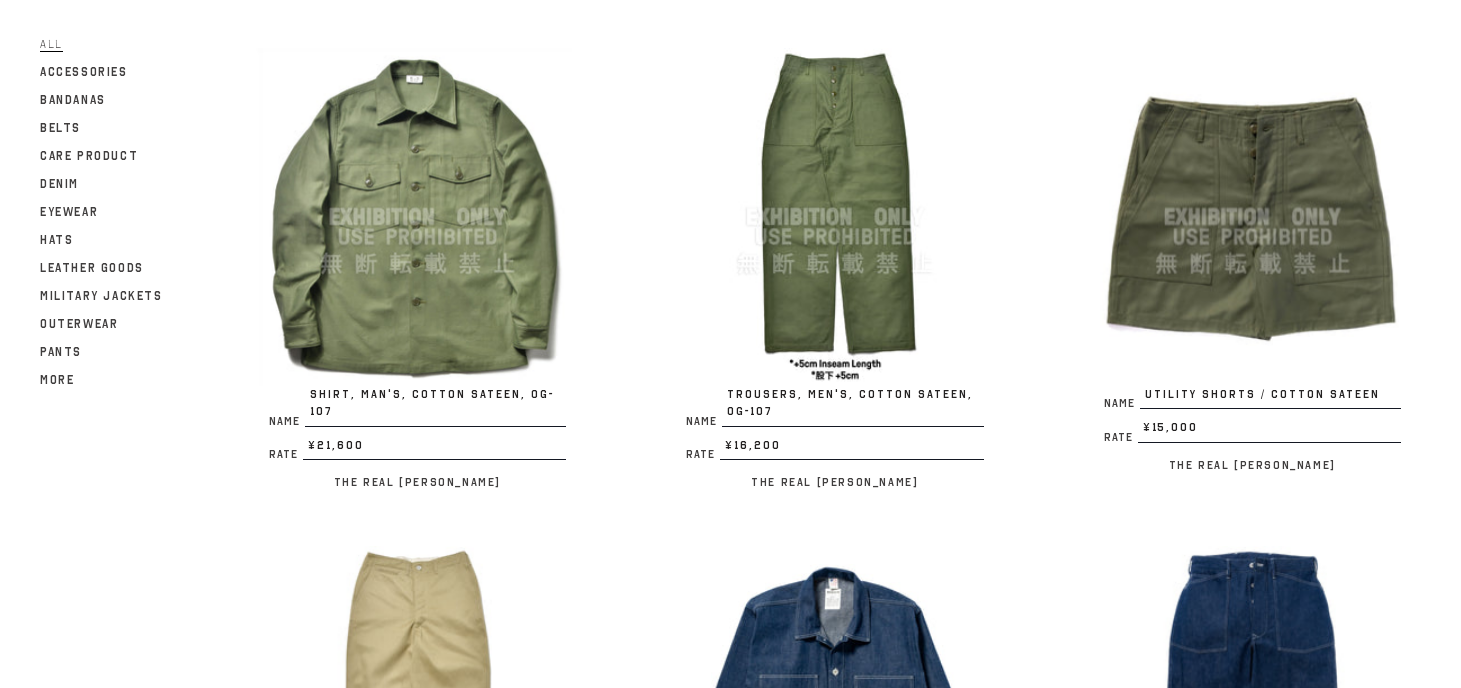 scroll, scrollTop: 1729, scrollLeft: 0, axis: vertical 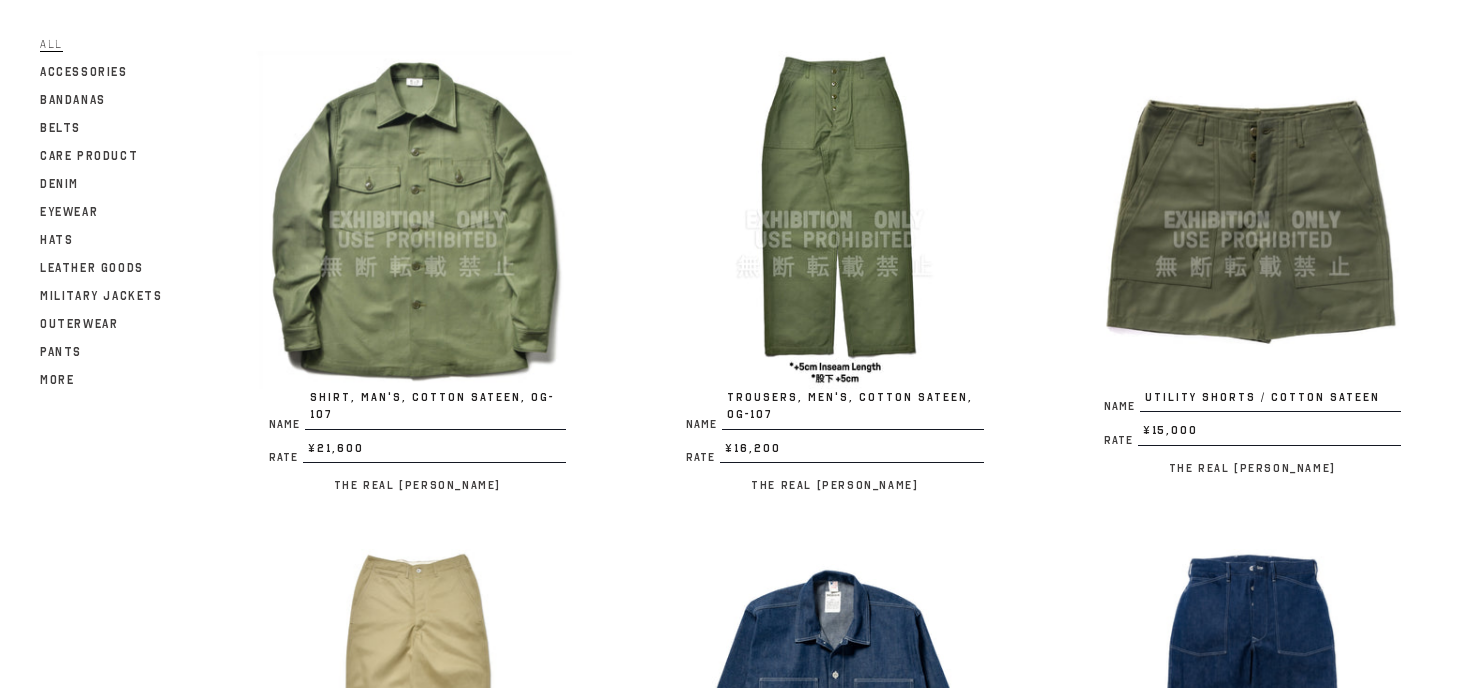 click at bounding box center [834, 219] 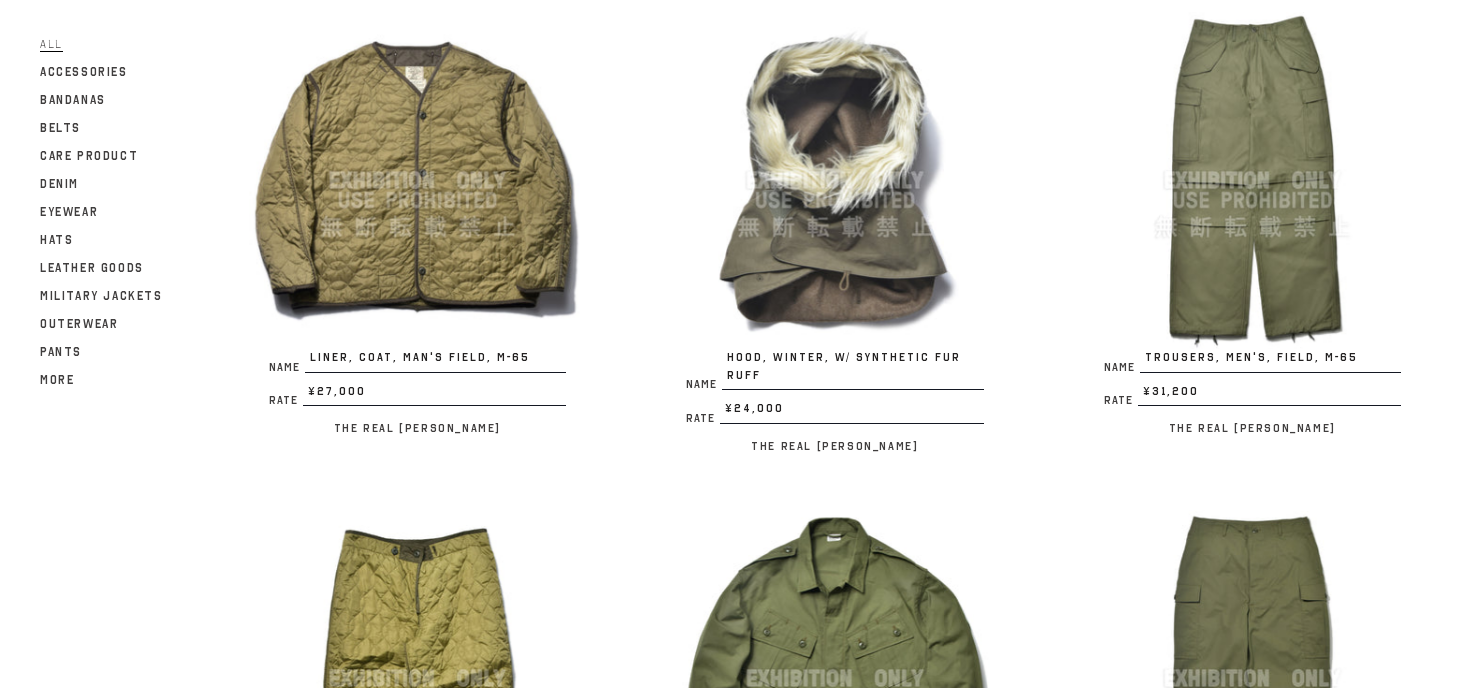 scroll, scrollTop: 638, scrollLeft: 0, axis: vertical 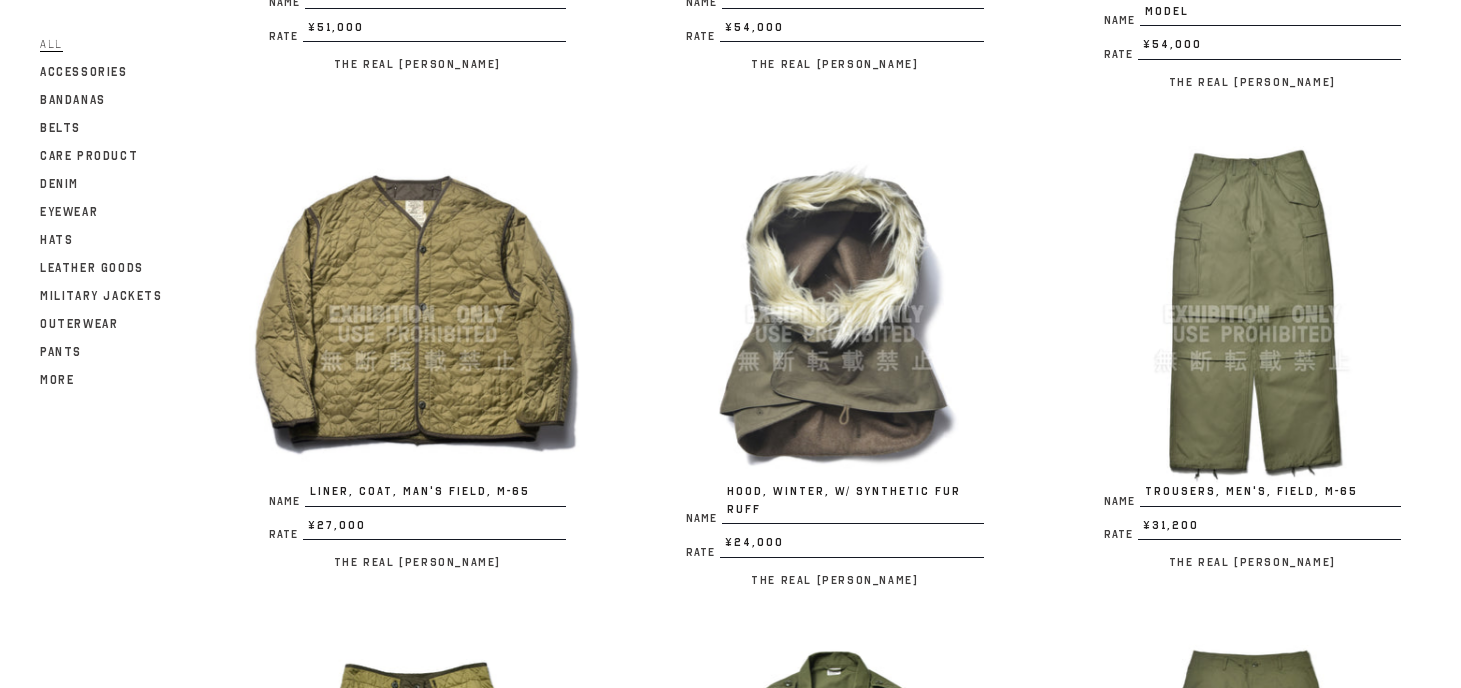 click at bounding box center (1252, 314) 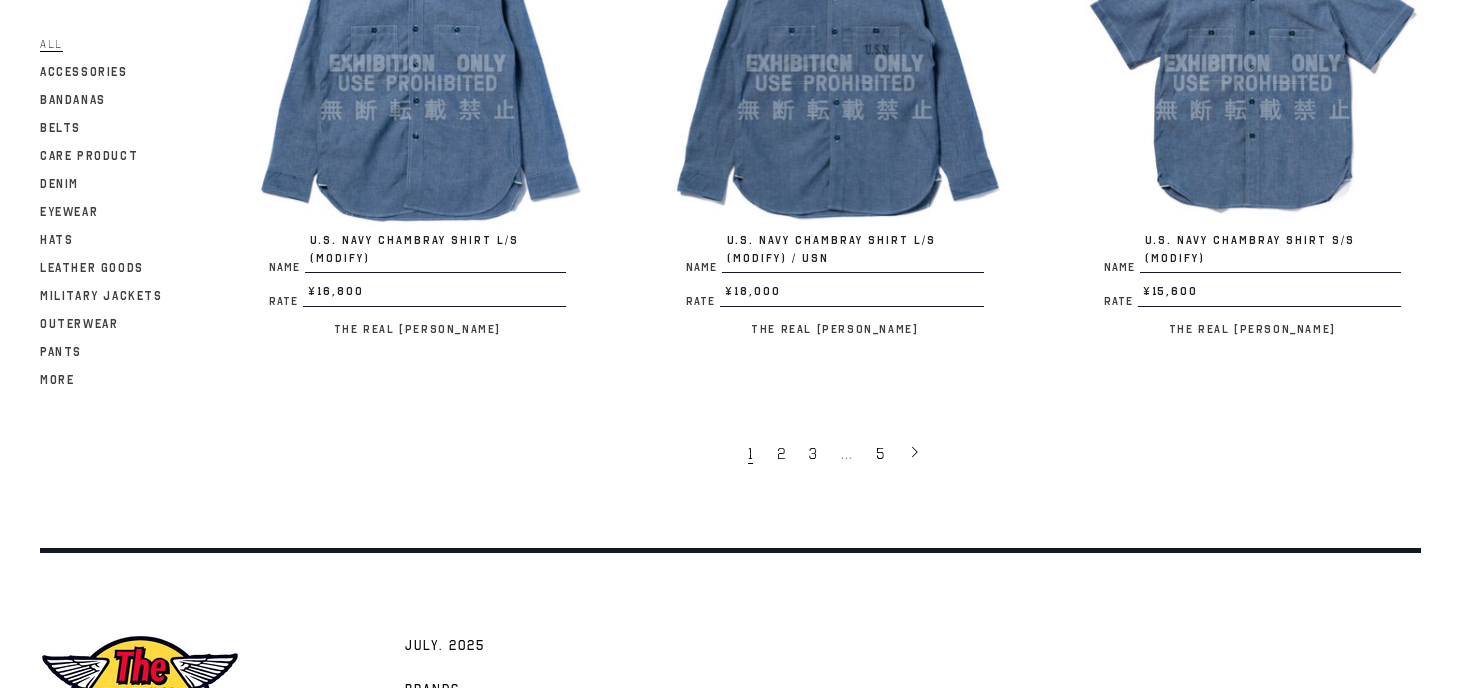 scroll, scrollTop: 3993, scrollLeft: 0, axis: vertical 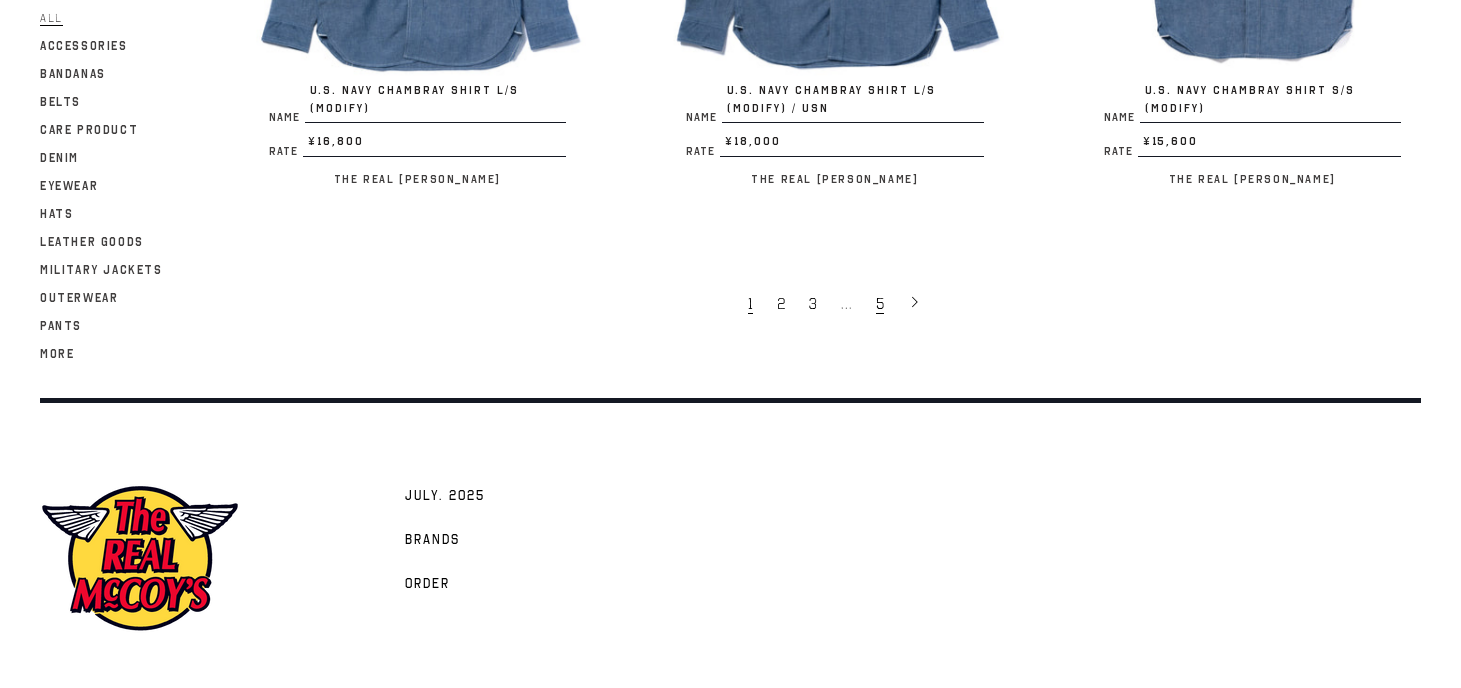 click on "5" at bounding box center (882, 303) 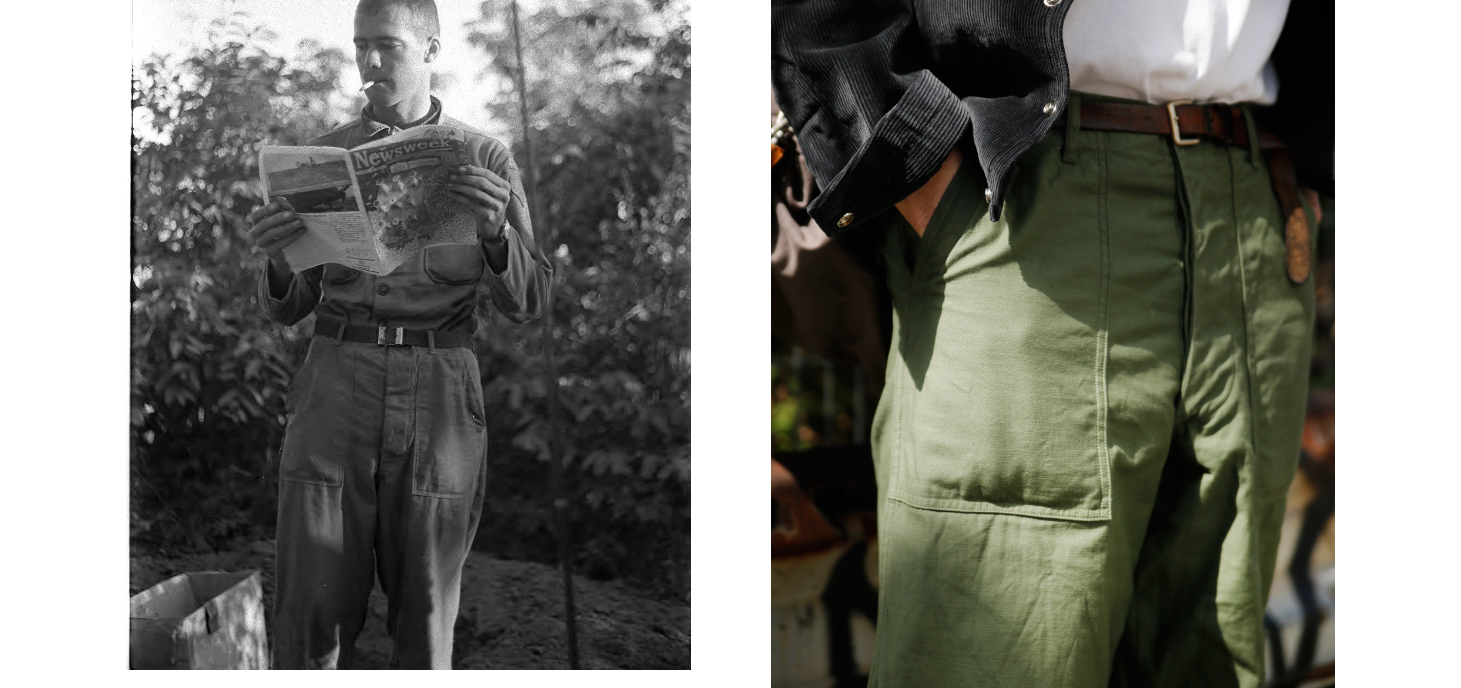 scroll, scrollTop: 1456, scrollLeft: 0, axis: vertical 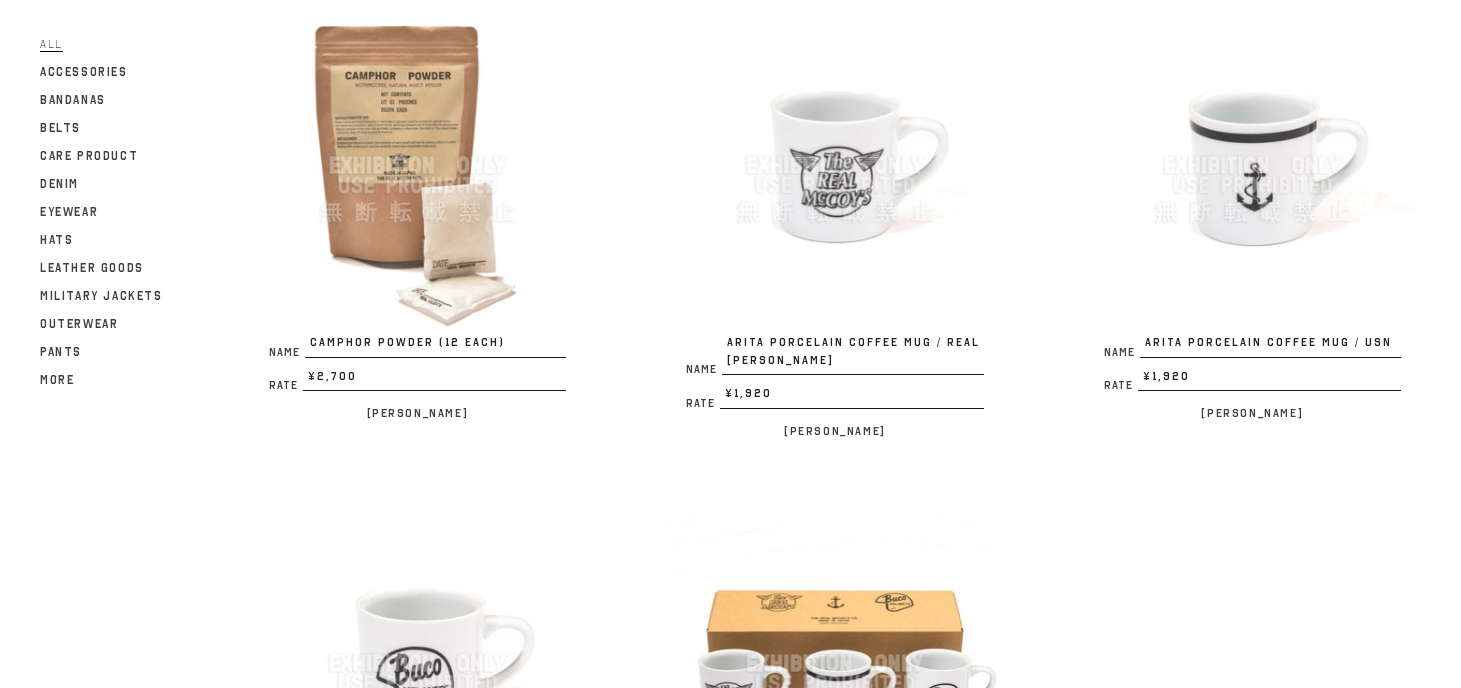 click at bounding box center [417, 165] 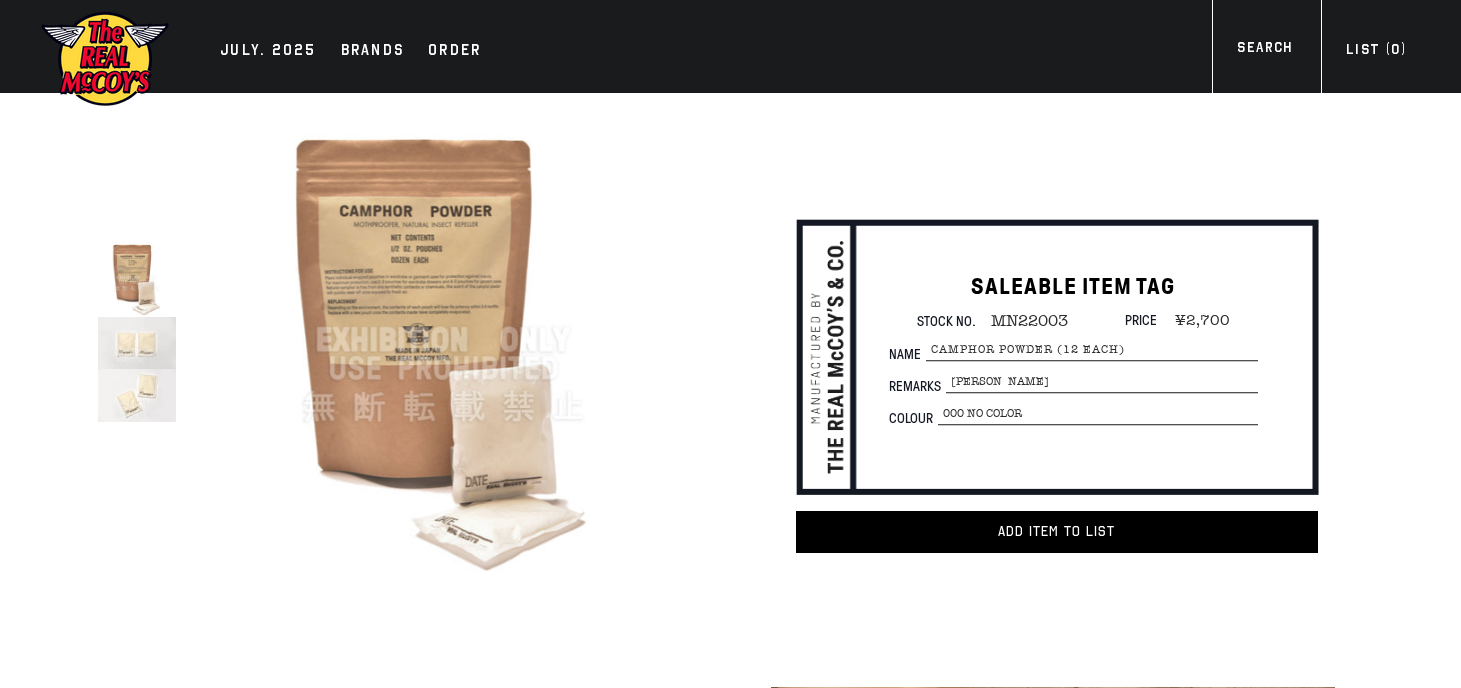 scroll, scrollTop: 0, scrollLeft: 0, axis: both 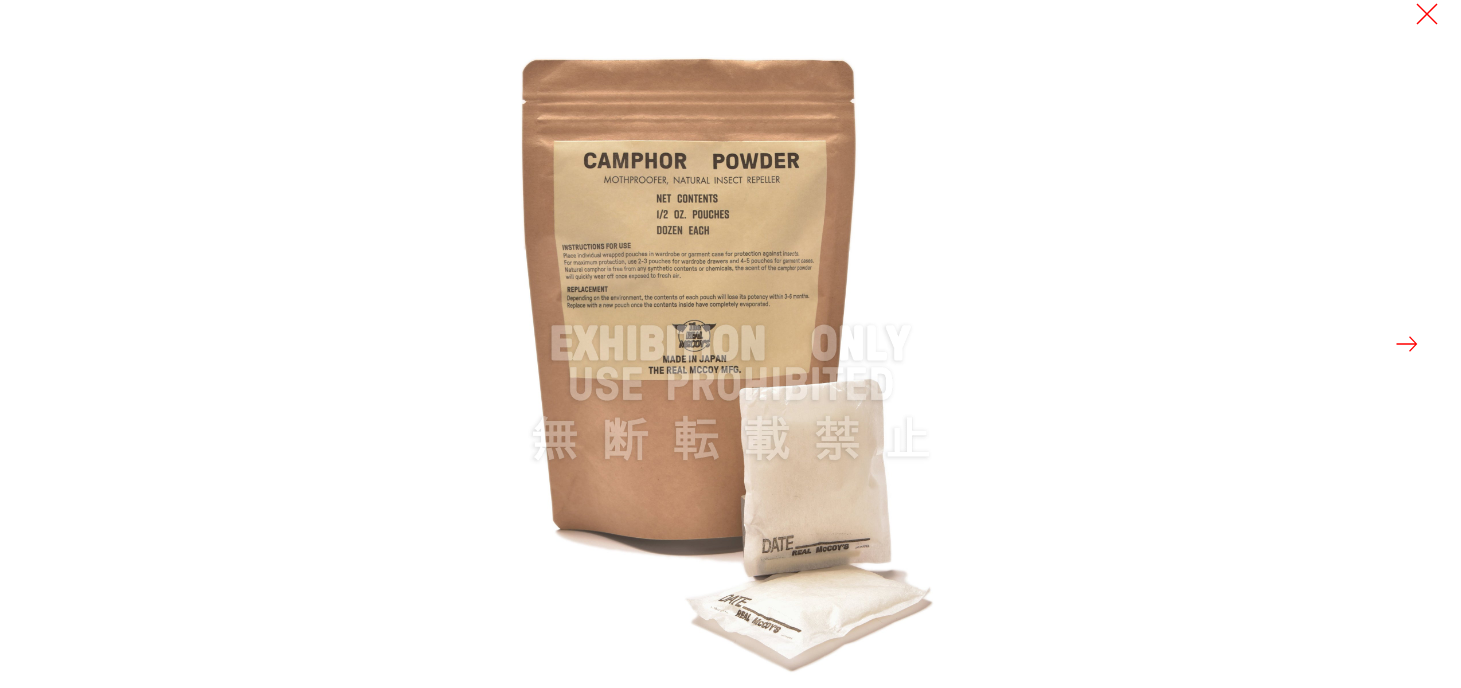 click at bounding box center (731, 344) 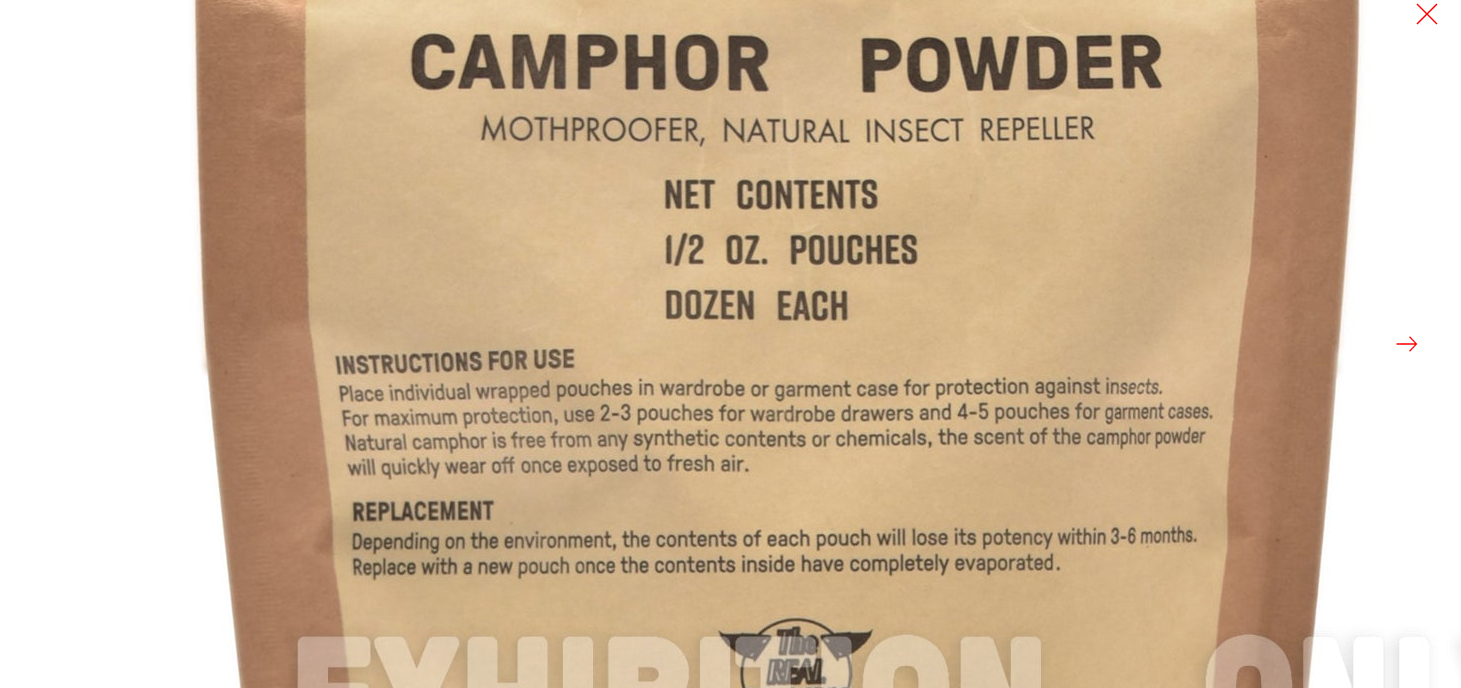 click at bounding box center (924, 702) 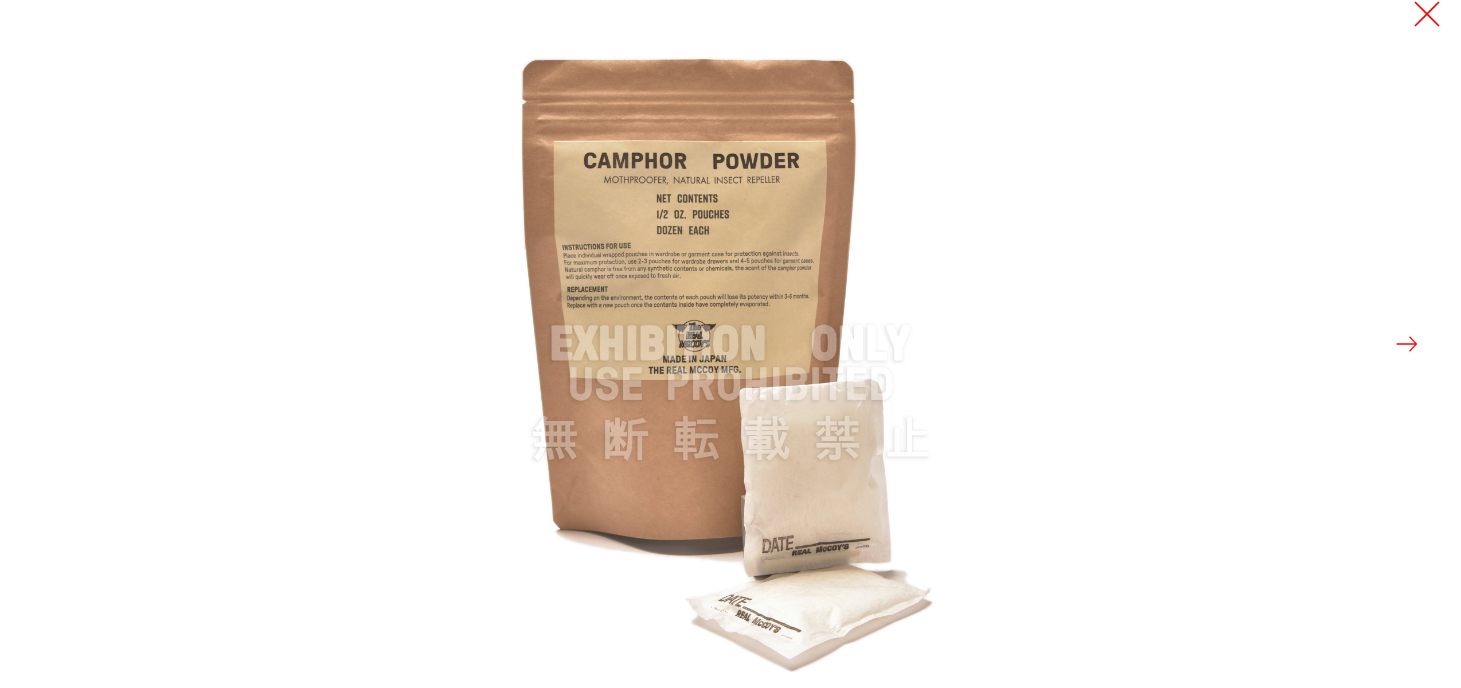 click at bounding box center [1427, 14] 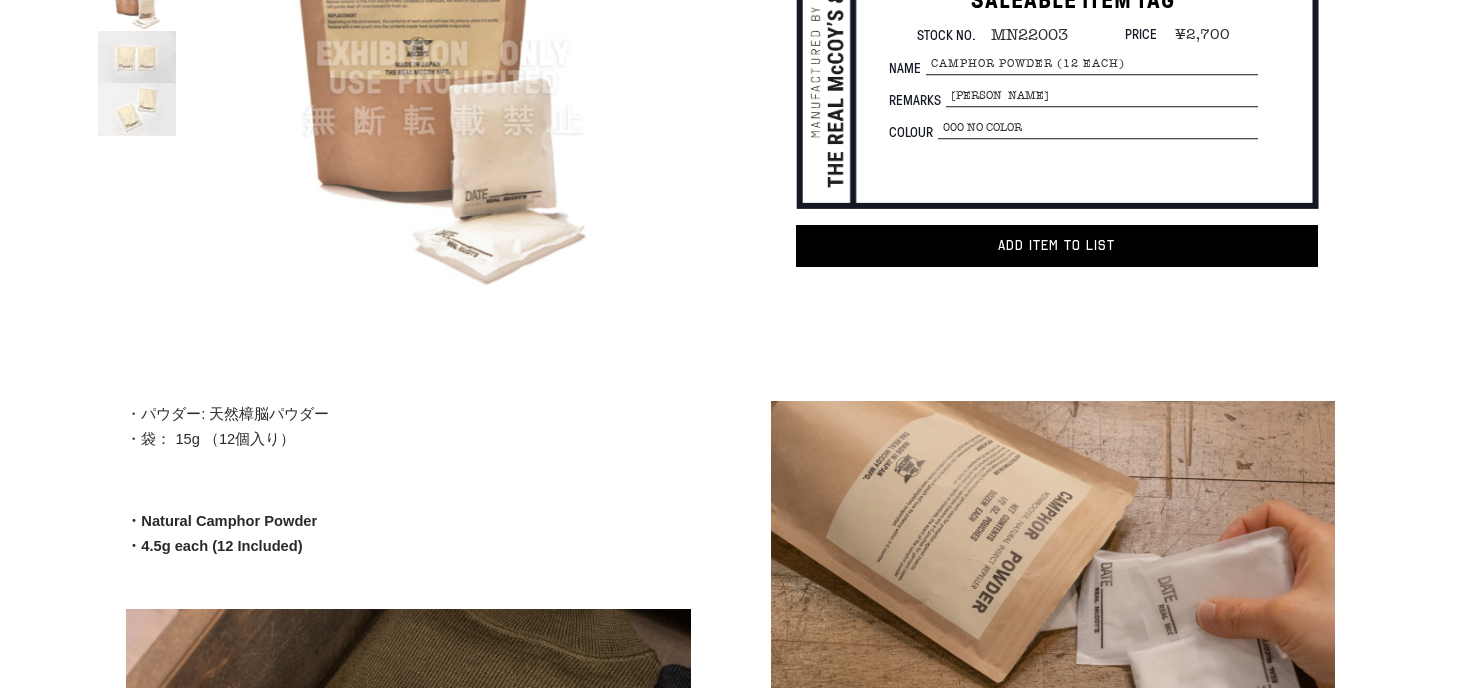 scroll, scrollTop: 49, scrollLeft: 0, axis: vertical 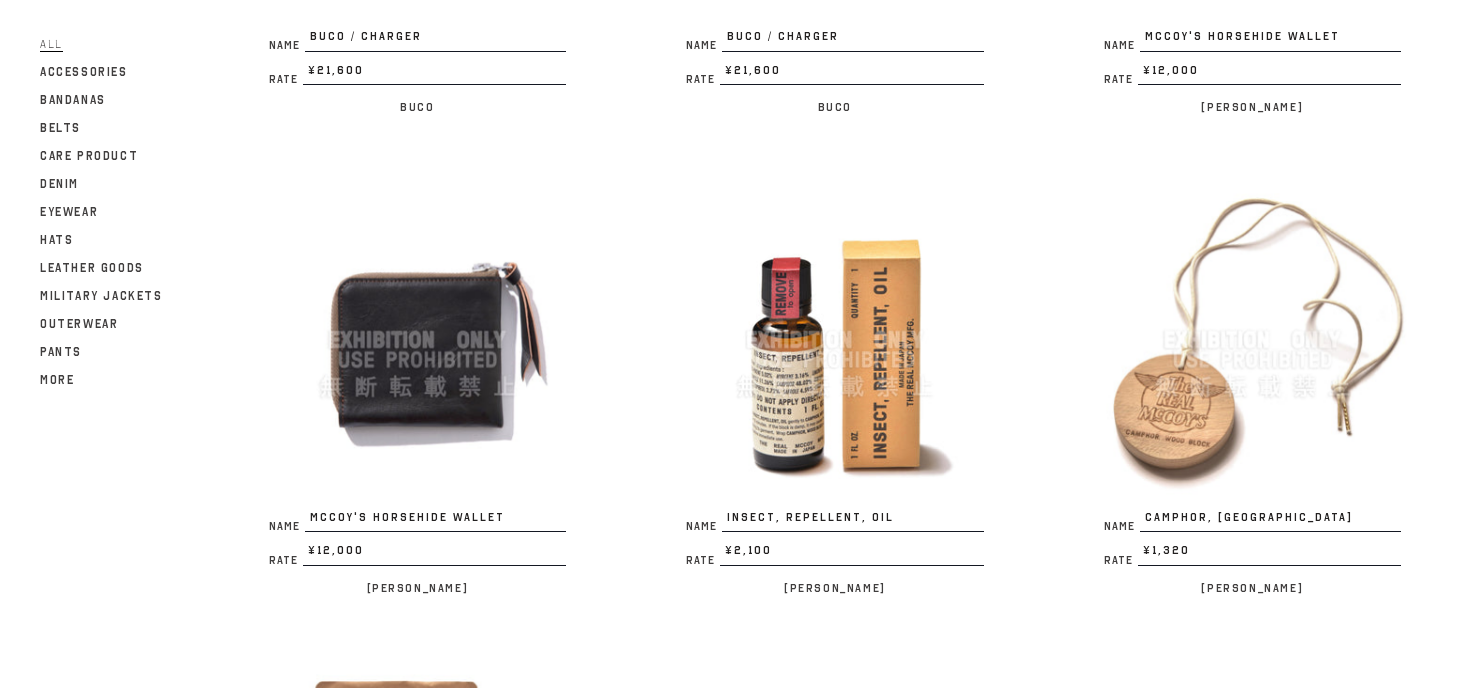 click at bounding box center (1252, 339) 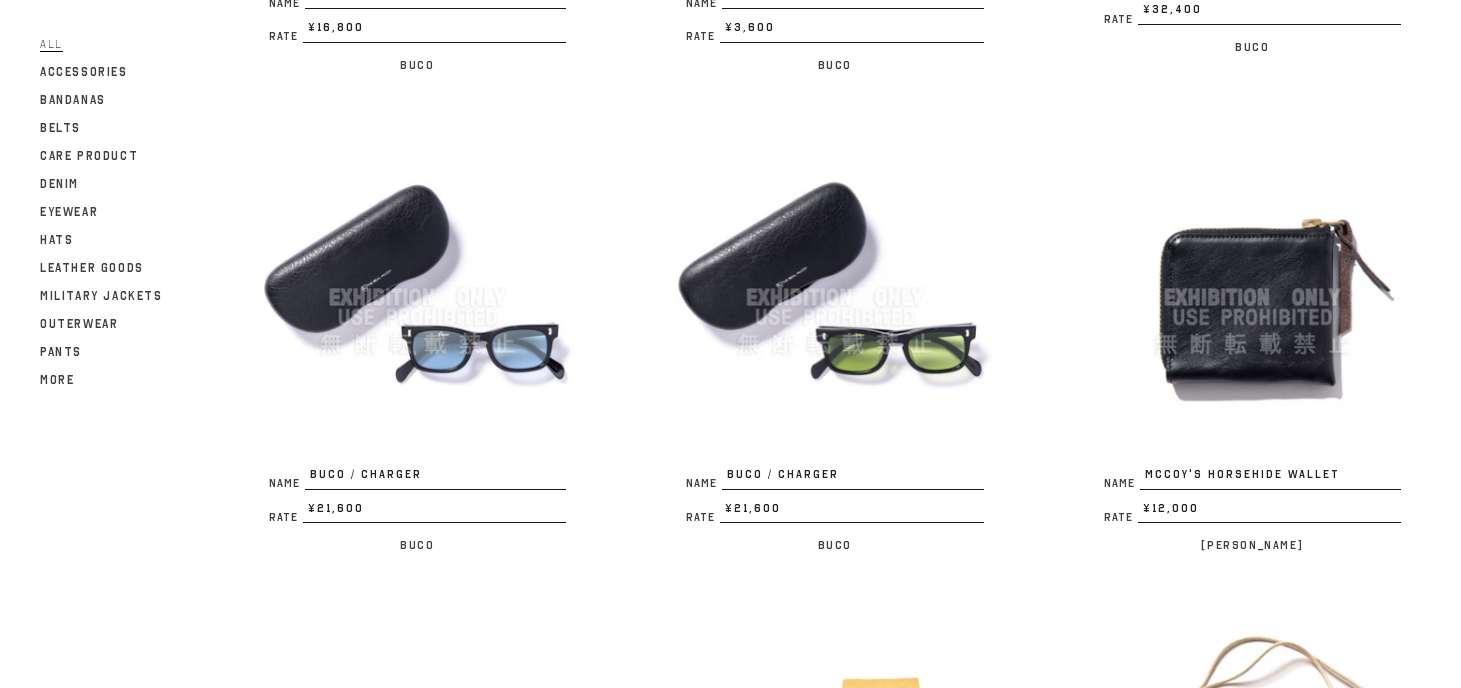 scroll, scrollTop: 3975, scrollLeft: 0, axis: vertical 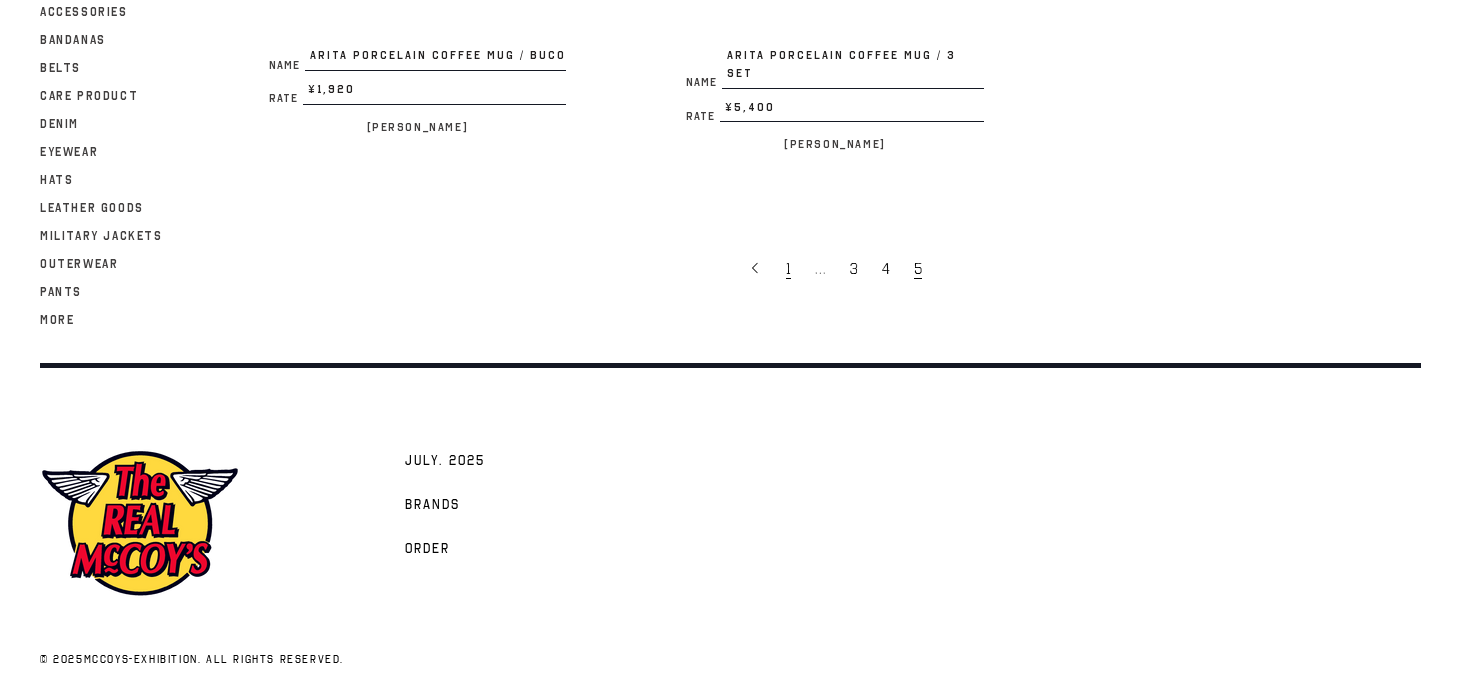 click on "1" at bounding box center (790, 268) 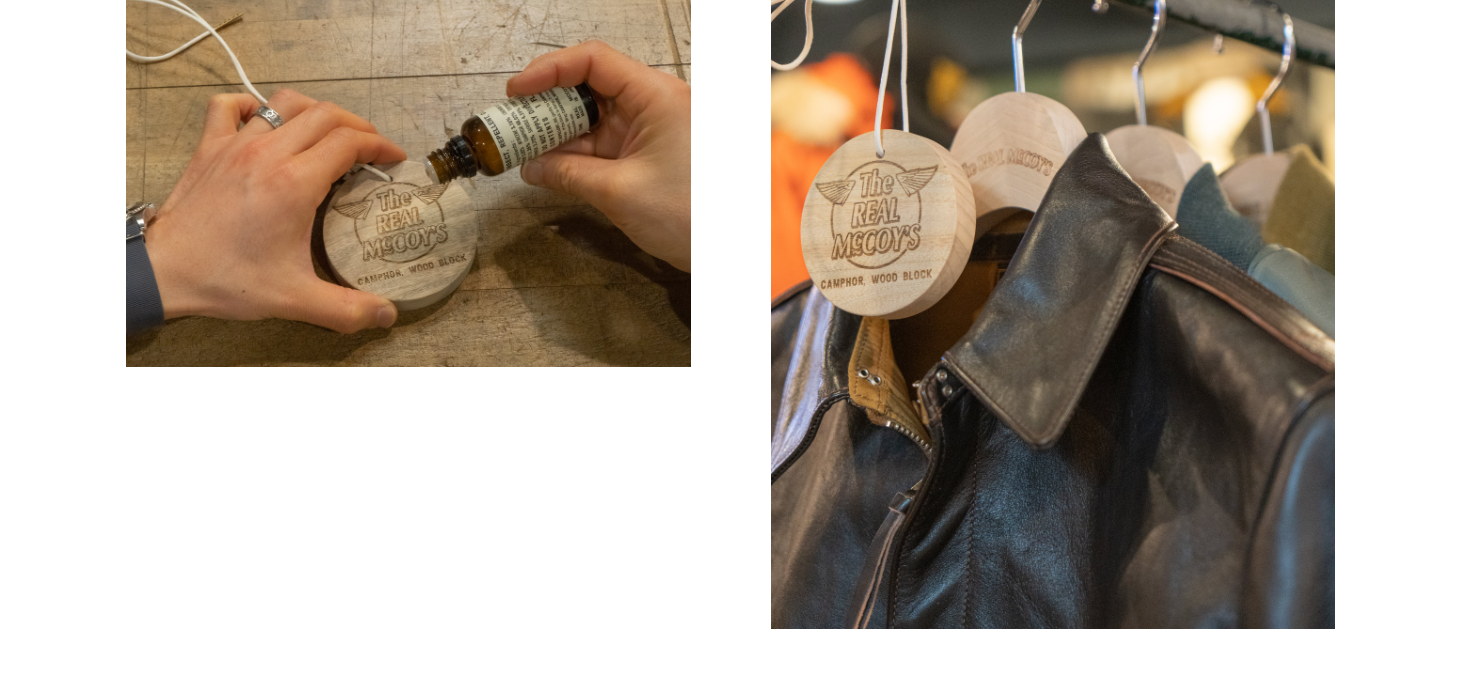 scroll, scrollTop: 964, scrollLeft: 0, axis: vertical 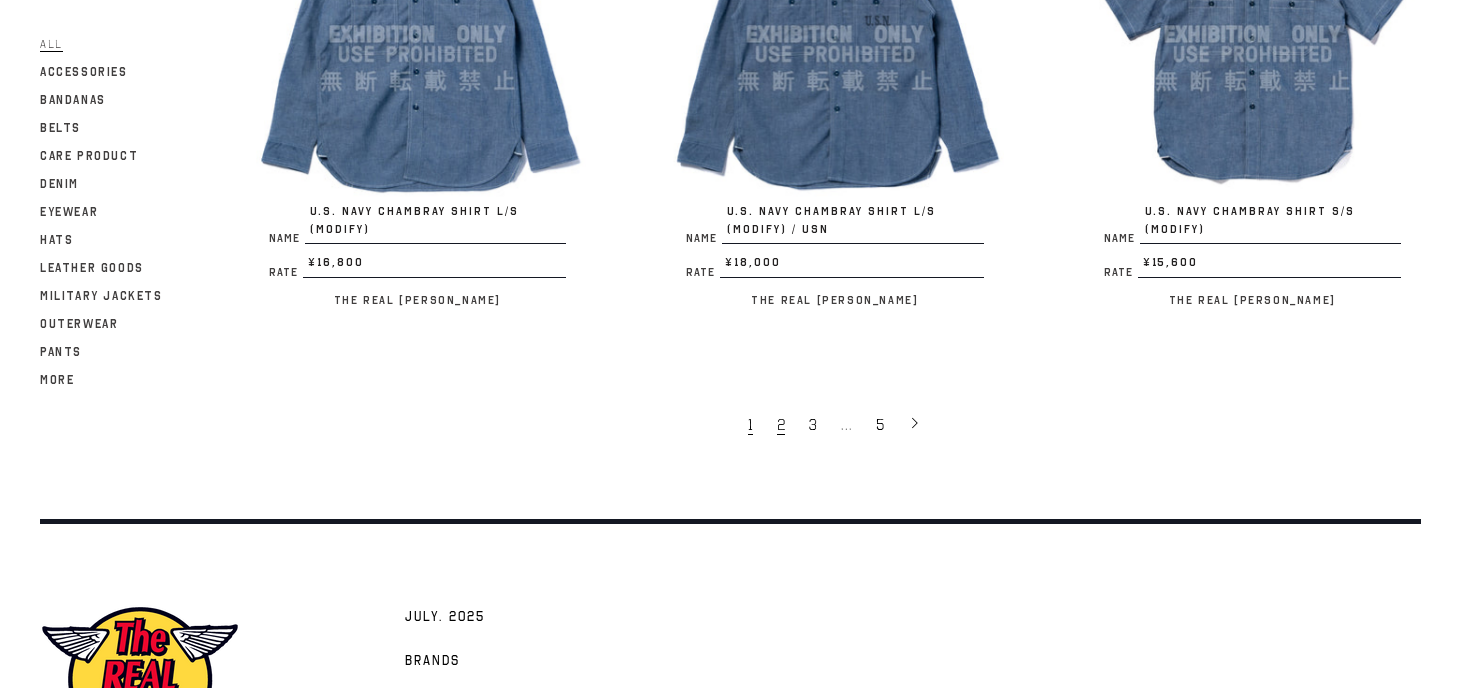 click on "2" at bounding box center (781, 425) 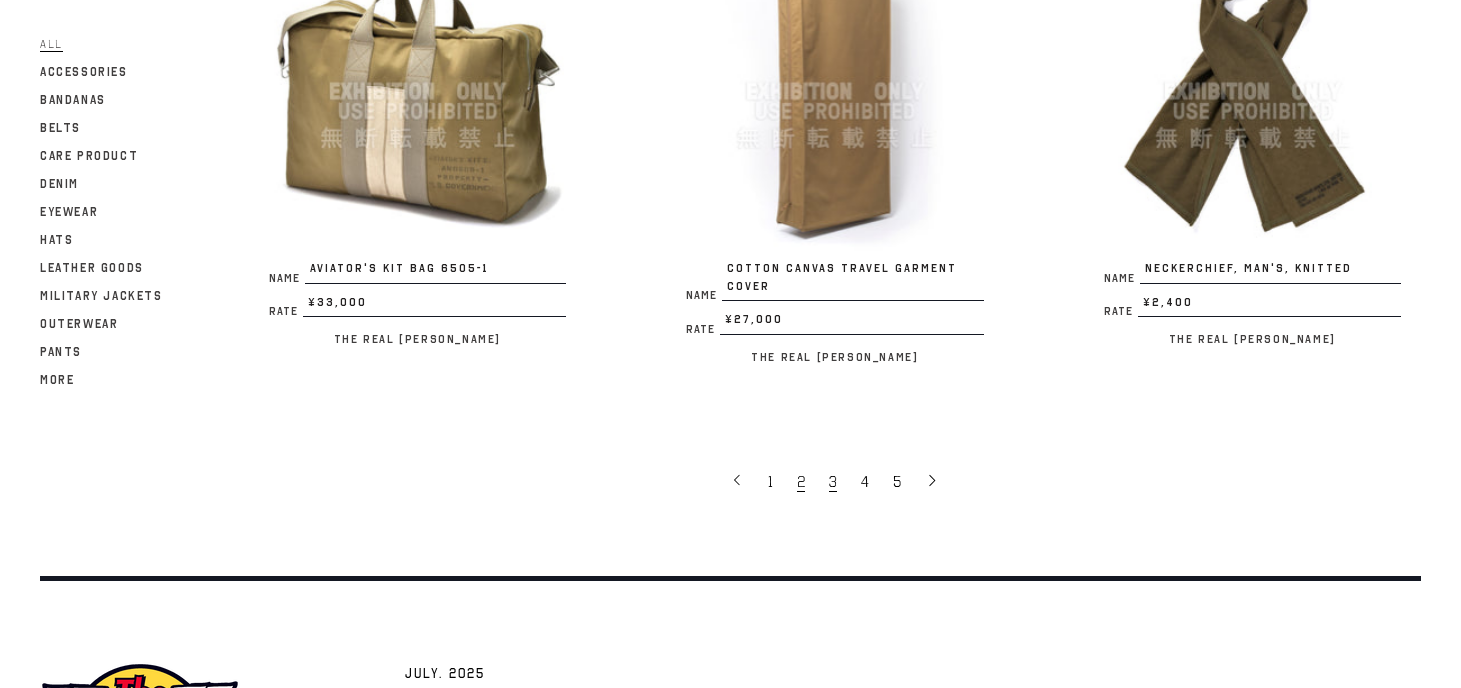 scroll, scrollTop: 3842, scrollLeft: 0, axis: vertical 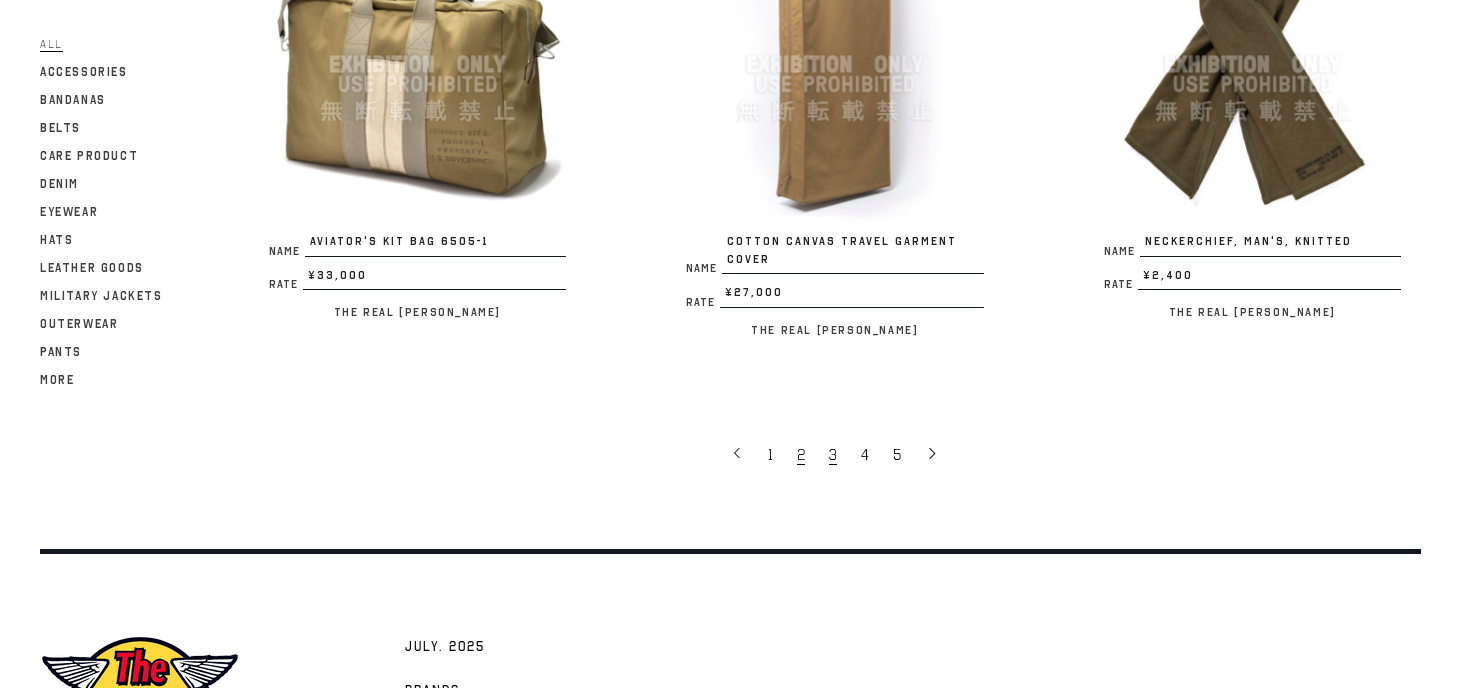 click on "3" at bounding box center [833, 455] 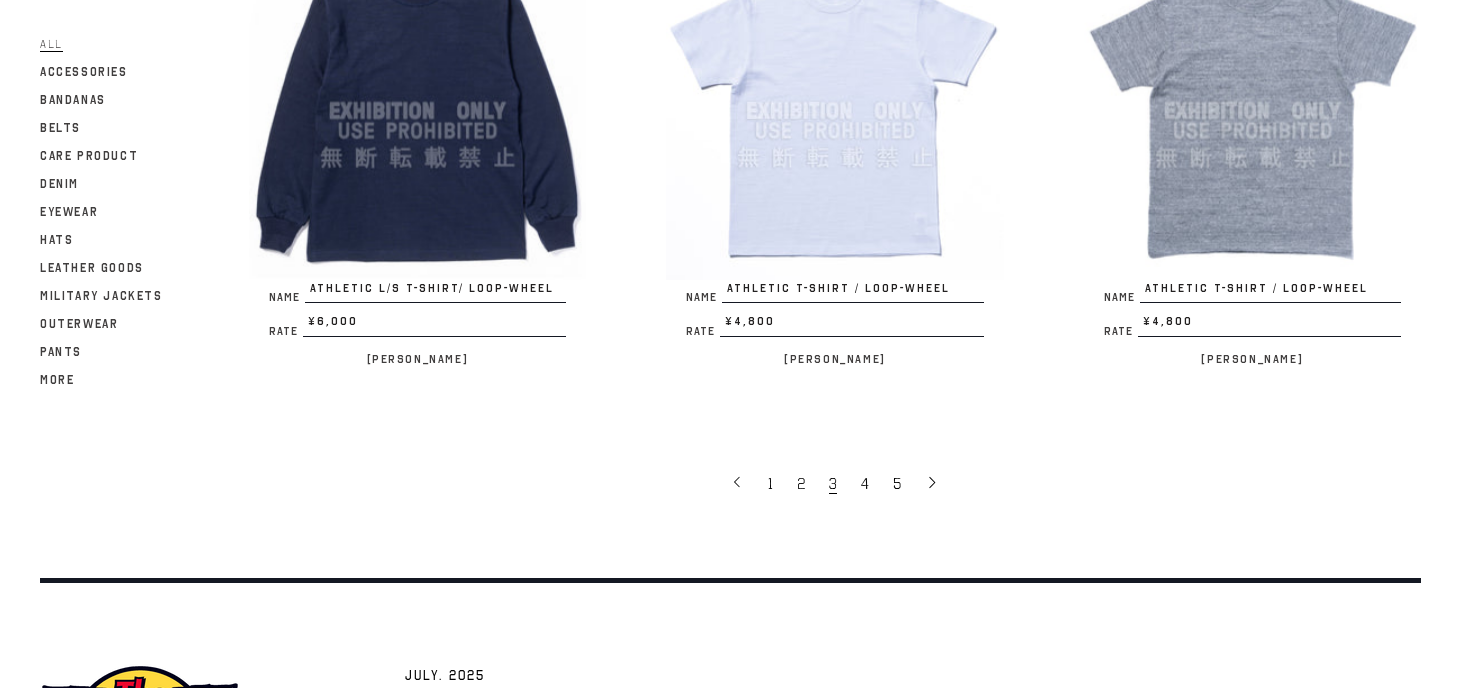 scroll, scrollTop: 3913, scrollLeft: 0, axis: vertical 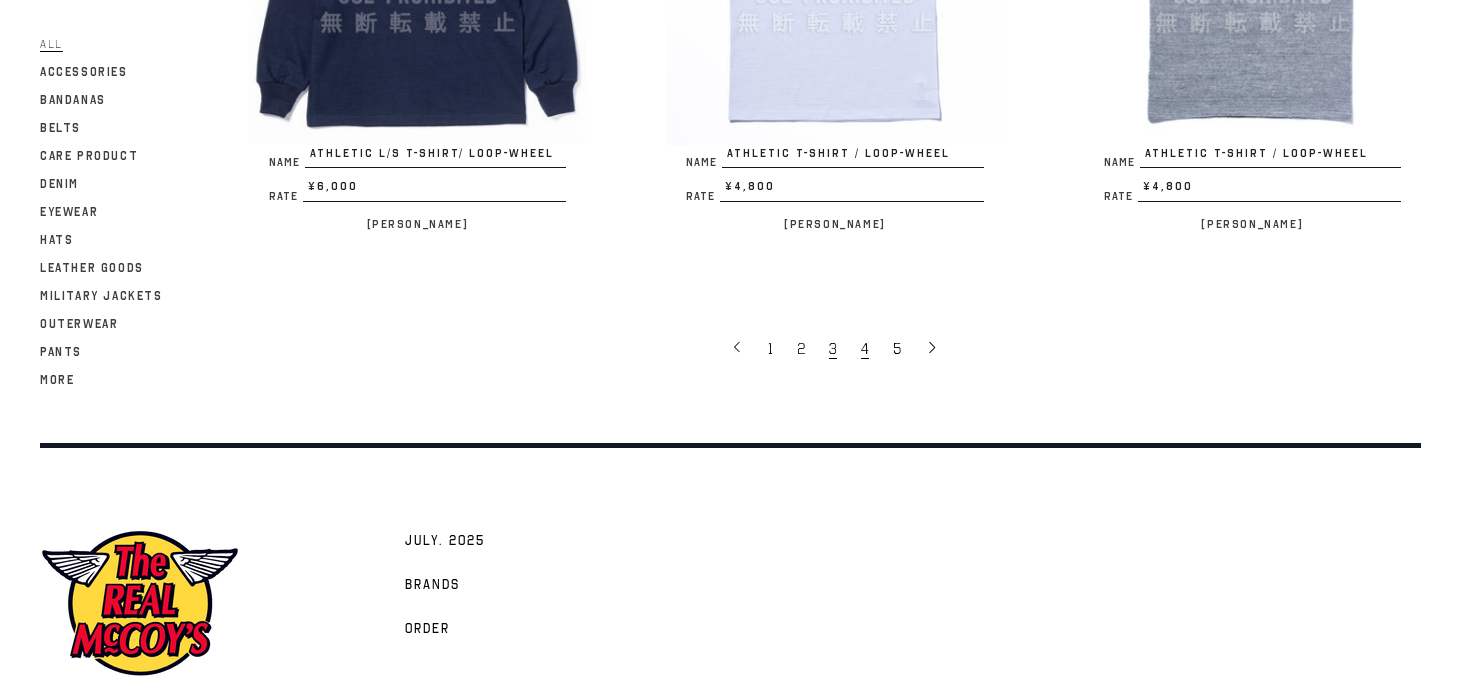click on "4" at bounding box center [865, 349] 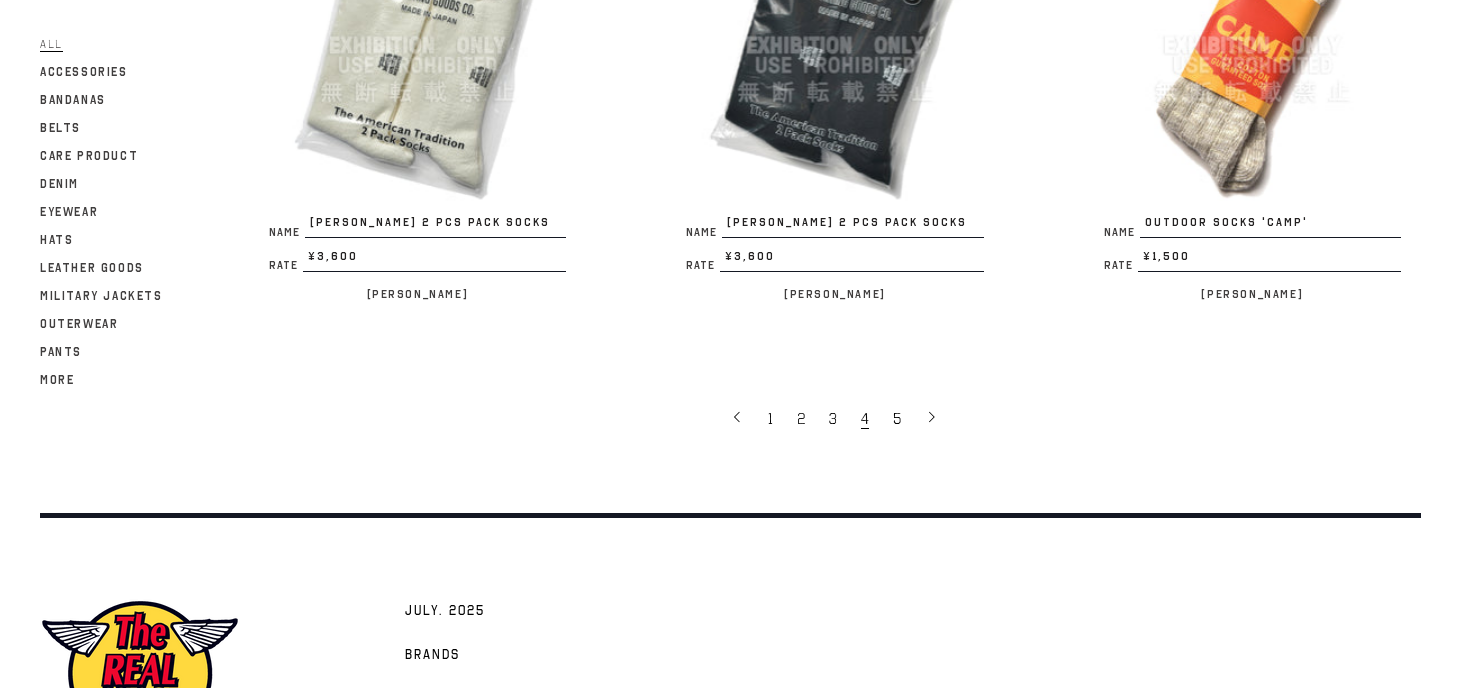 scroll, scrollTop: 3845, scrollLeft: 0, axis: vertical 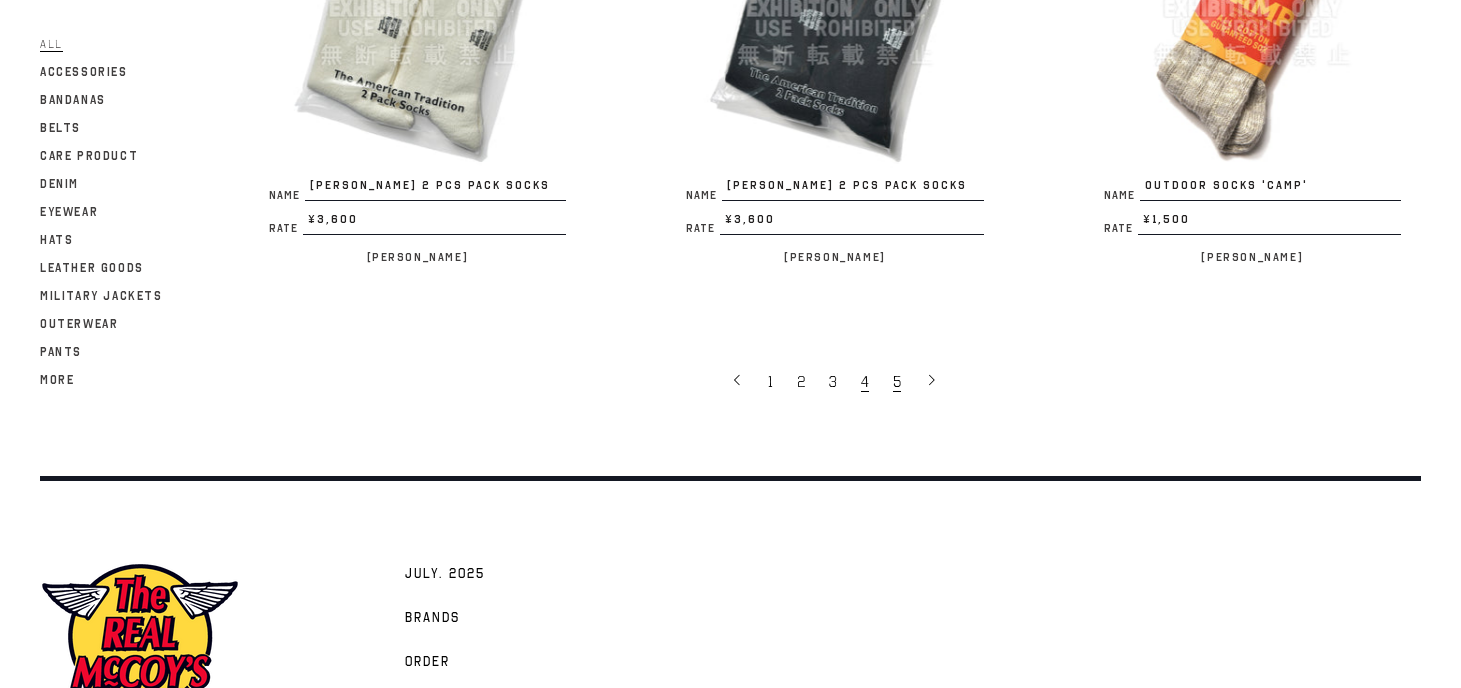 click on "5" at bounding box center (899, 381) 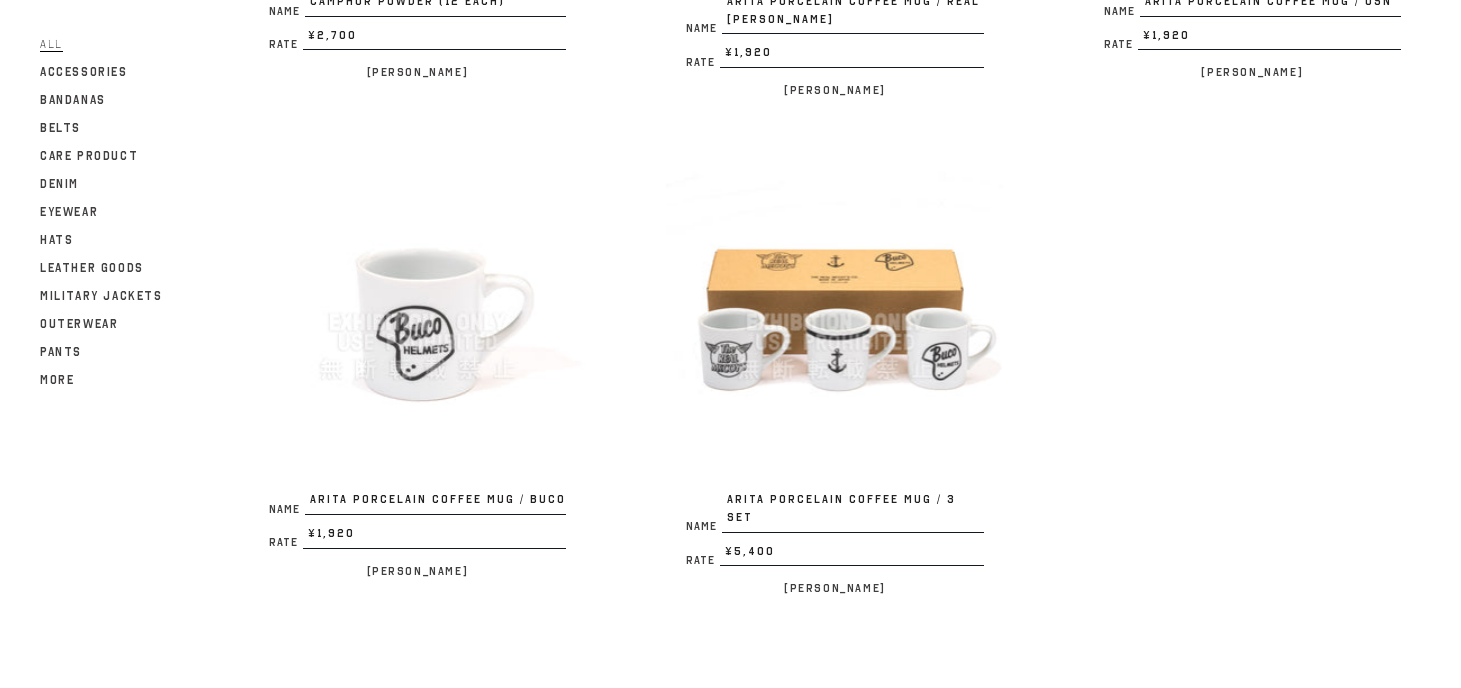 scroll, scrollTop: 3804, scrollLeft: 0, axis: vertical 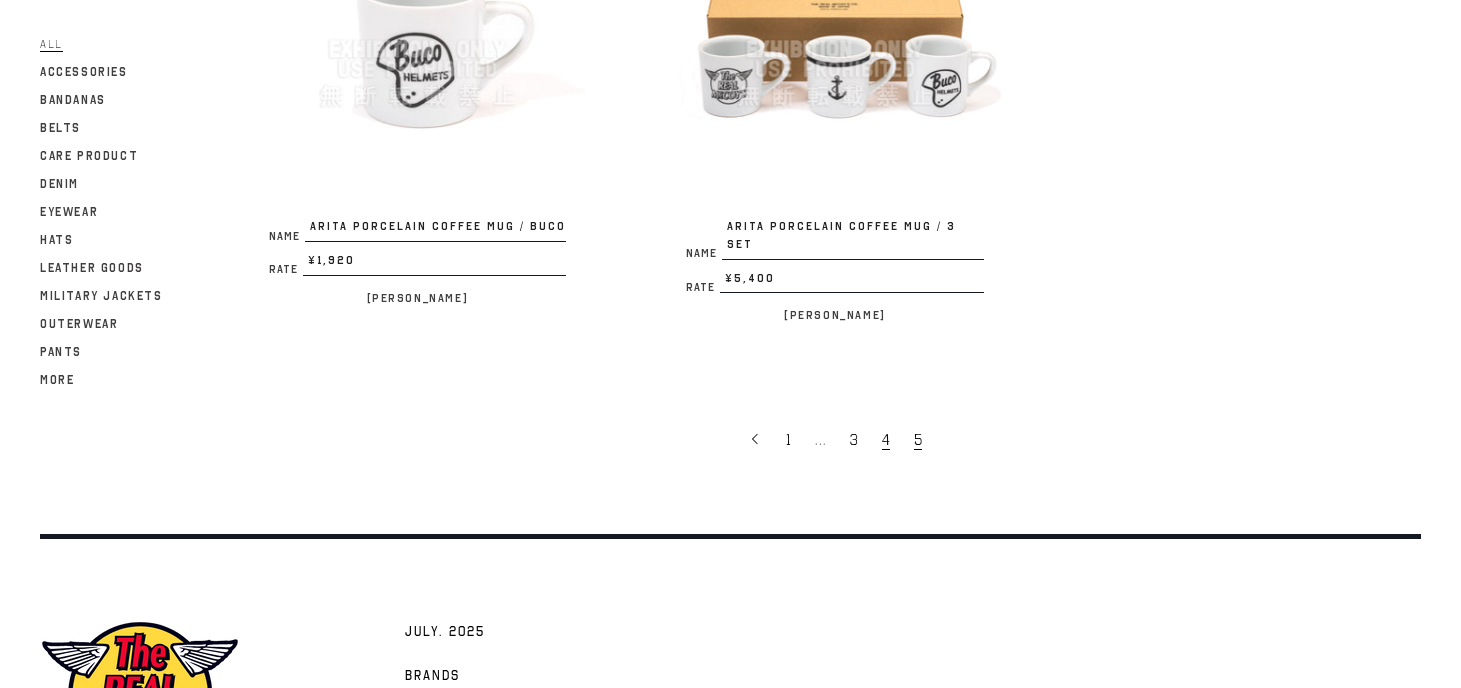 click on "4" at bounding box center [886, 440] 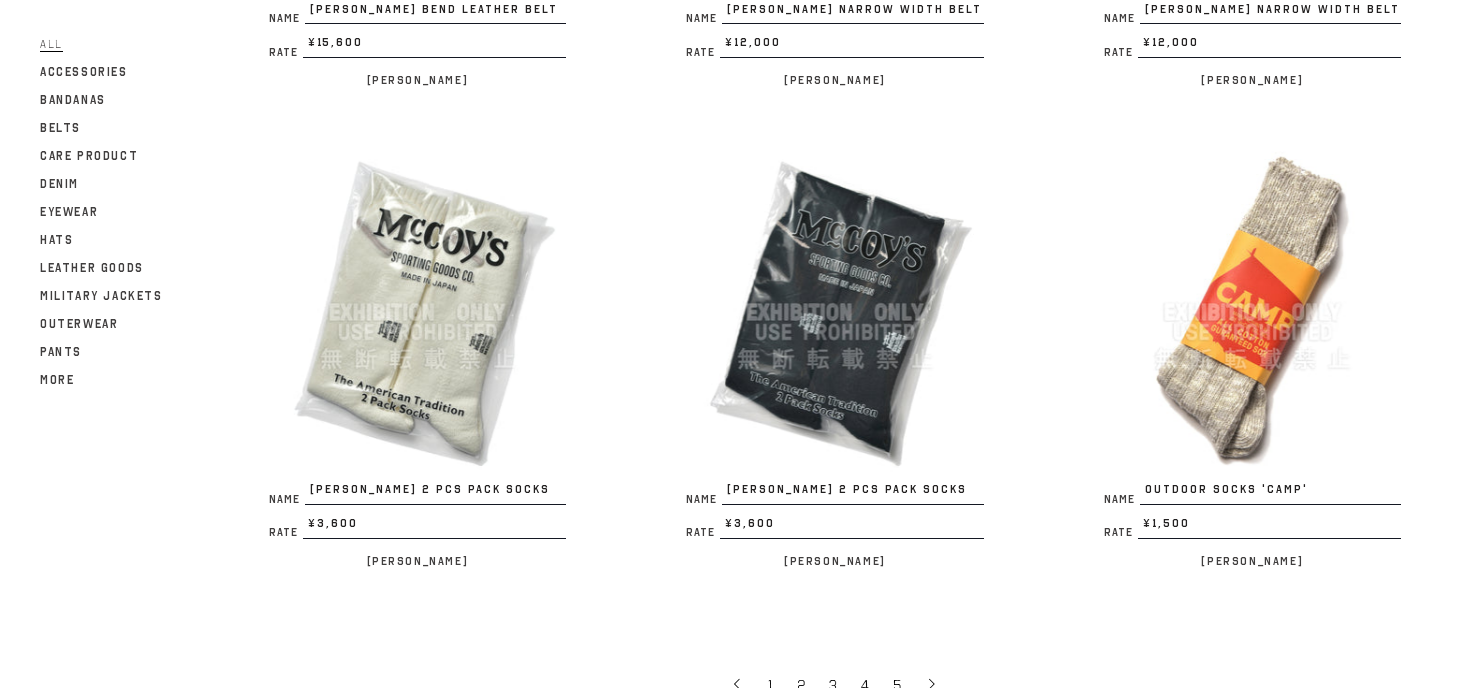 scroll, scrollTop: 3582, scrollLeft: 0, axis: vertical 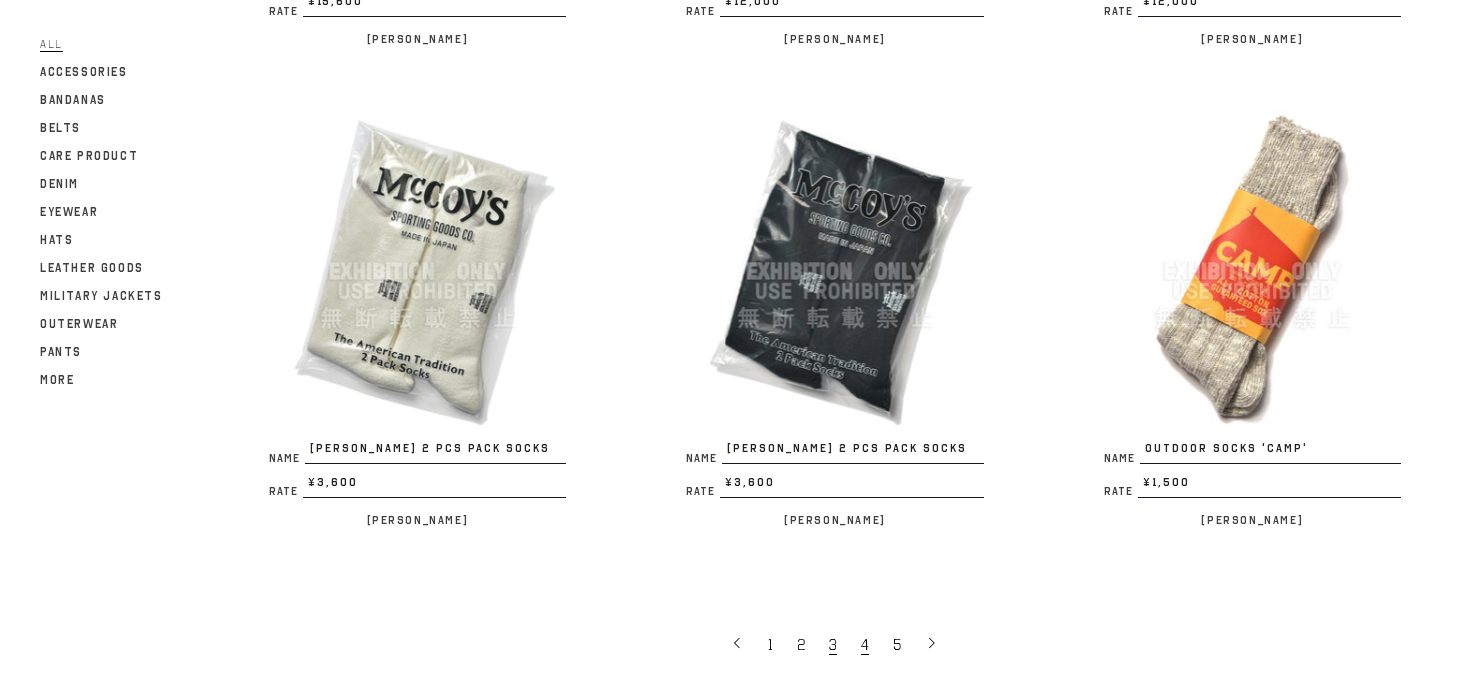 click on "3" at bounding box center [833, 645] 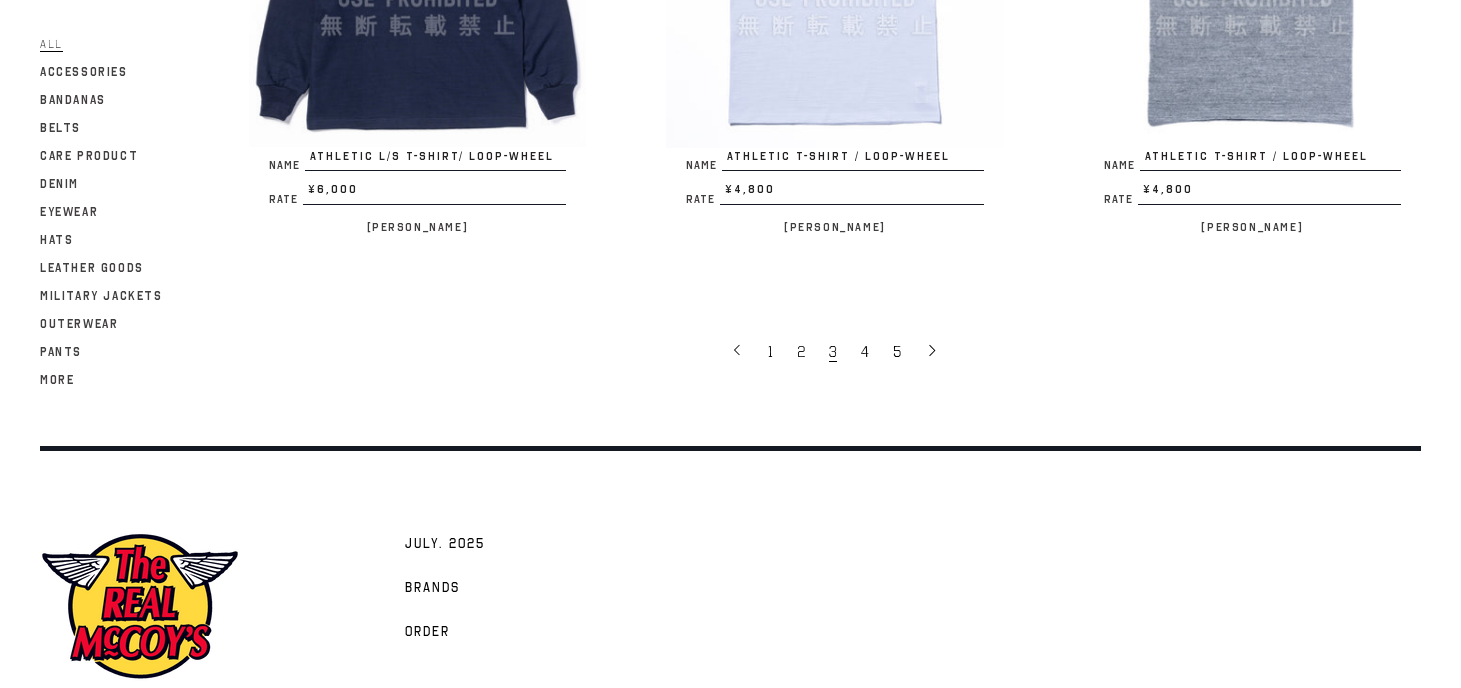 scroll, scrollTop: 4011, scrollLeft: 0, axis: vertical 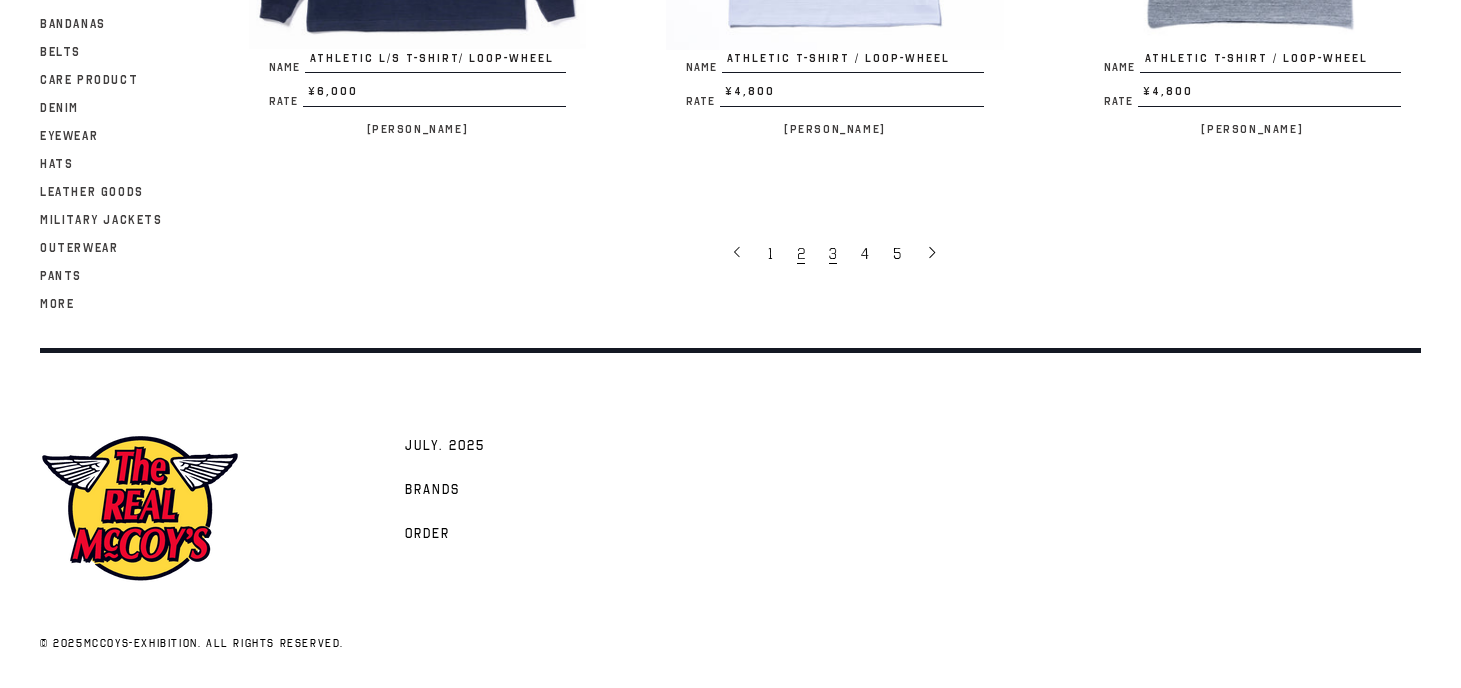 click on "2" at bounding box center (801, 254) 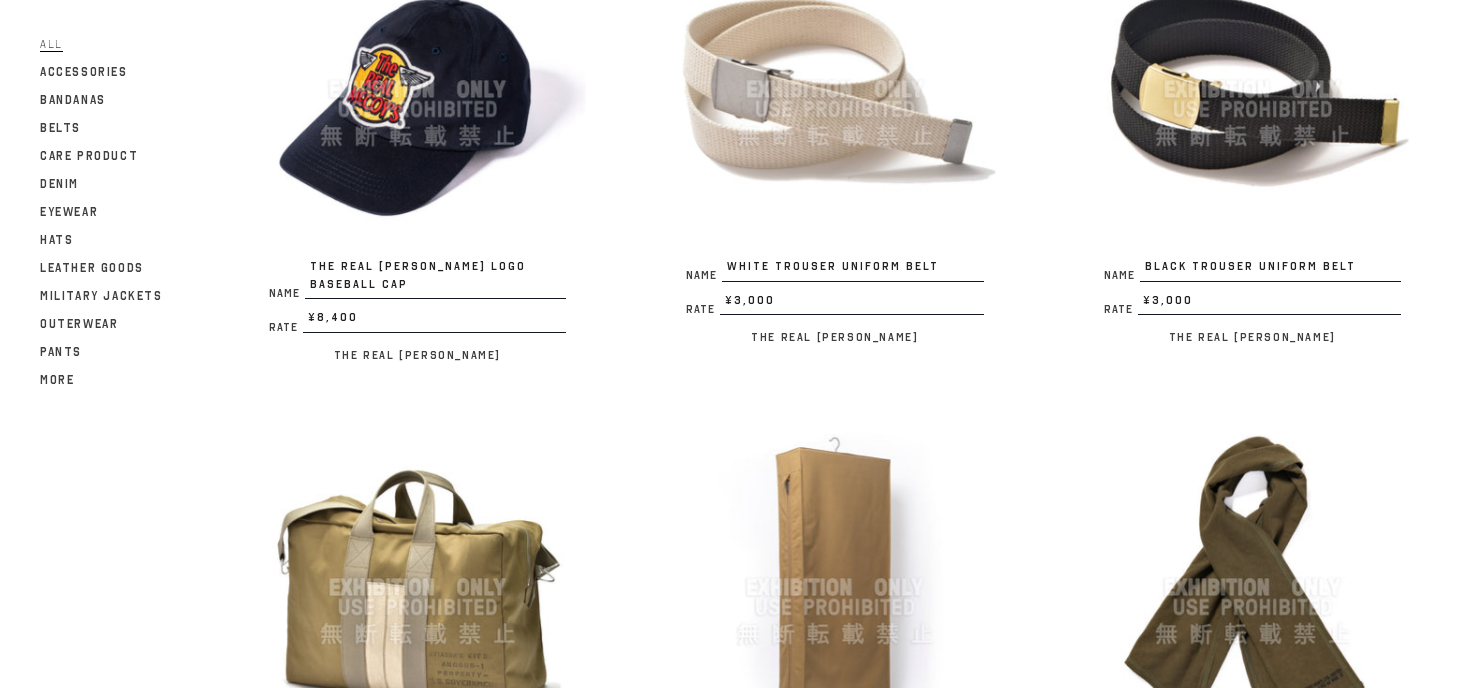 scroll, scrollTop: 3178, scrollLeft: 0, axis: vertical 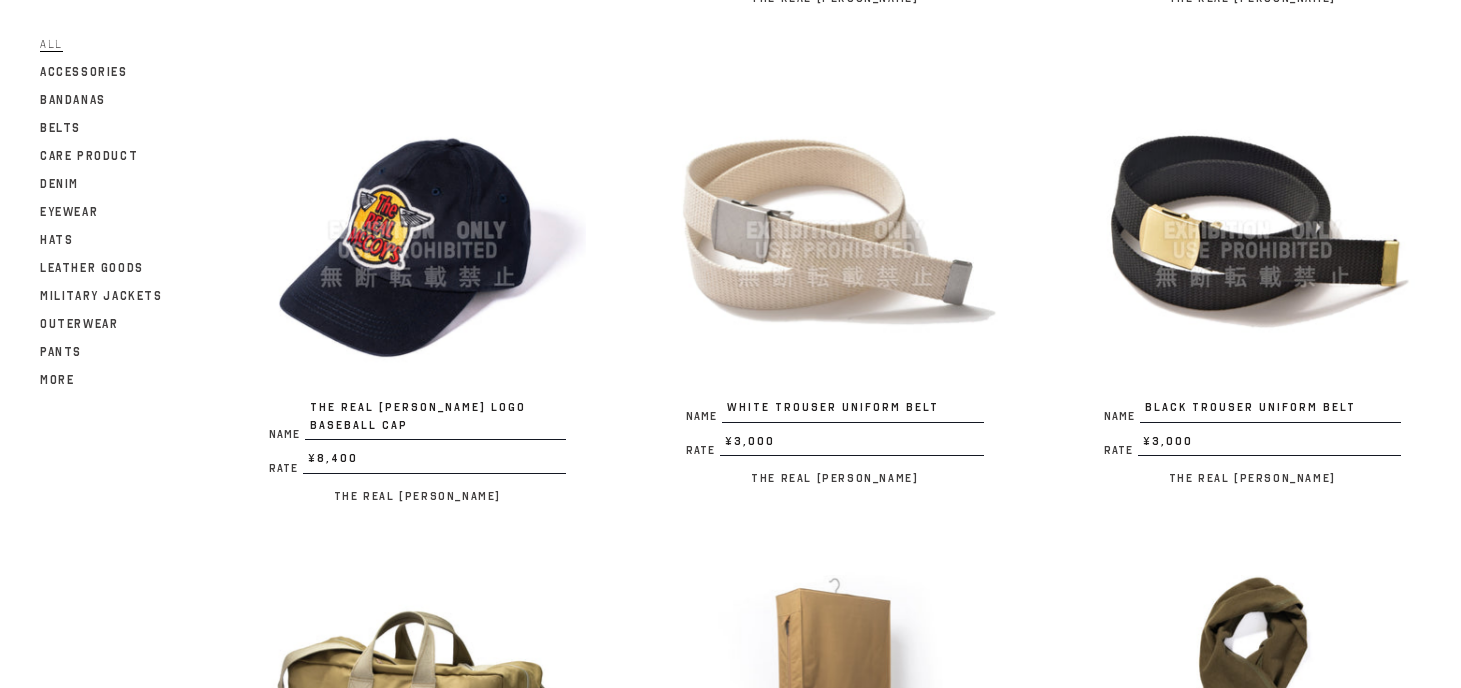 click at bounding box center [834, 230] 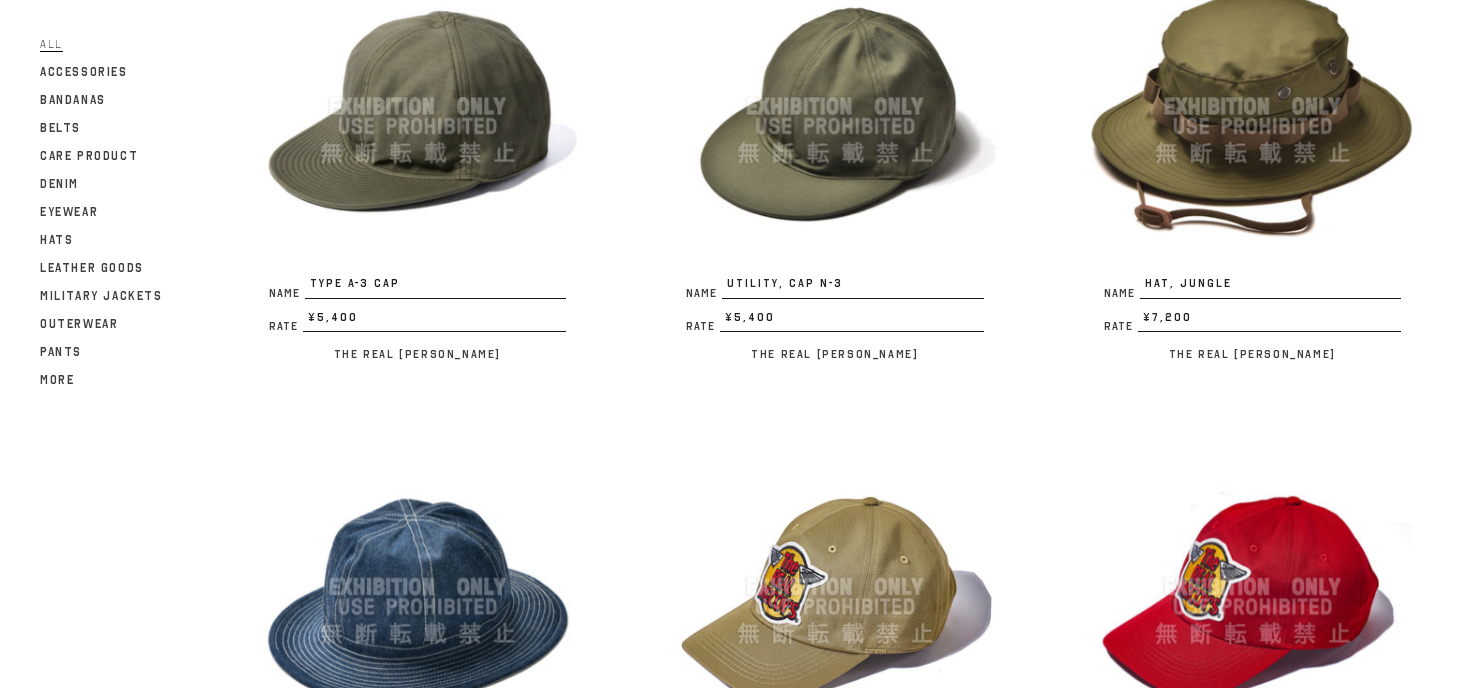 scroll, scrollTop: 2237, scrollLeft: 0, axis: vertical 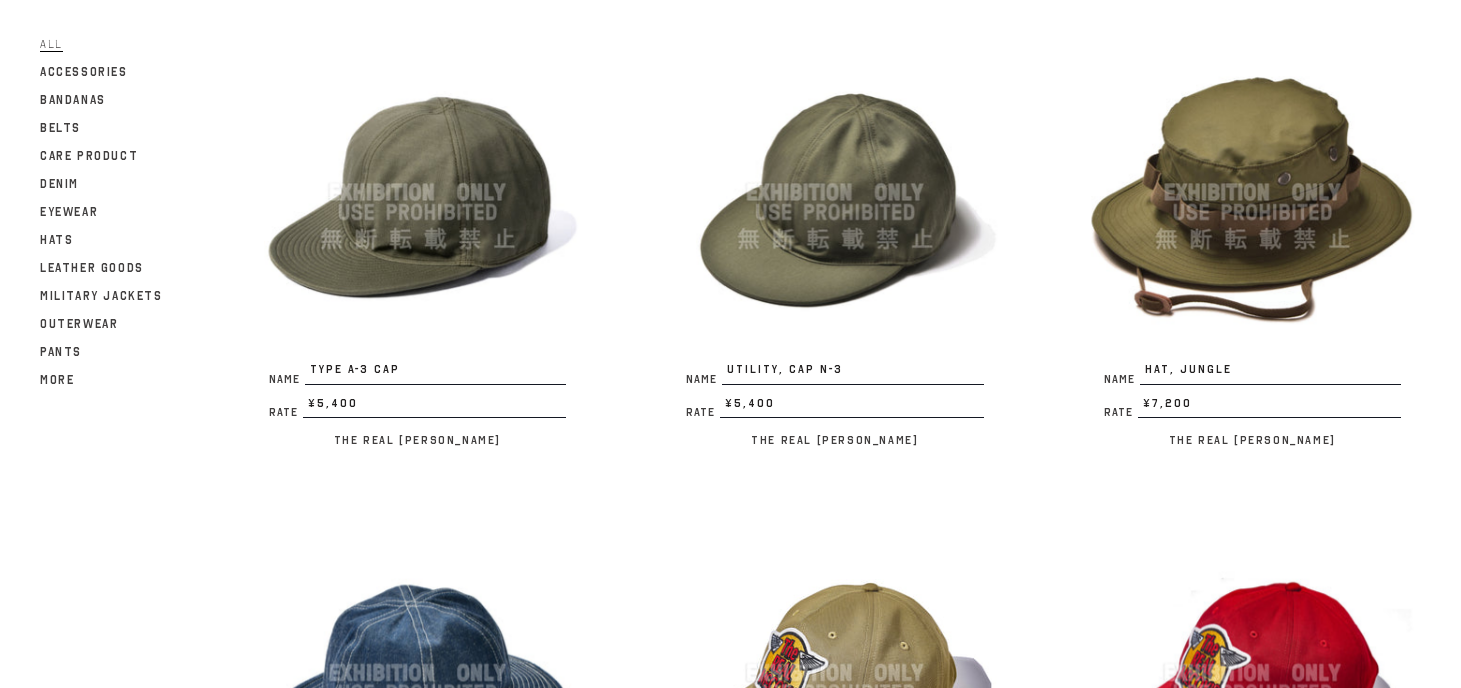 click at bounding box center [834, 192] 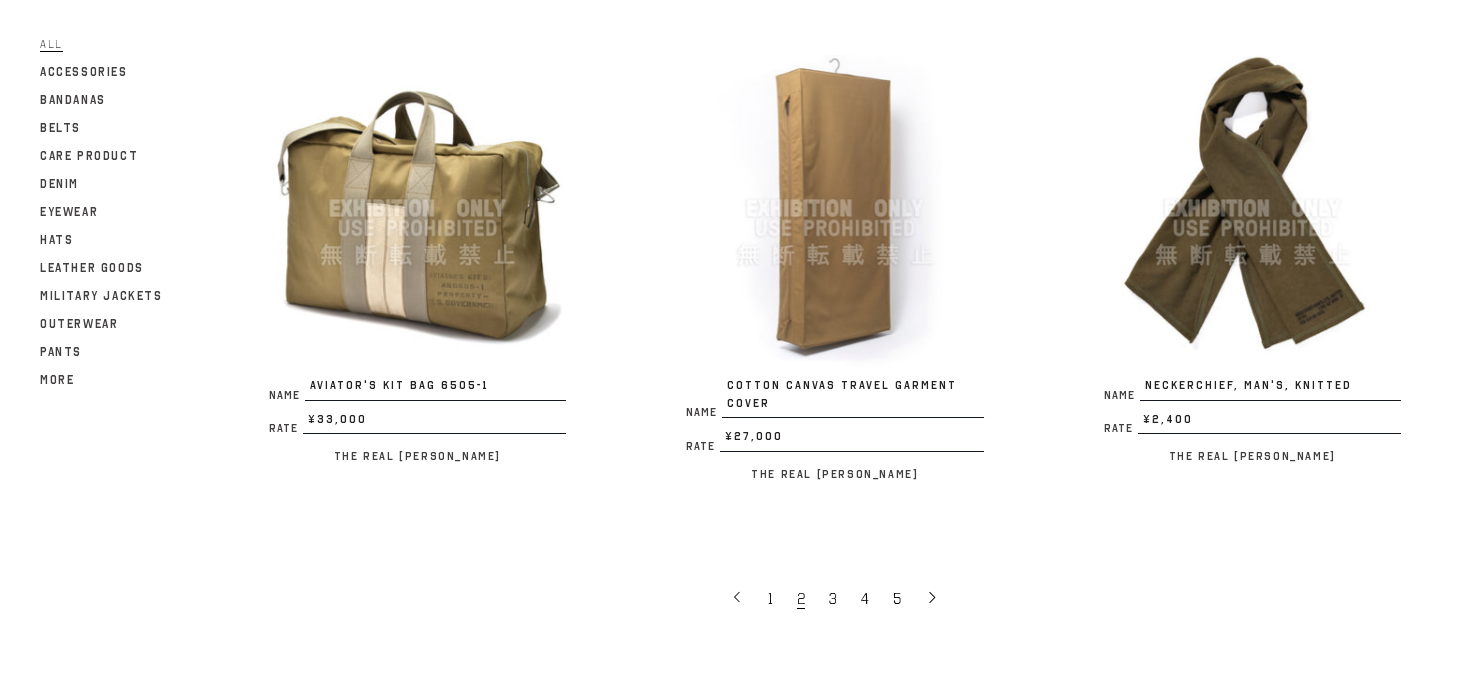 scroll, scrollTop: 3707, scrollLeft: 0, axis: vertical 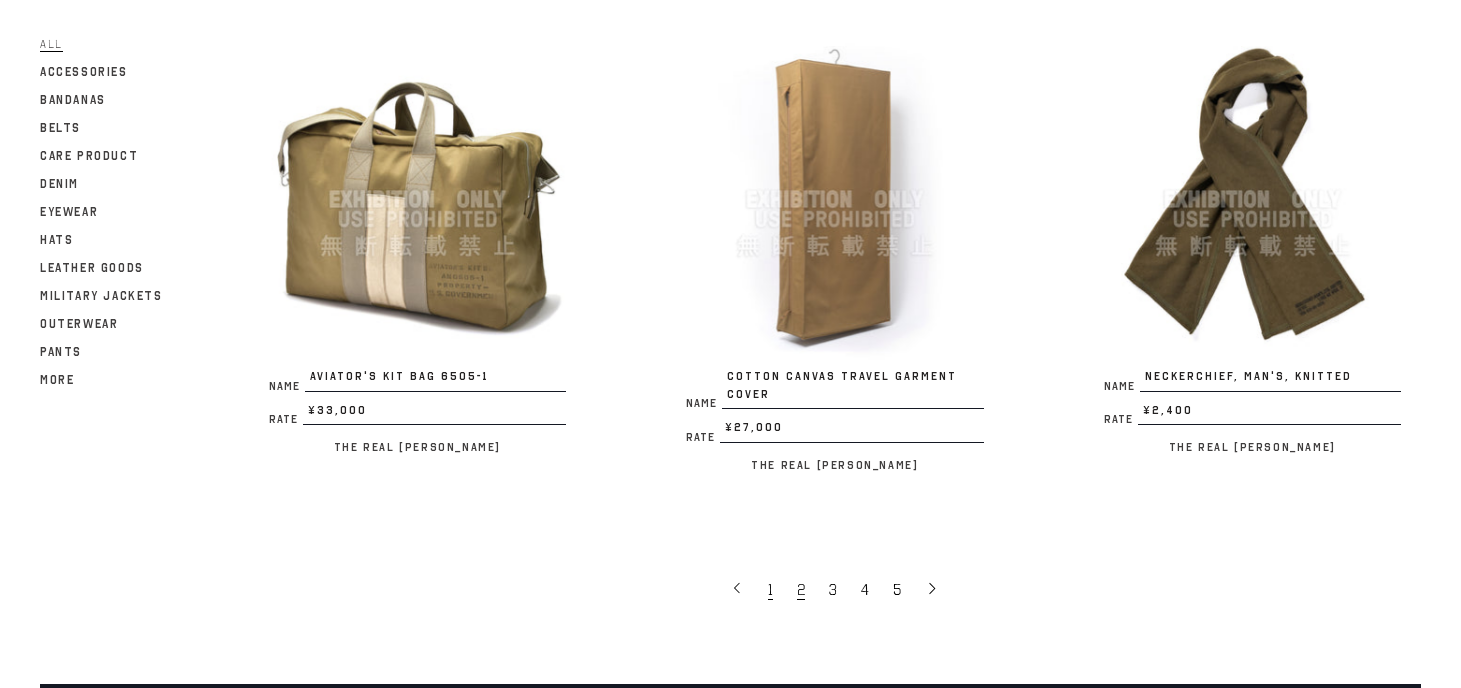 click on "1" at bounding box center (770, 590) 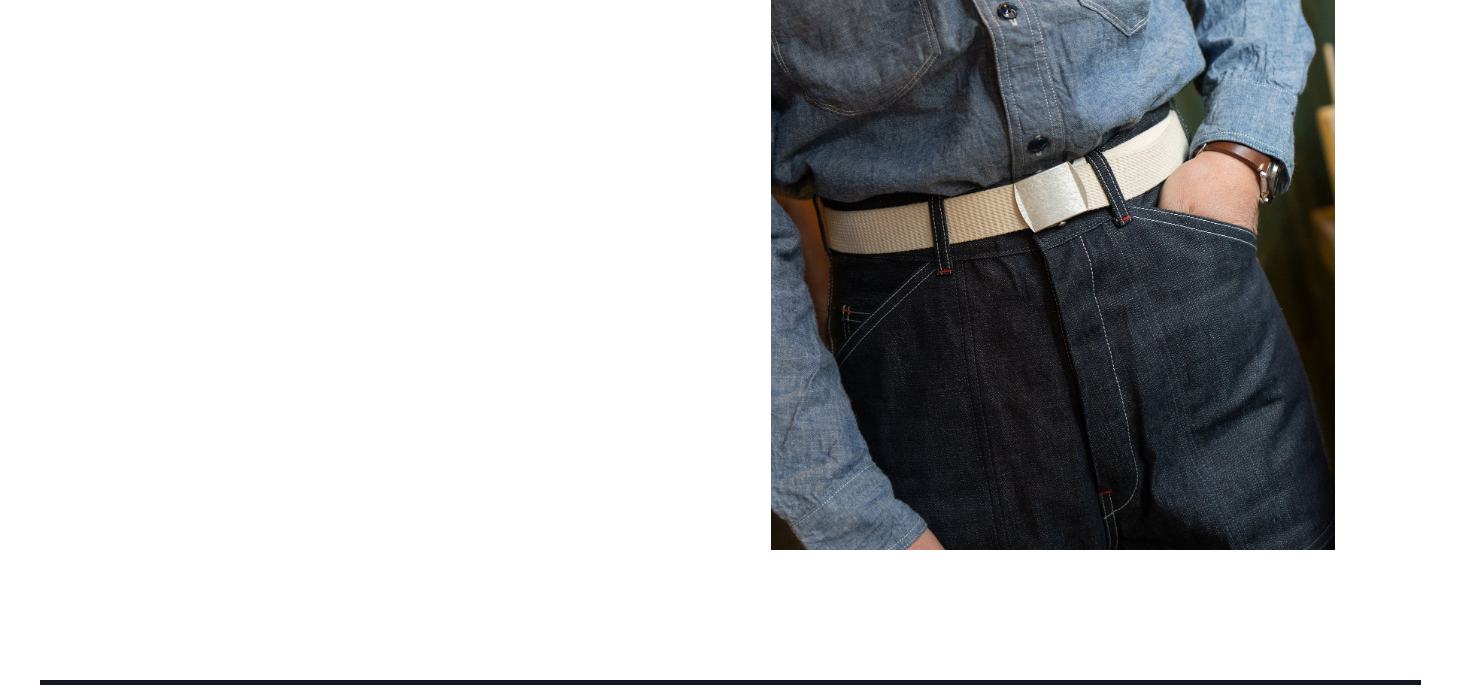 scroll, scrollTop: 807, scrollLeft: 0, axis: vertical 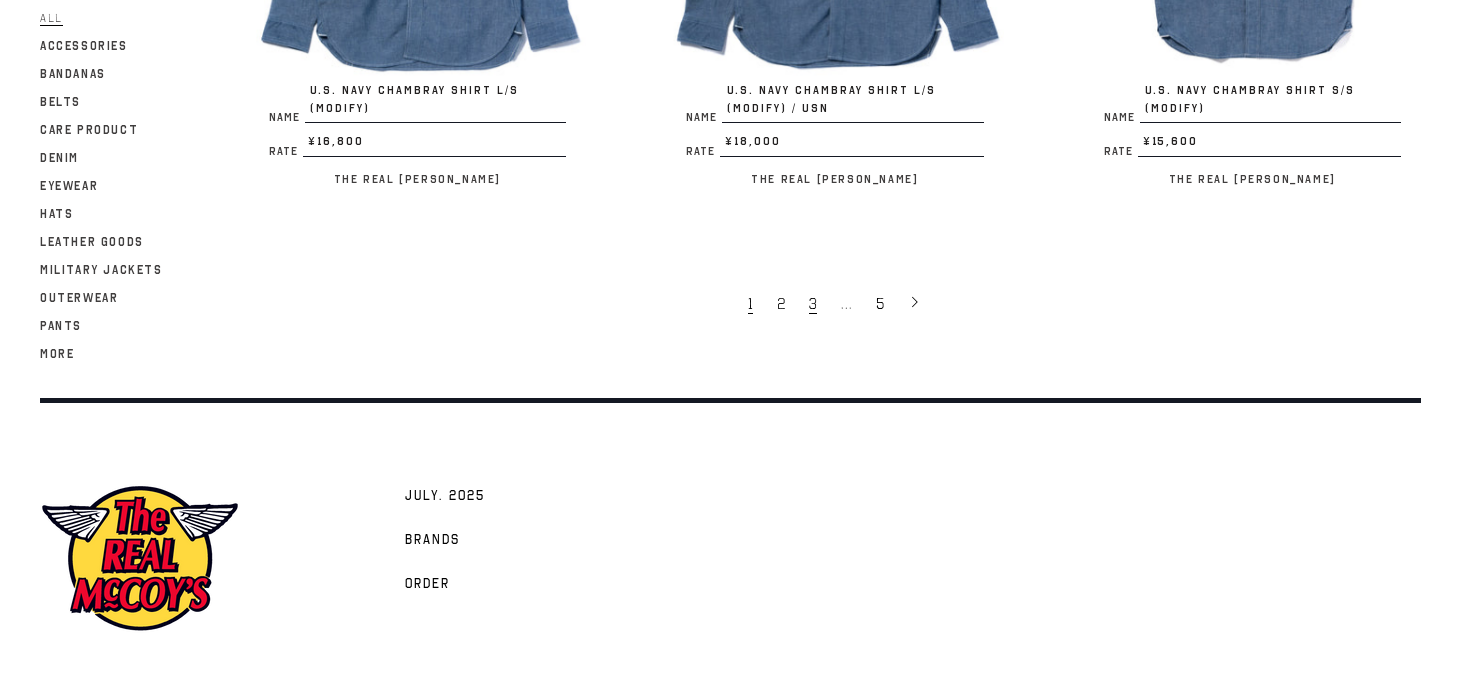 click on "3" at bounding box center (813, 304) 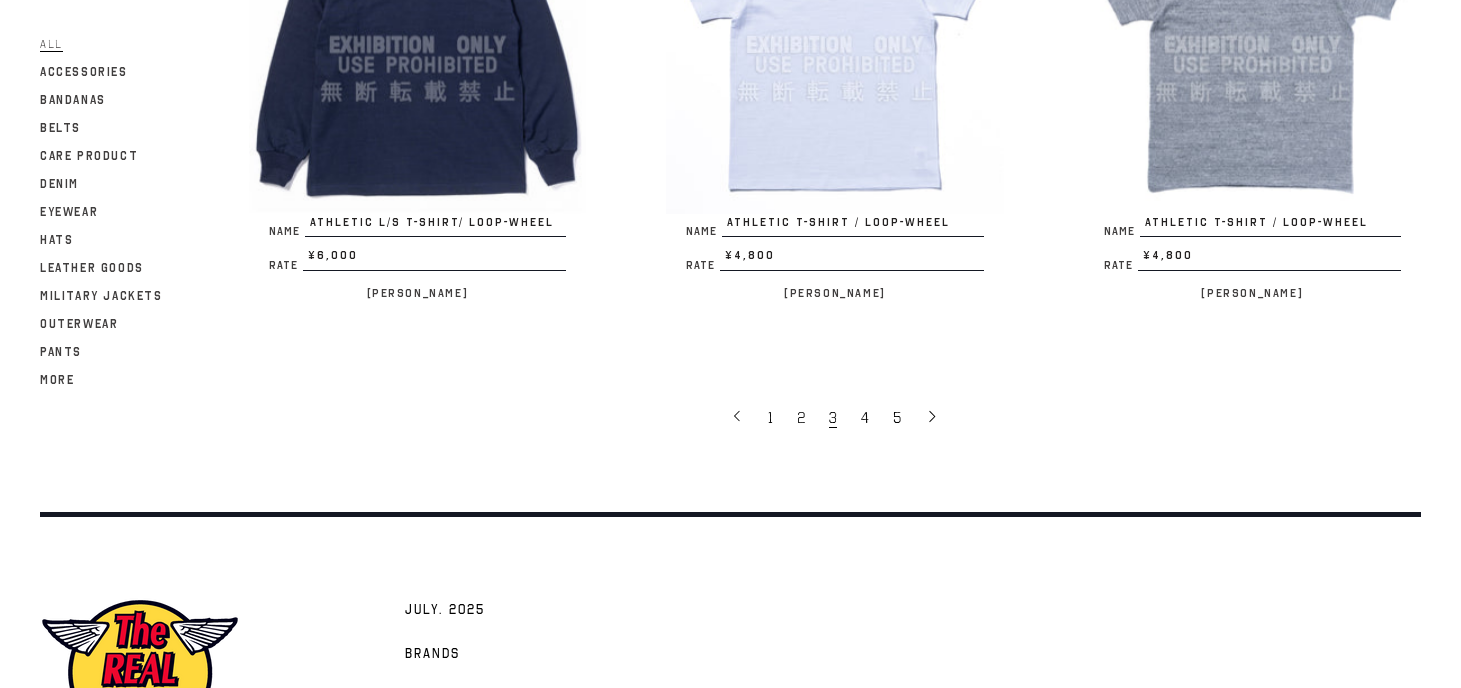 scroll, scrollTop: 3894, scrollLeft: 0, axis: vertical 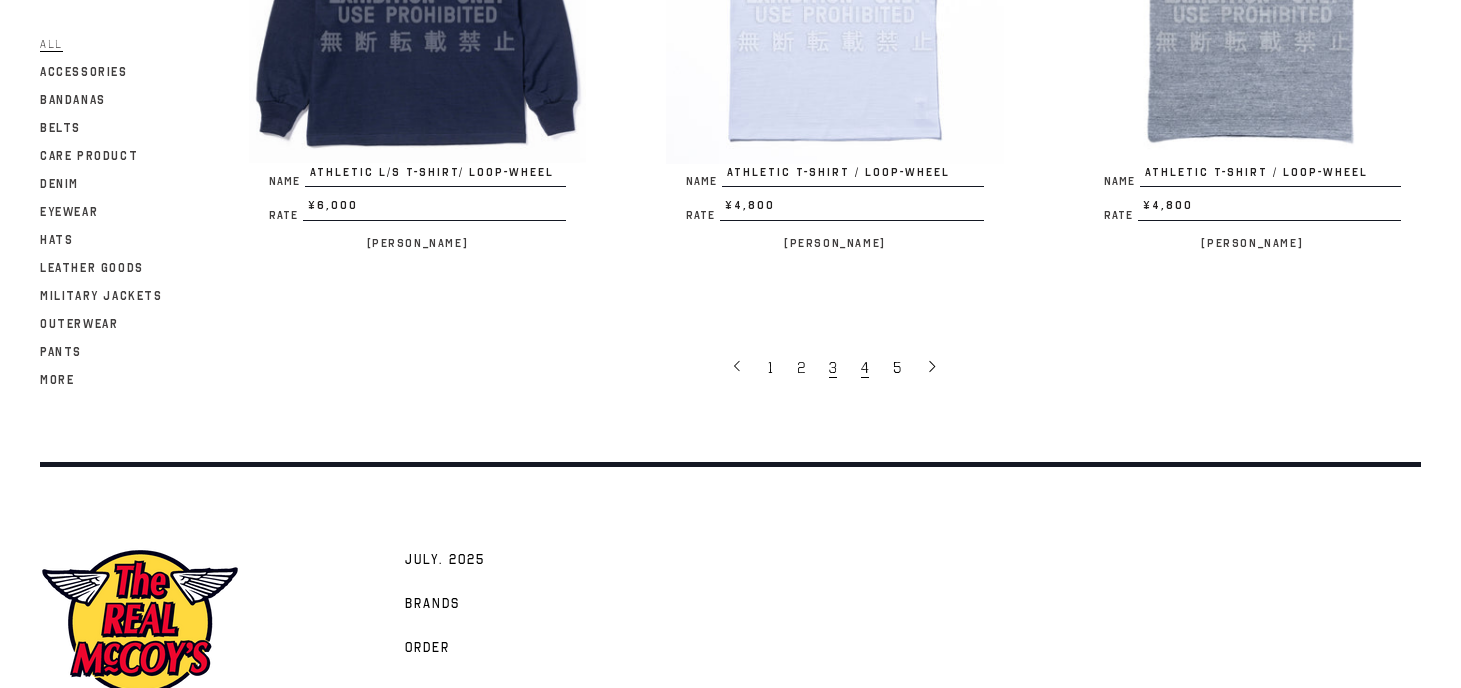click on "4" at bounding box center [865, 368] 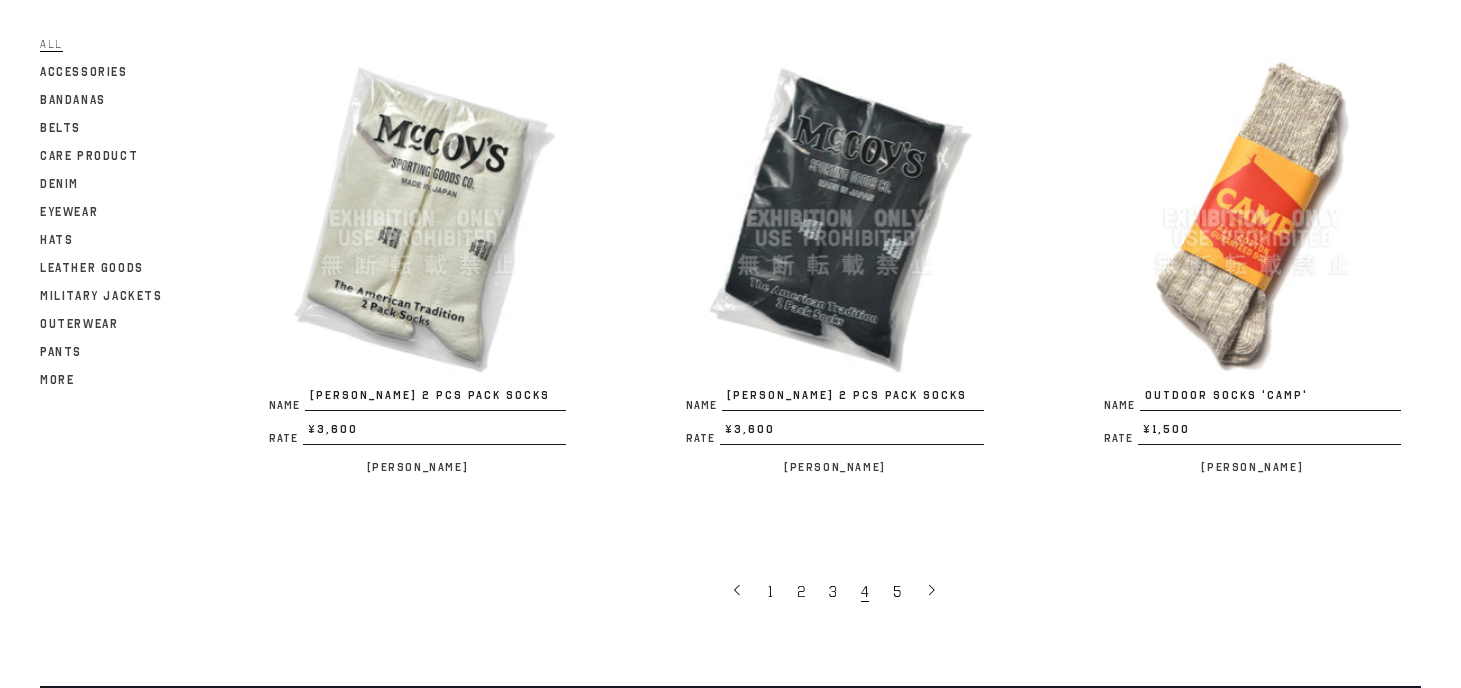 scroll, scrollTop: 3647, scrollLeft: 0, axis: vertical 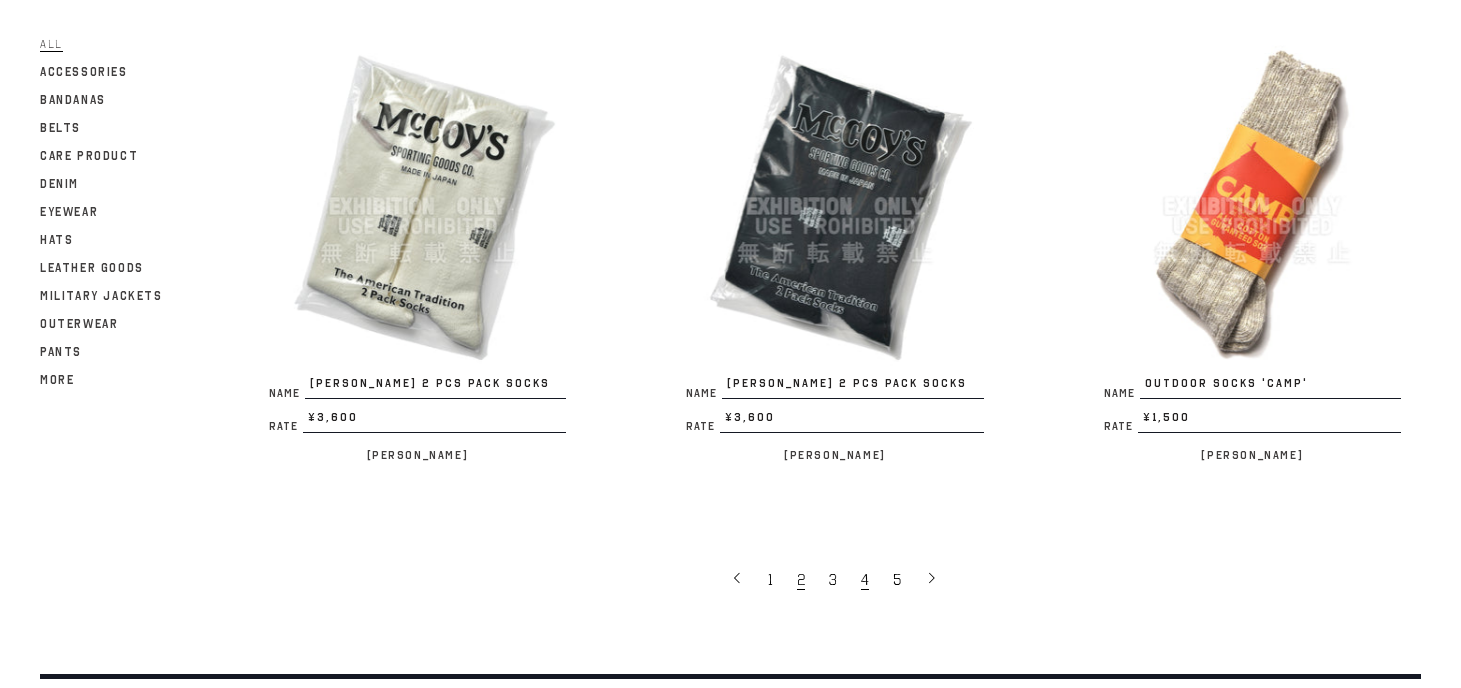 click on "2" at bounding box center [803, 579] 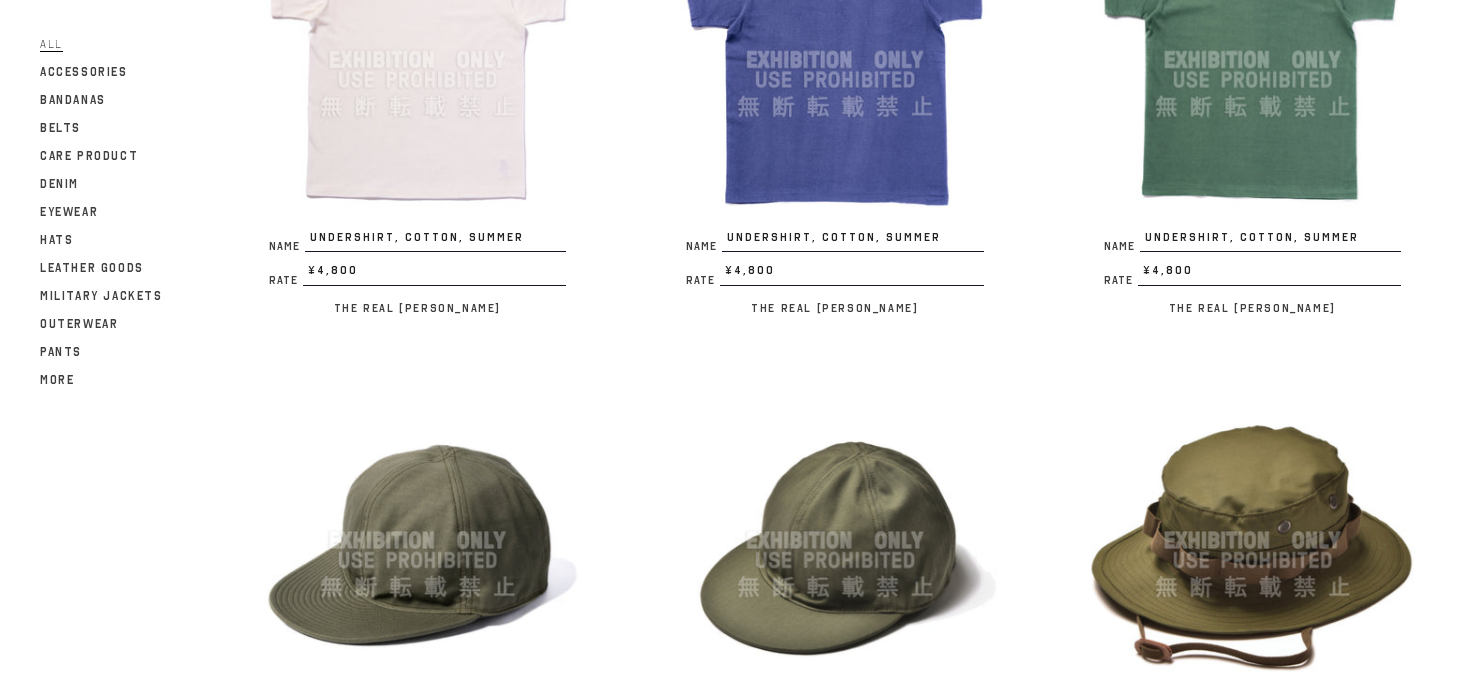 scroll, scrollTop: 1891, scrollLeft: 0, axis: vertical 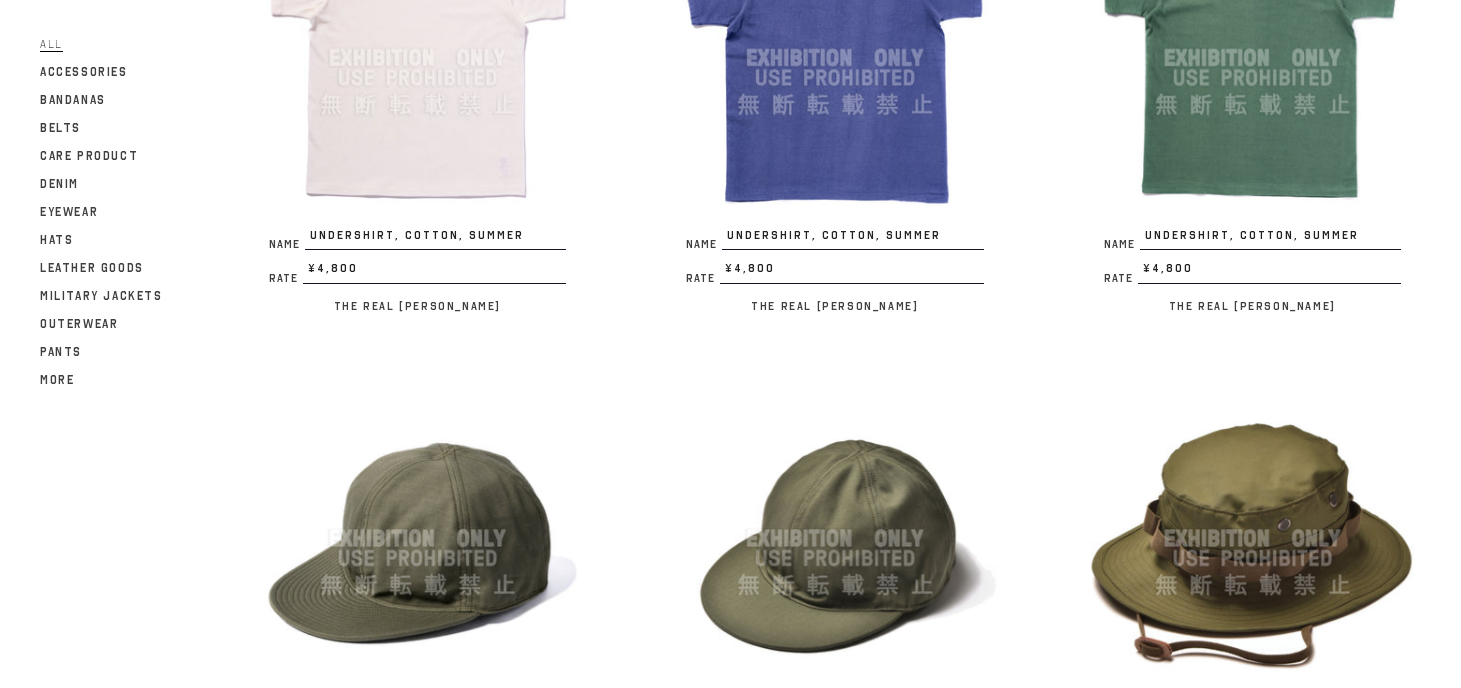 click at bounding box center (834, 538) 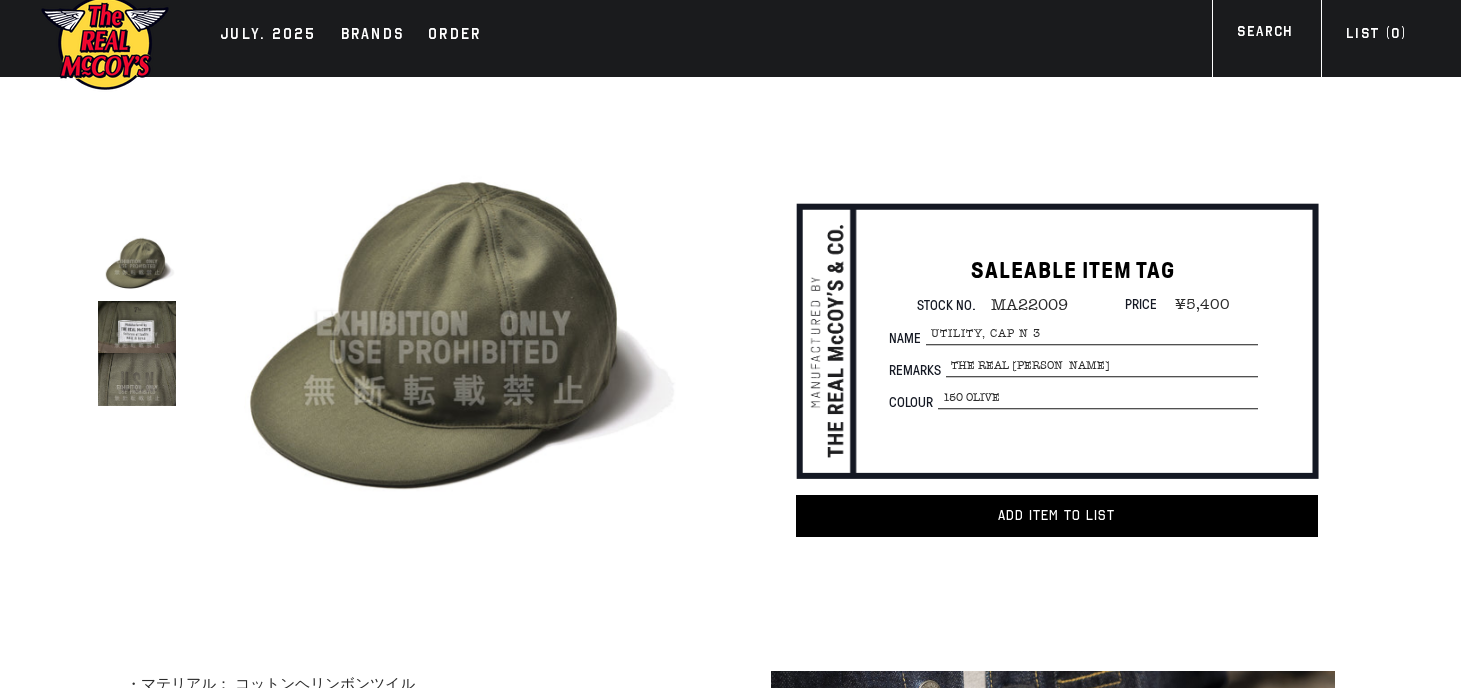 scroll, scrollTop: 0, scrollLeft: 0, axis: both 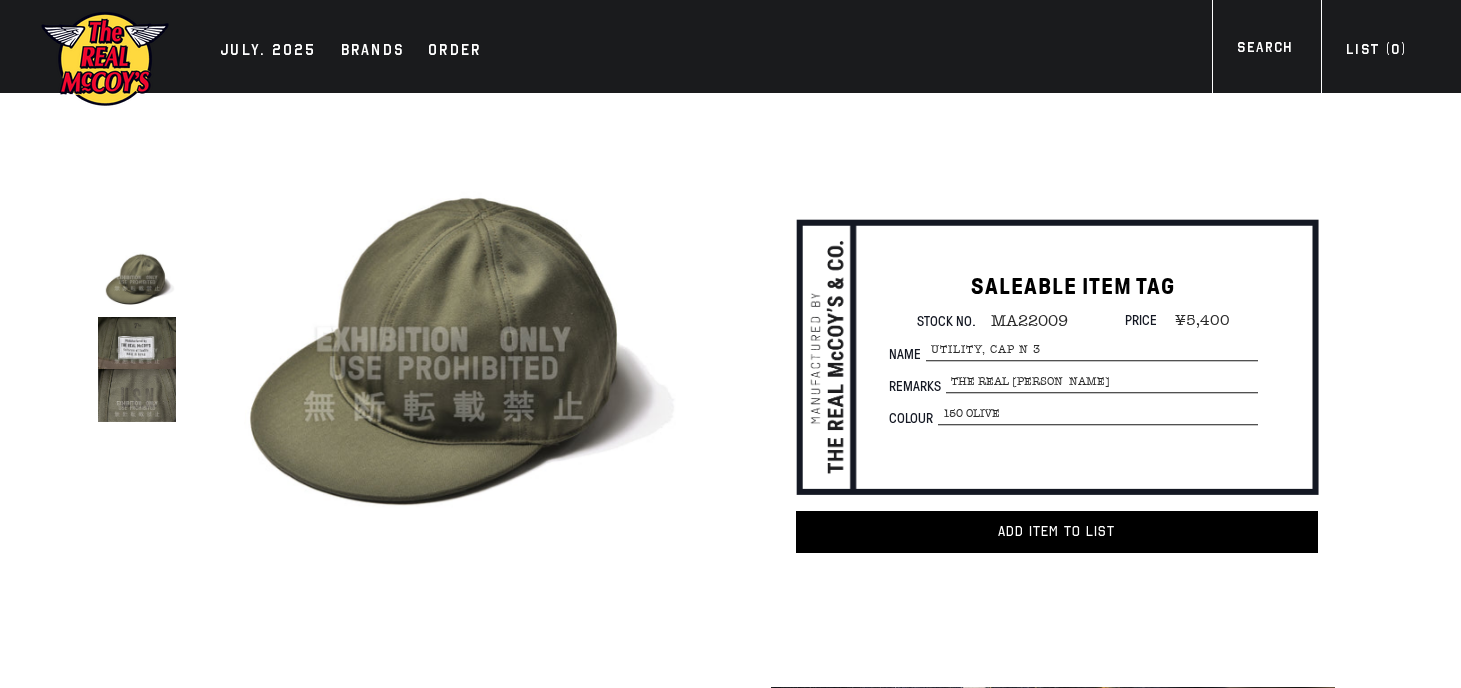 click at bounding box center [137, 343] 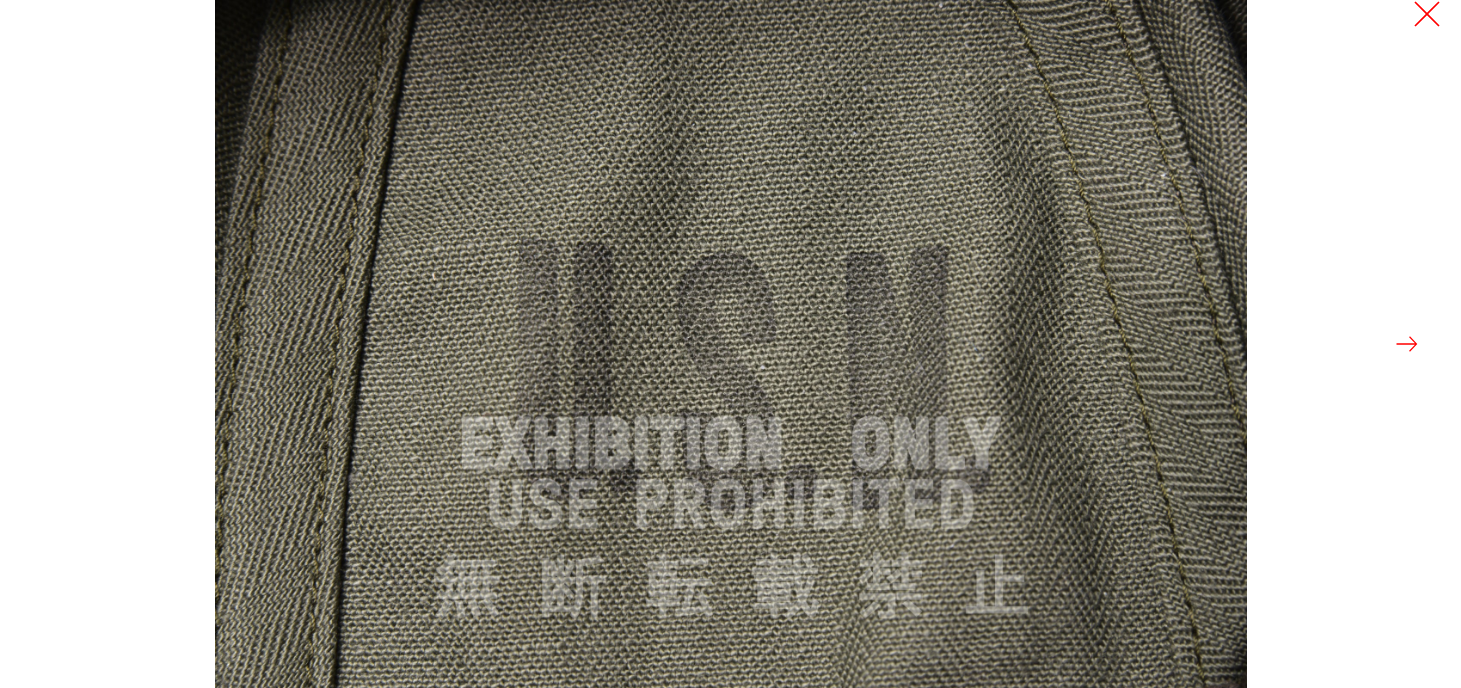 click at bounding box center [1427, 14] 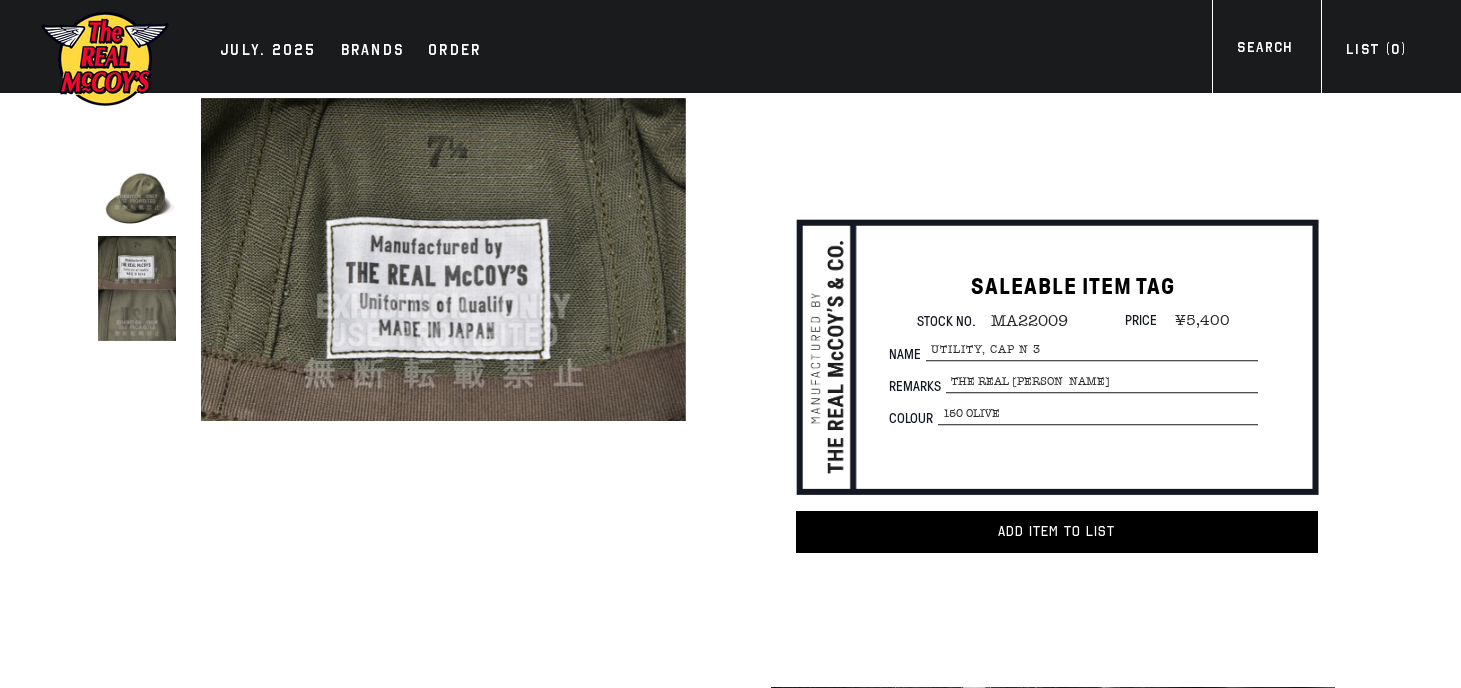 click at bounding box center (137, 315) 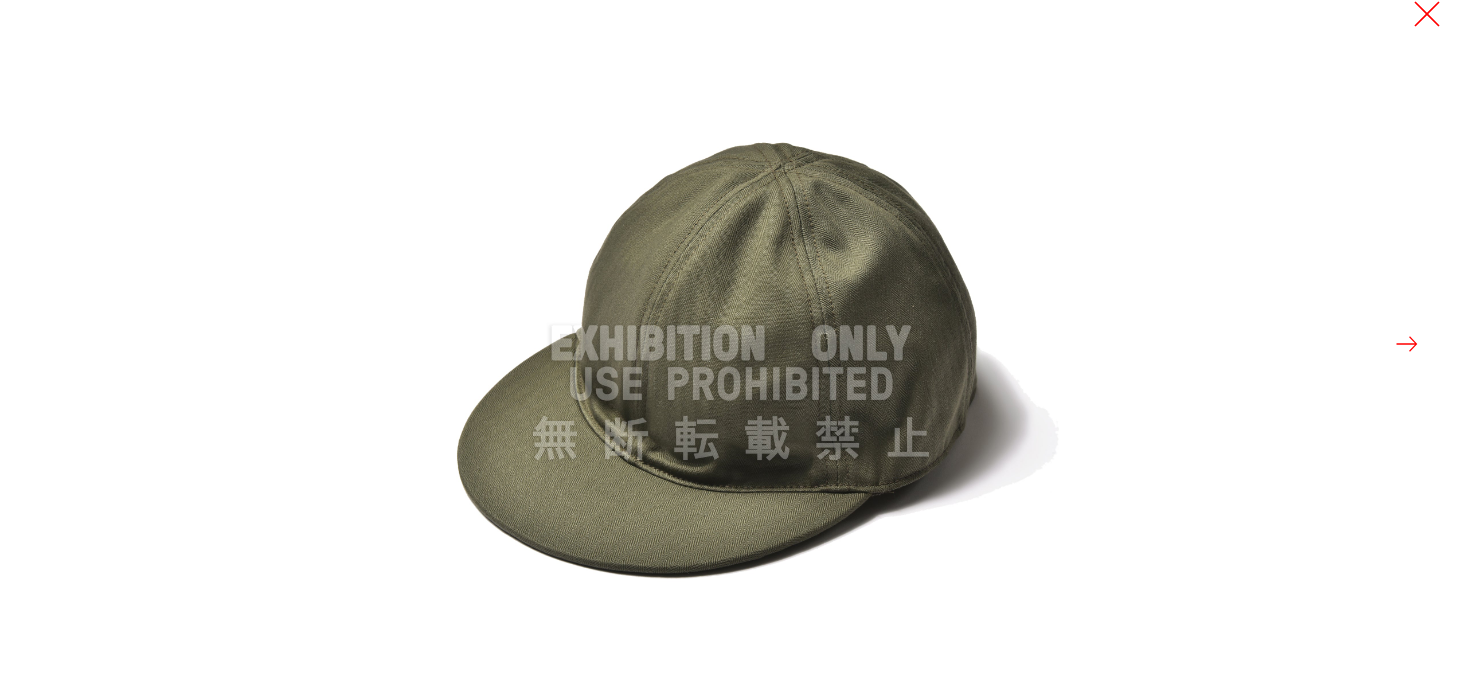 click at bounding box center [1427, 14] 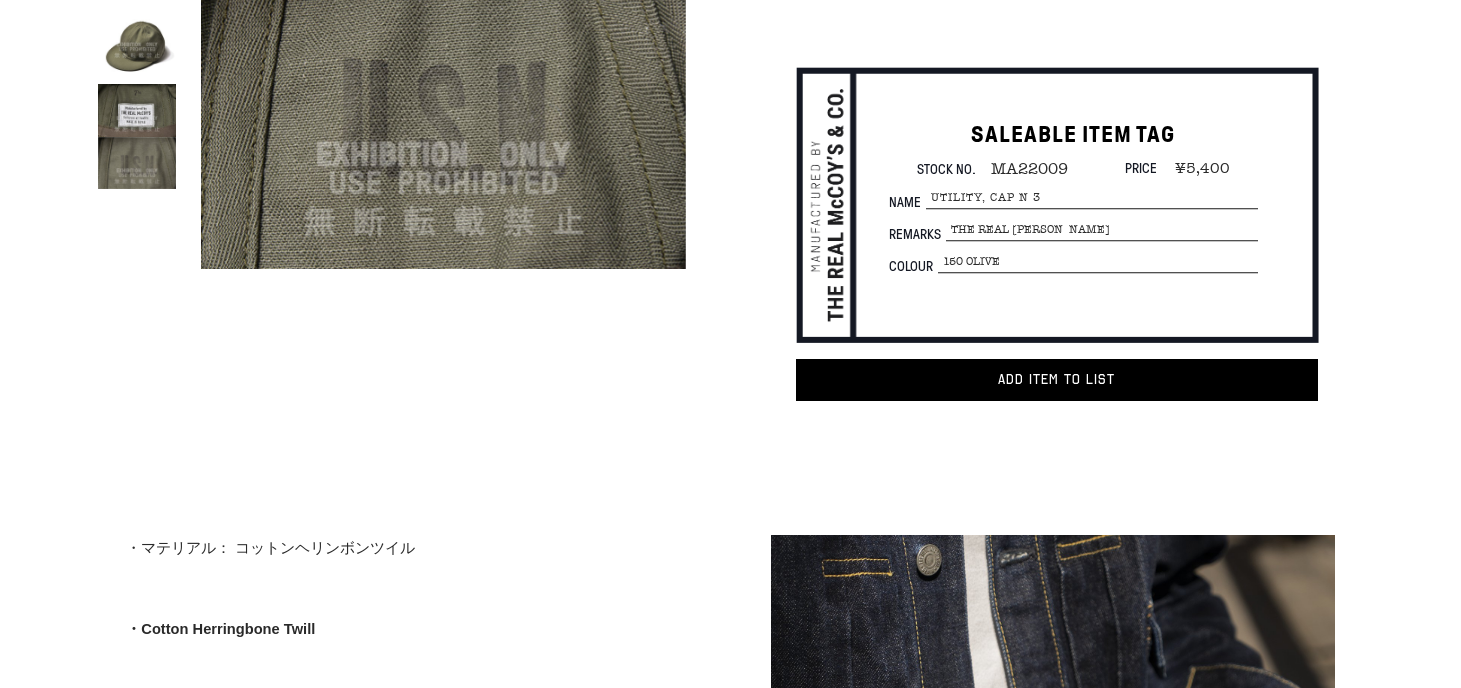 scroll, scrollTop: 0, scrollLeft: 0, axis: both 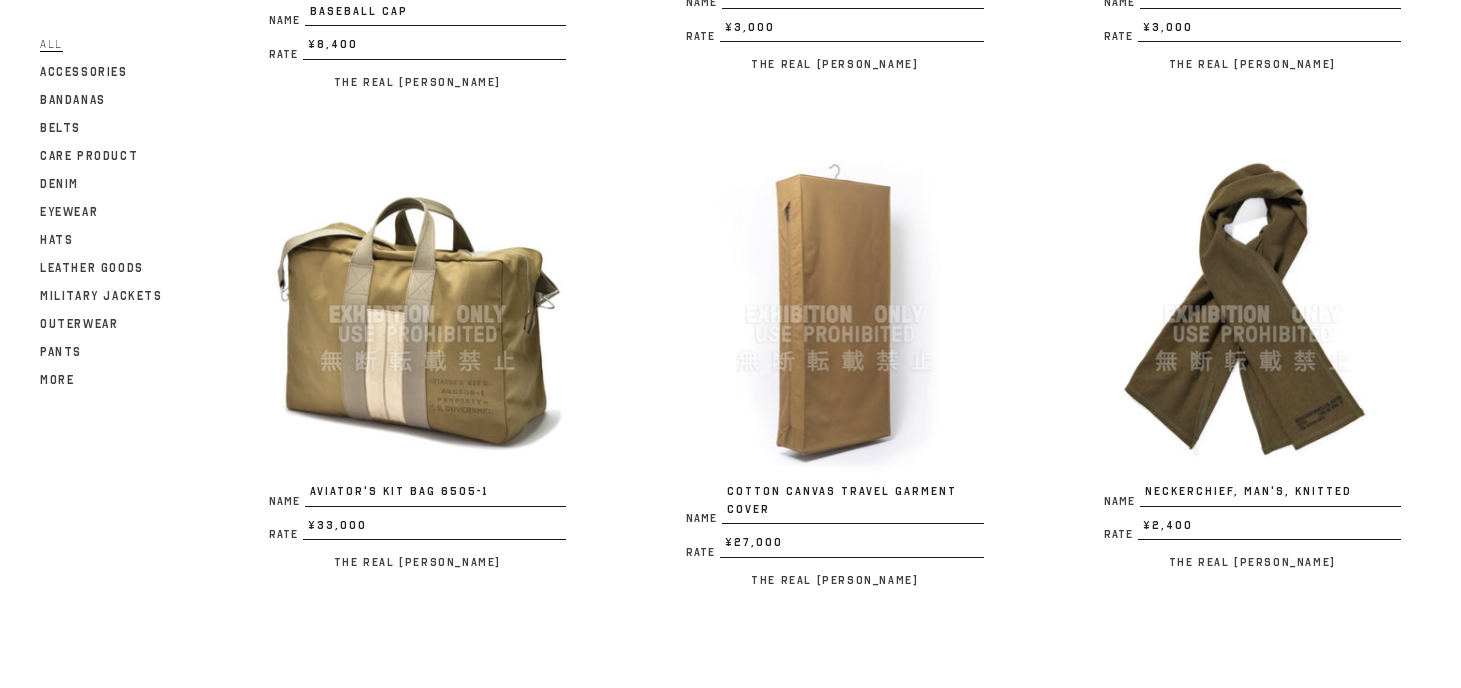 click on "1" at bounding box center (772, 704) 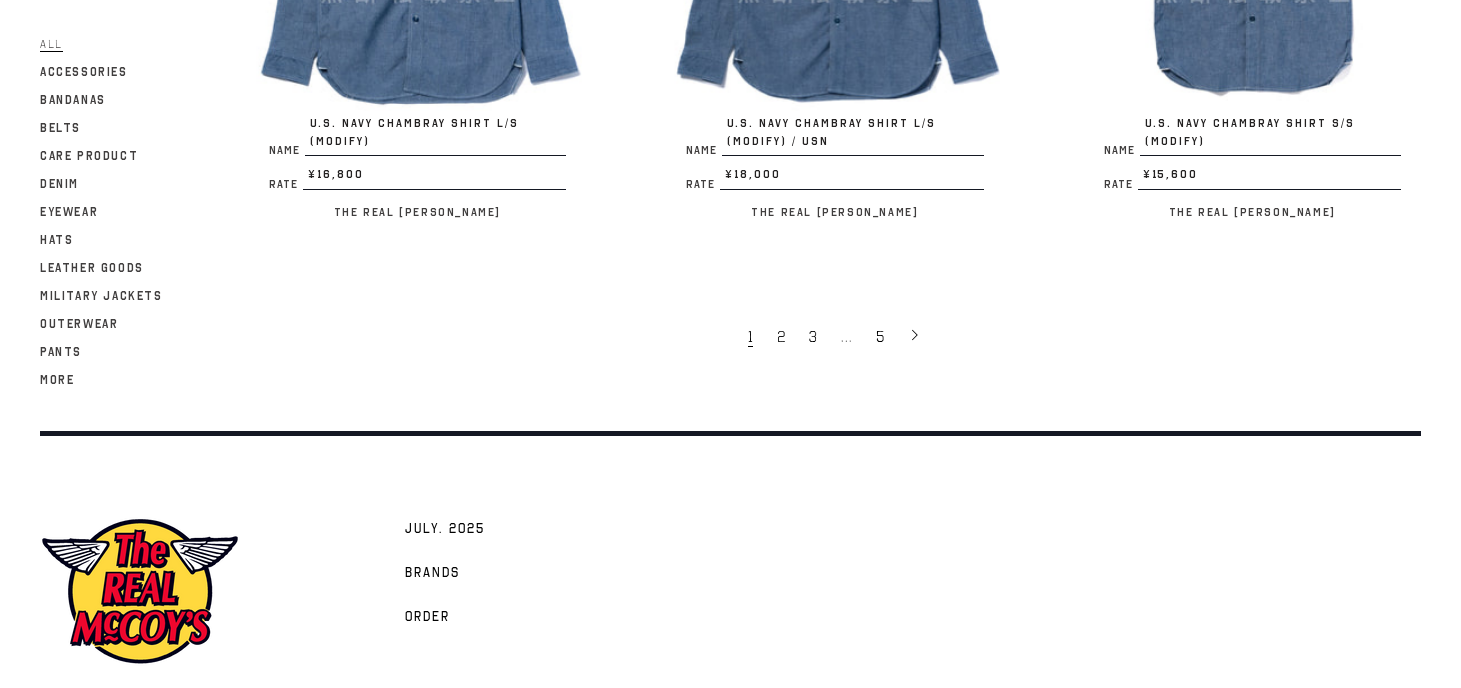 scroll, scrollTop: 3993, scrollLeft: 0, axis: vertical 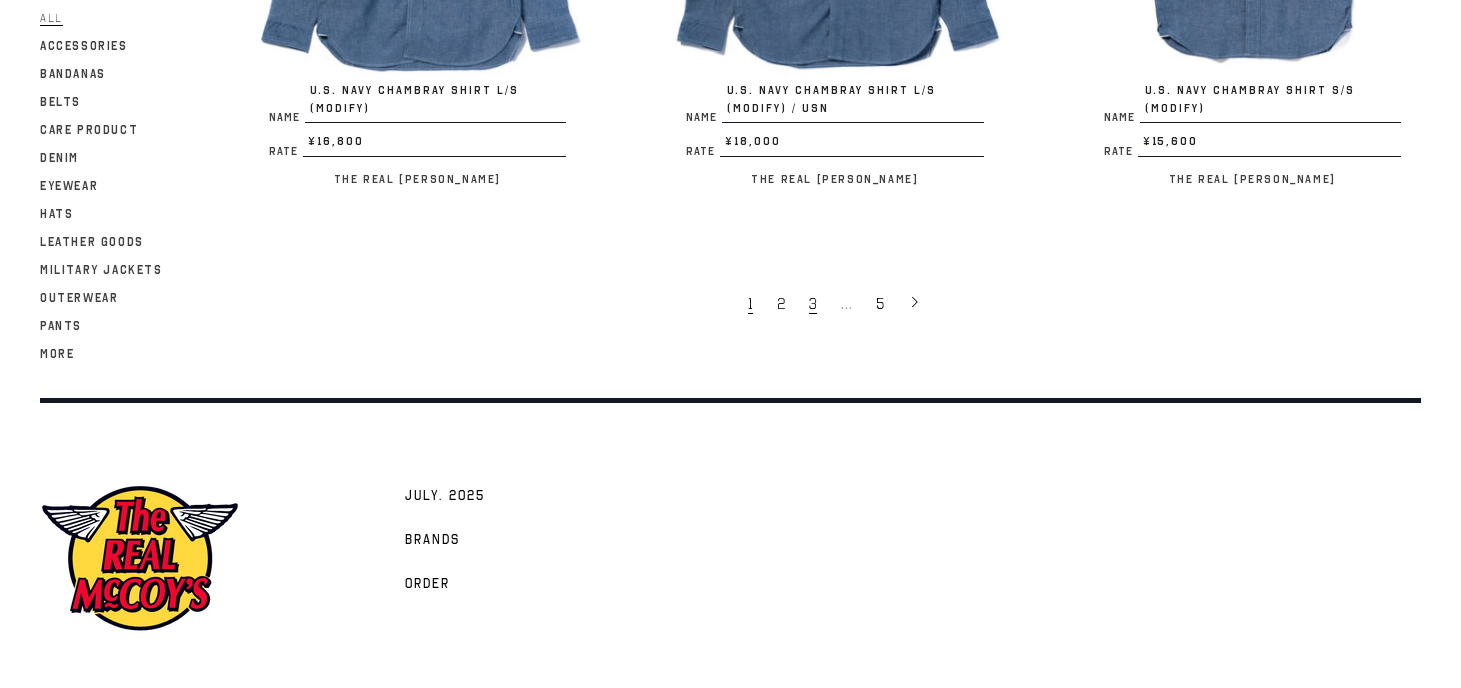 click on "3" at bounding box center (813, 304) 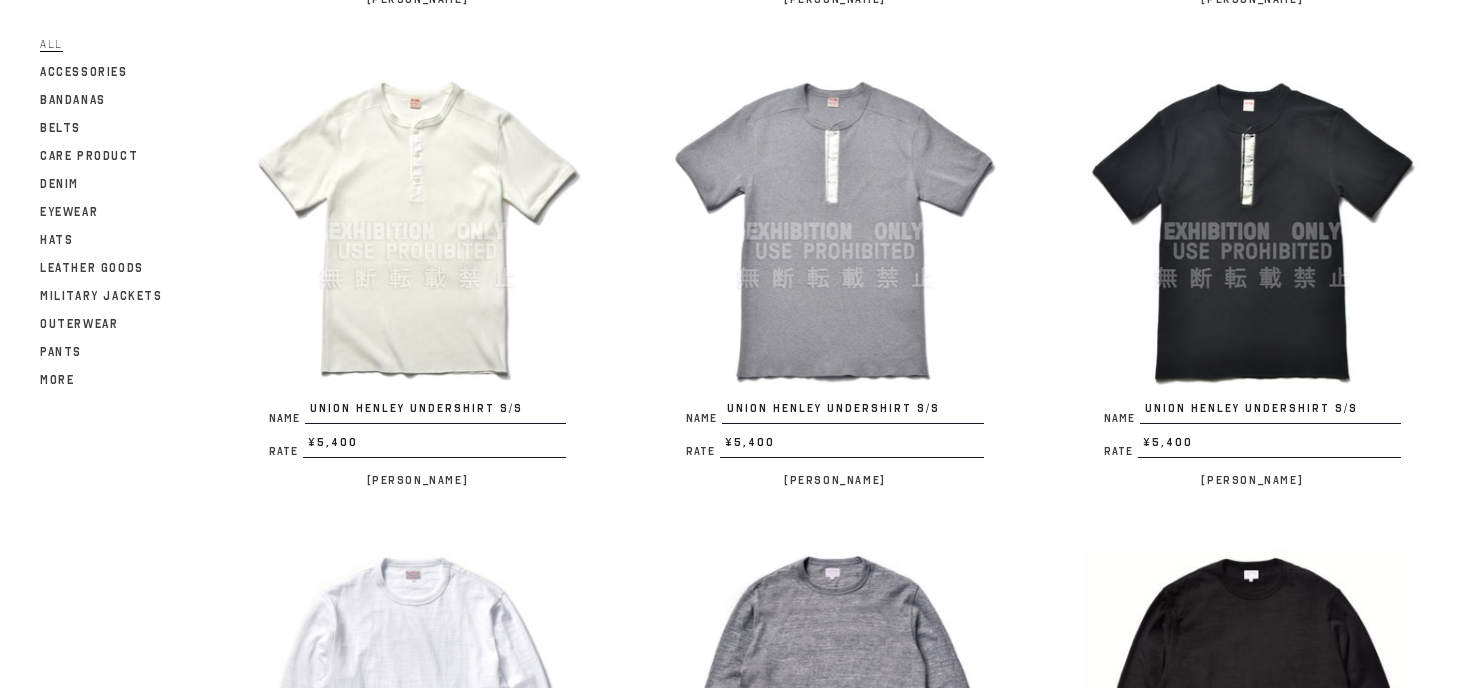 scroll, scrollTop: 2693, scrollLeft: 0, axis: vertical 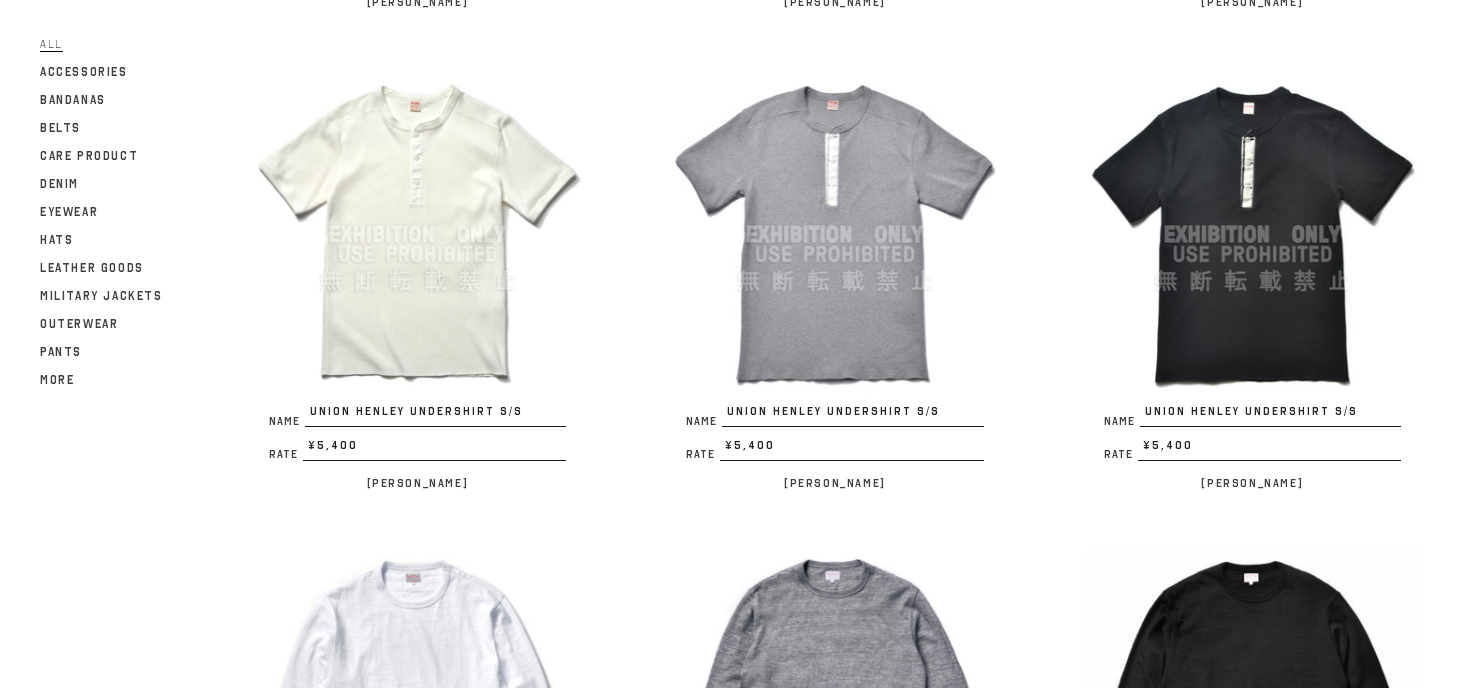 click at bounding box center (834, 234) 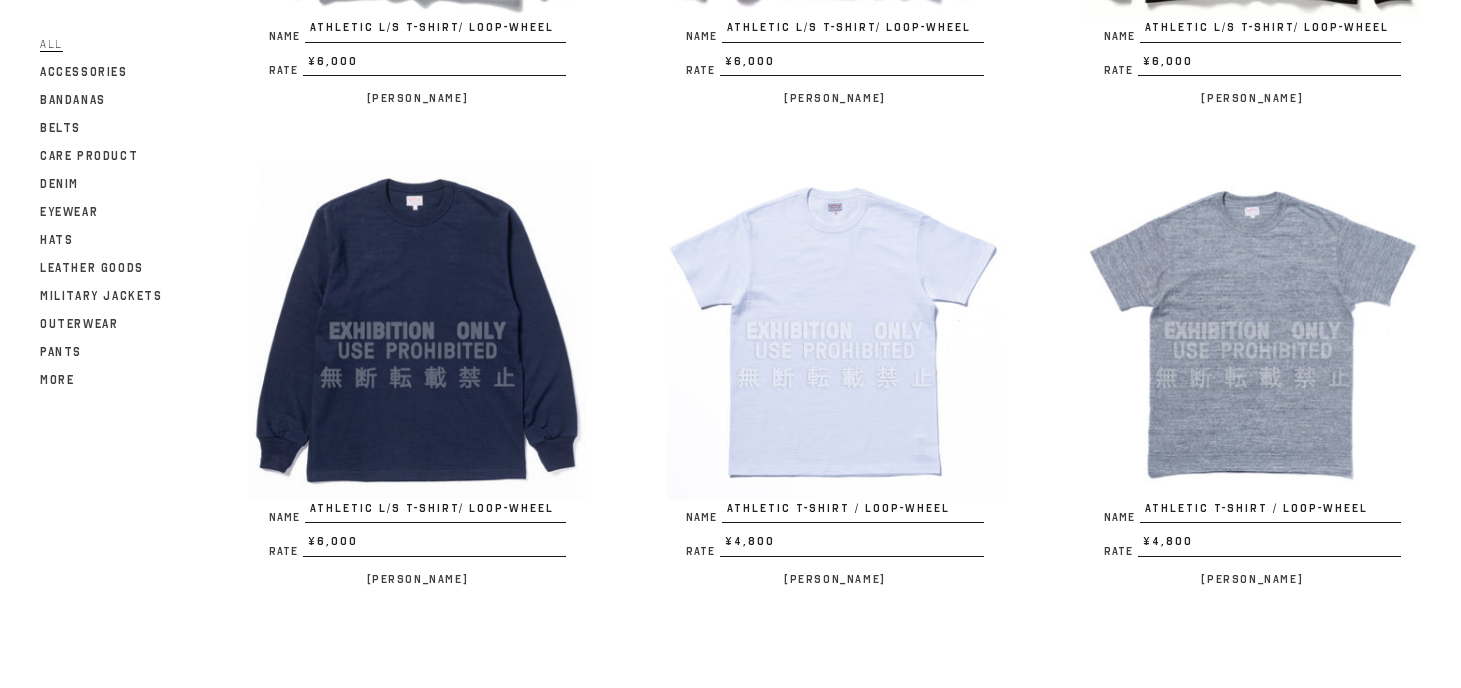 scroll, scrollTop: 3534, scrollLeft: 0, axis: vertical 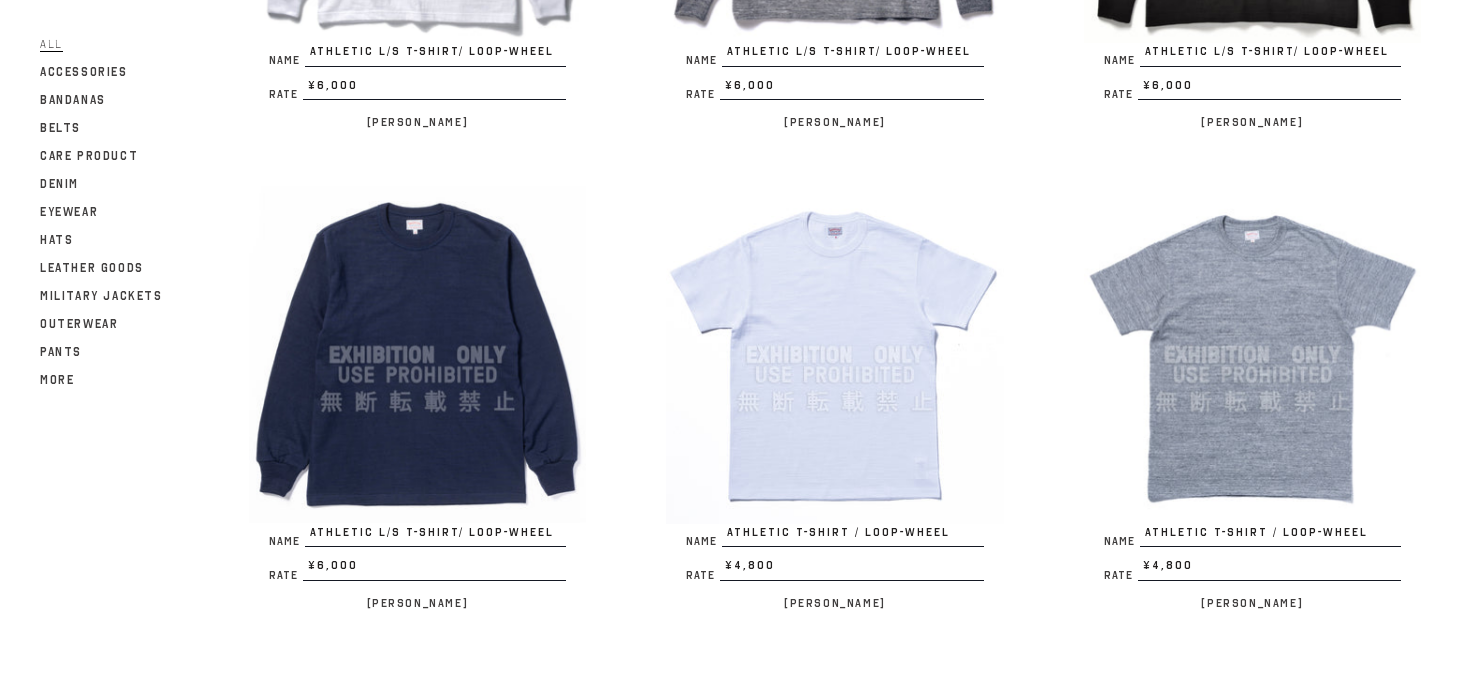 click at bounding box center (1252, 354) 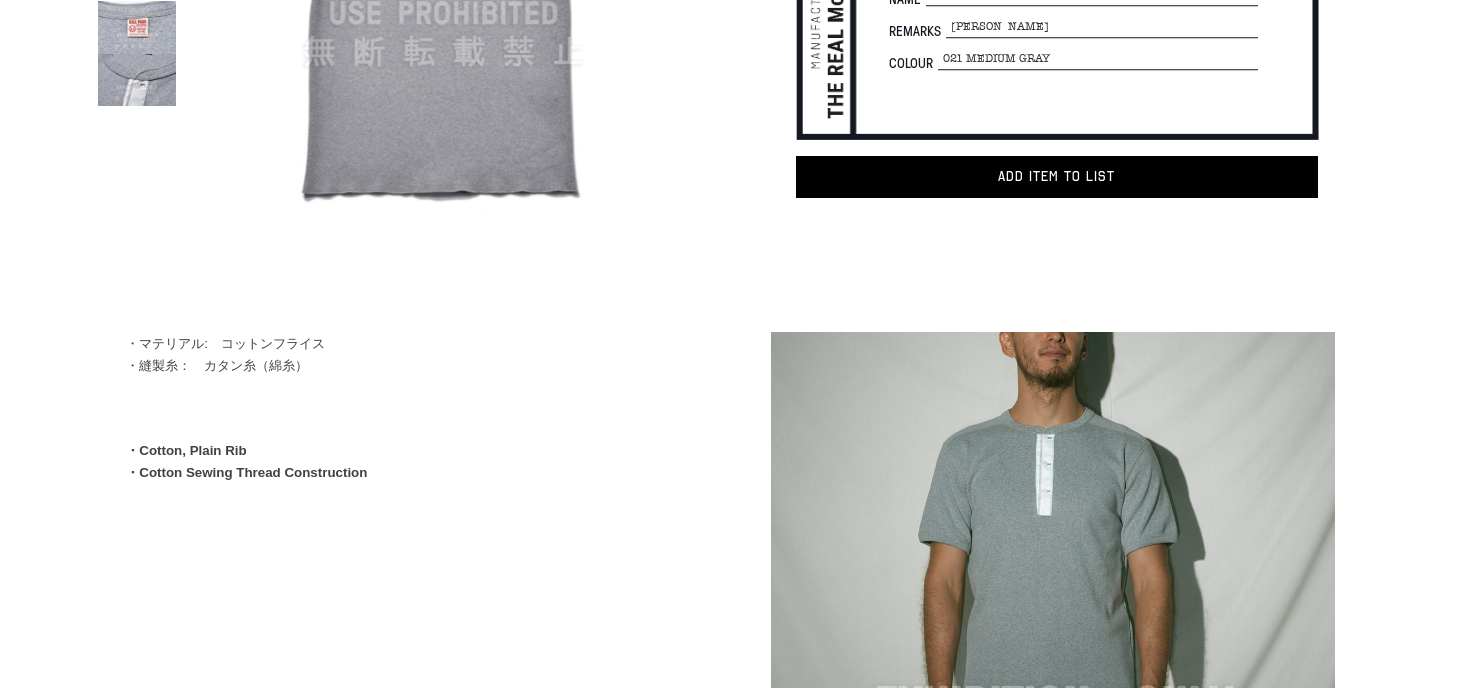 scroll, scrollTop: 353, scrollLeft: 0, axis: vertical 